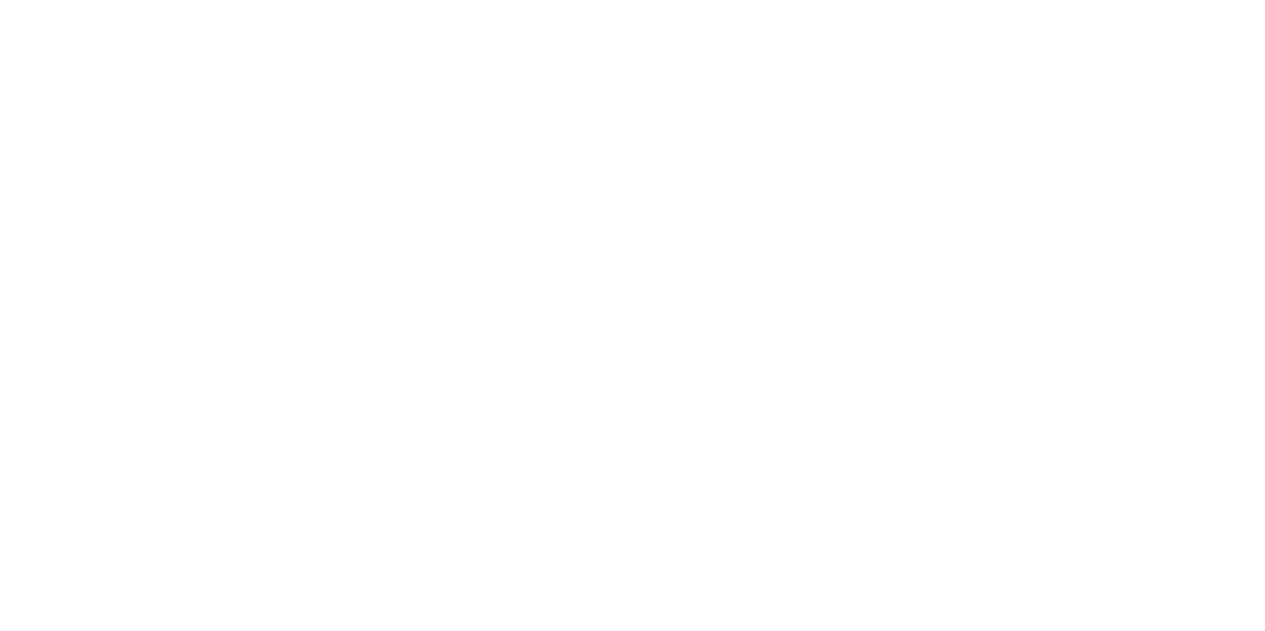 scroll, scrollTop: 0, scrollLeft: 0, axis: both 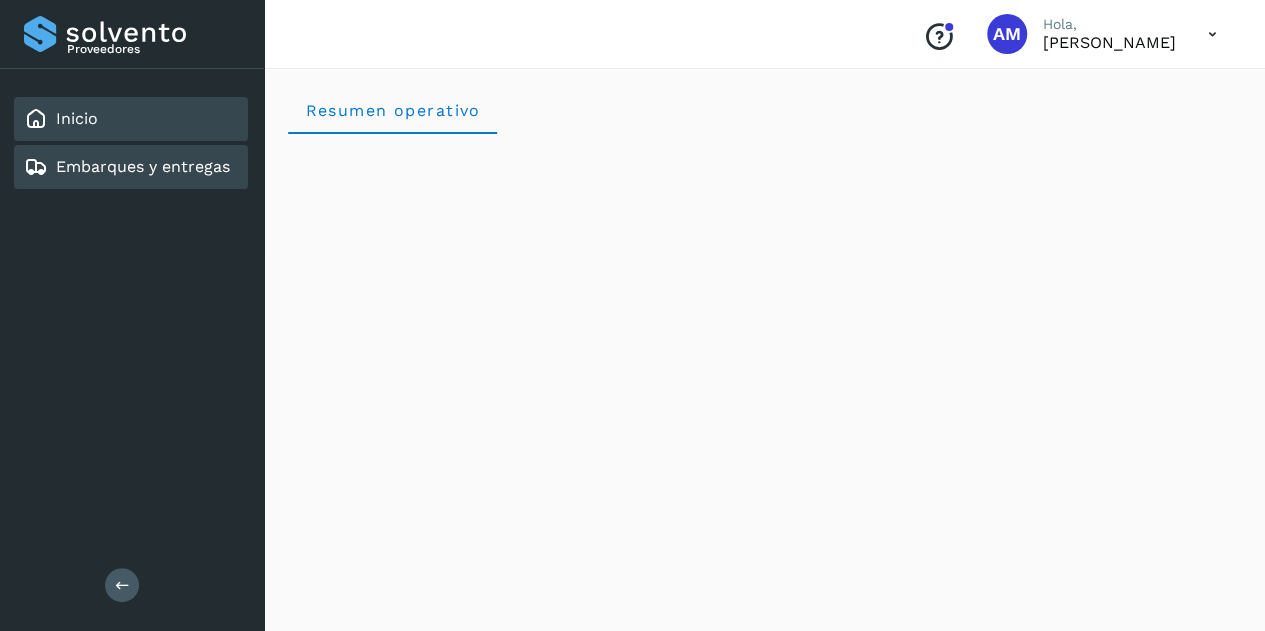 click on "Embarques y entregas" at bounding box center (143, 166) 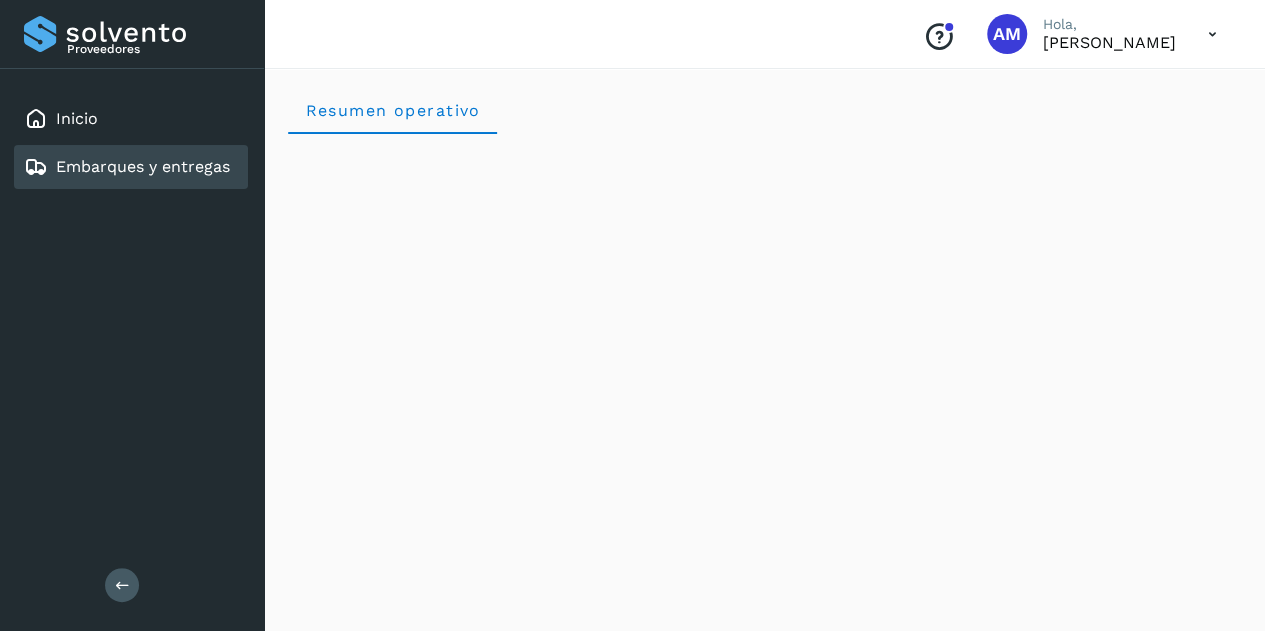 click at bounding box center (122, 585) 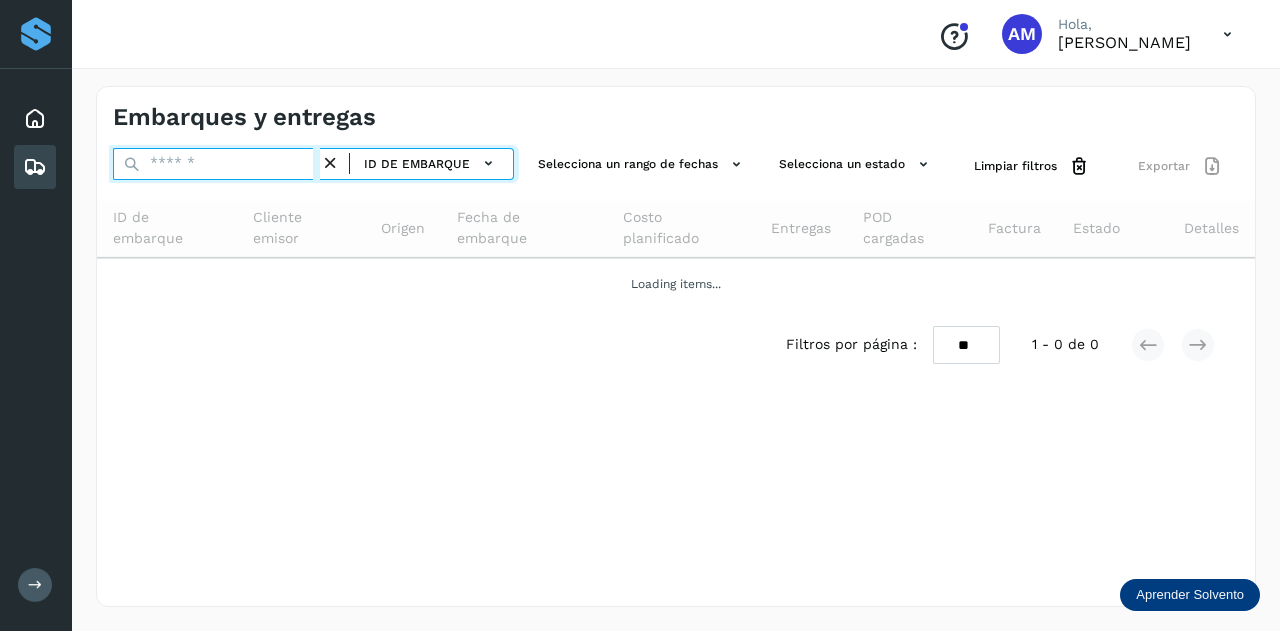 click at bounding box center [216, 164] 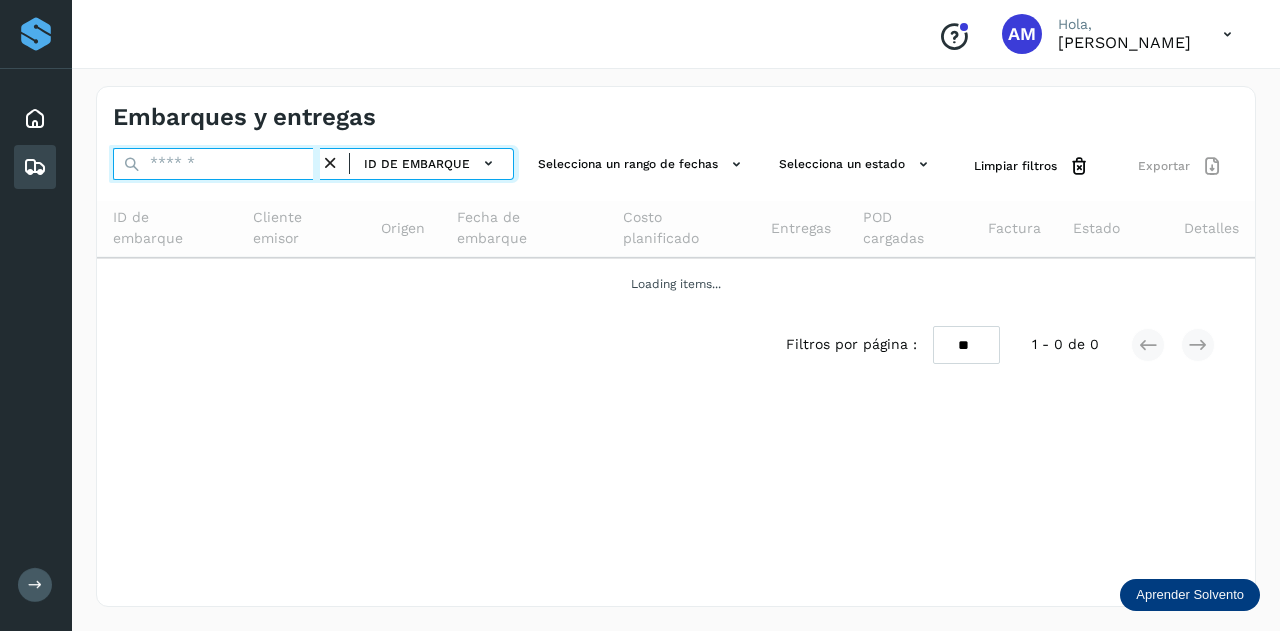paste on "**********" 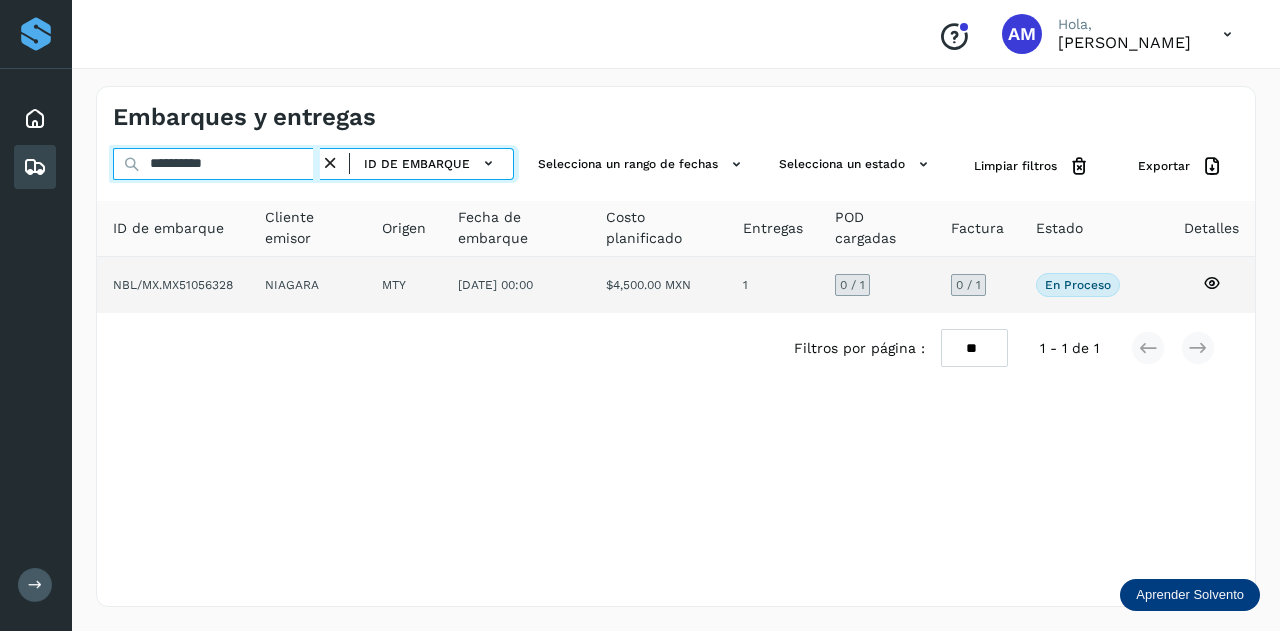 type on "**********" 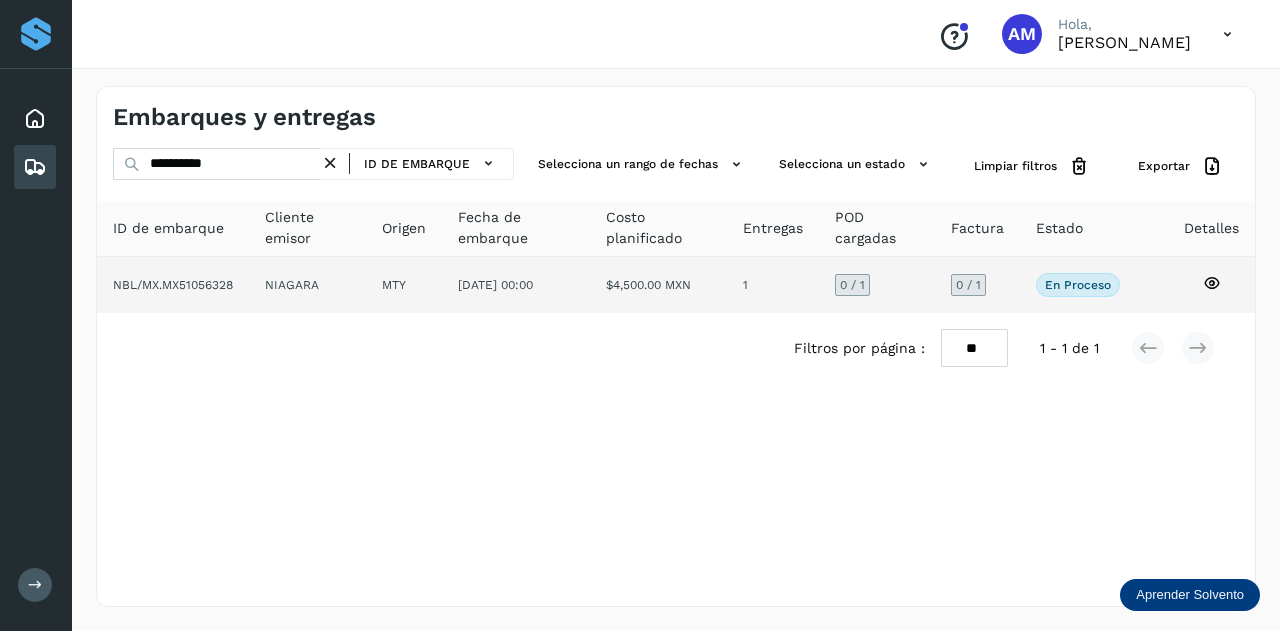 click on "NIAGARA" 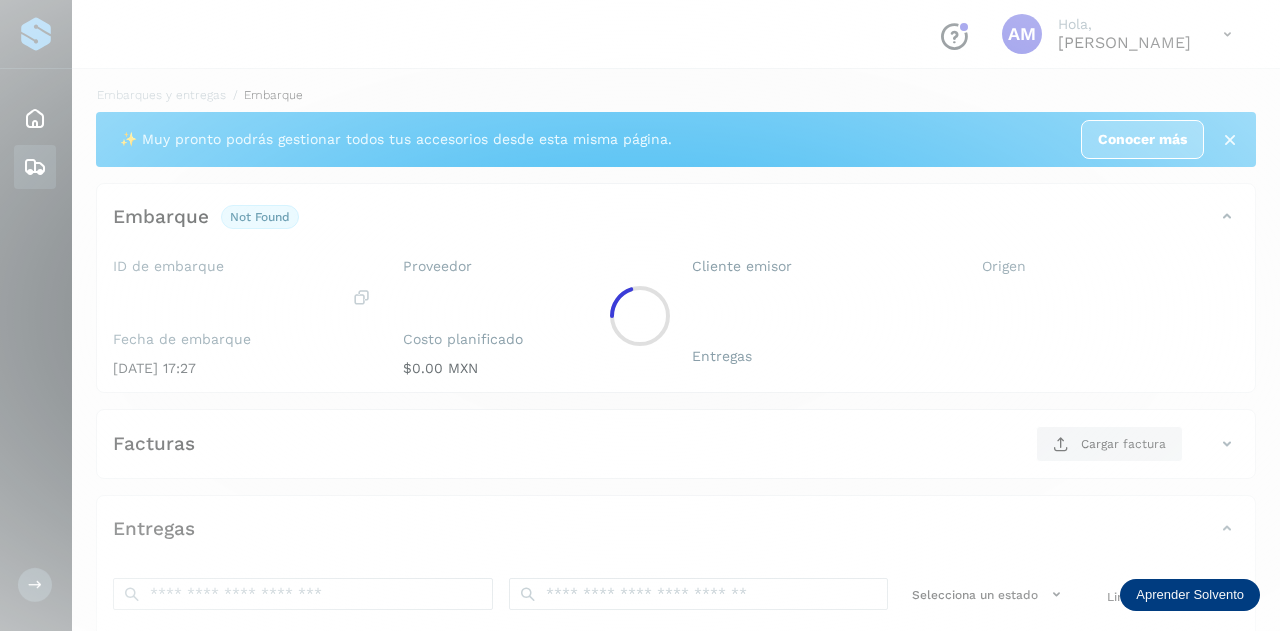 click 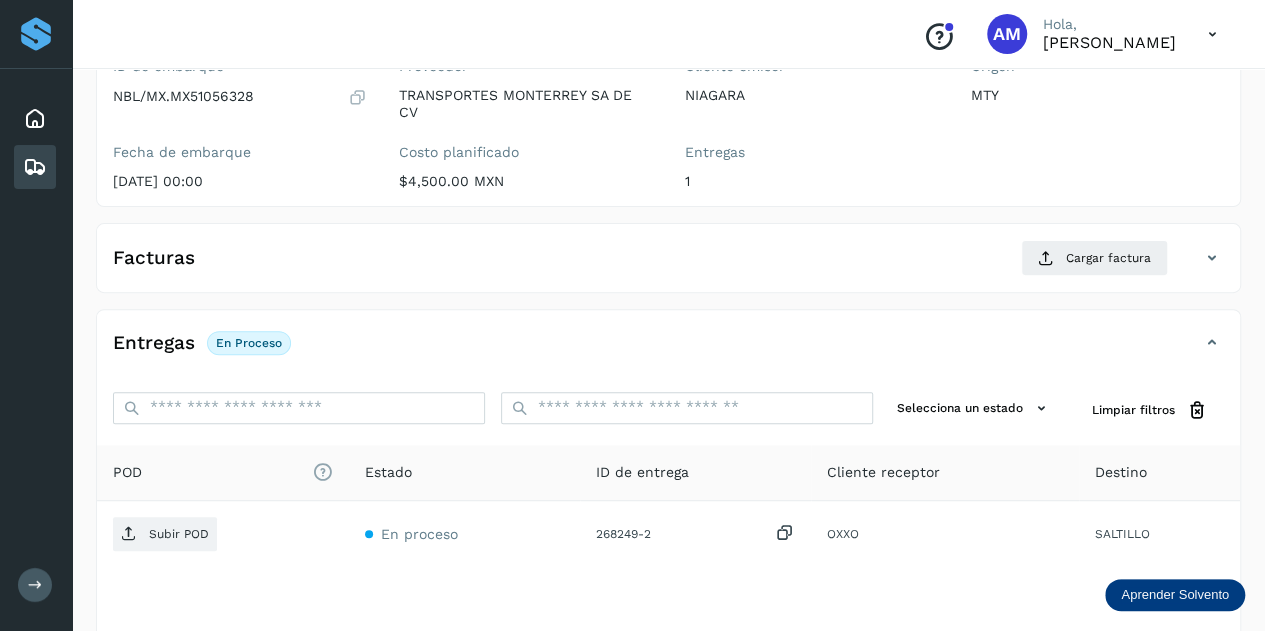 scroll, scrollTop: 300, scrollLeft: 0, axis: vertical 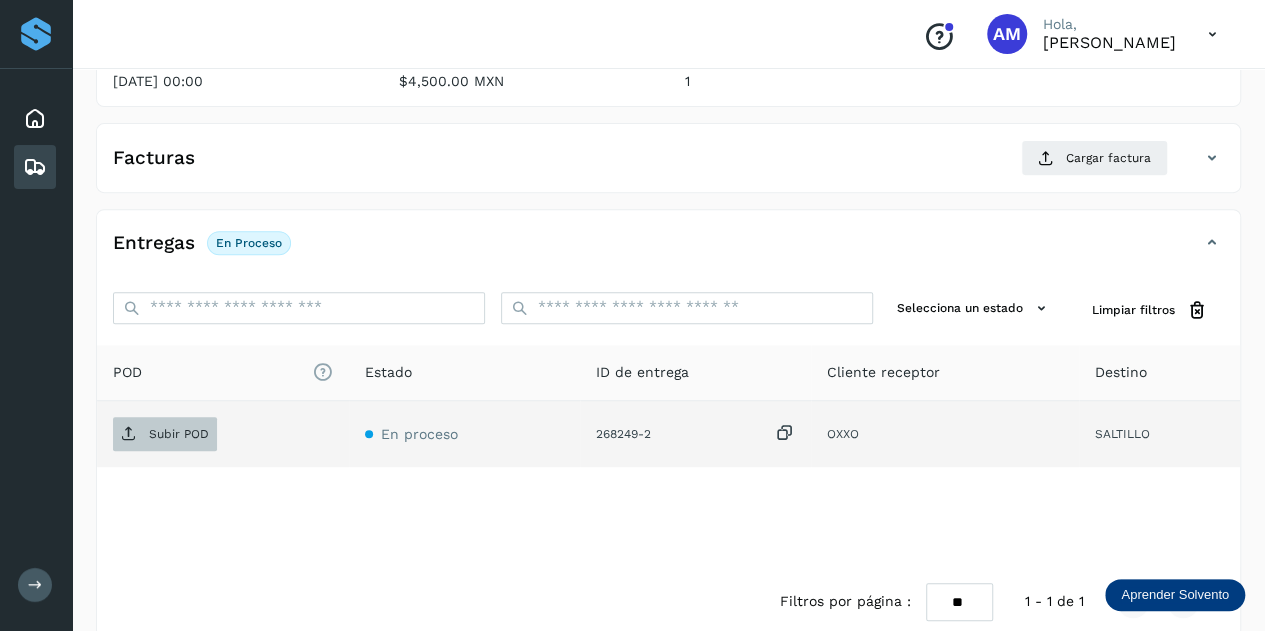 click on "Subir POD" at bounding box center (179, 434) 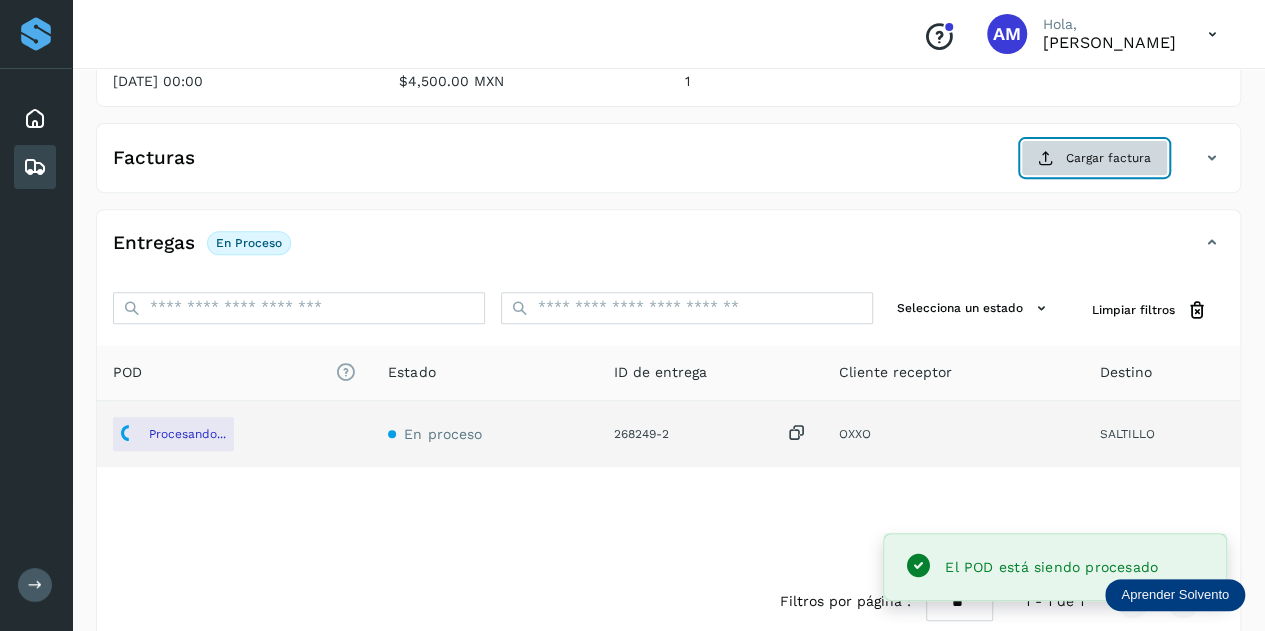 click on "Cargar factura" 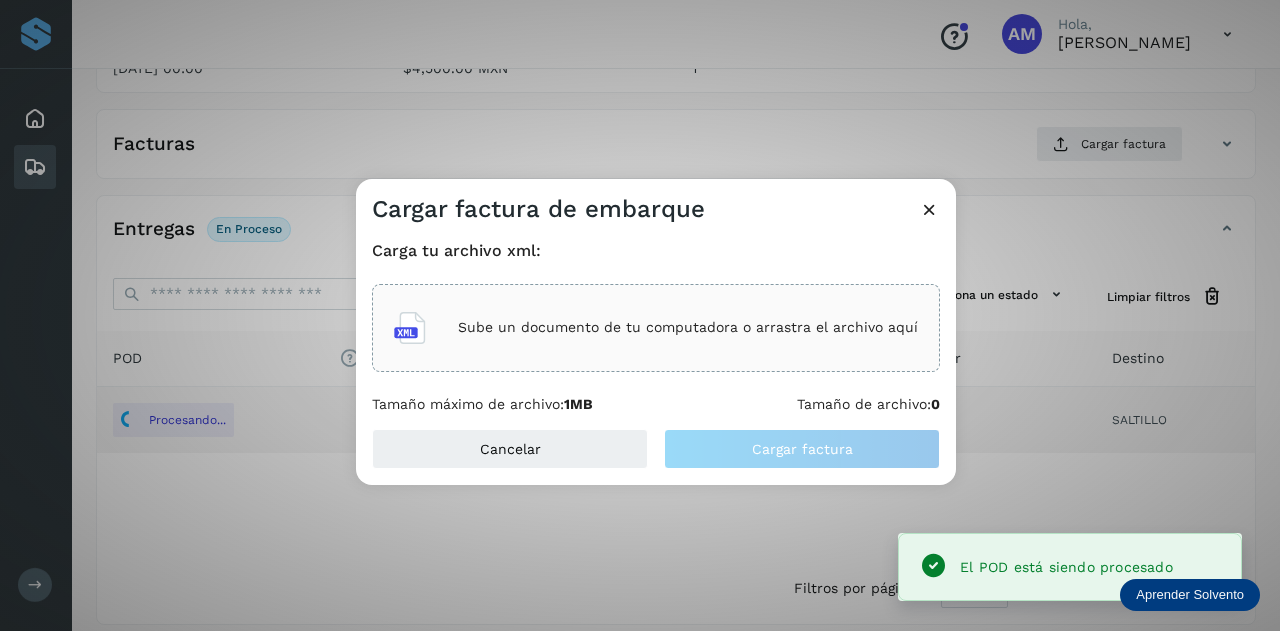 click on "Sube un documento de tu computadora o arrastra el archivo aquí" at bounding box center [688, 327] 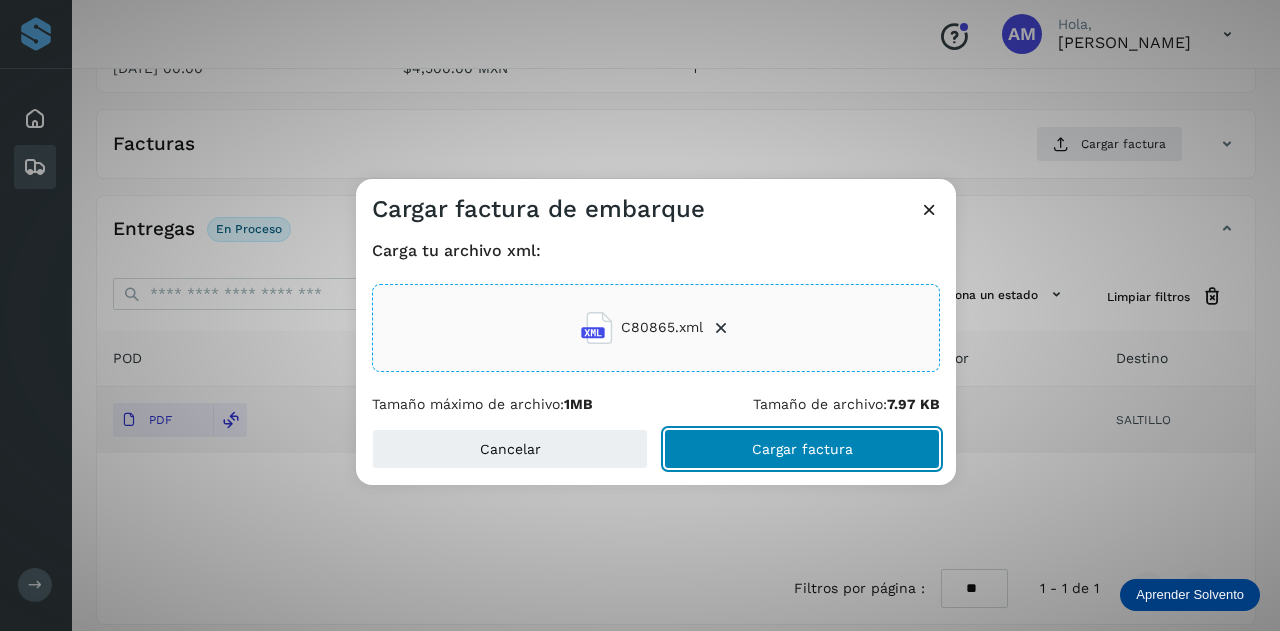 click on "Cargar factura" 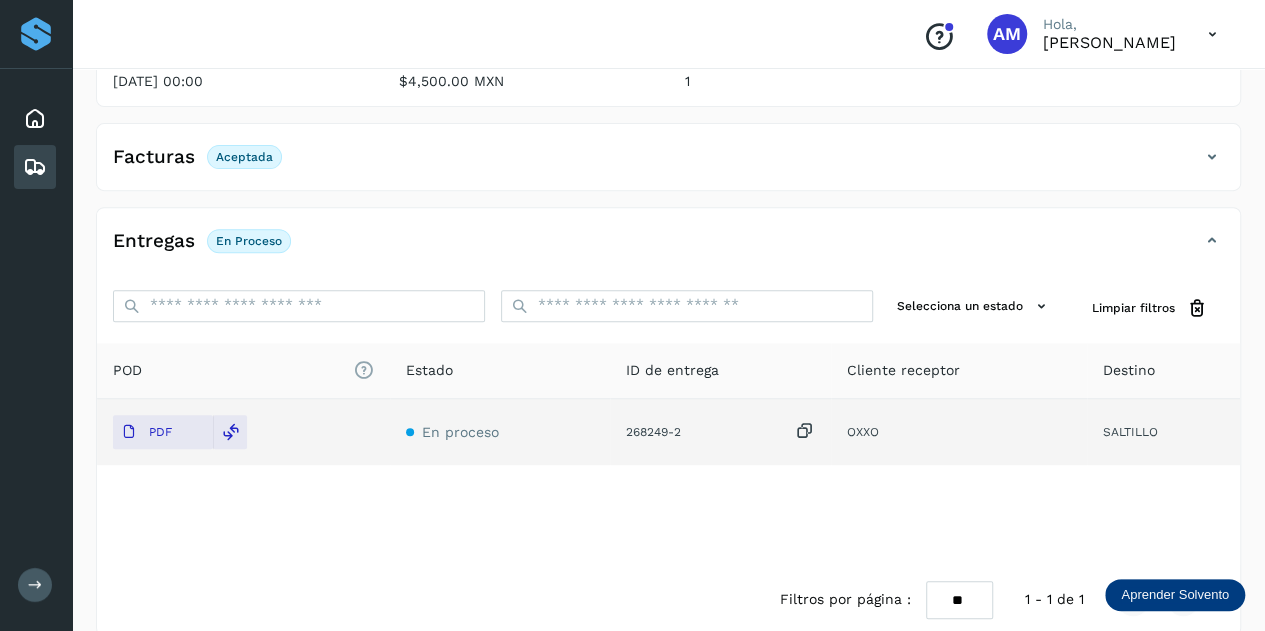 scroll, scrollTop: 0, scrollLeft: 0, axis: both 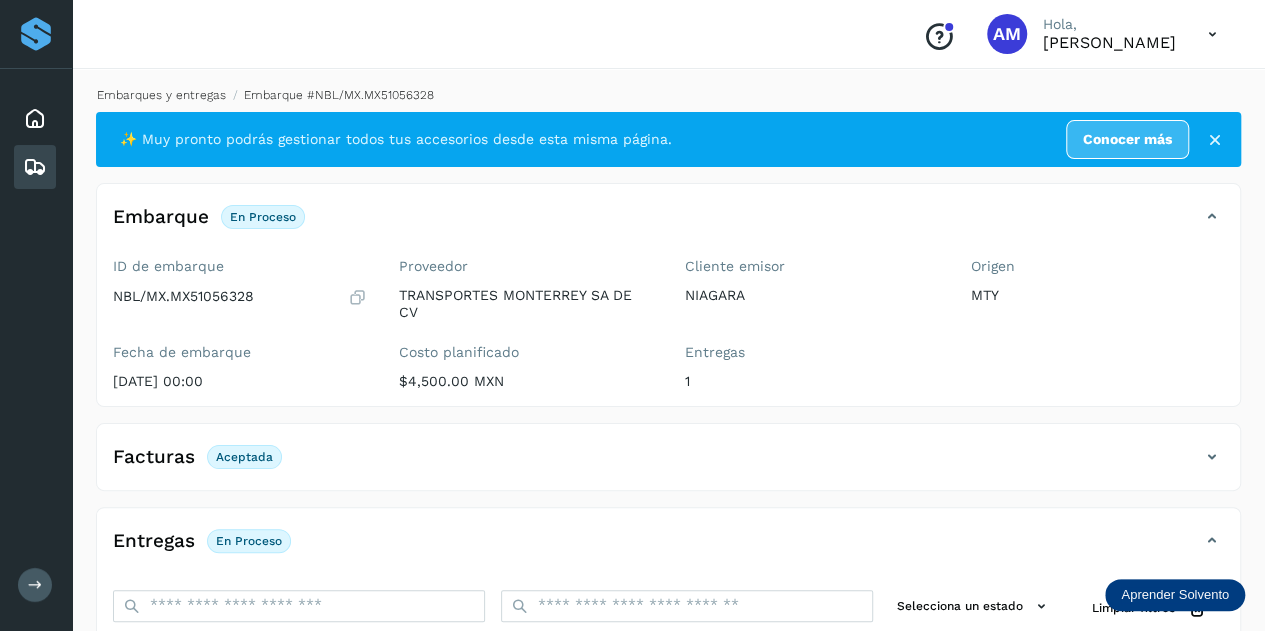 click on "Embarques y entregas" at bounding box center (161, 95) 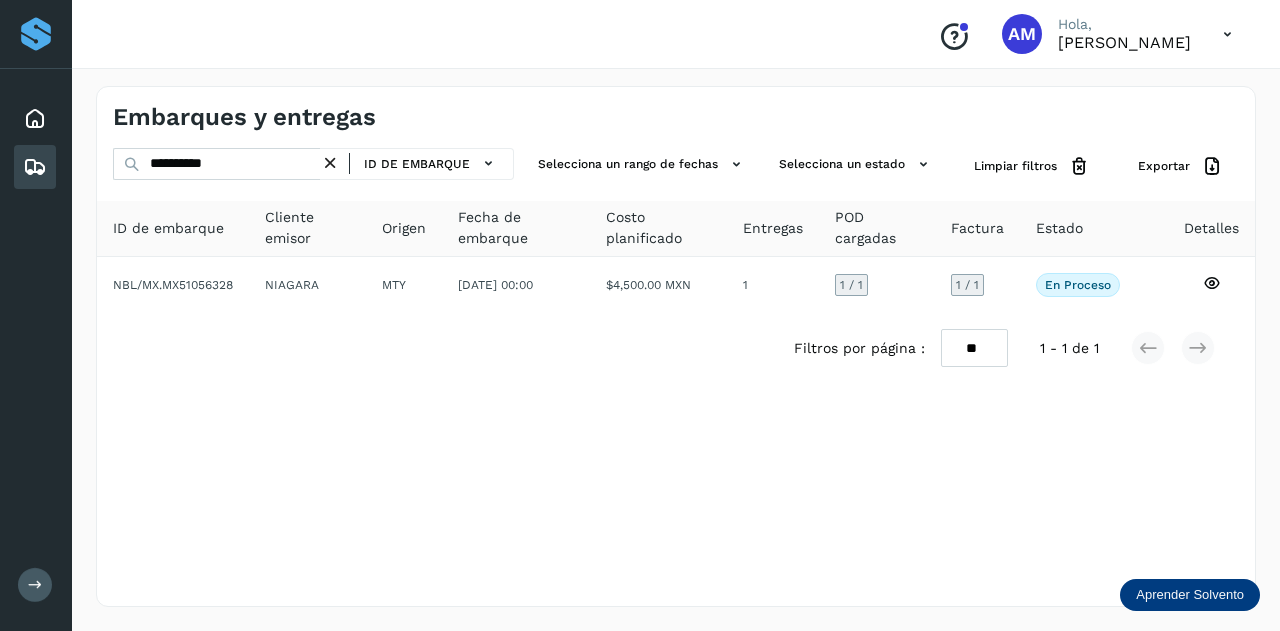click at bounding box center (330, 163) 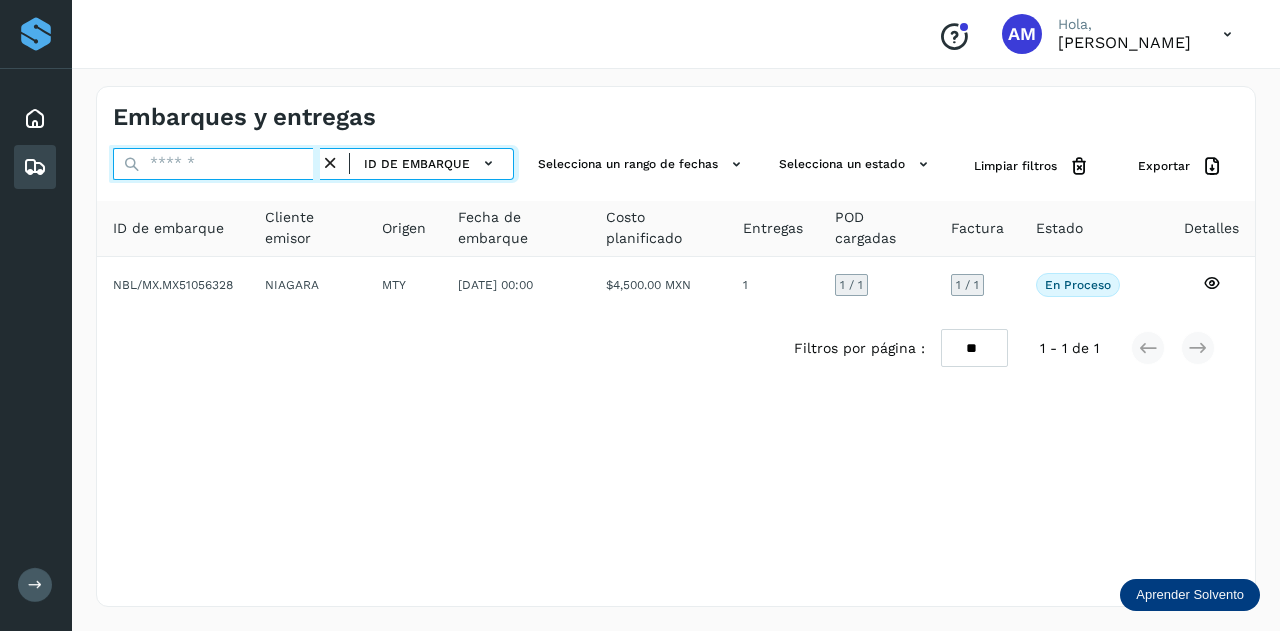 click at bounding box center (216, 164) 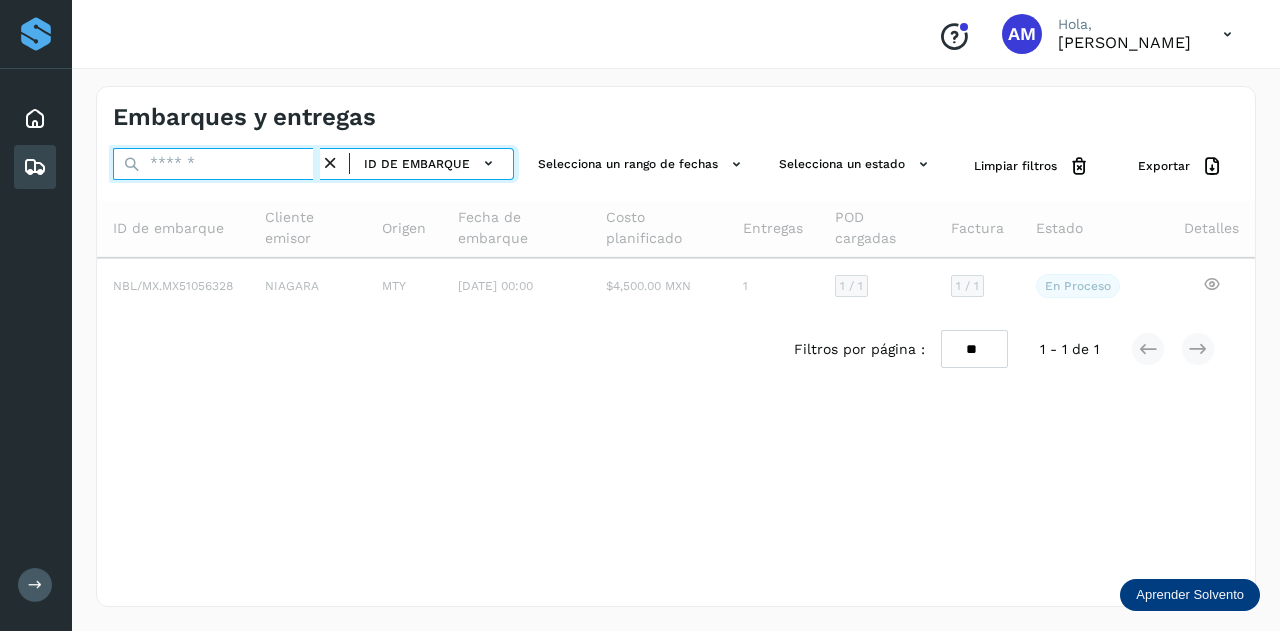 paste on "**********" 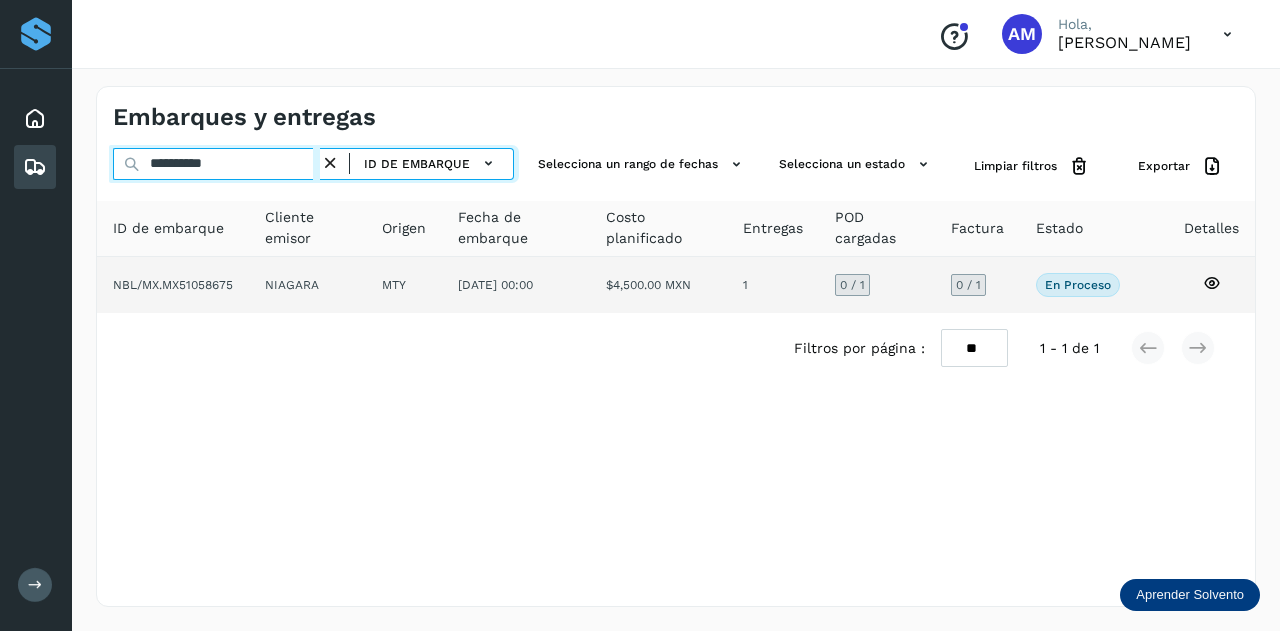 type on "**********" 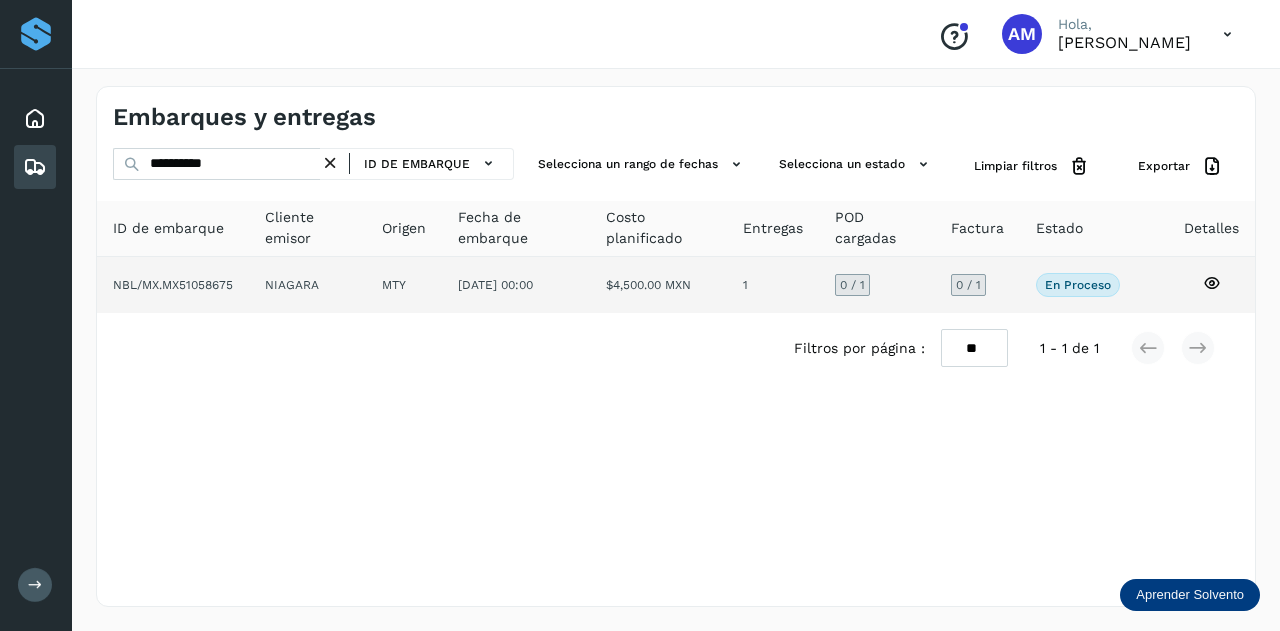 click on "NIAGARA" 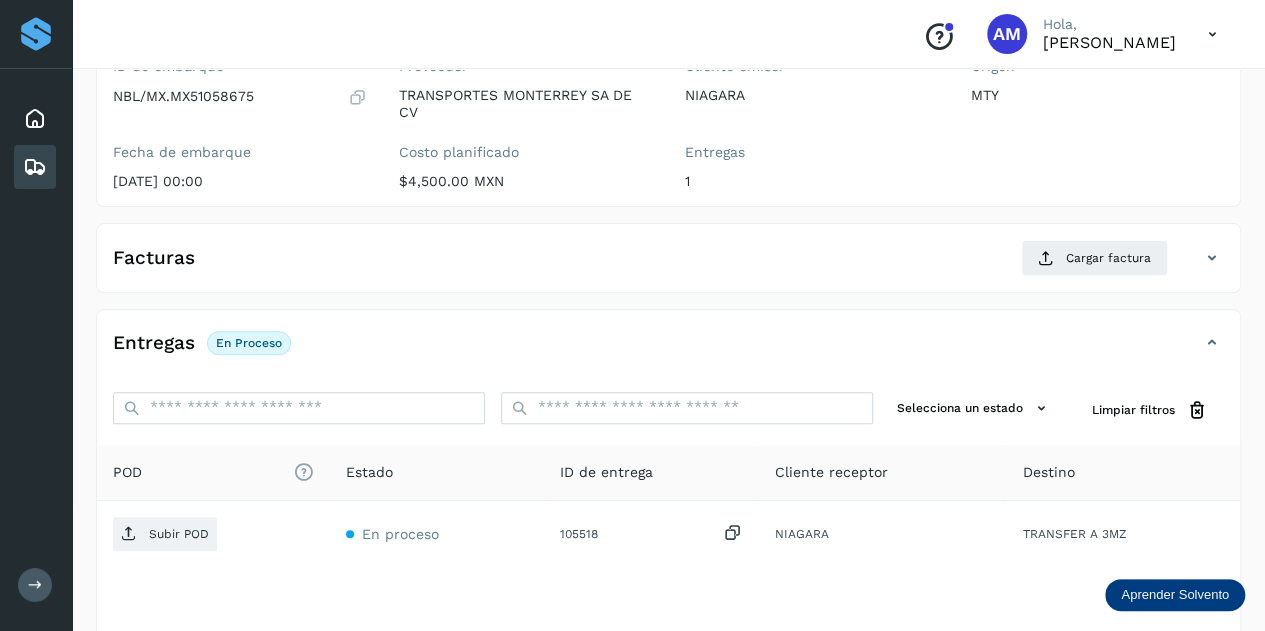 scroll, scrollTop: 300, scrollLeft: 0, axis: vertical 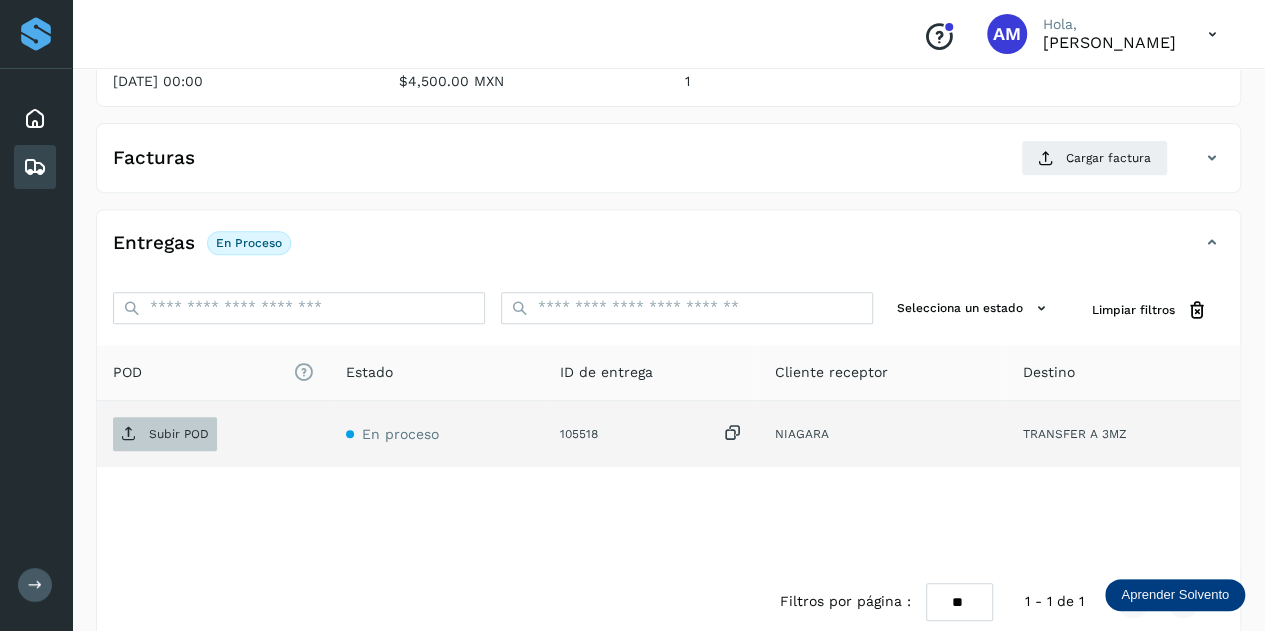 click on "Subir POD" at bounding box center (179, 434) 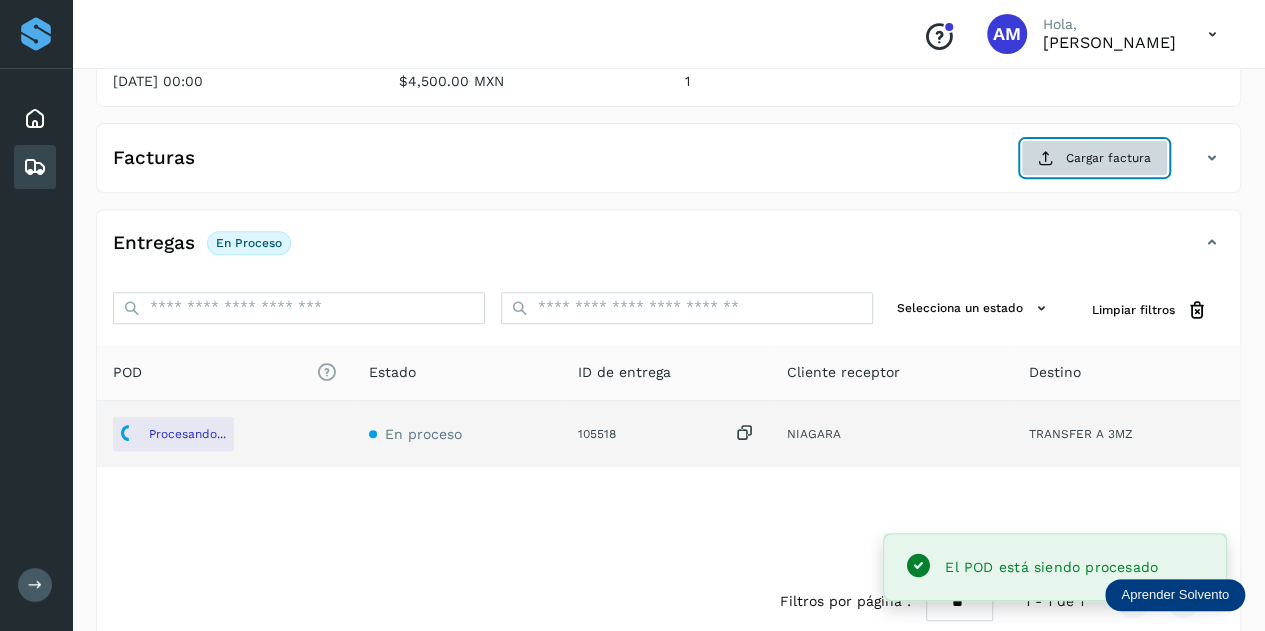 click on "Cargar factura" at bounding box center [1094, 158] 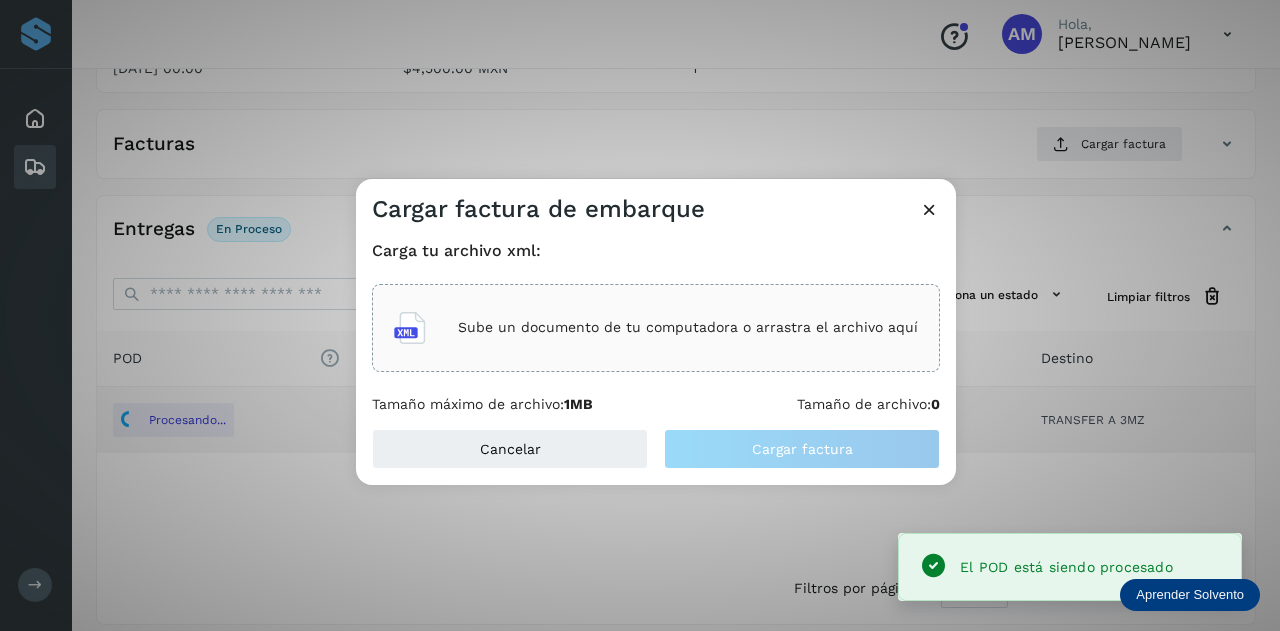click on "Sube un documento de tu computadora o arrastra el archivo aquí" 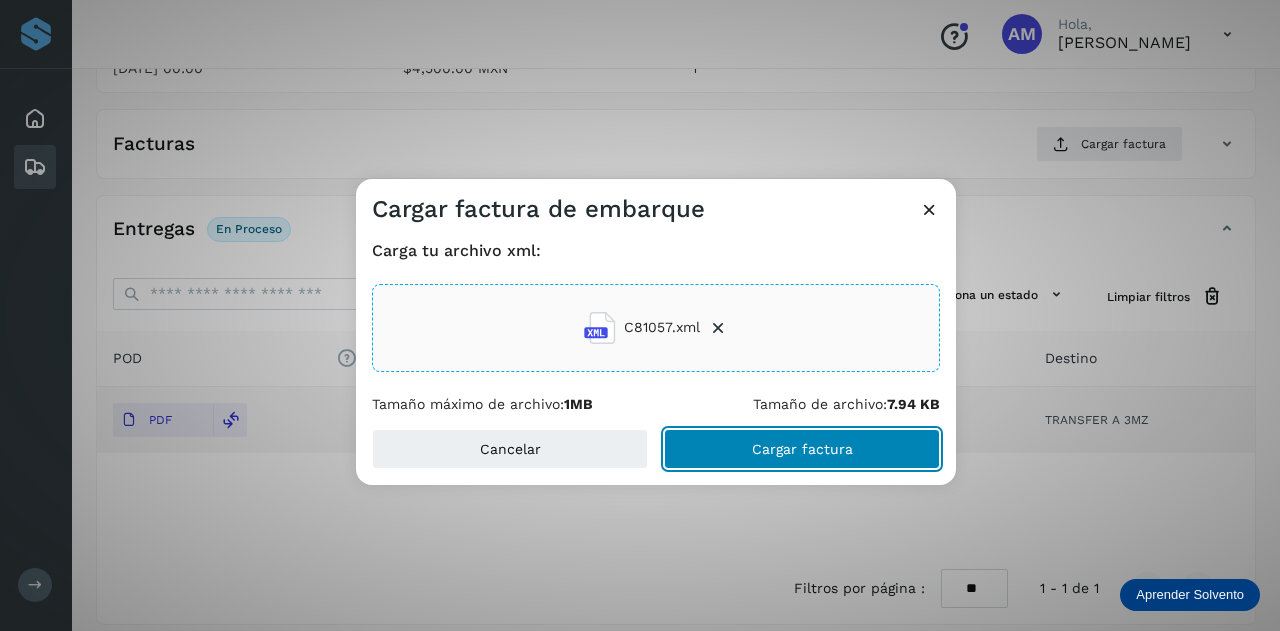 click on "Cargar factura" 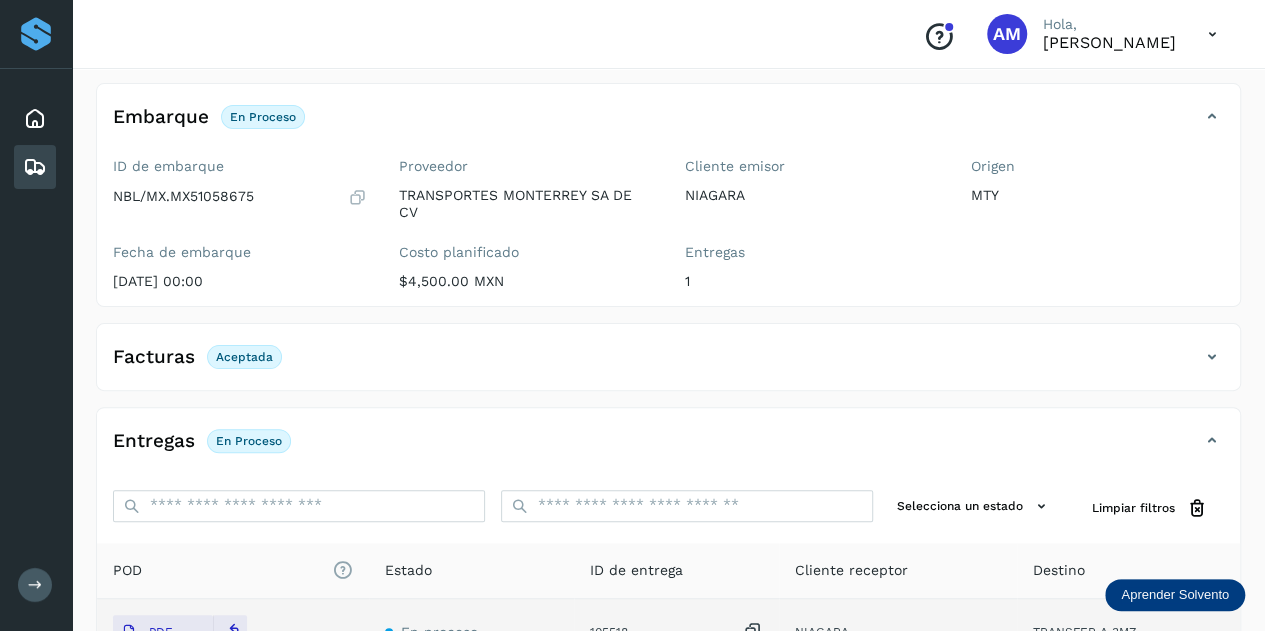 scroll, scrollTop: 0, scrollLeft: 0, axis: both 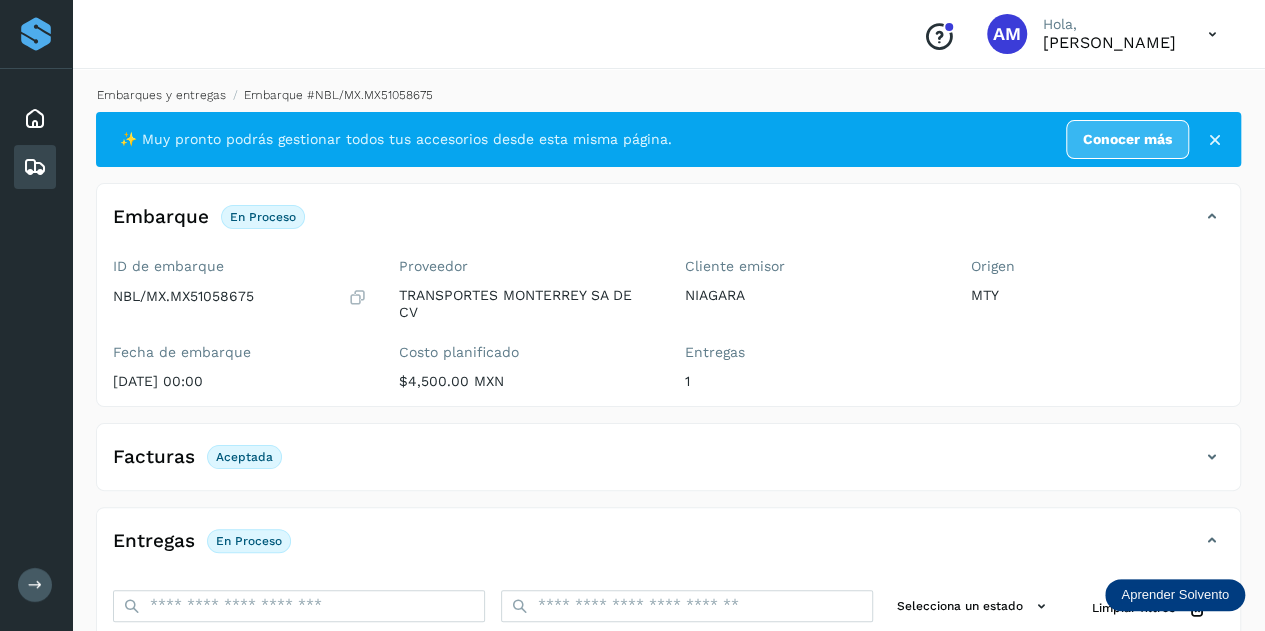 click on "Embarques y entregas" at bounding box center (161, 95) 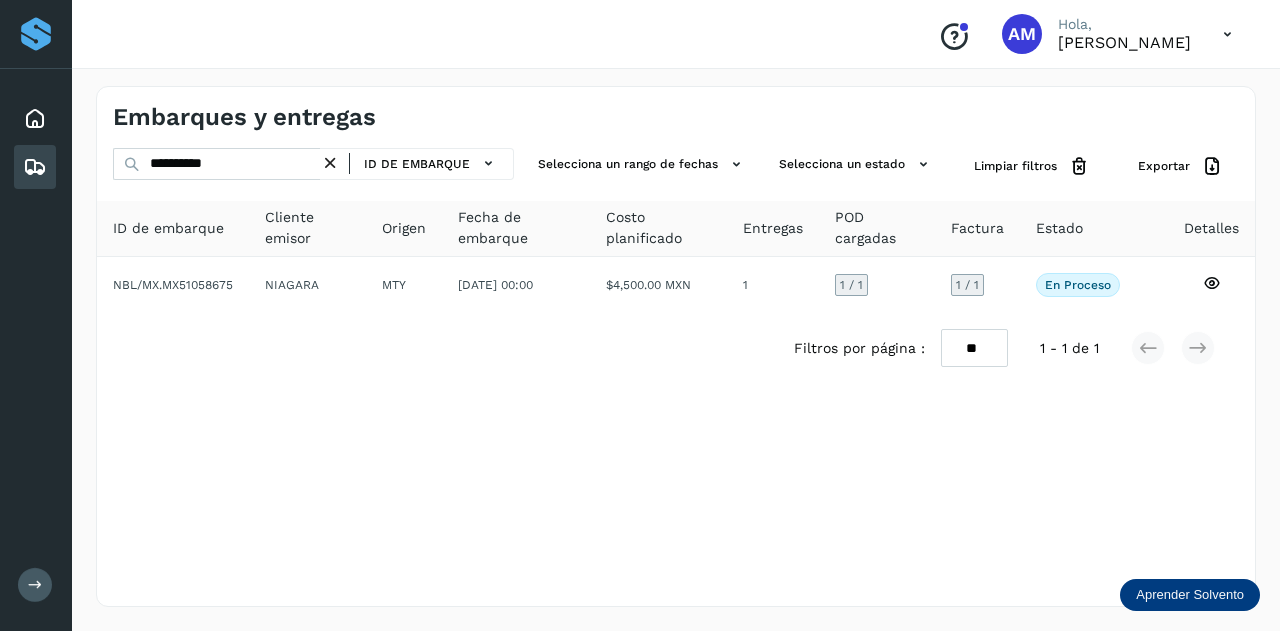 click at bounding box center [330, 163] 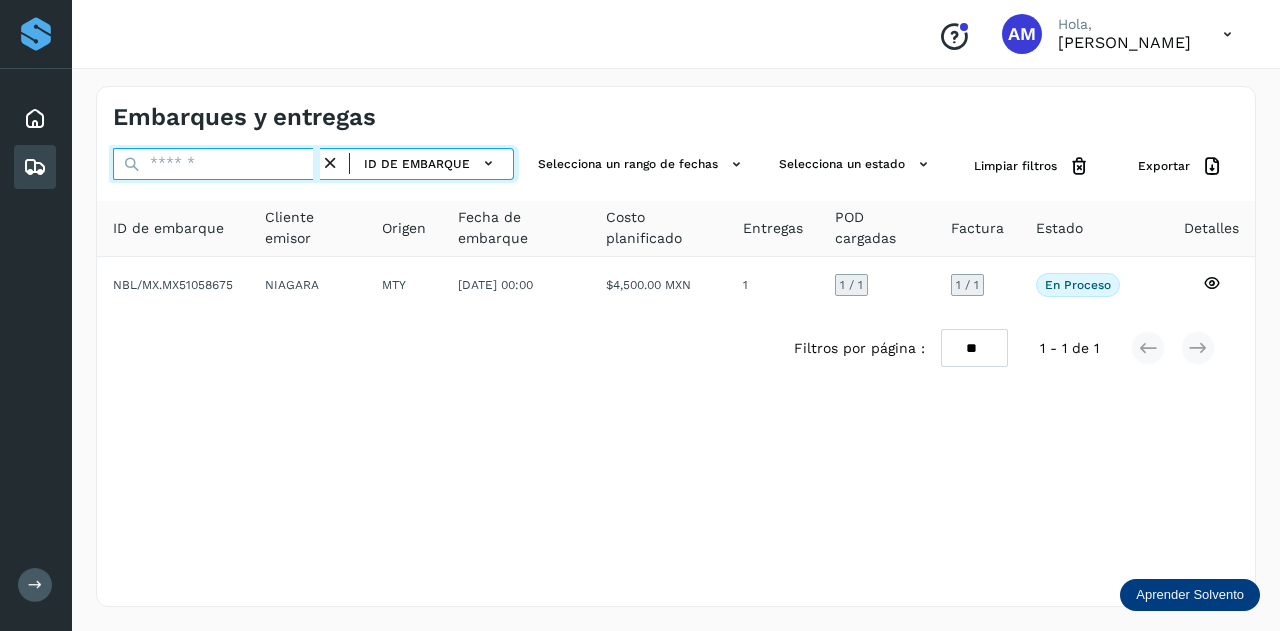 click at bounding box center (216, 164) 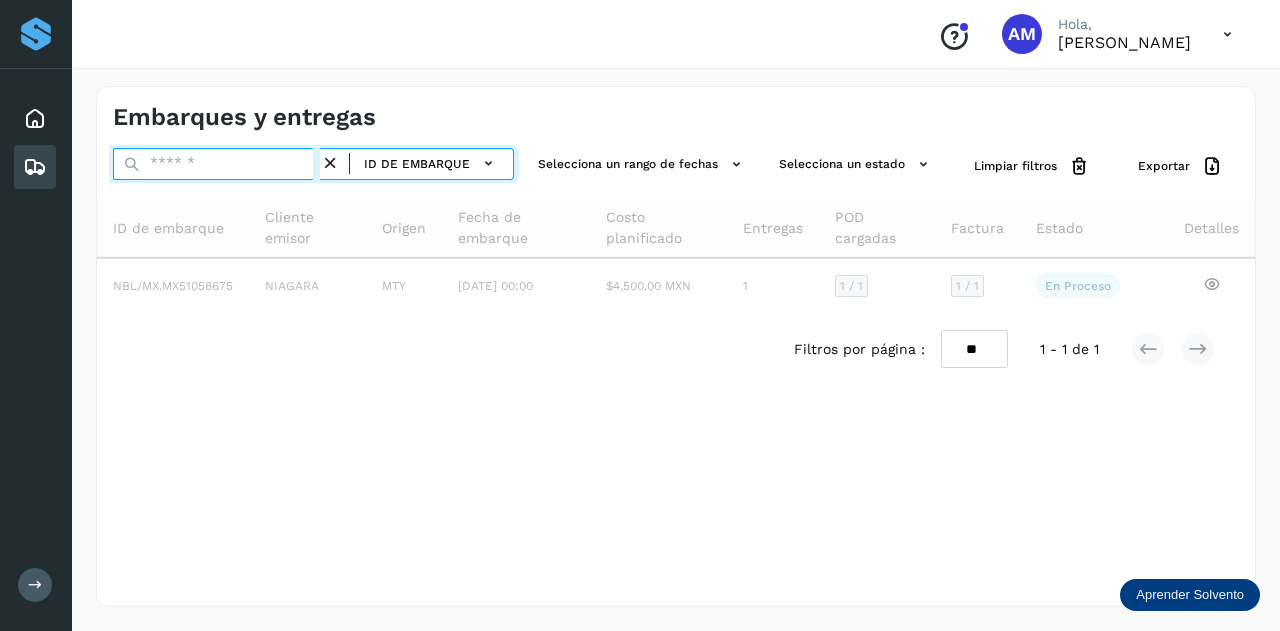 paste on "**********" 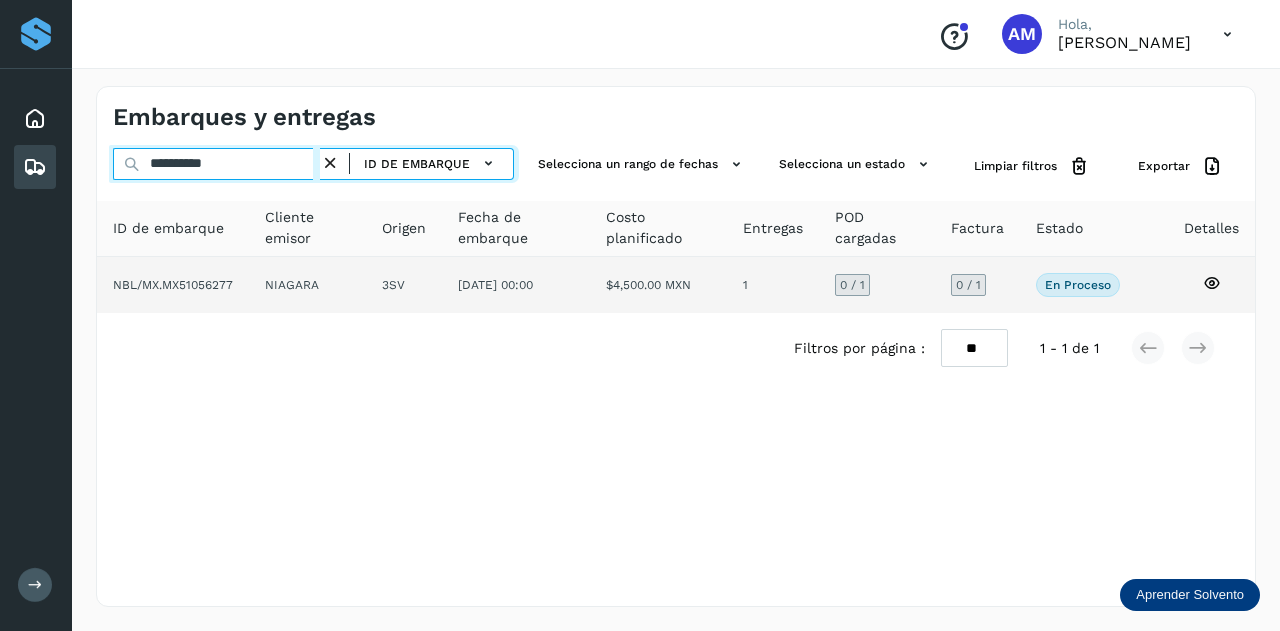 type on "**********" 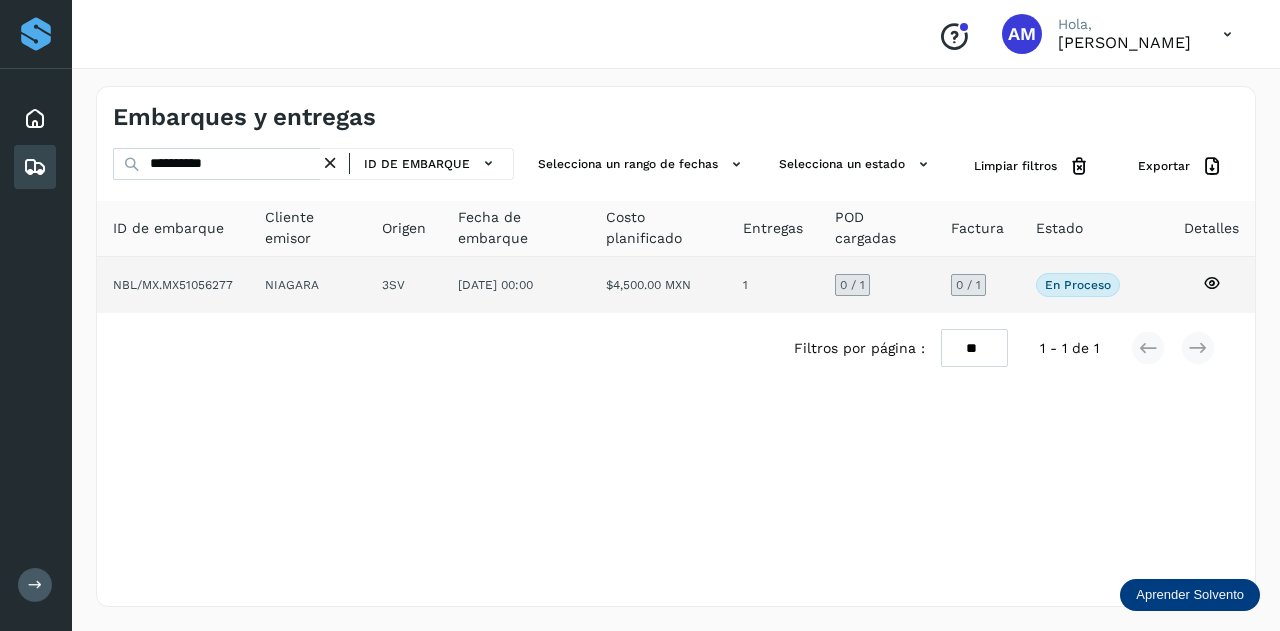 click on "NIAGARA" 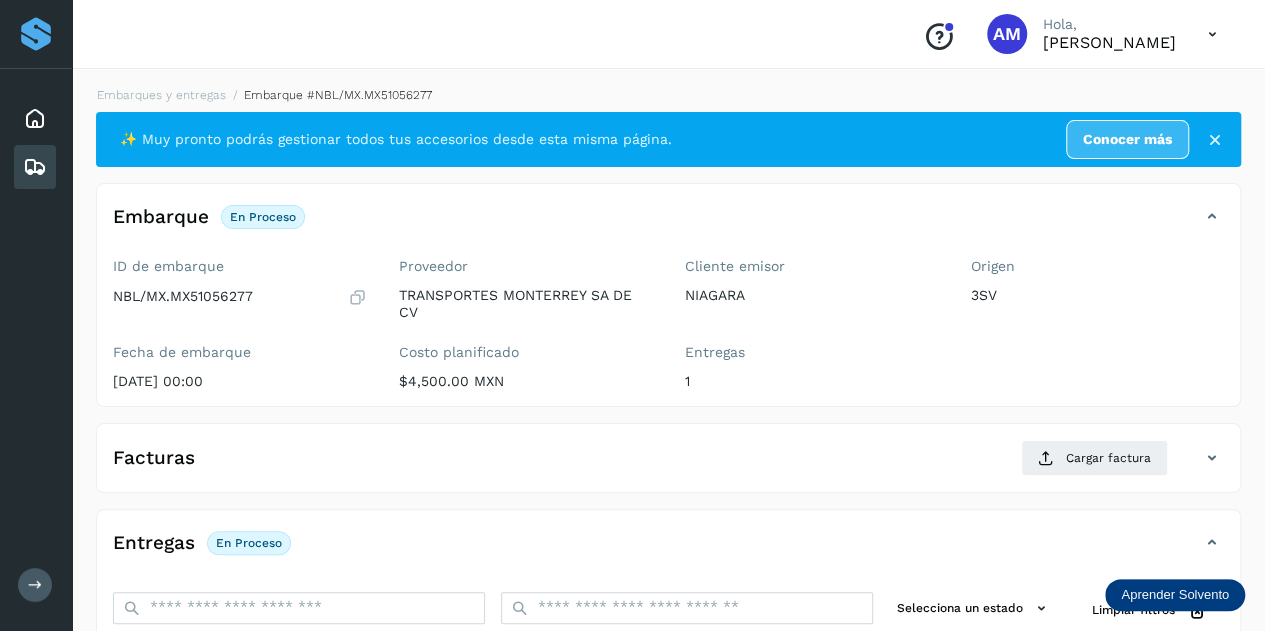 scroll, scrollTop: 300, scrollLeft: 0, axis: vertical 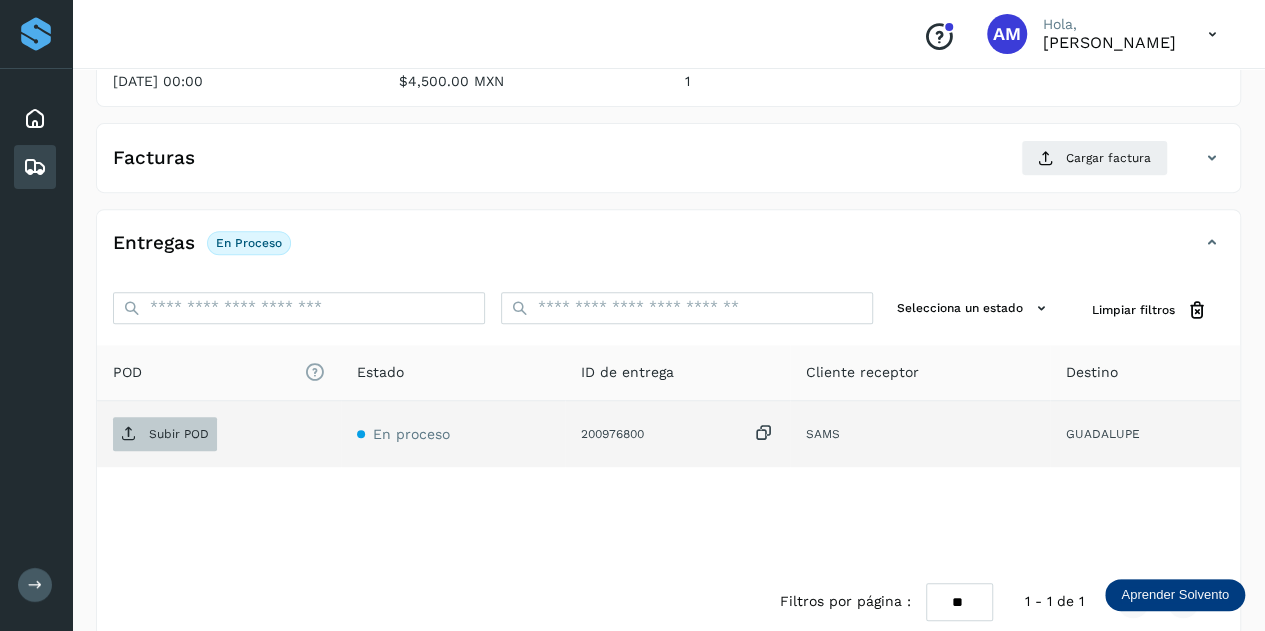 click on "Subir POD" at bounding box center (179, 434) 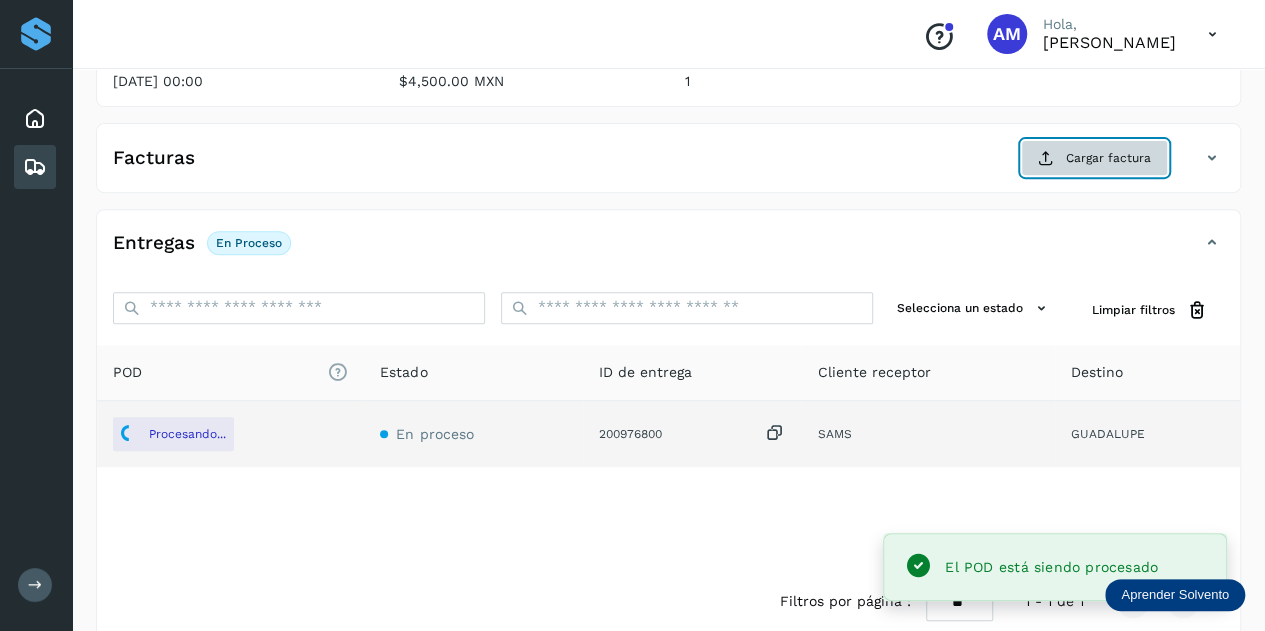 click on "Cargar factura" at bounding box center [1094, 158] 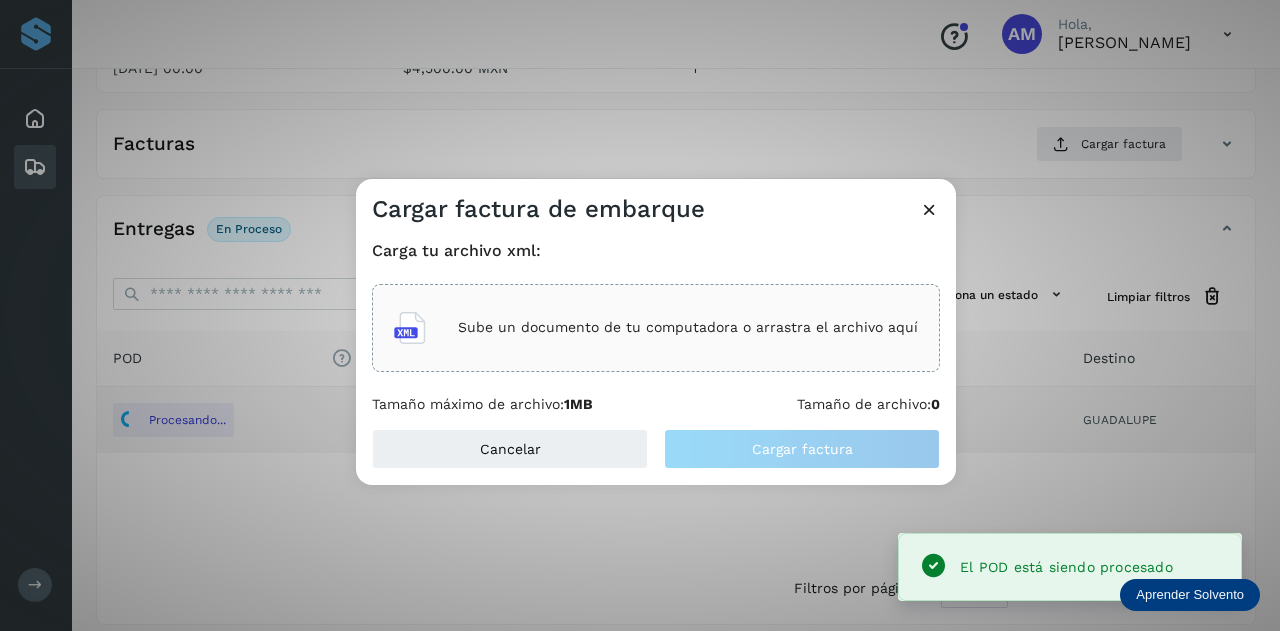 click on "Sube un documento de tu computadora o arrastra el archivo aquí" 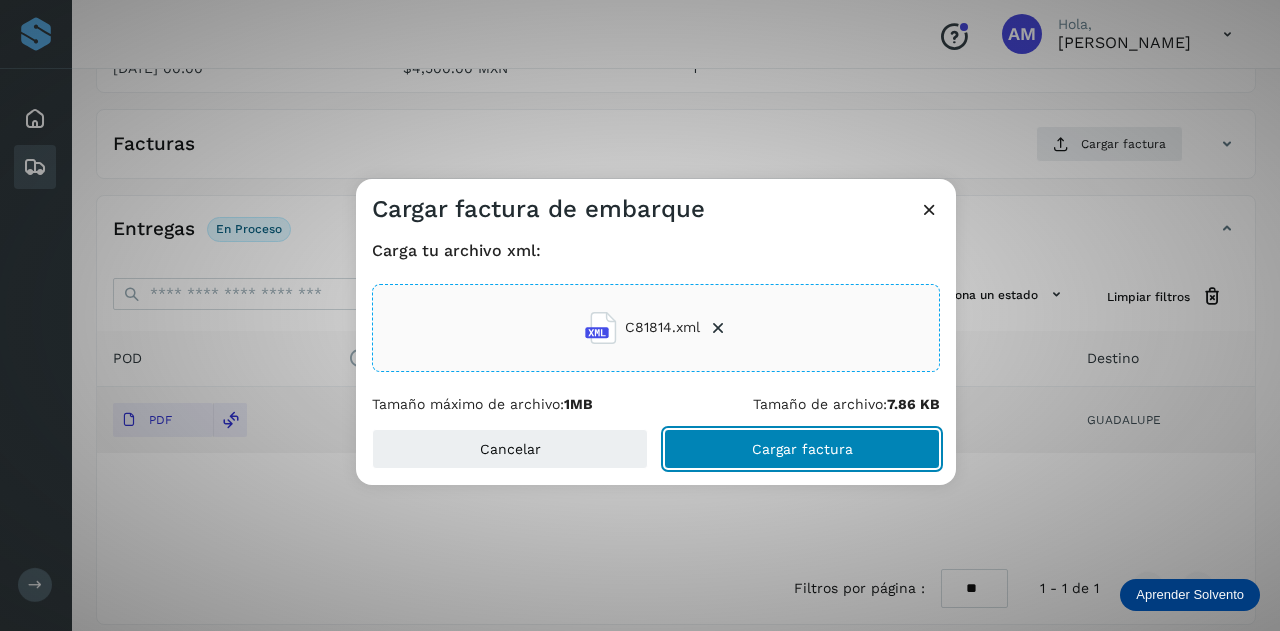 click on "Cargar factura" 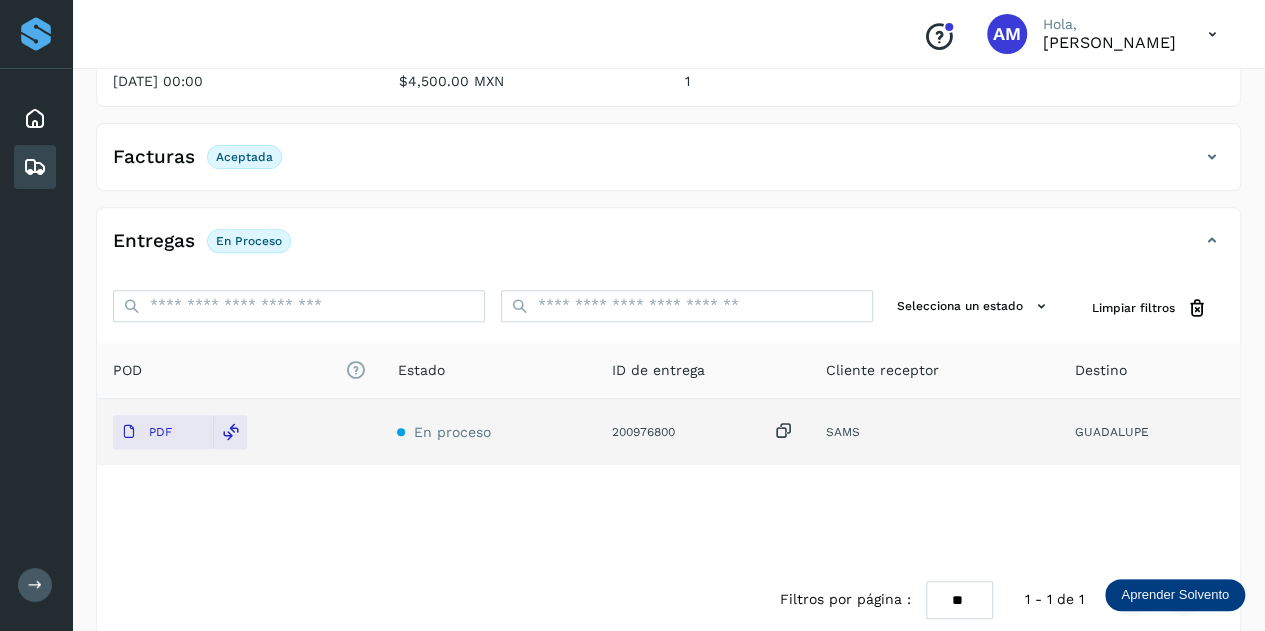 scroll, scrollTop: 0, scrollLeft: 0, axis: both 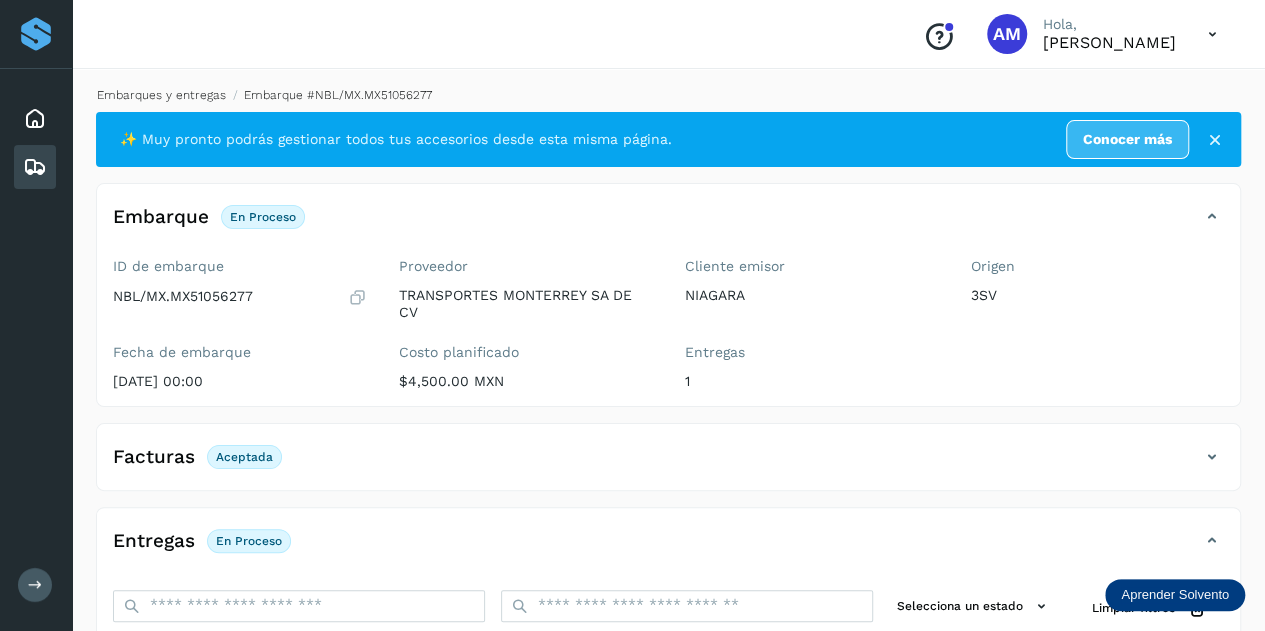 click on "Embarques y entregas" at bounding box center (161, 95) 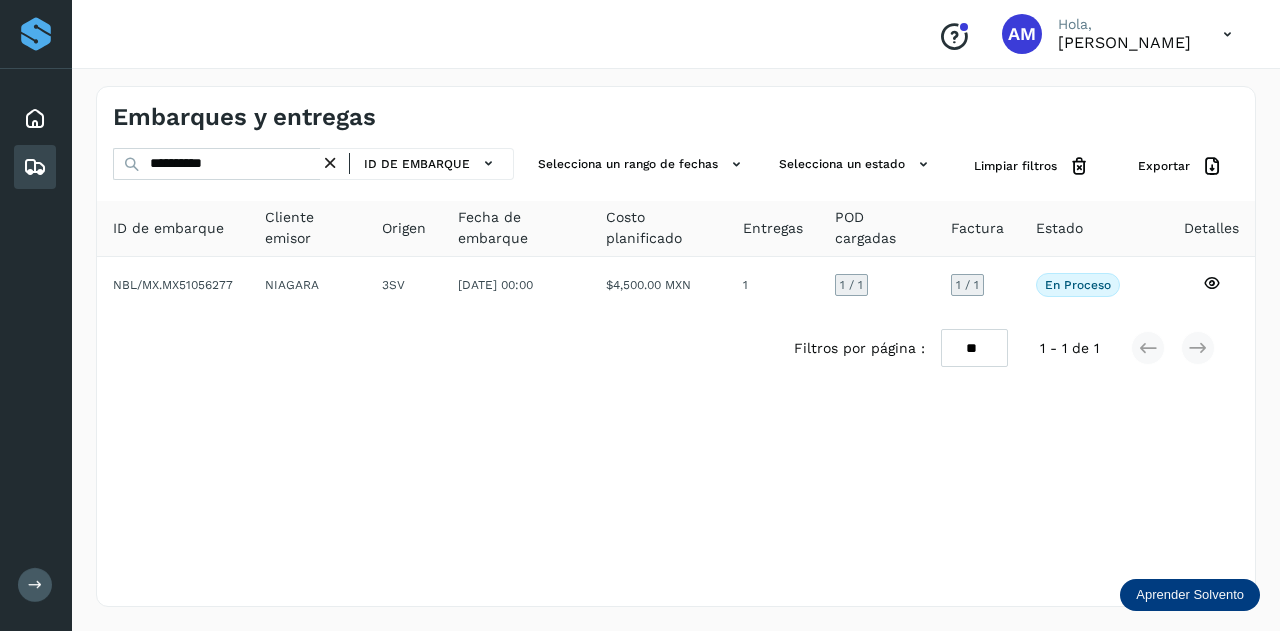 click at bounding box center [330, 163] 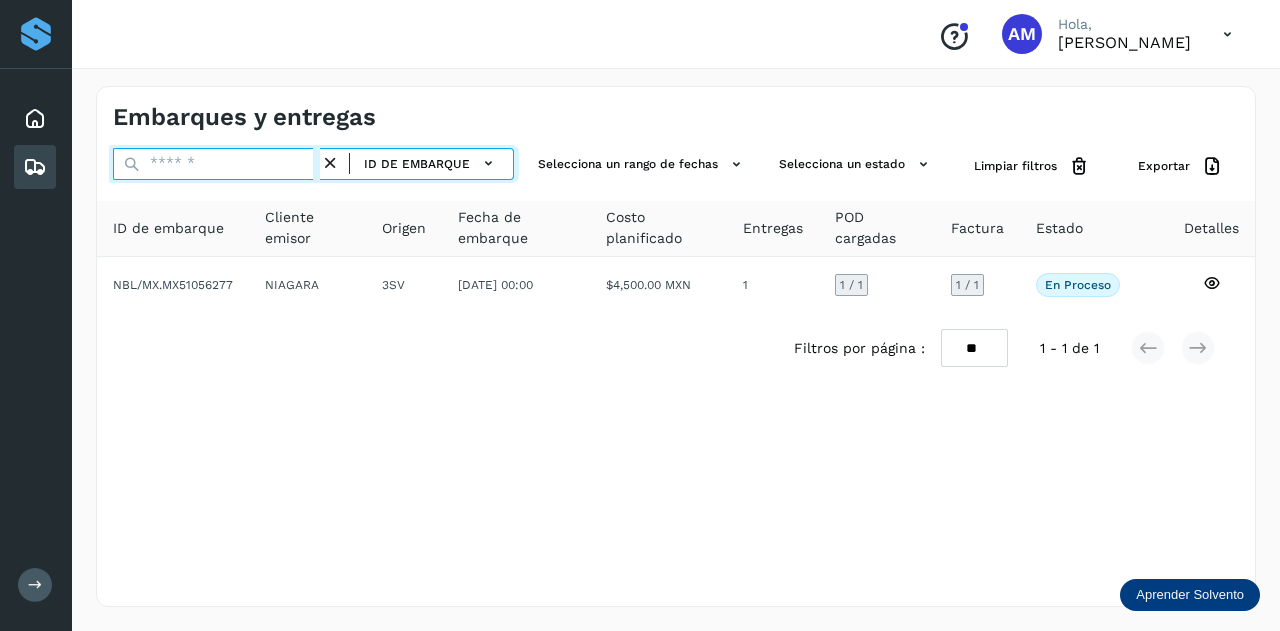 click at bounding box center (216, 164) 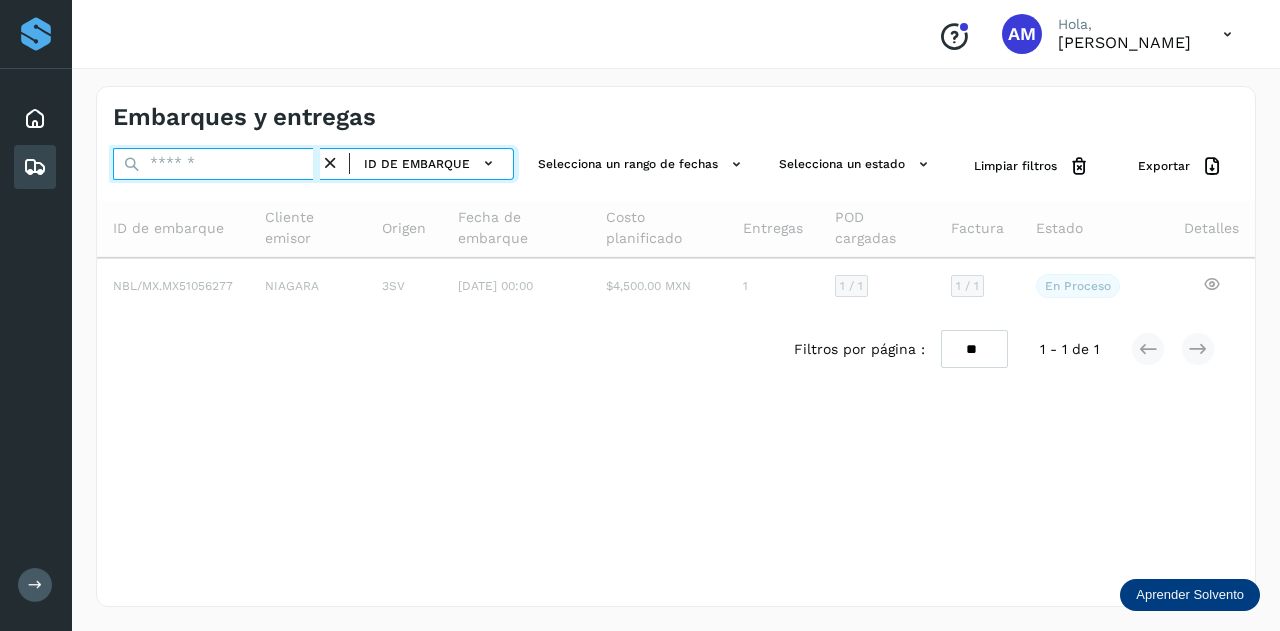 paste on "**********" 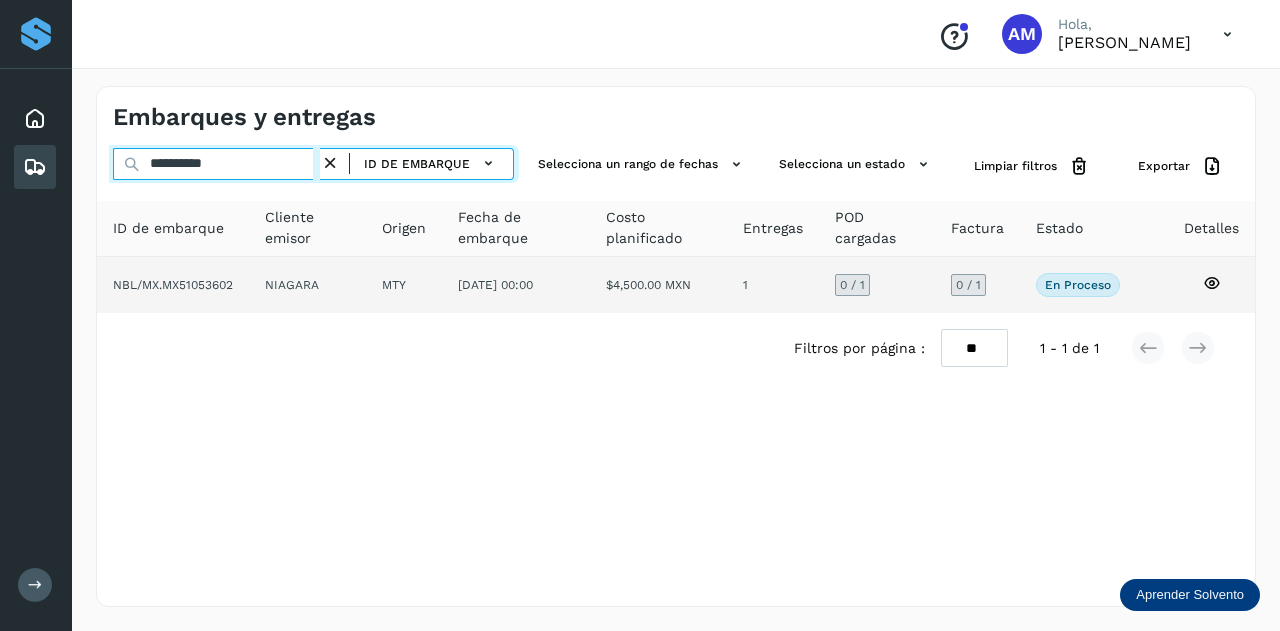 type on "**********" 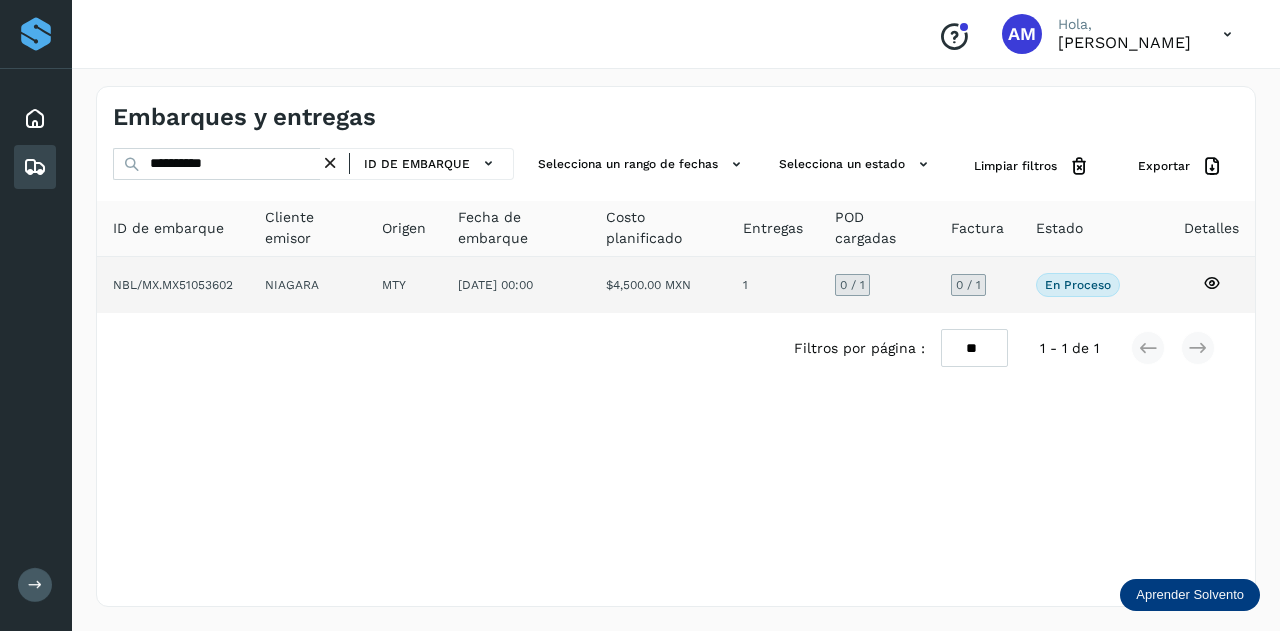 click on "NIAGARA" 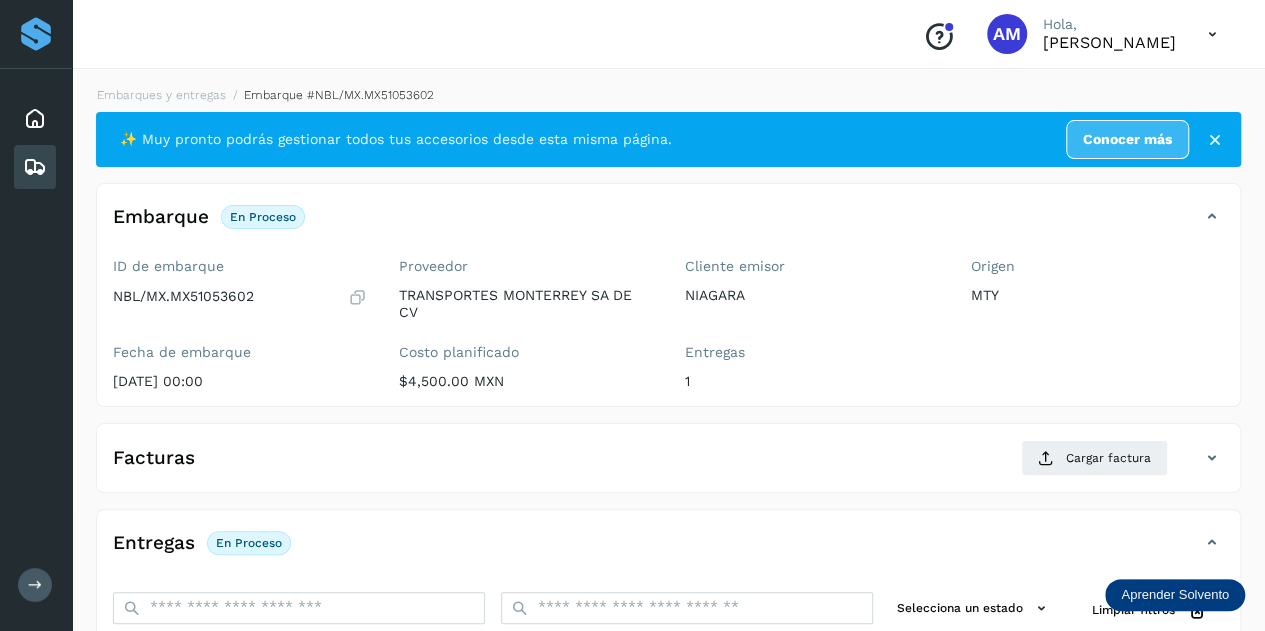 scroll, scrollTop: 200, scrollLeft: 0, axis: vertical 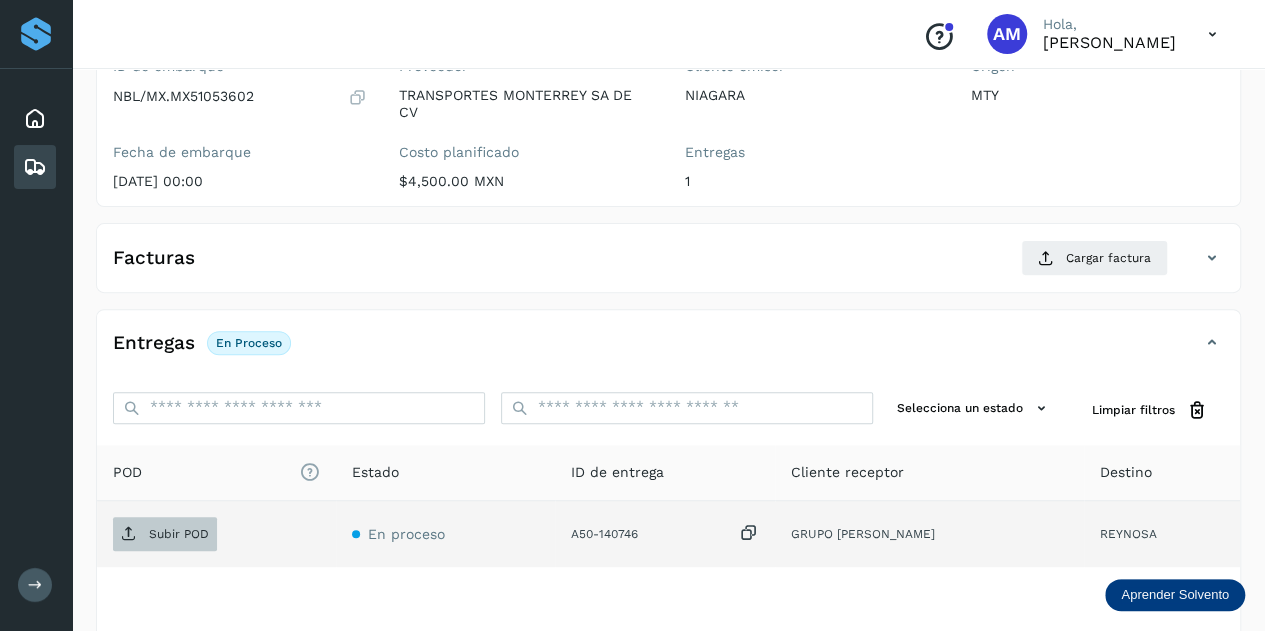 click on "Subir POD" at bounding box center (179, 534) 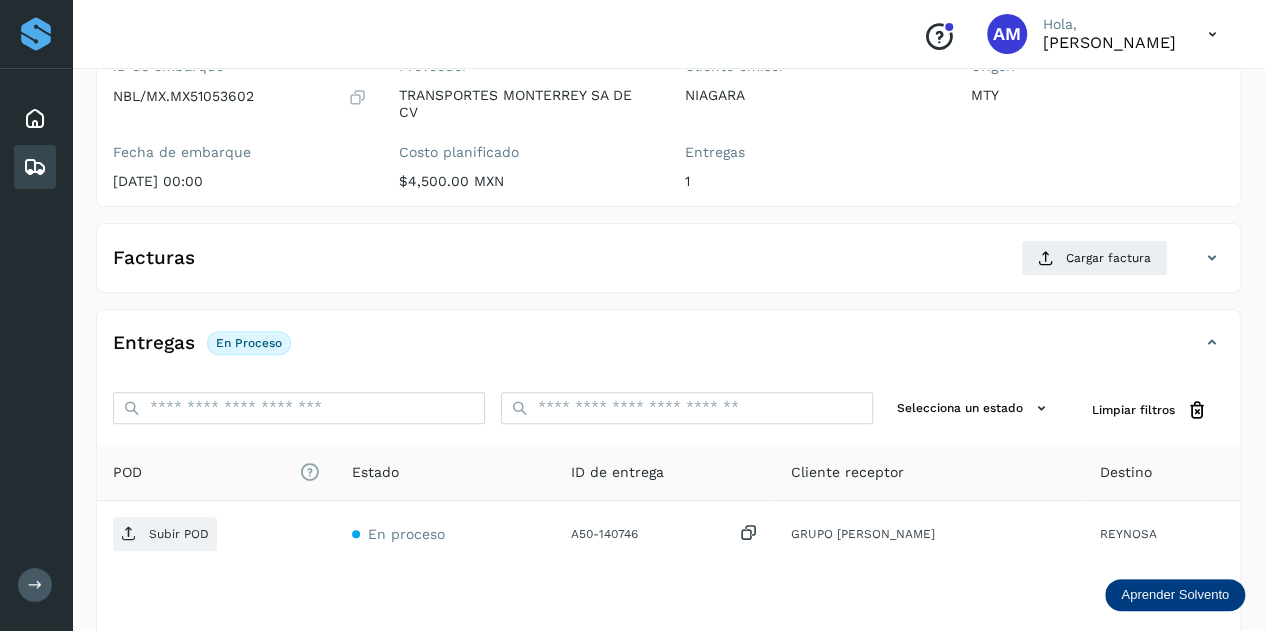 scroll, scrollTop: 0, scrollLeft: 0, axis: both 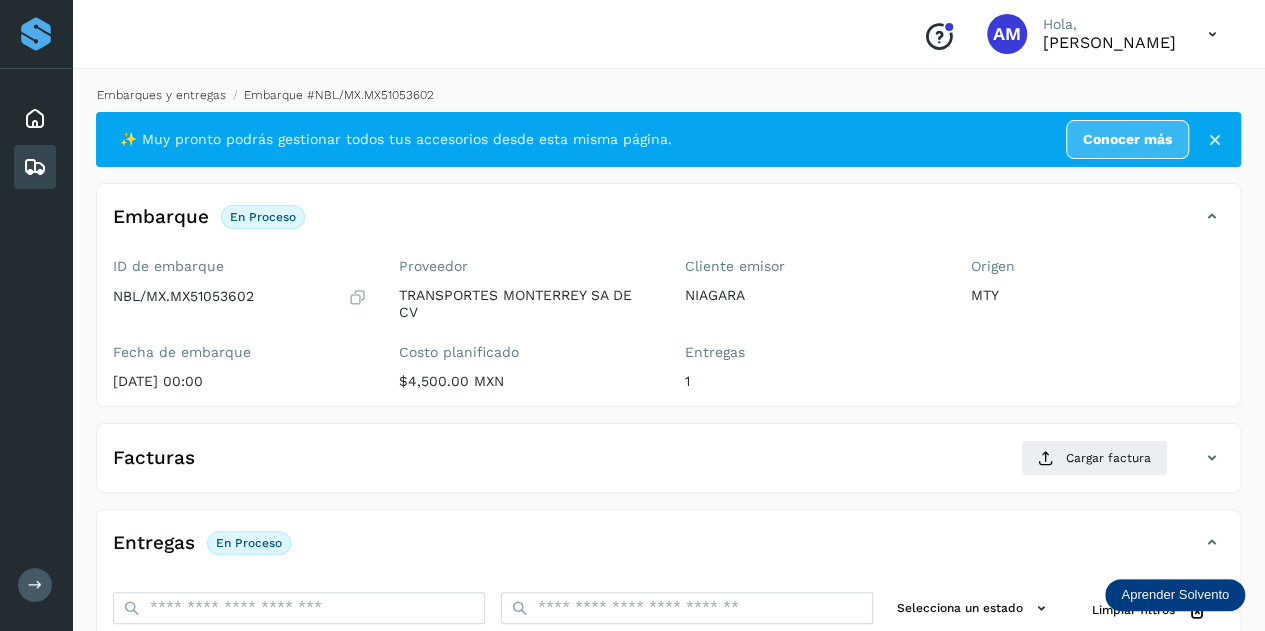 click on "Embarques y entregas" at bounding box center [161, 95] 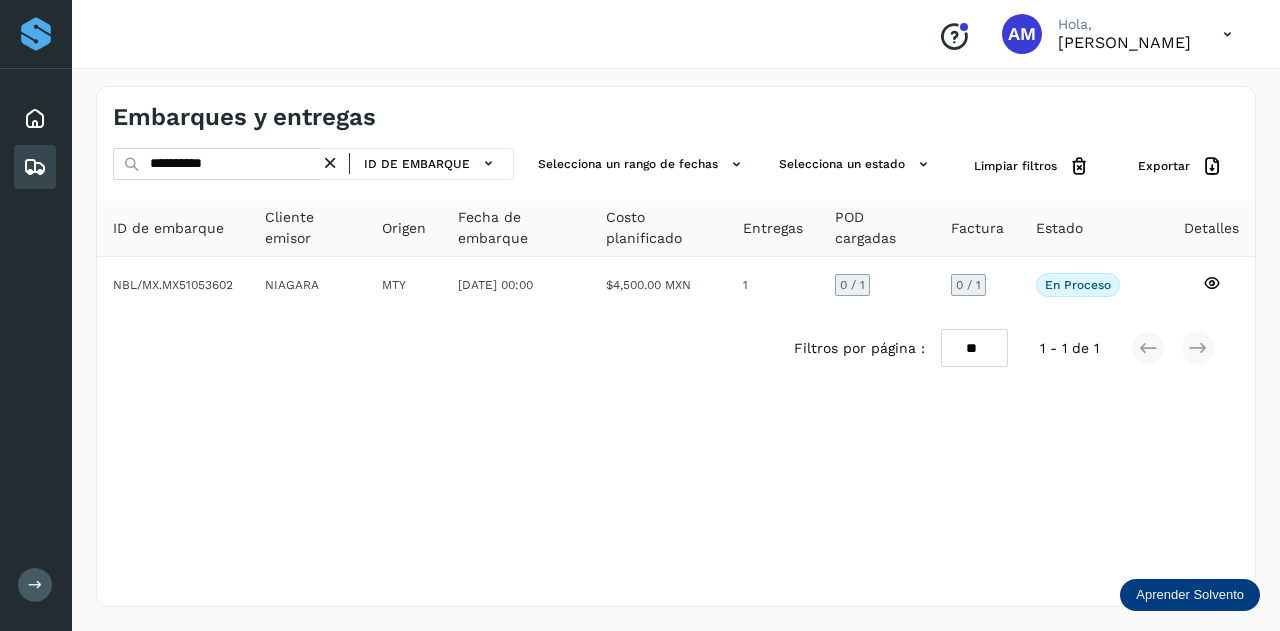 drag, startPoint x: 340, startPoint y: 165, endPoint x: 288, endPoint y: 167, distance: 52.03845 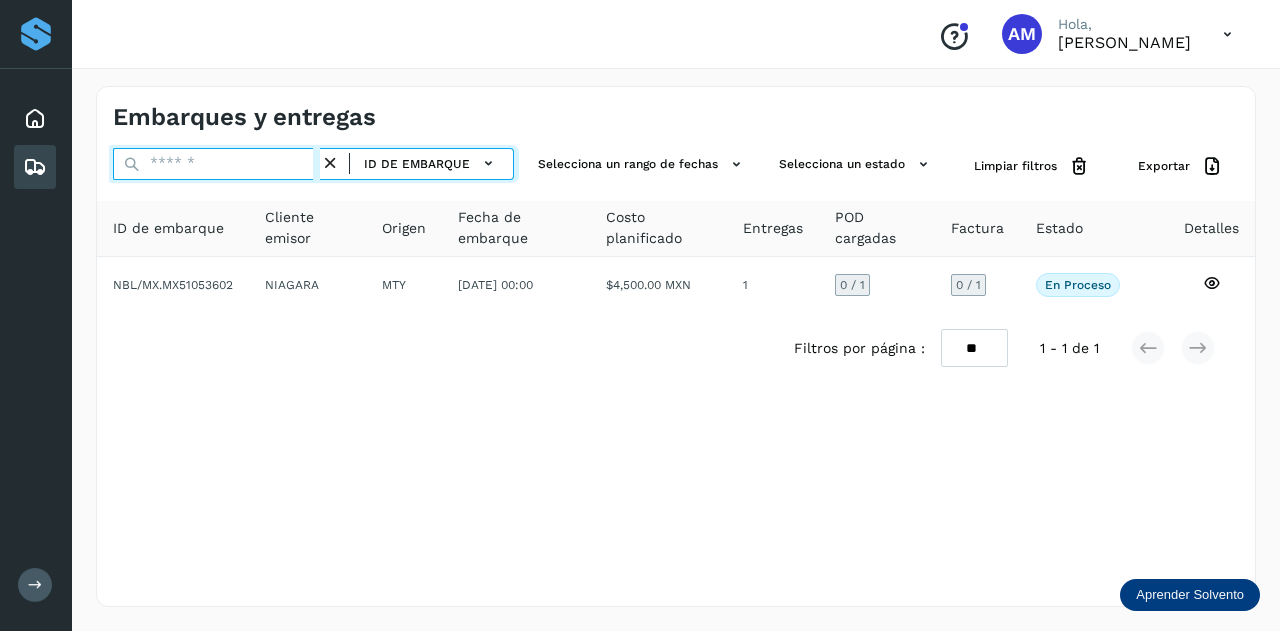 click at bounding box center [216, 164] 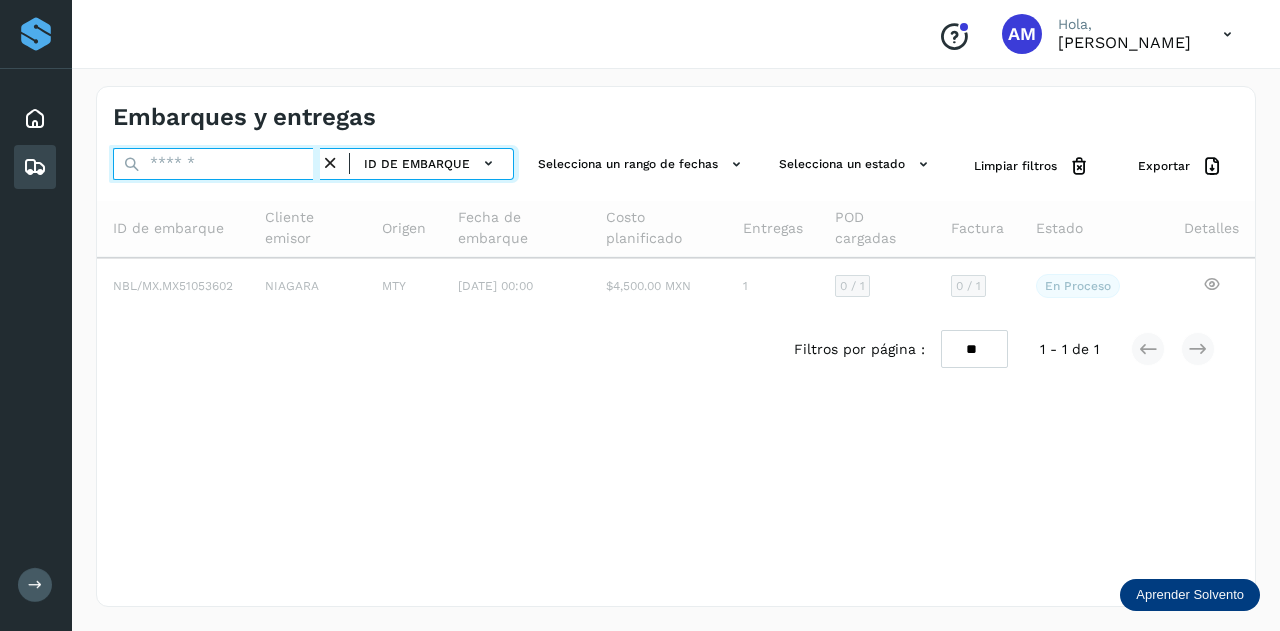 paste on "**********" 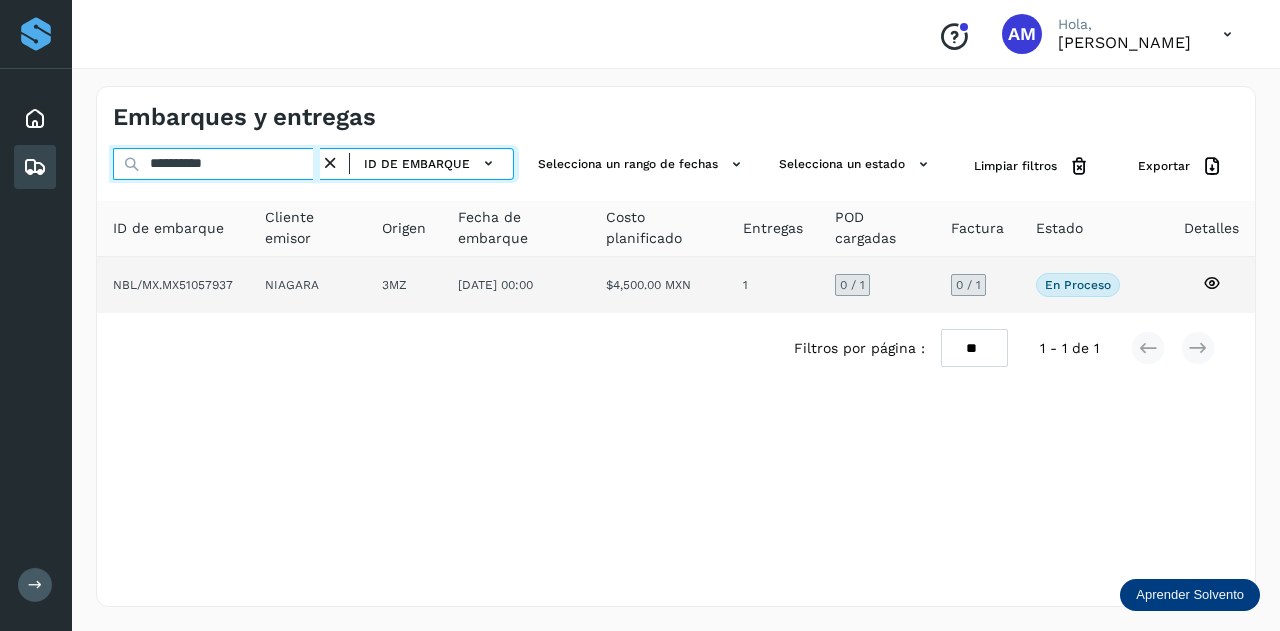 type on "**********" 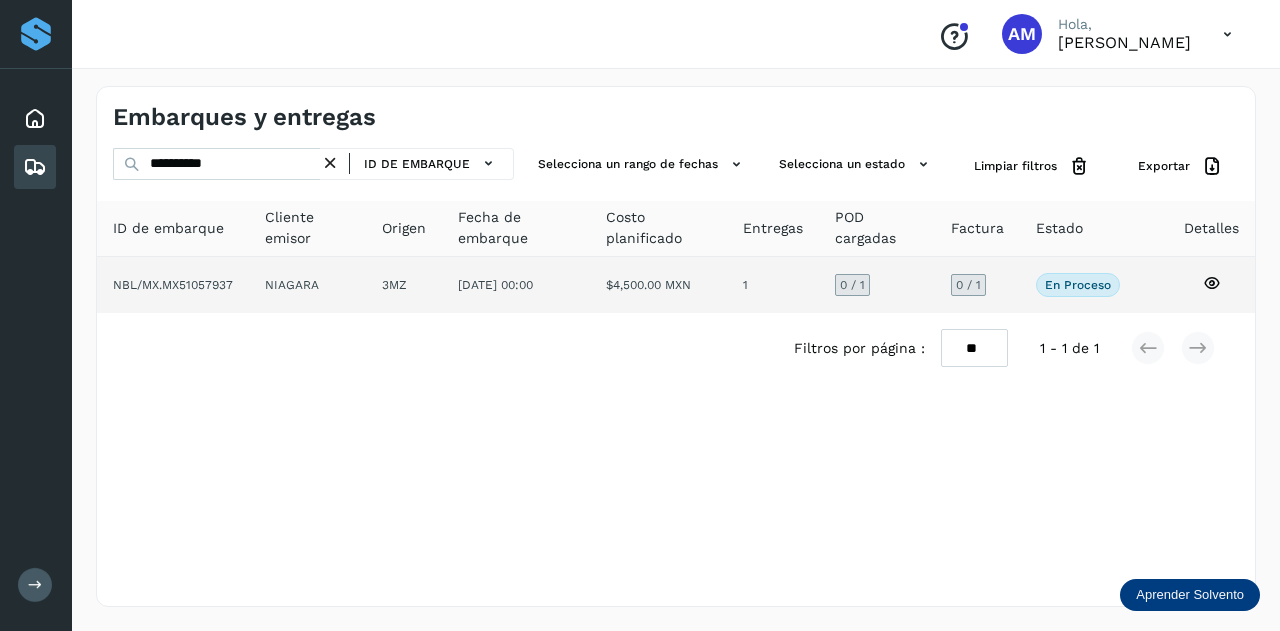 click on "3MZ" 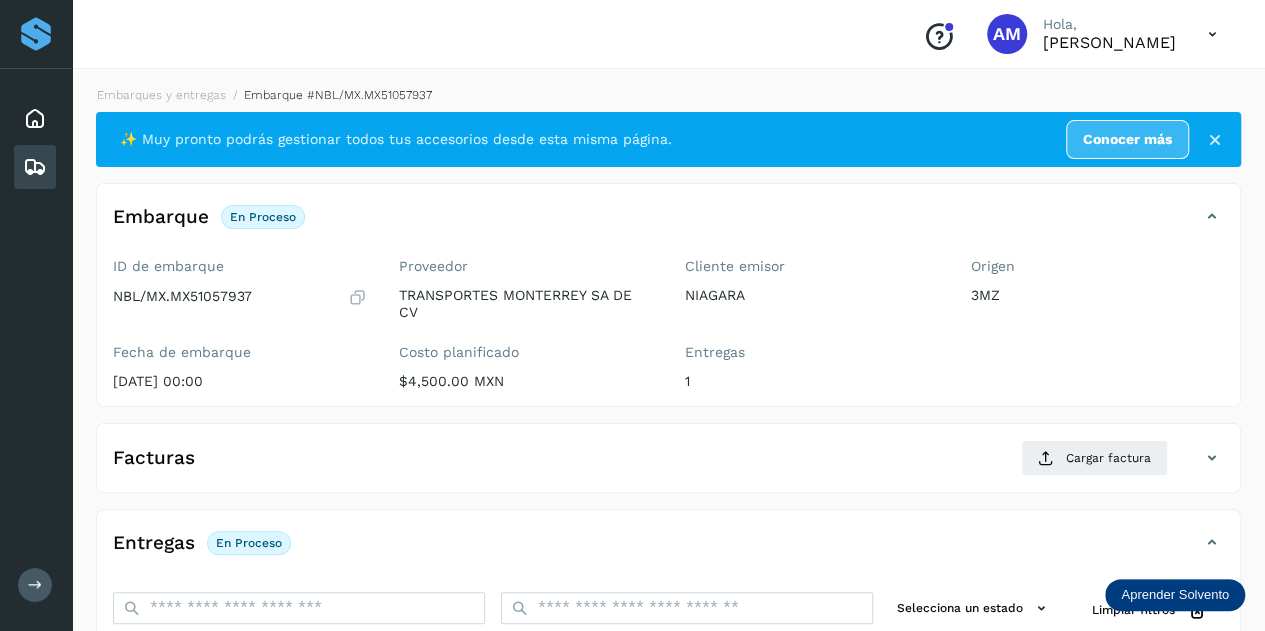 scroll, scrollTop: 200, scrollLeft: 0, axis: vertical 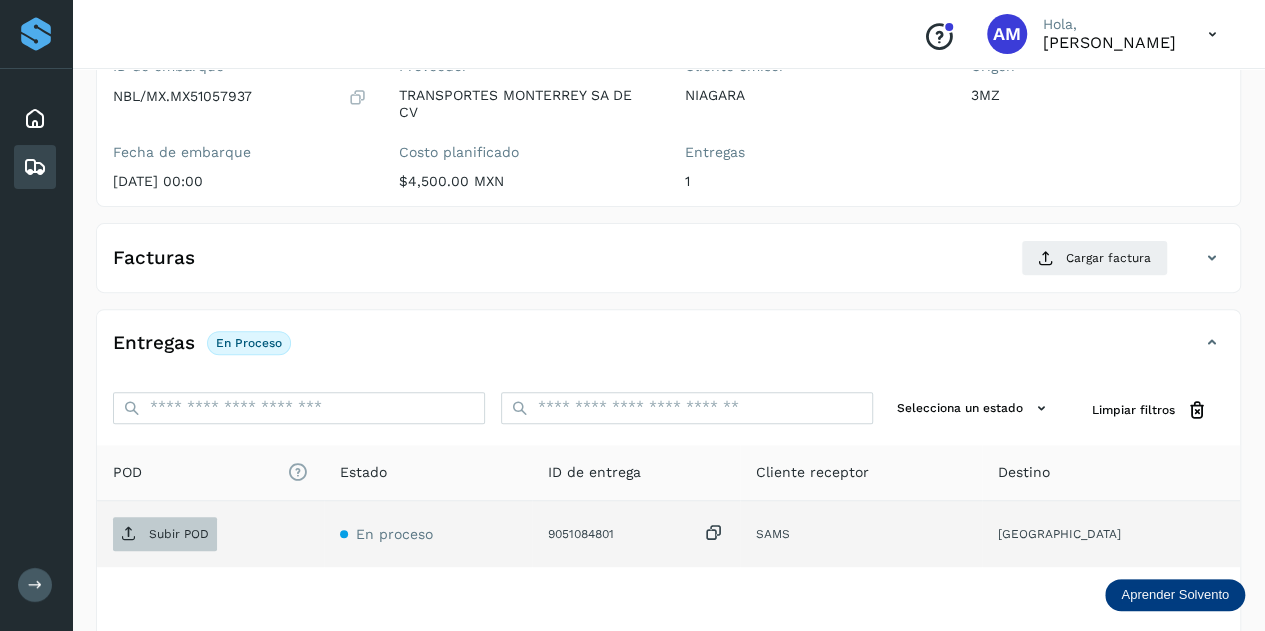 click on "Subir POD" at bounding box center [165, 534] 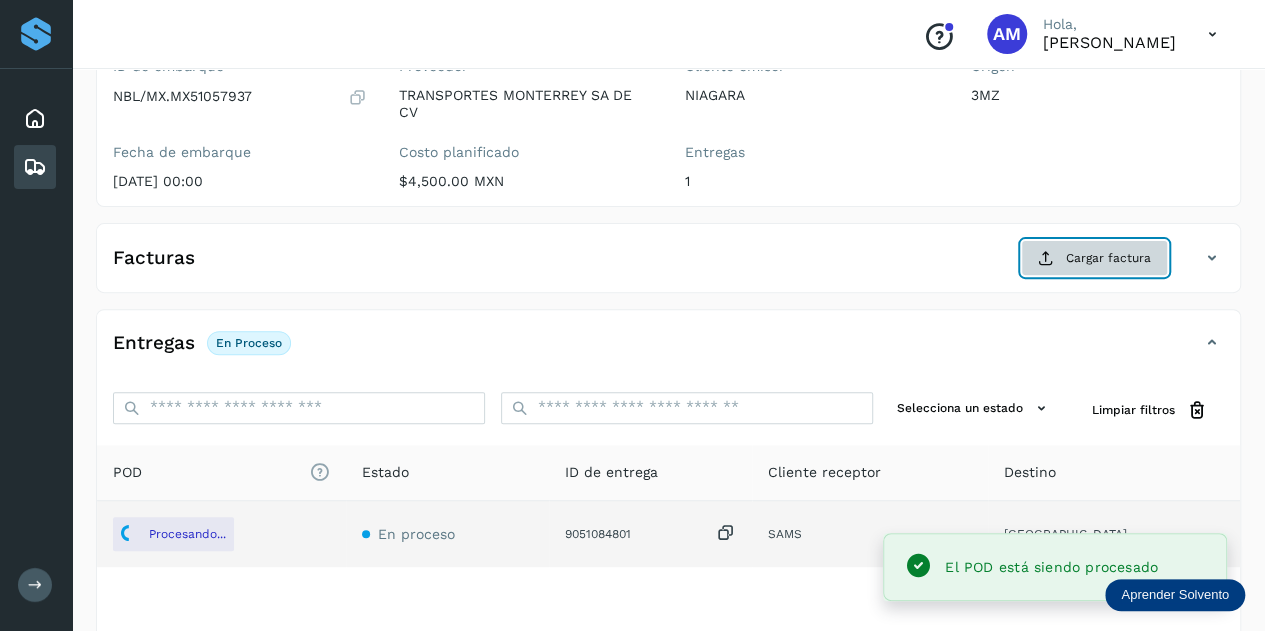 click on "Cargar factura" 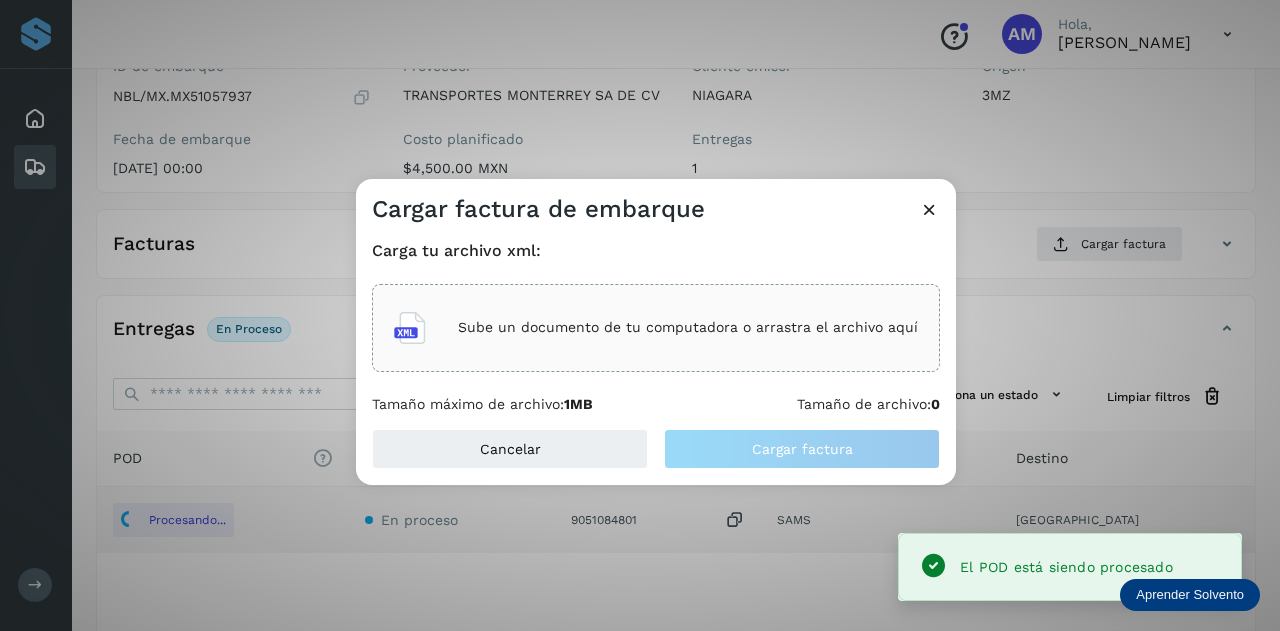 click on "Sube un documento de tu computadora o arrastra el archivo aquí" 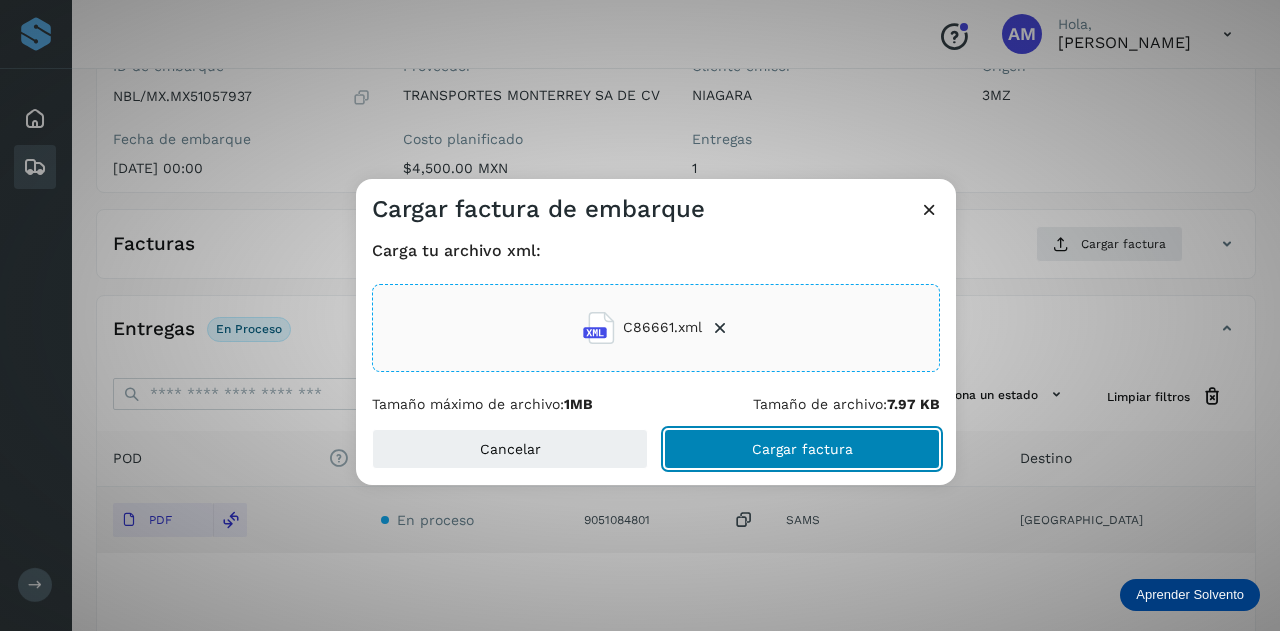click on "Cargar factura" 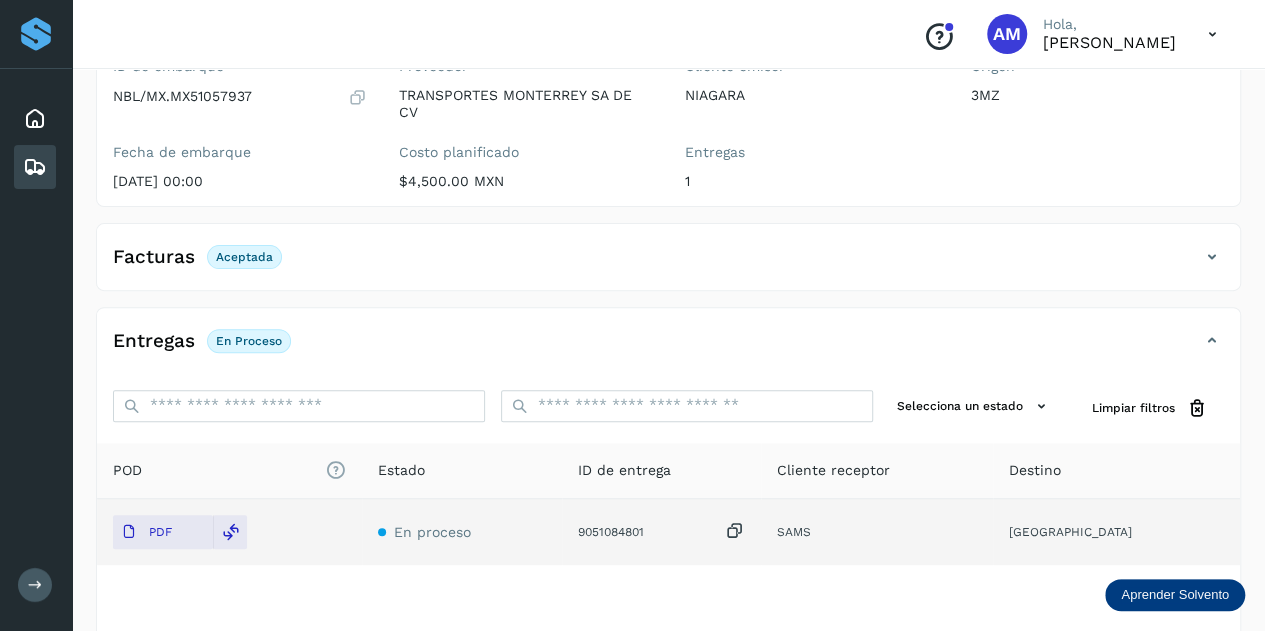 scroll, scrollTop: 0, scrollLeft: 0, axis: both 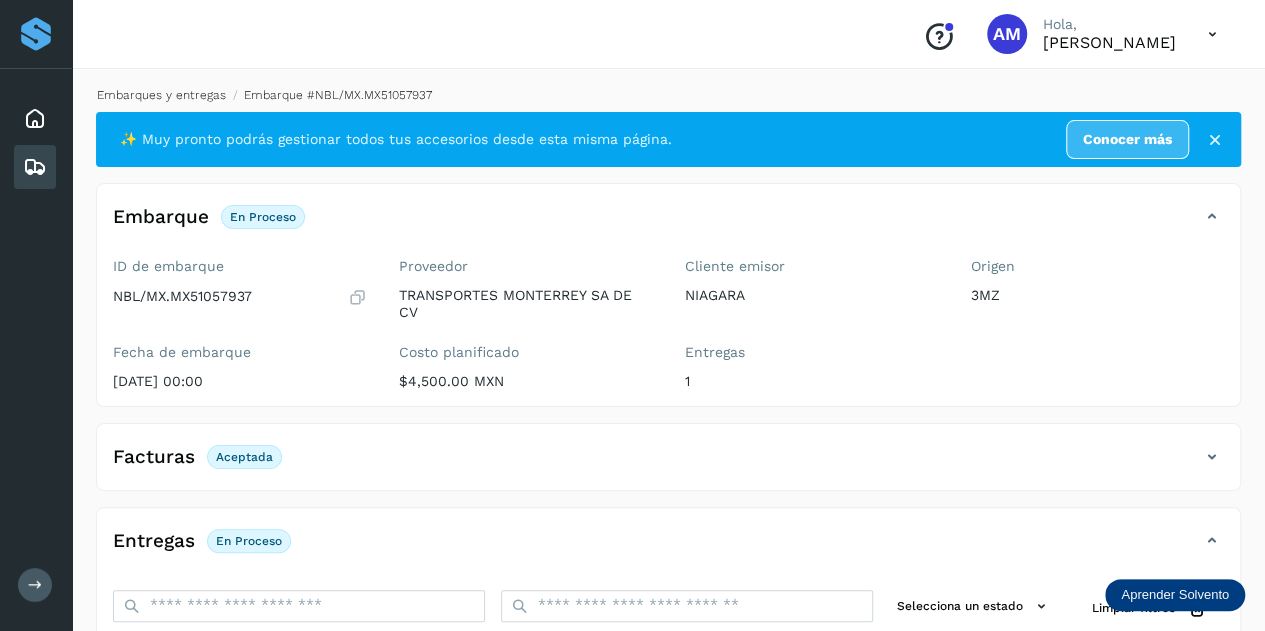 click on "Embarques y entregas" at bounding box center [161, 95] 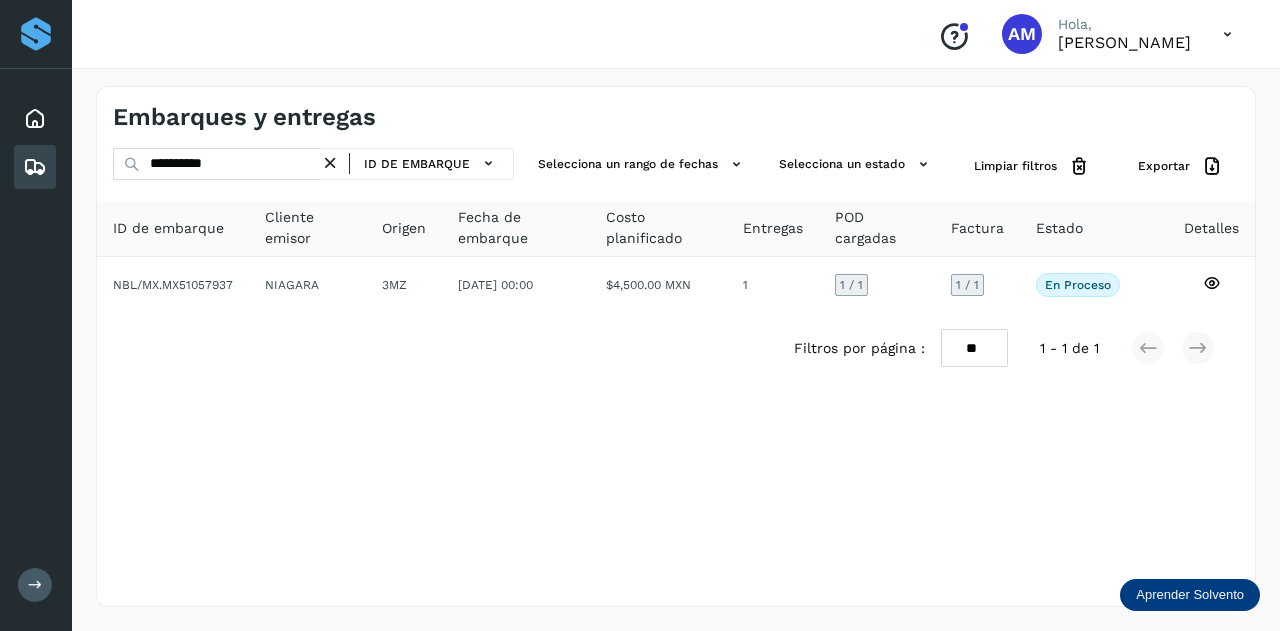 click at bounding box center [330, 163] 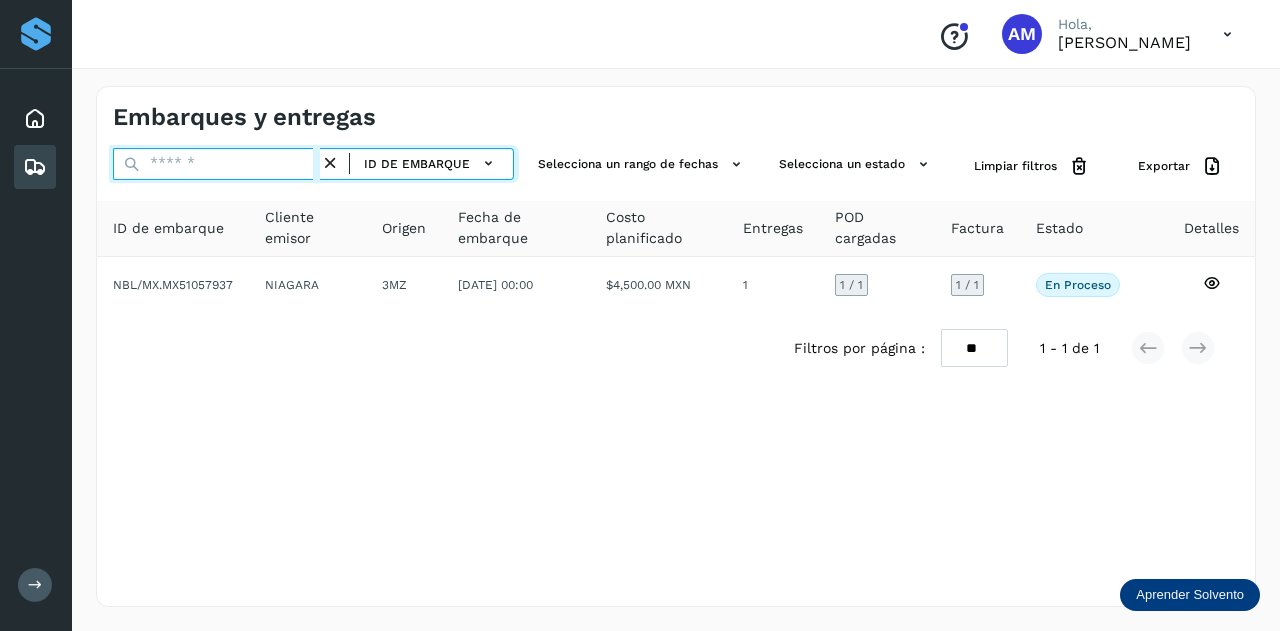 click at bounding box center (216, 164) 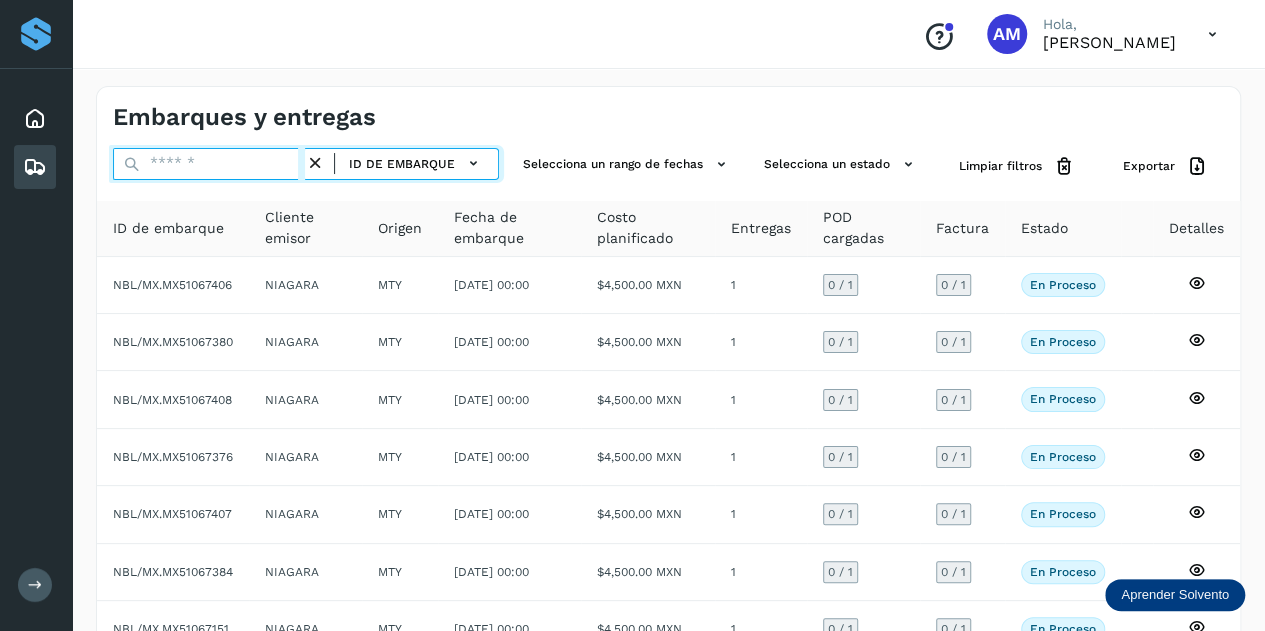 click at bounding box center [209, 164] 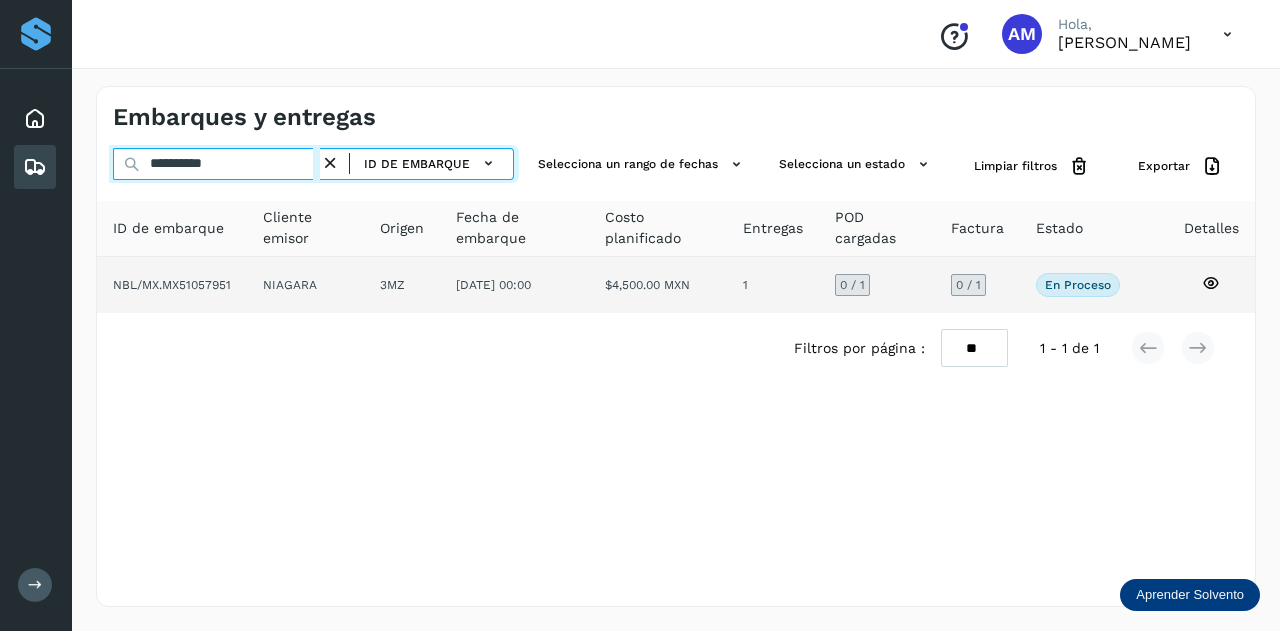 type on "**********" 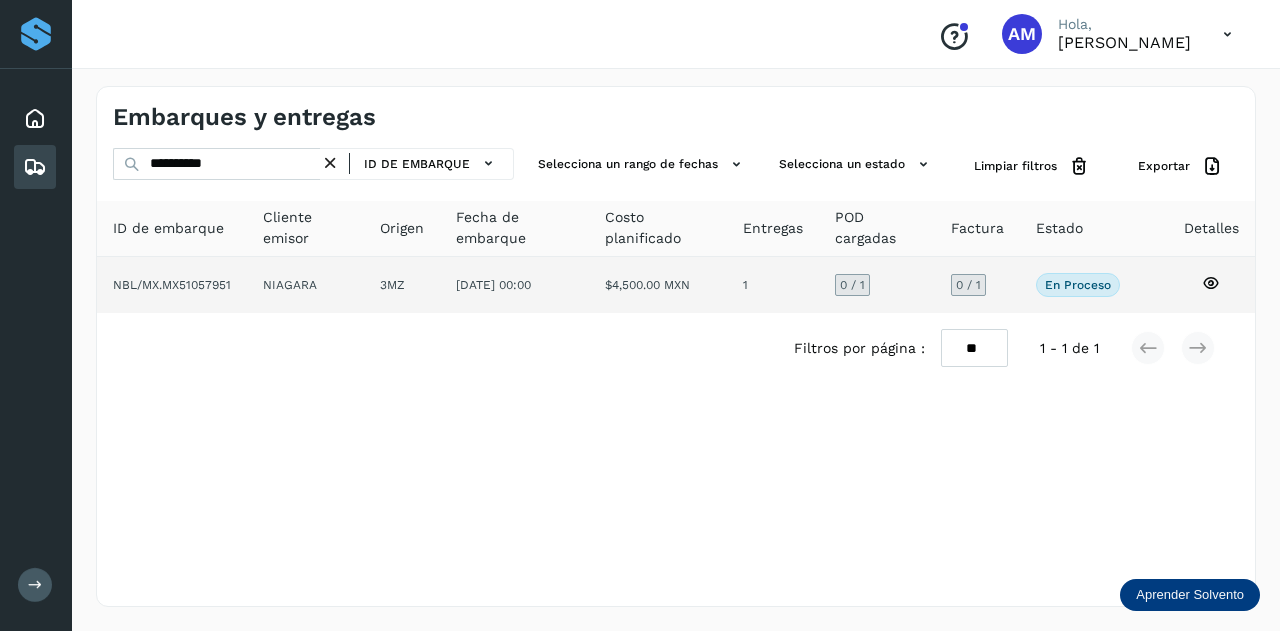 click on "3MZ" 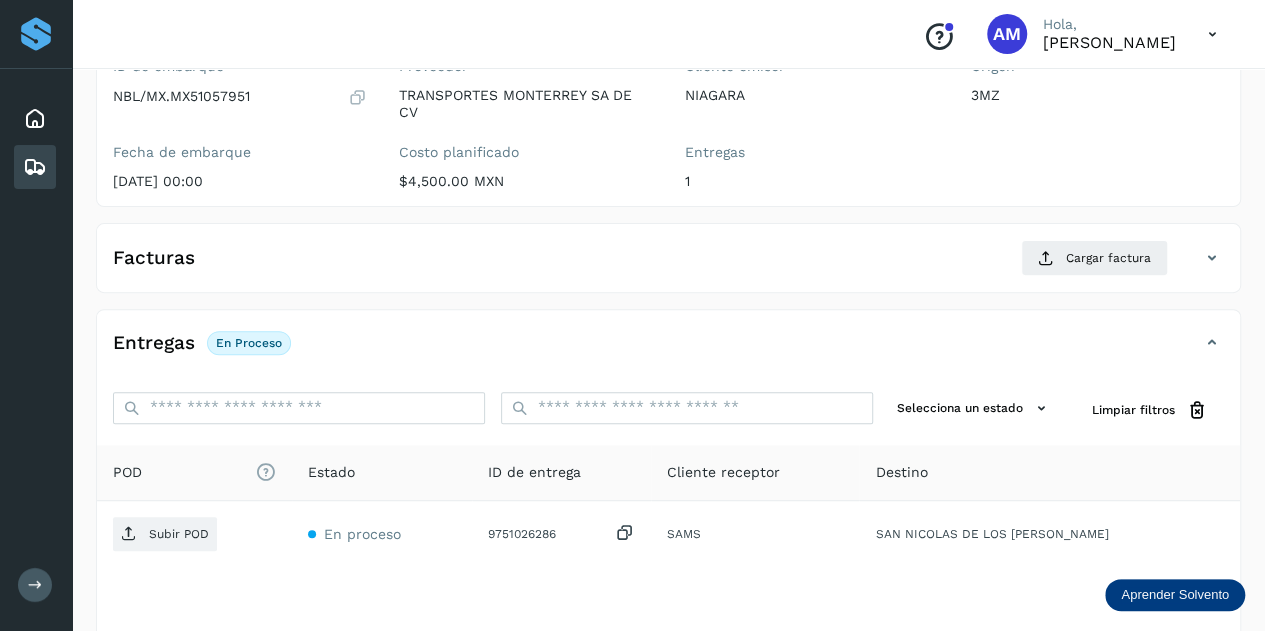 scroll, scrollTop: 300, scrollLeft: 0, axis: vertical 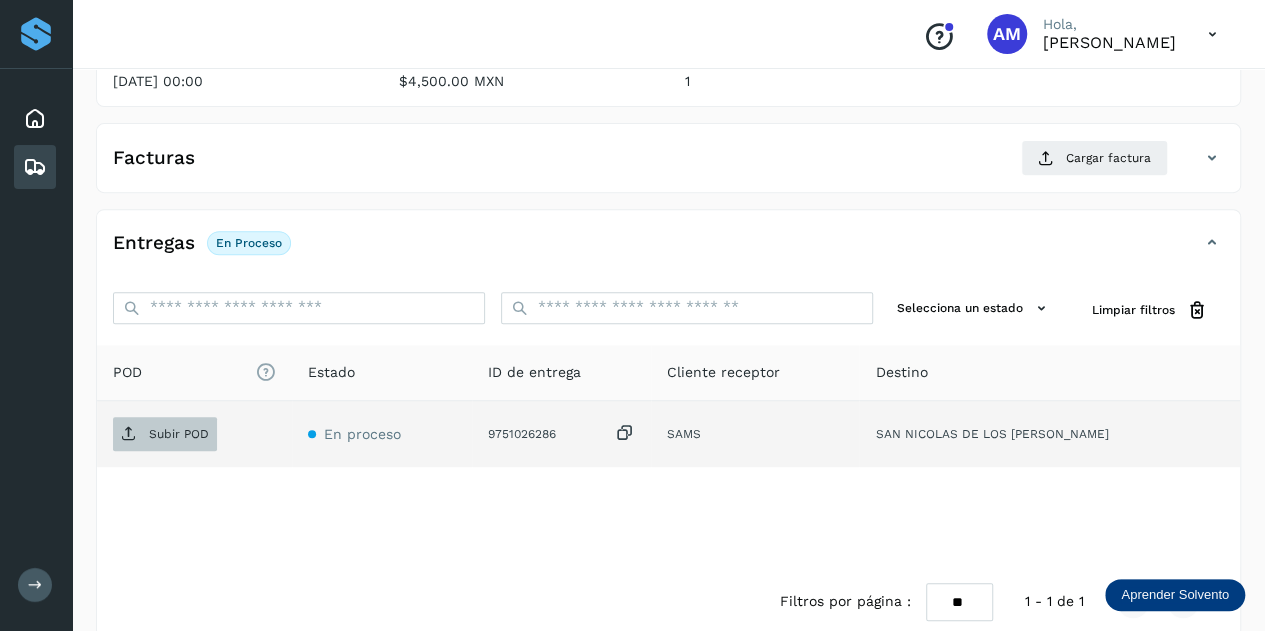 click on "Subir POD" at bounding box center (179, 434) 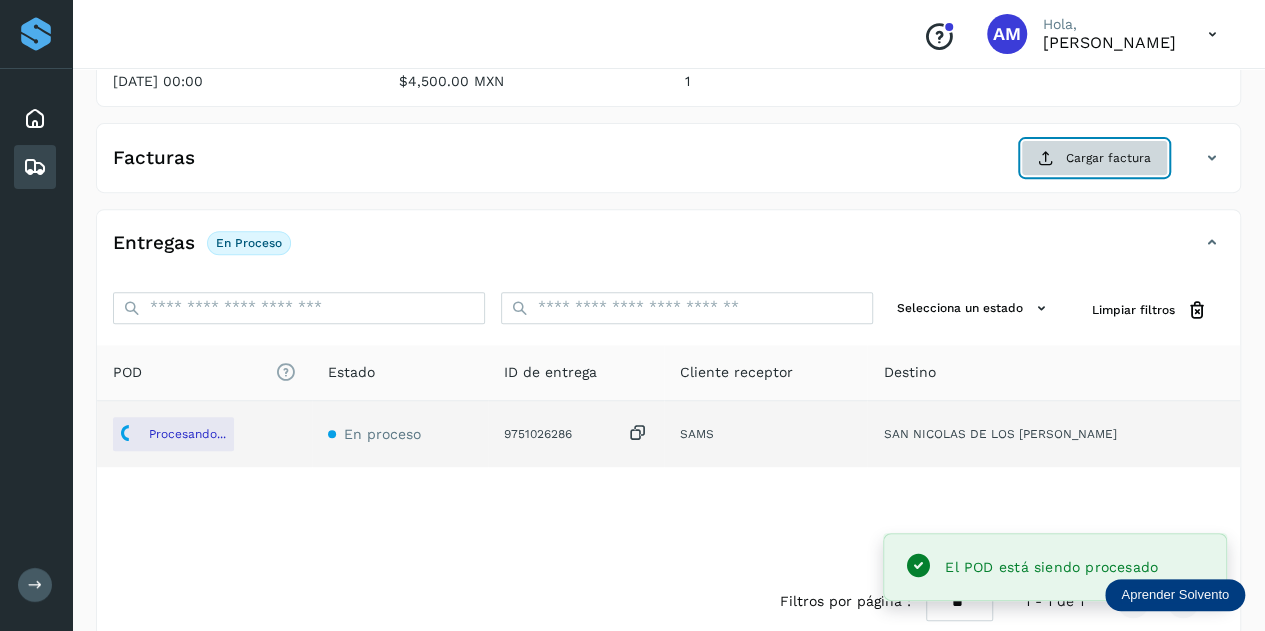 click on "Cargar factura" at bounding box center (1094, 158) 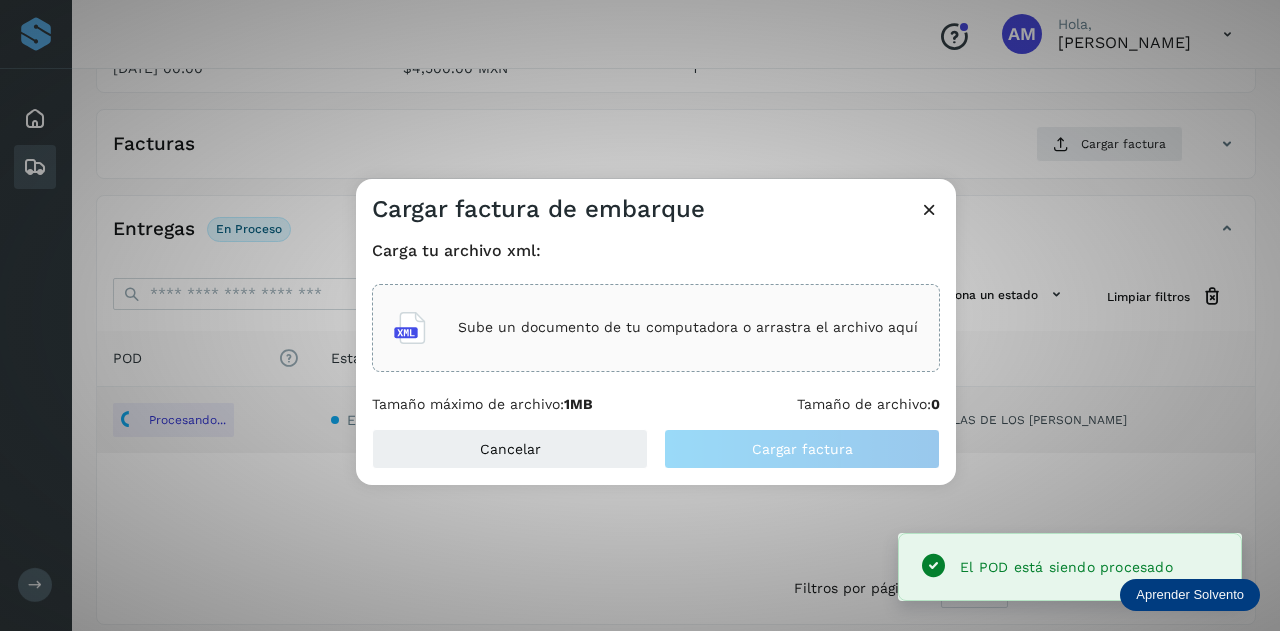 click on "Sube un documento de tu computadora o arrastra el archivo aquí" 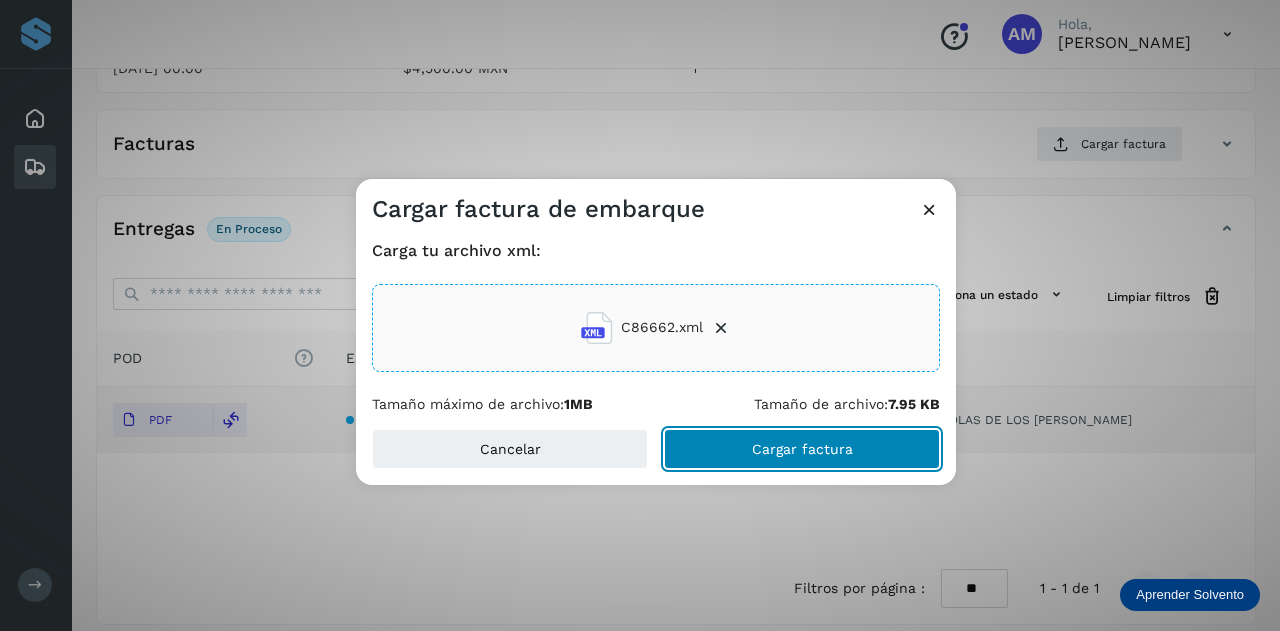 click on "Cargar factura" 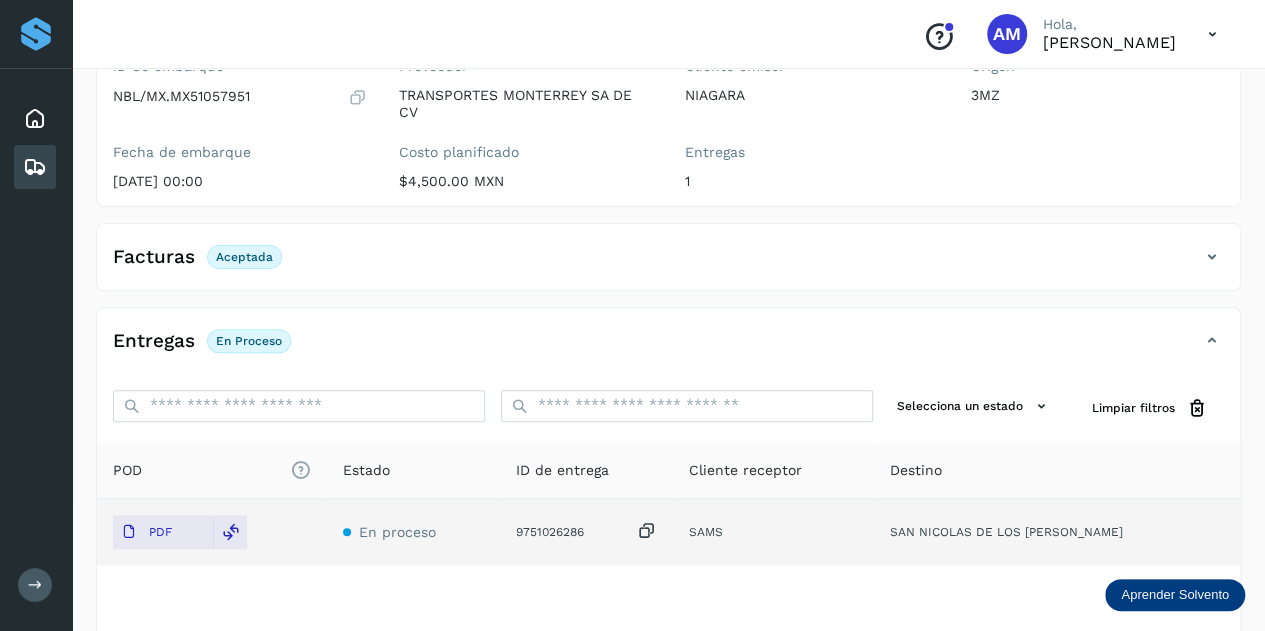 scroll, scrollTop: 0, scrollLeft: 0, axis: both 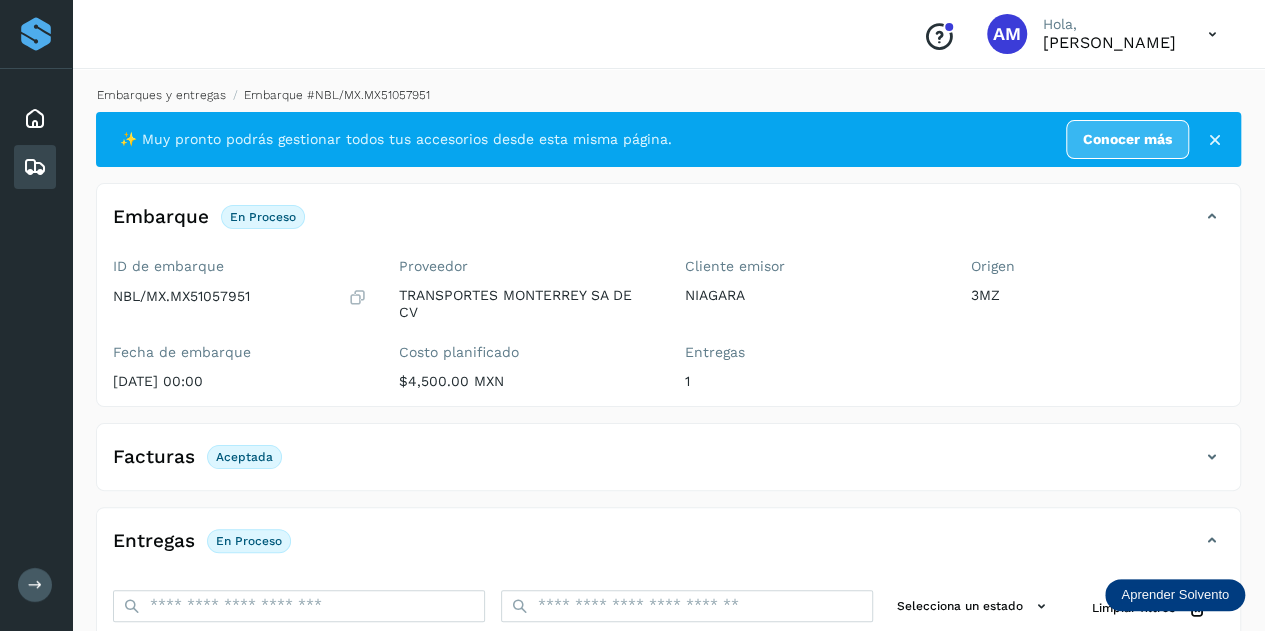 click on "Embarques y entregas" at bounding box center [161, 95] 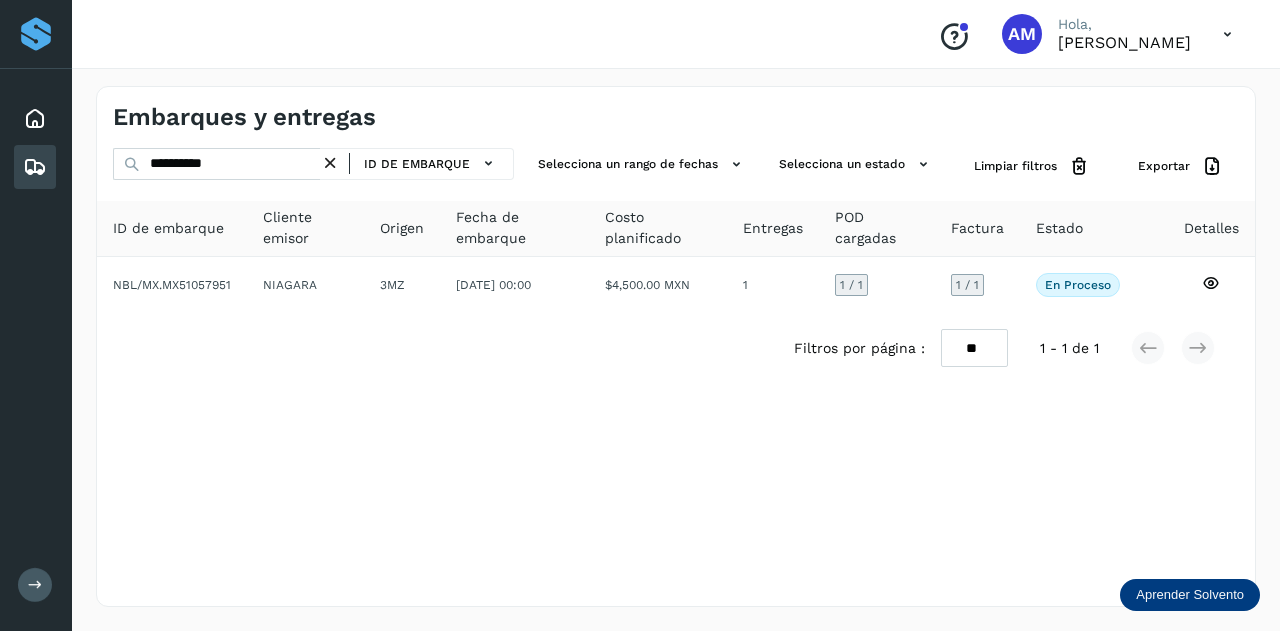 click at bounding box center (330, 163) 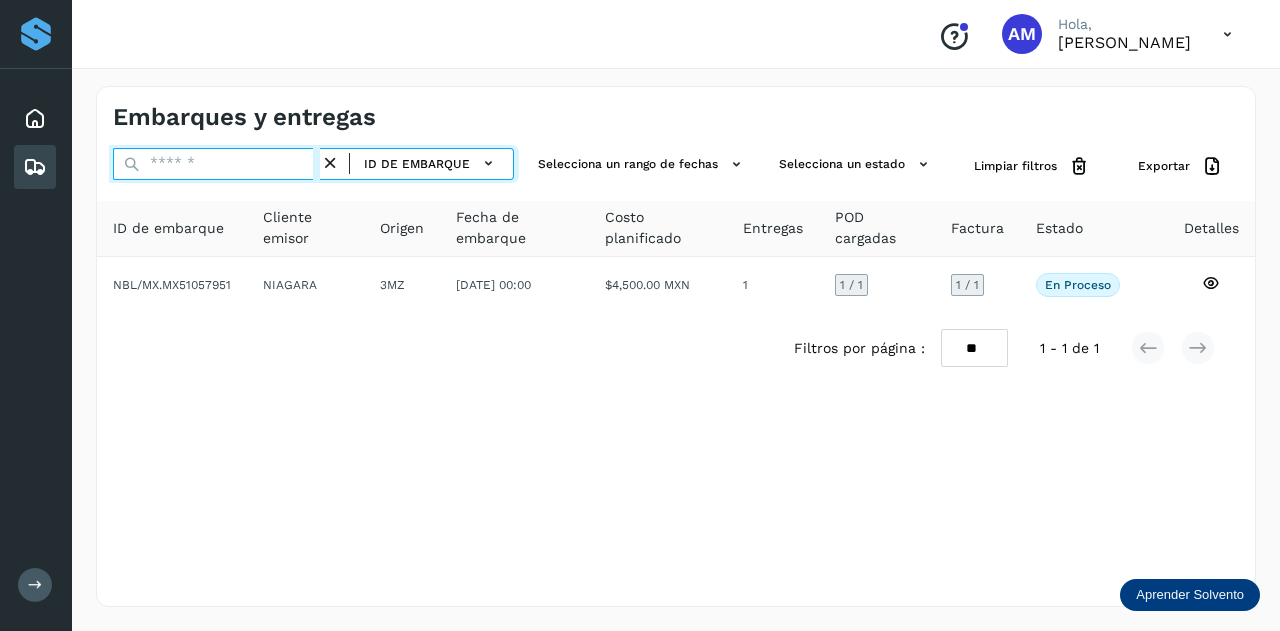 click at bounding box center (216, 164) 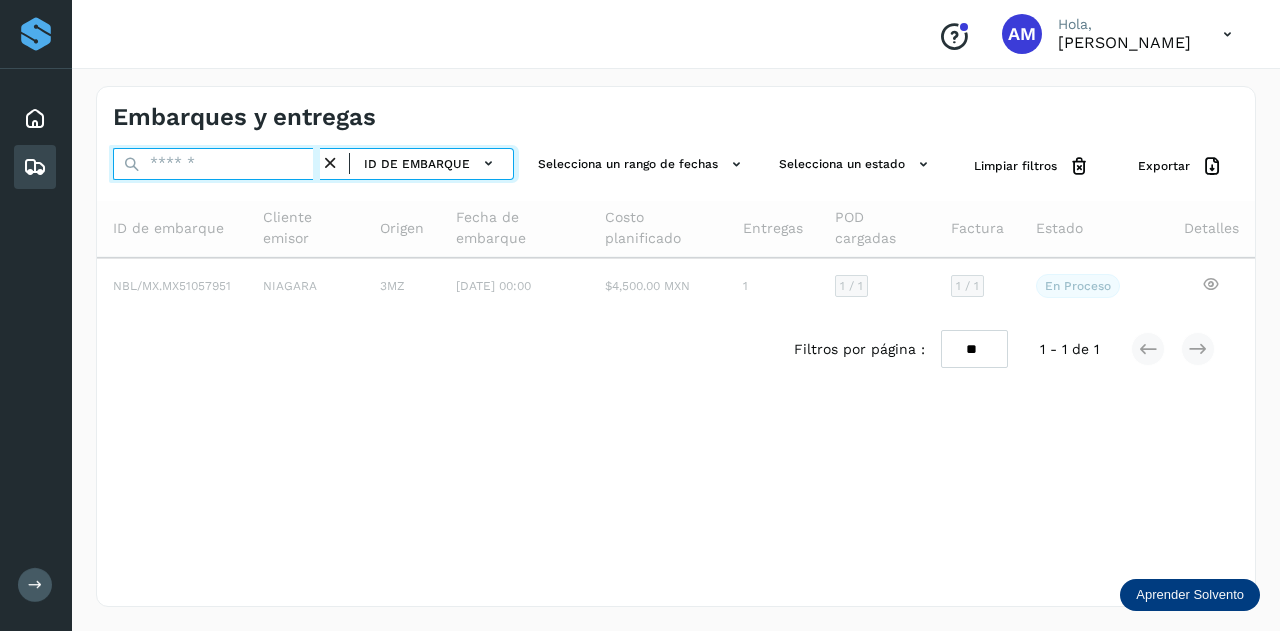 paste on "**********" 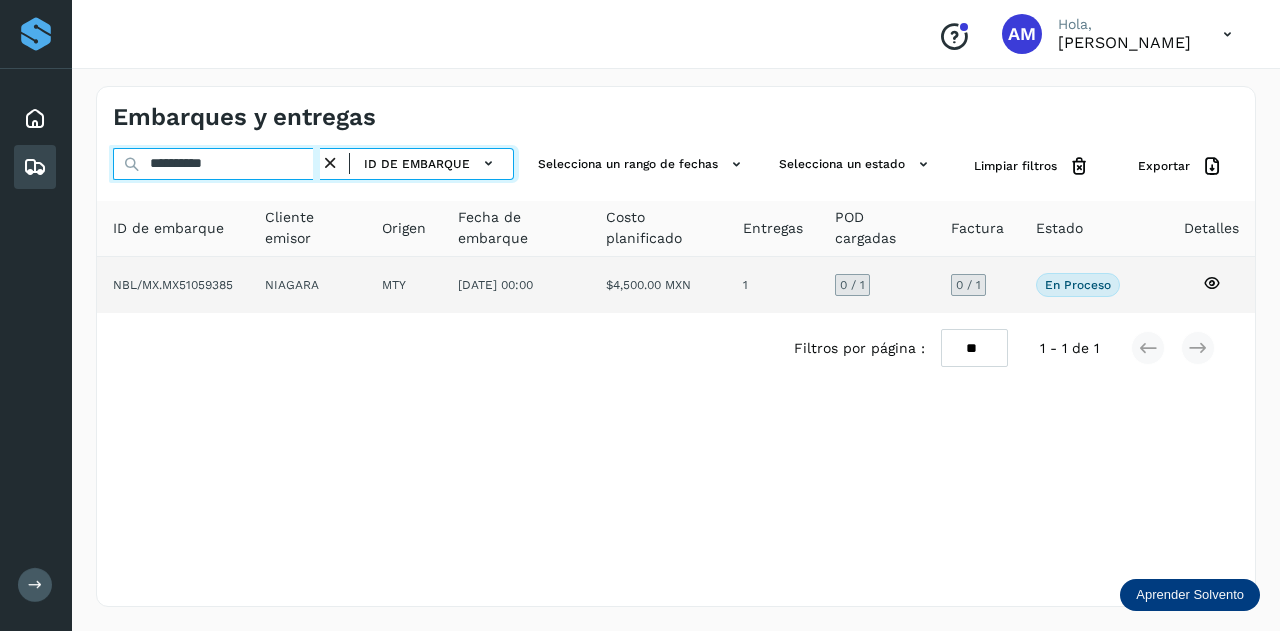 type on "**********" 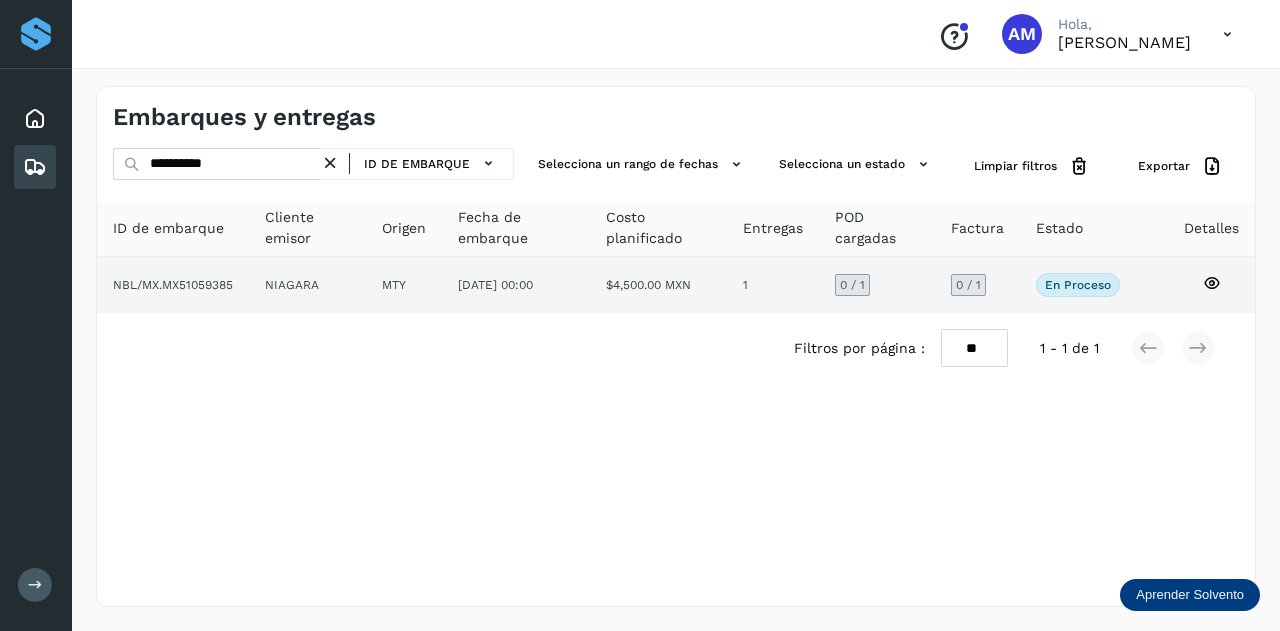 click on "NIAGARA" 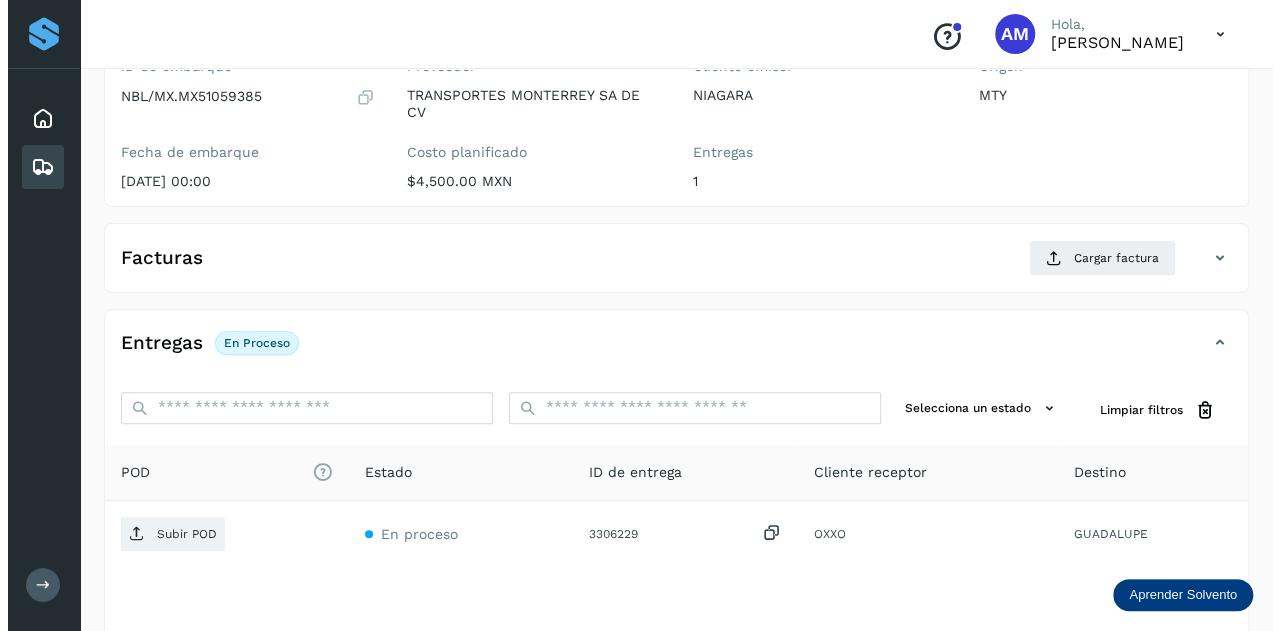 scroll, scrollTop: 327, scrollLeft: 0, axis: vertical 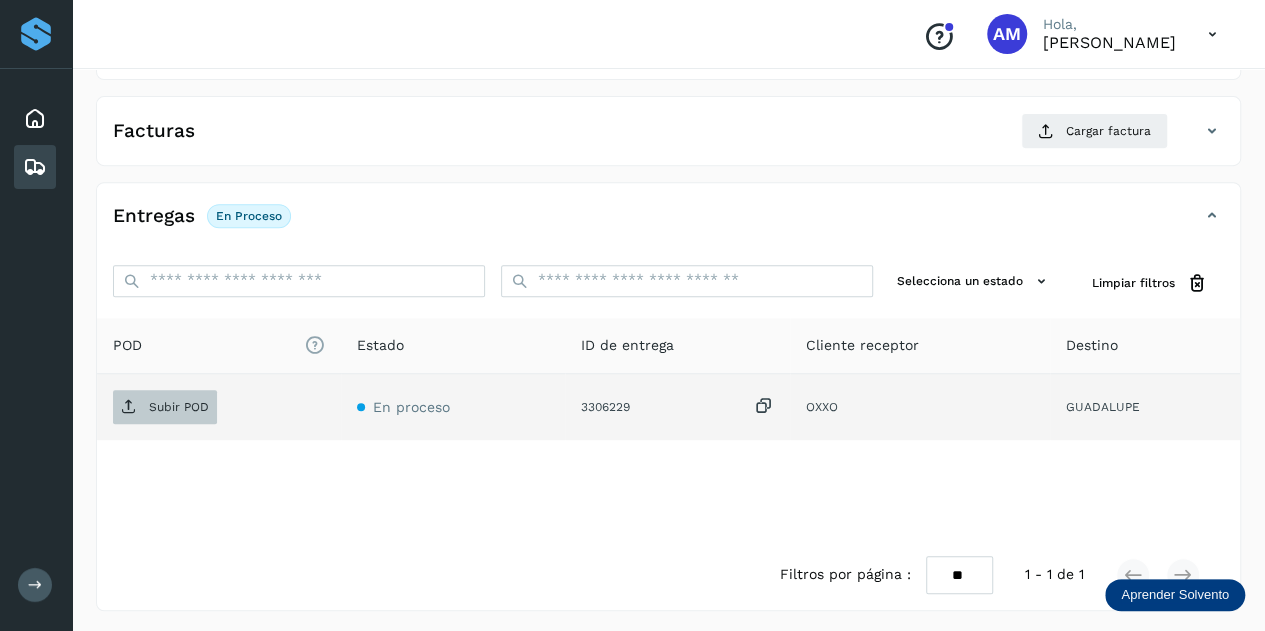 click on "Subir POD" at bounding box center (165, 407) 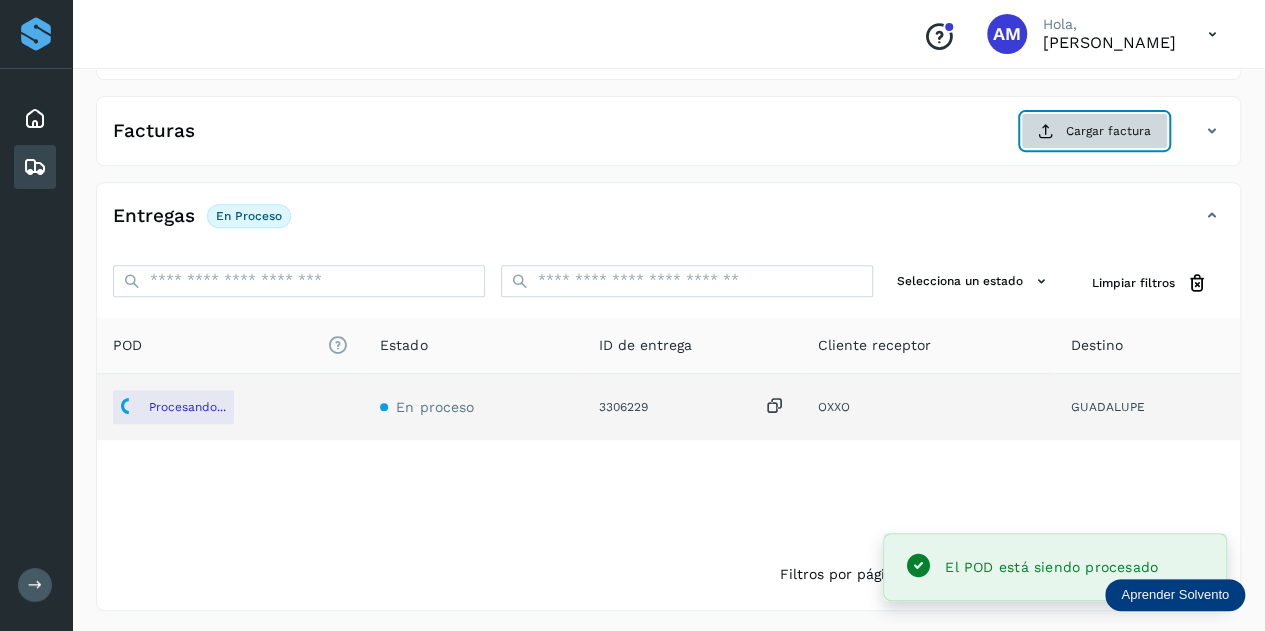 click on "Cargar factura" 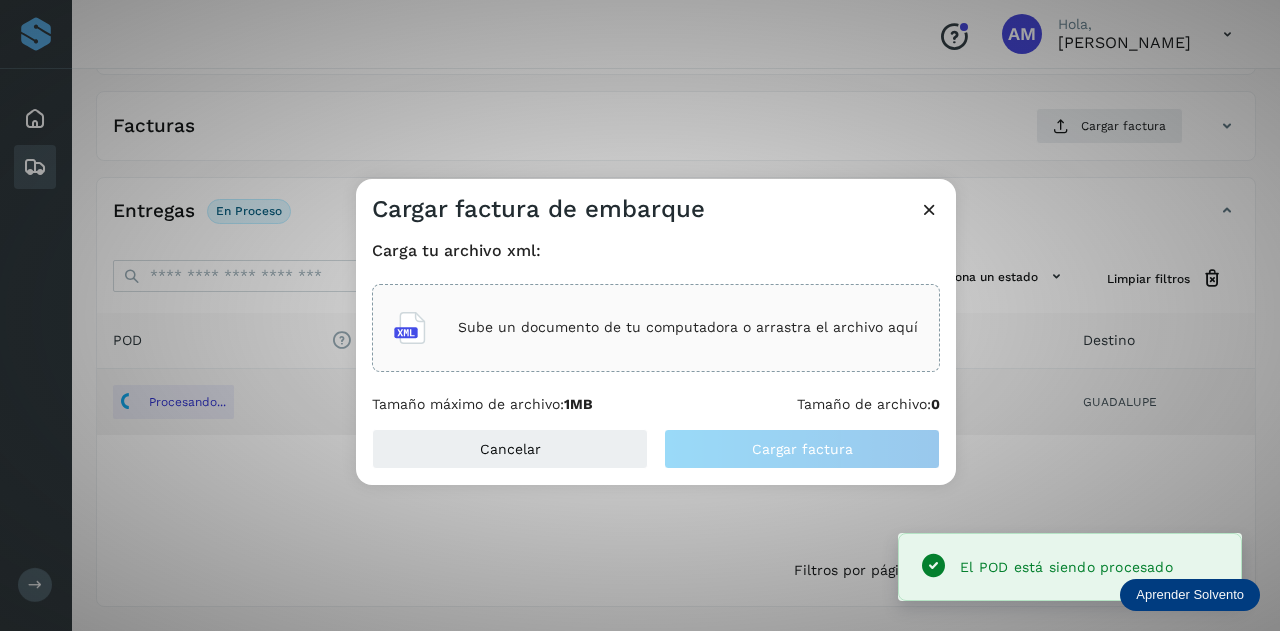 click on "Sube un documento de tu computadora o arrastra el archivo aquí" at bounding box center [656, 328] 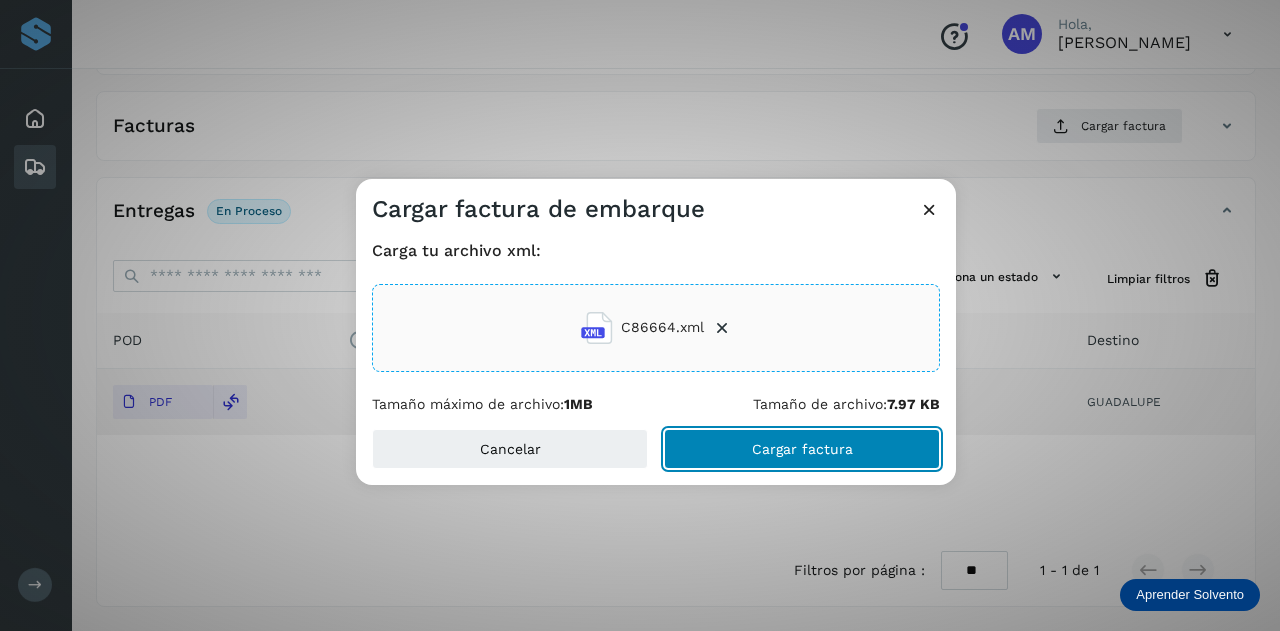 click on "Cargar factura" 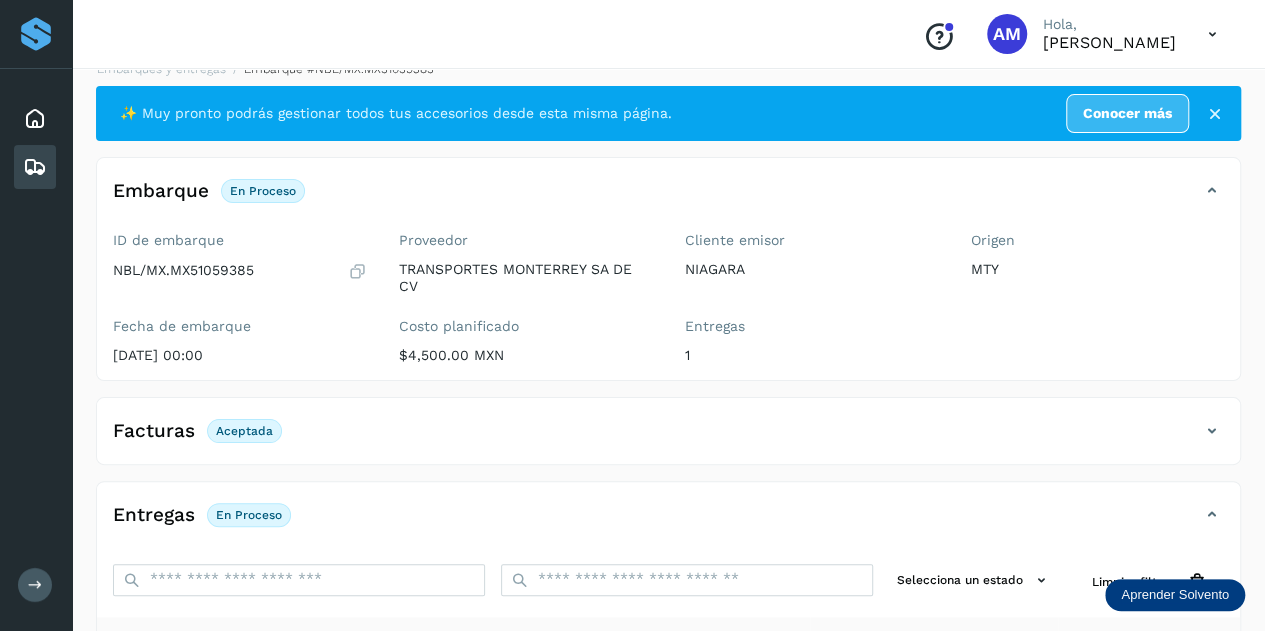 scroll, scrollTop: 0, scrollLeft: 0, axis: both 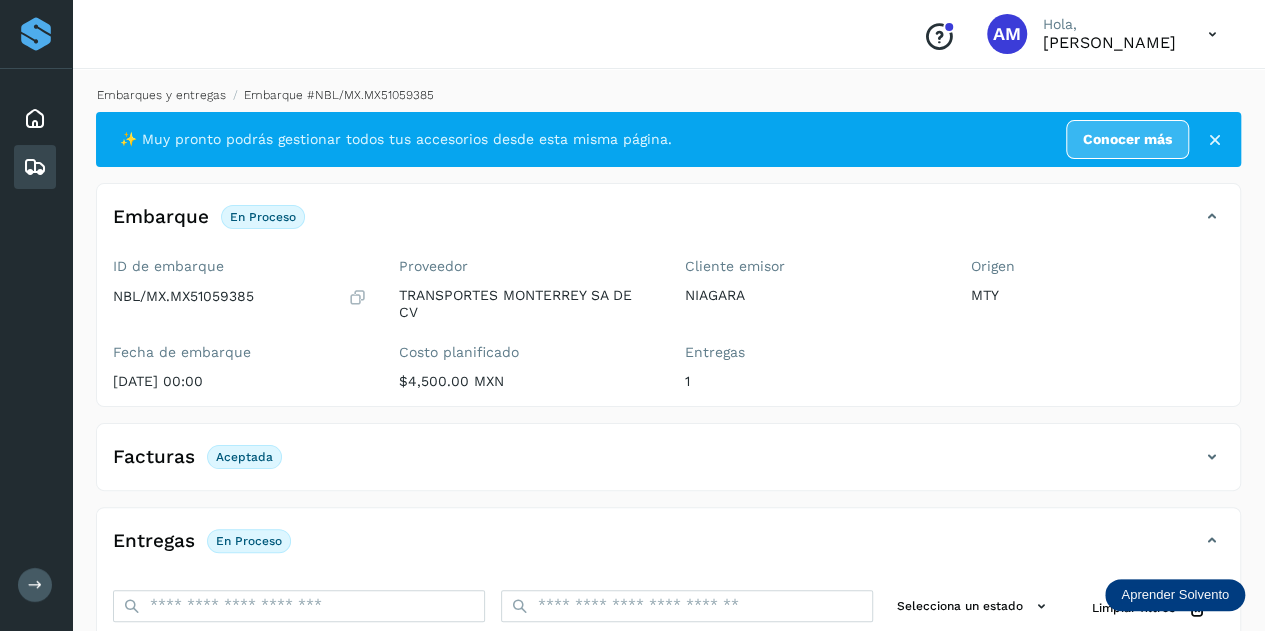 click on "Embarques y entregas" at bounding box center [161, 95] 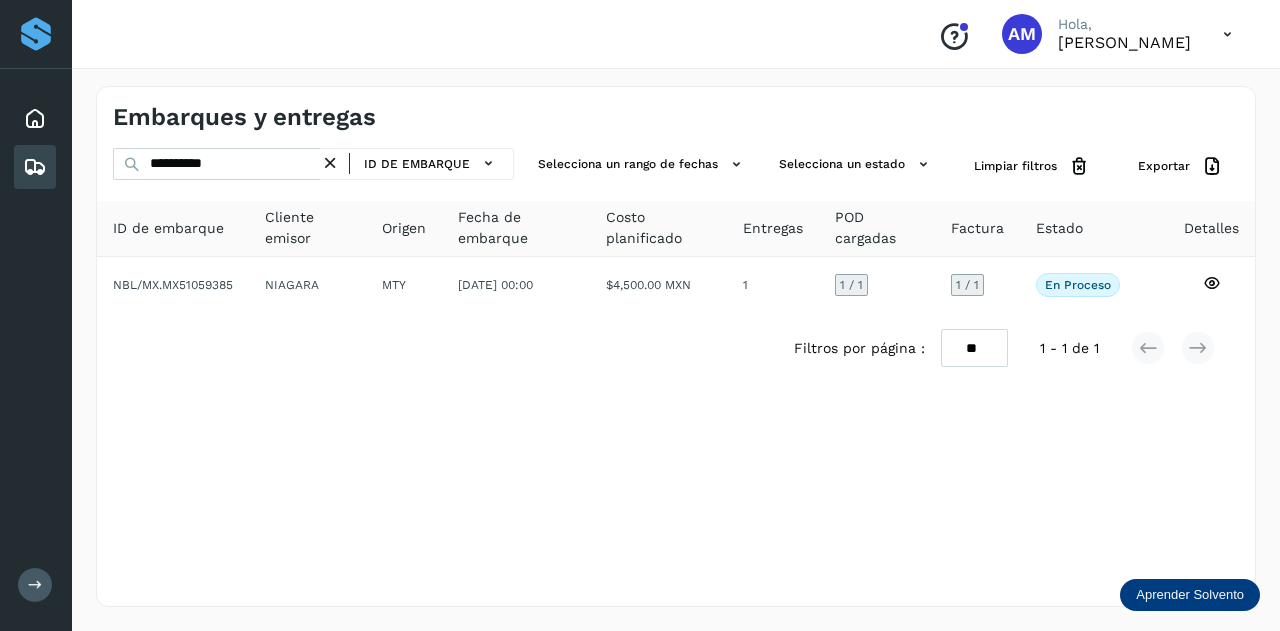 drag, startPoint x: 331, startPoint y: 163, endPoint x: 320, endPoint y: 166, distance: 11.401754 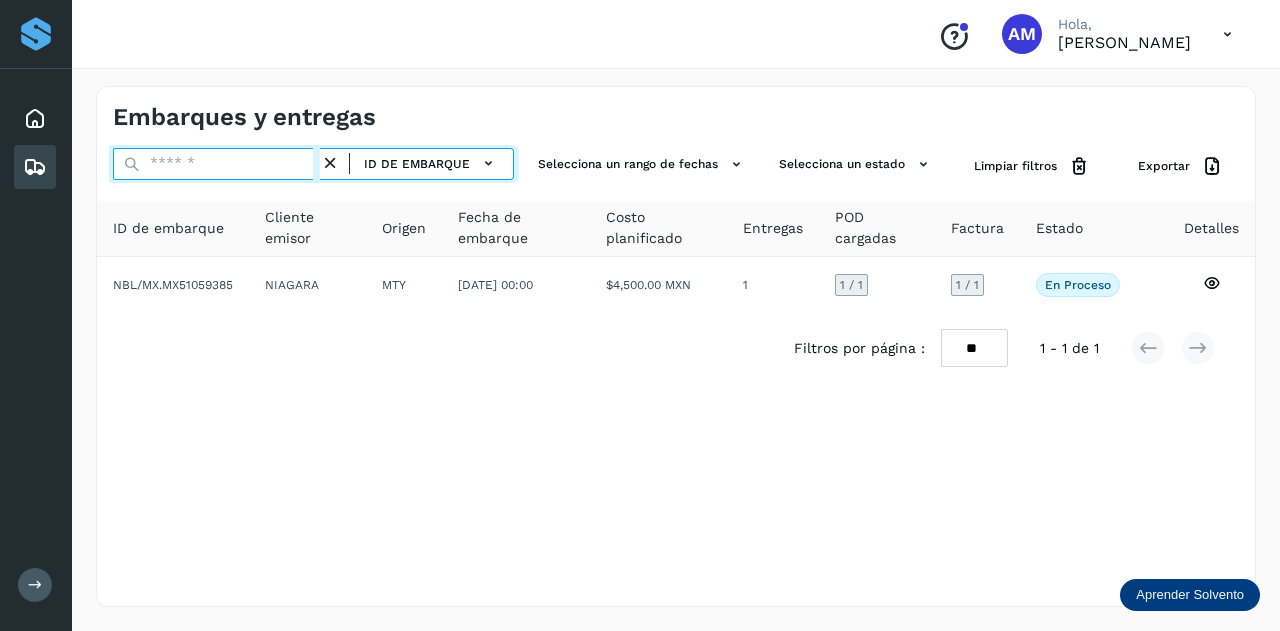 click at bounding box center (216, 164) 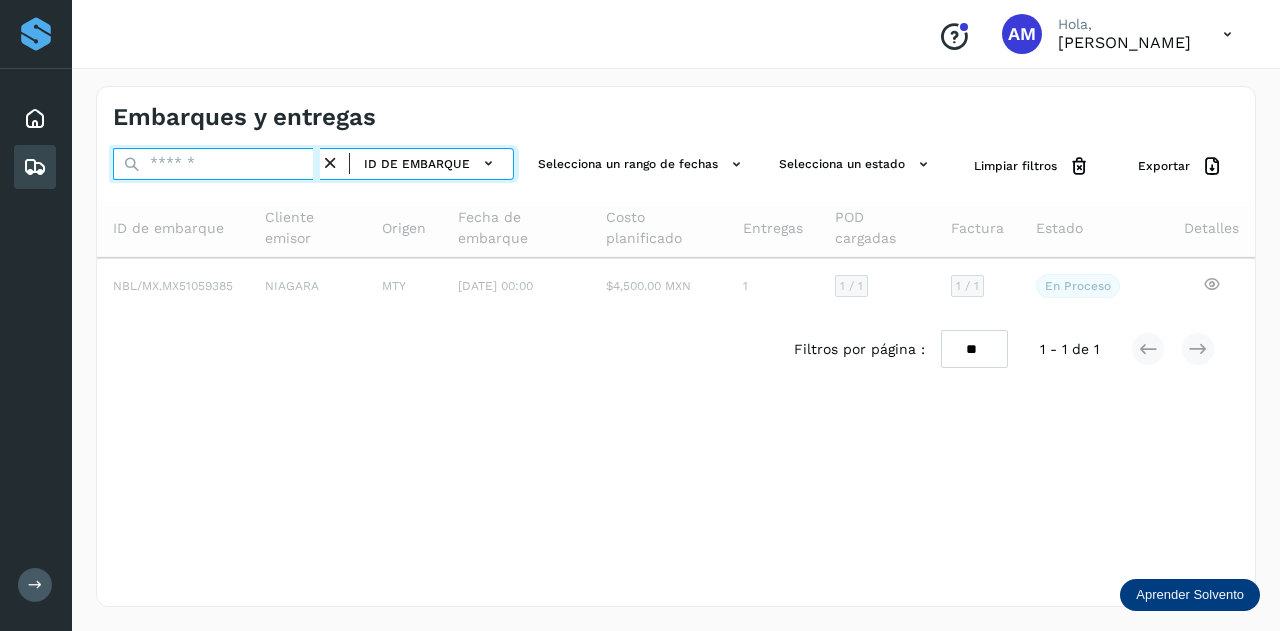 paste on "**********" 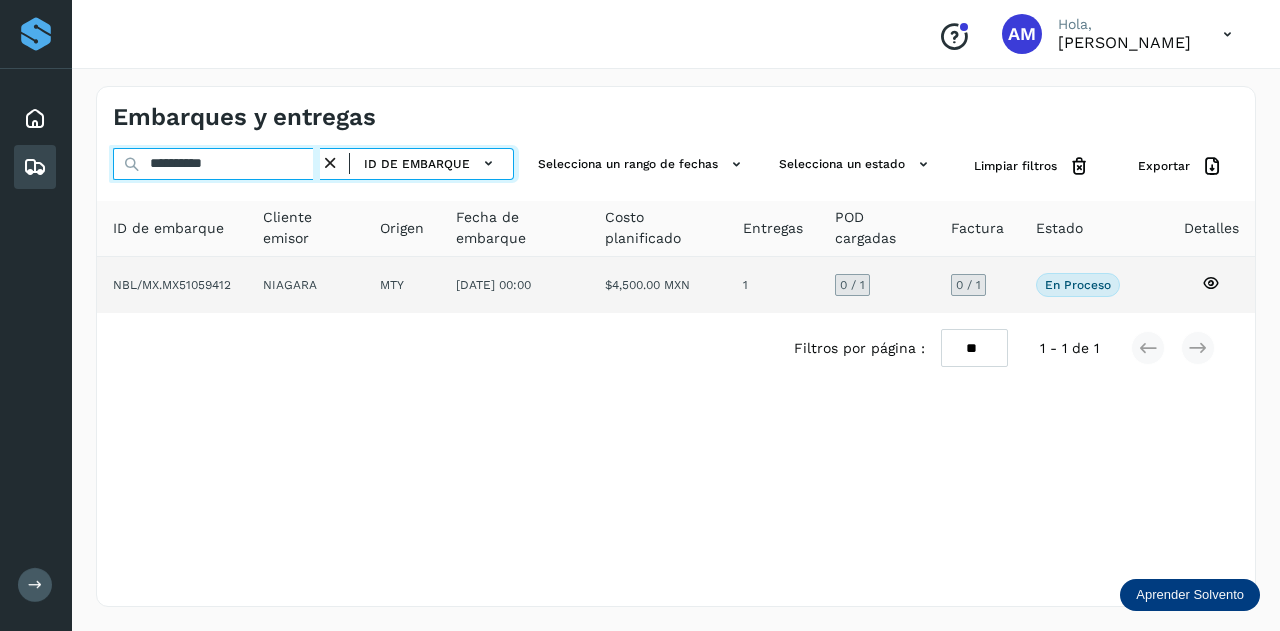 type on "**********" 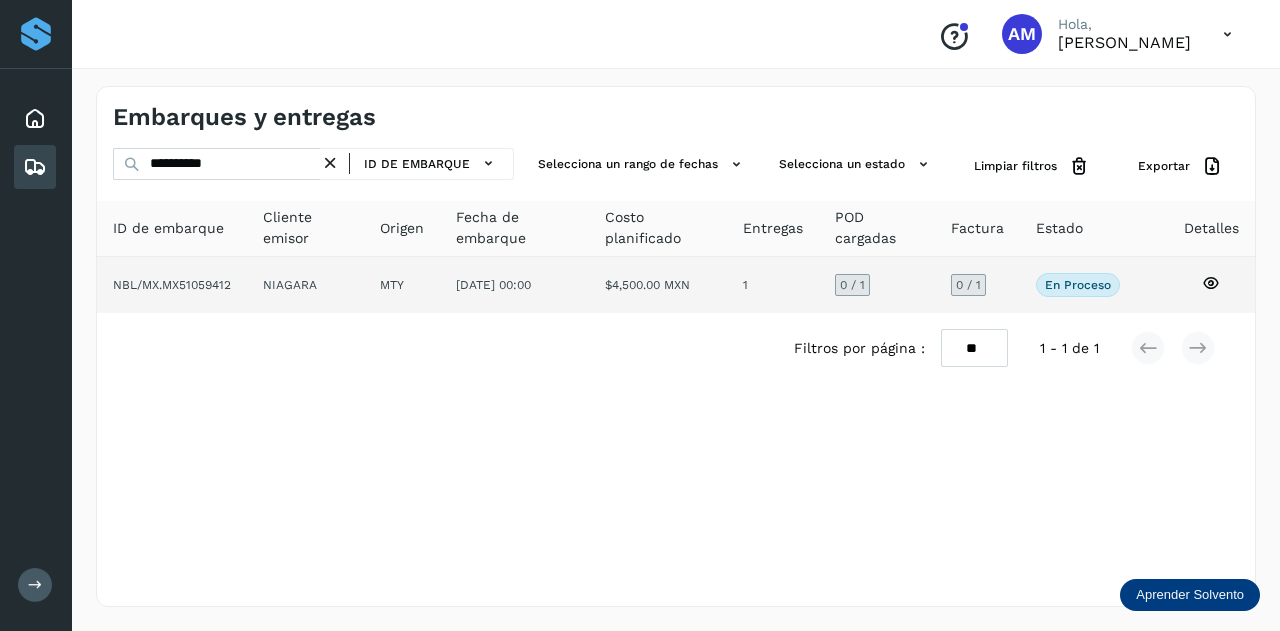 click on "NIAGARA" 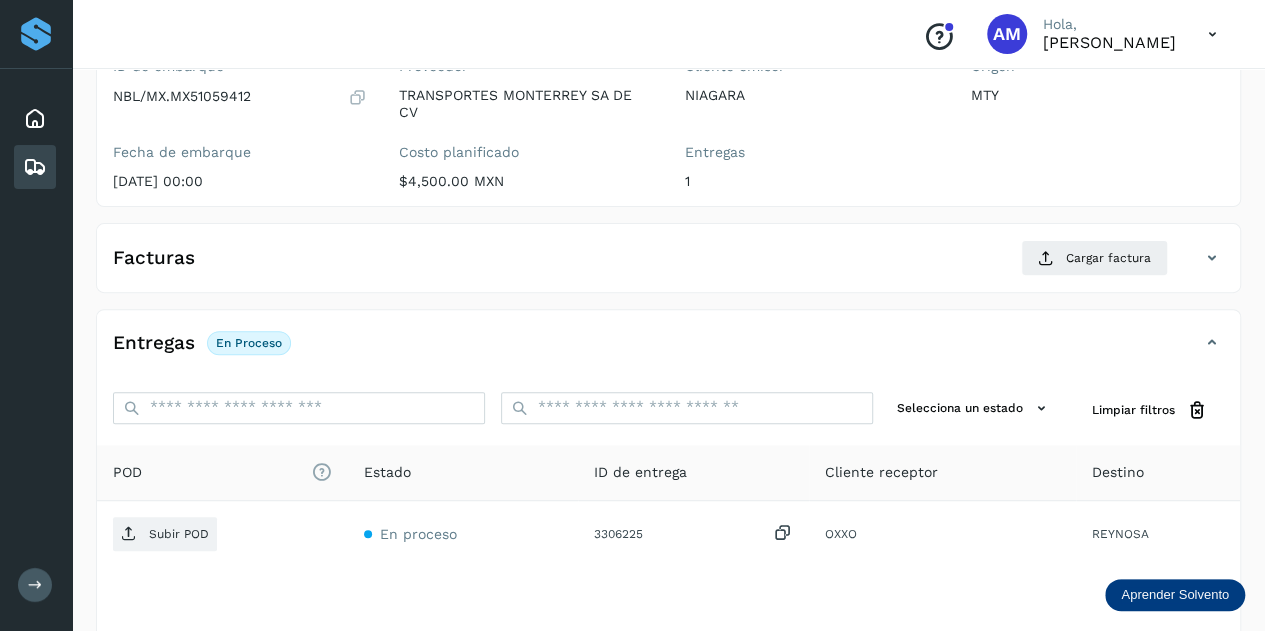 scroll, scrollTop: 300, scrollLeft: 0, axis: vertical 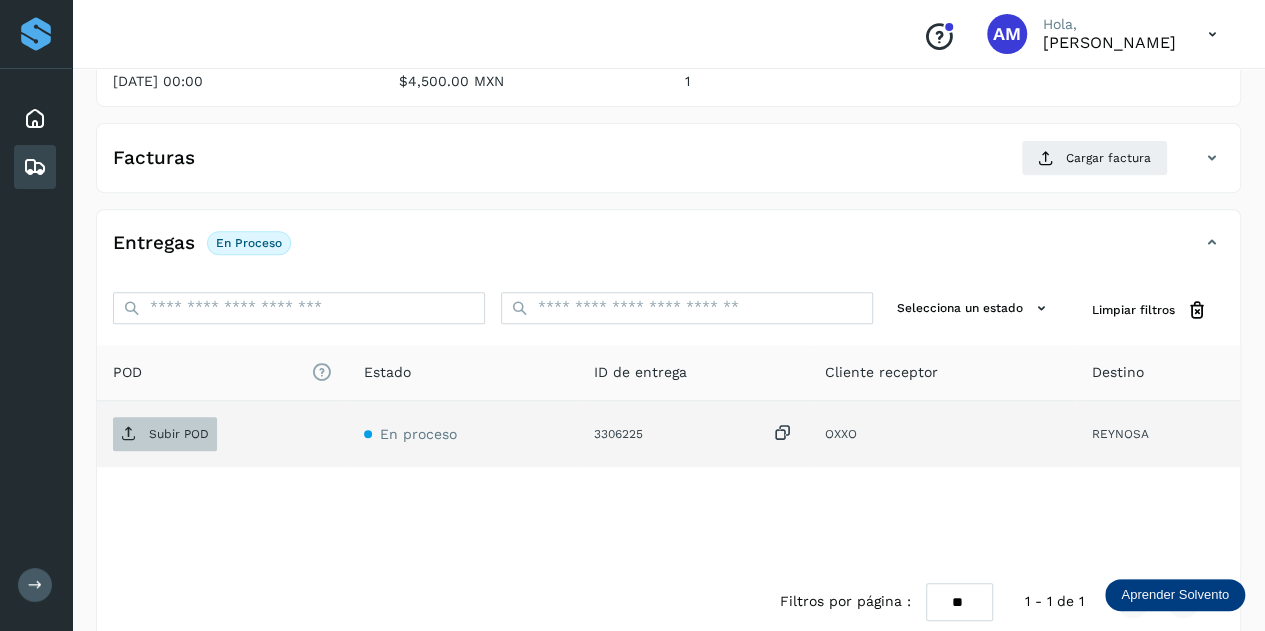 click on "Subir POD" at bounding box center (179, 434) 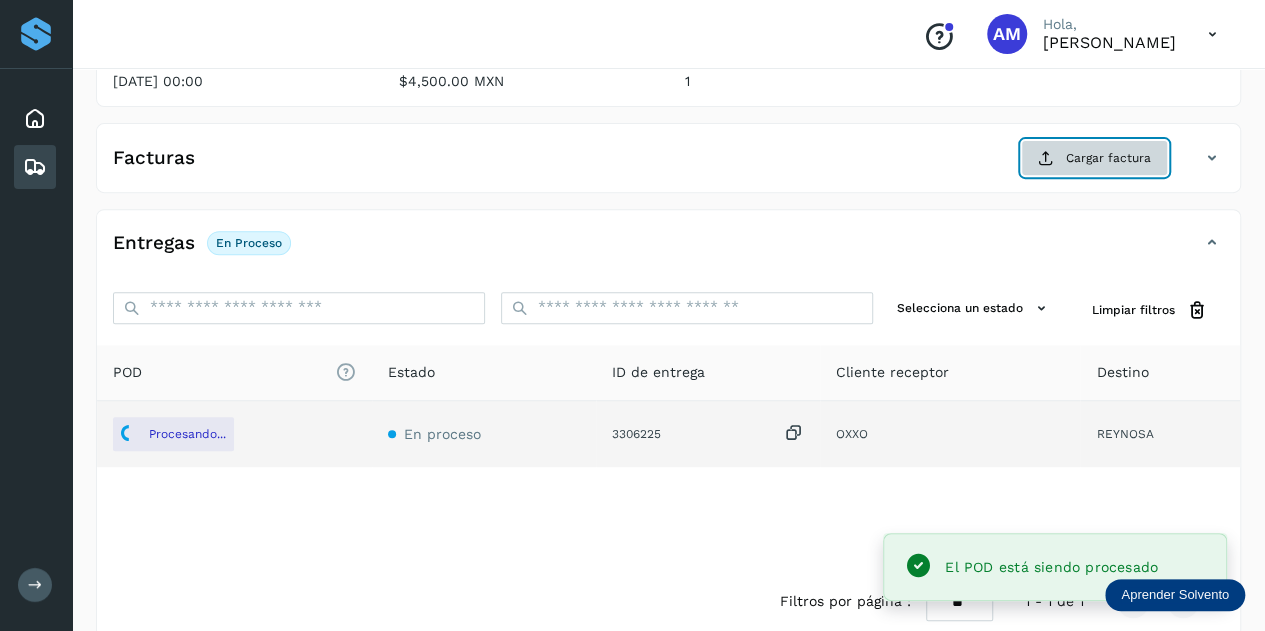 click on "Cargar factura" 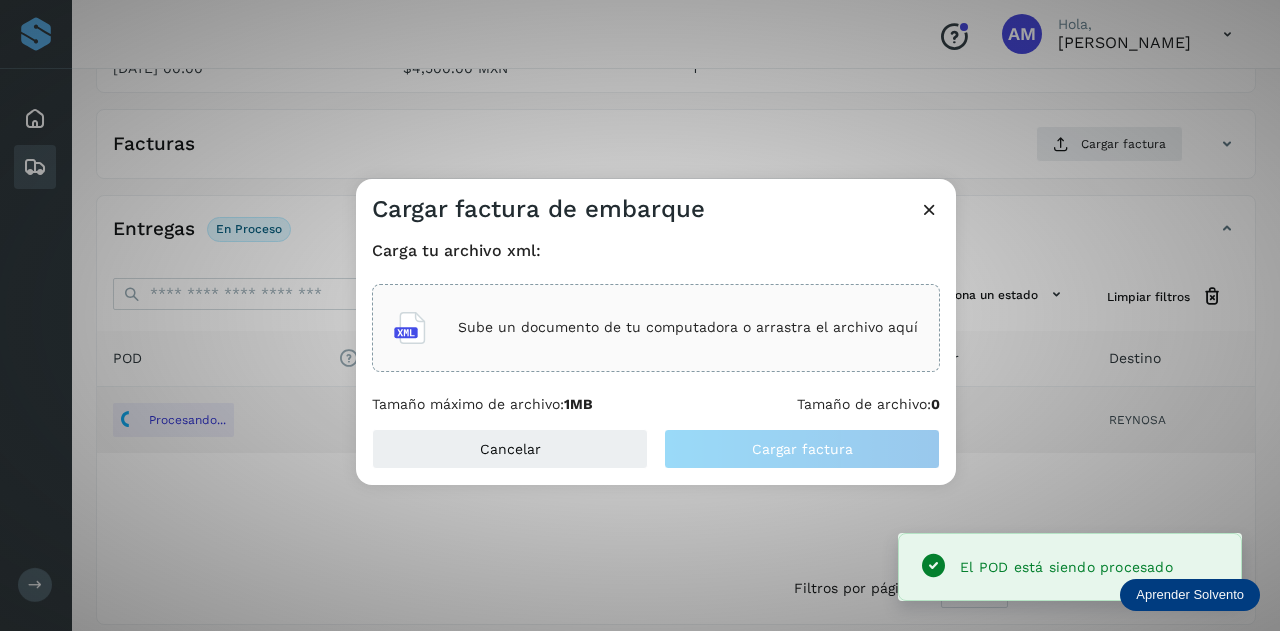 click on "Sube un documento de tu computadora o arrastra el archivo aquí" 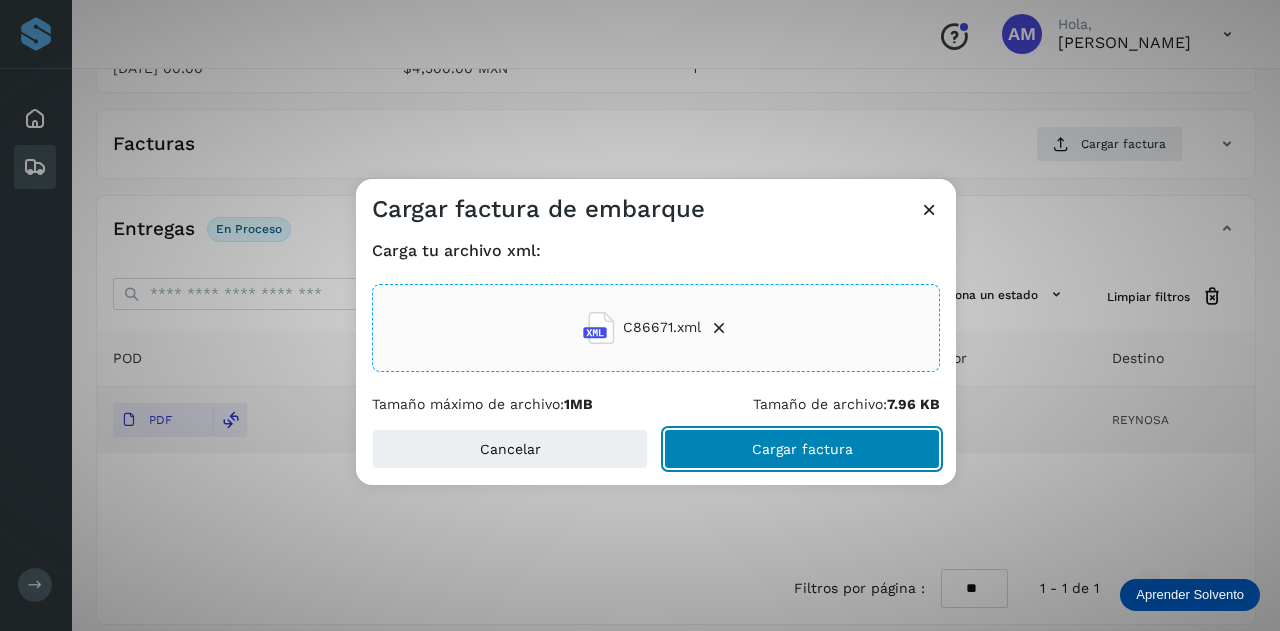 click on "Cargar factura" 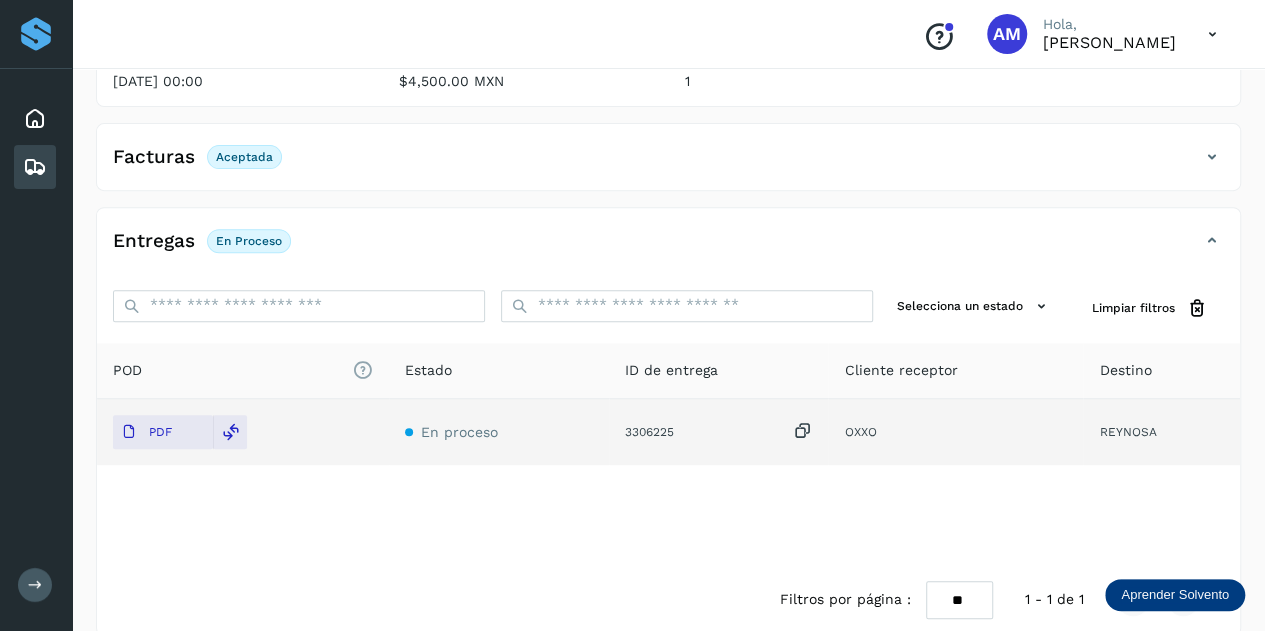 scroll, scrollTop: 0, scrollLeft: 0, axis: both 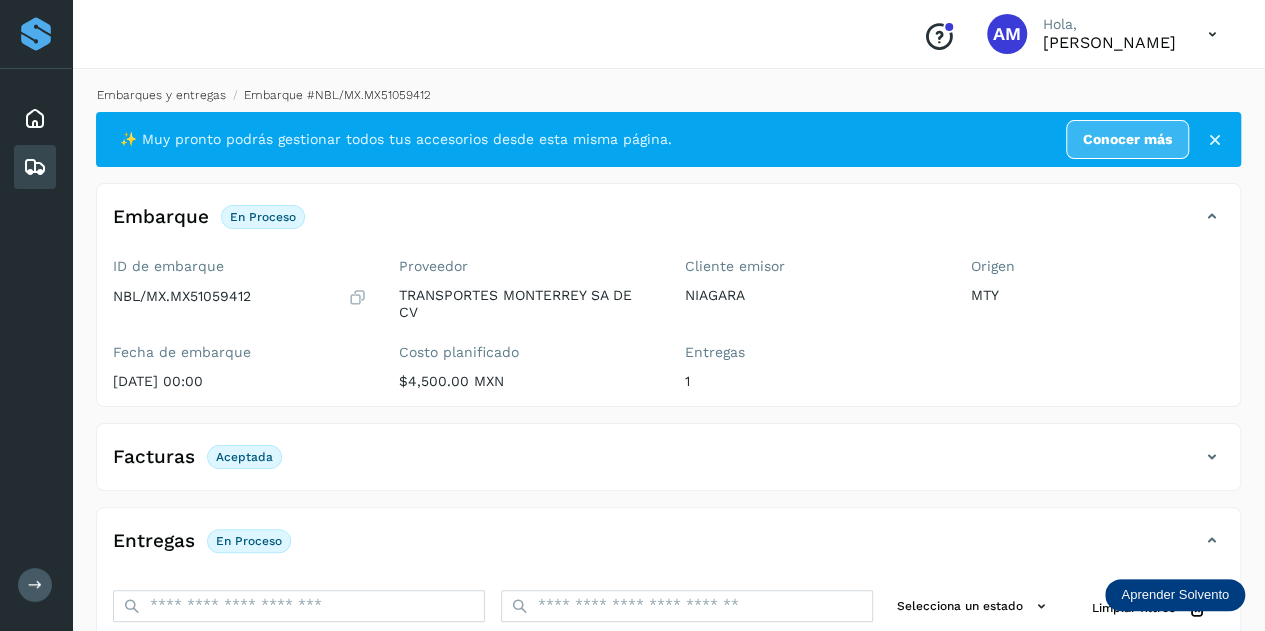 click on "Embarques y entregas" at bounding box center [161, 95] 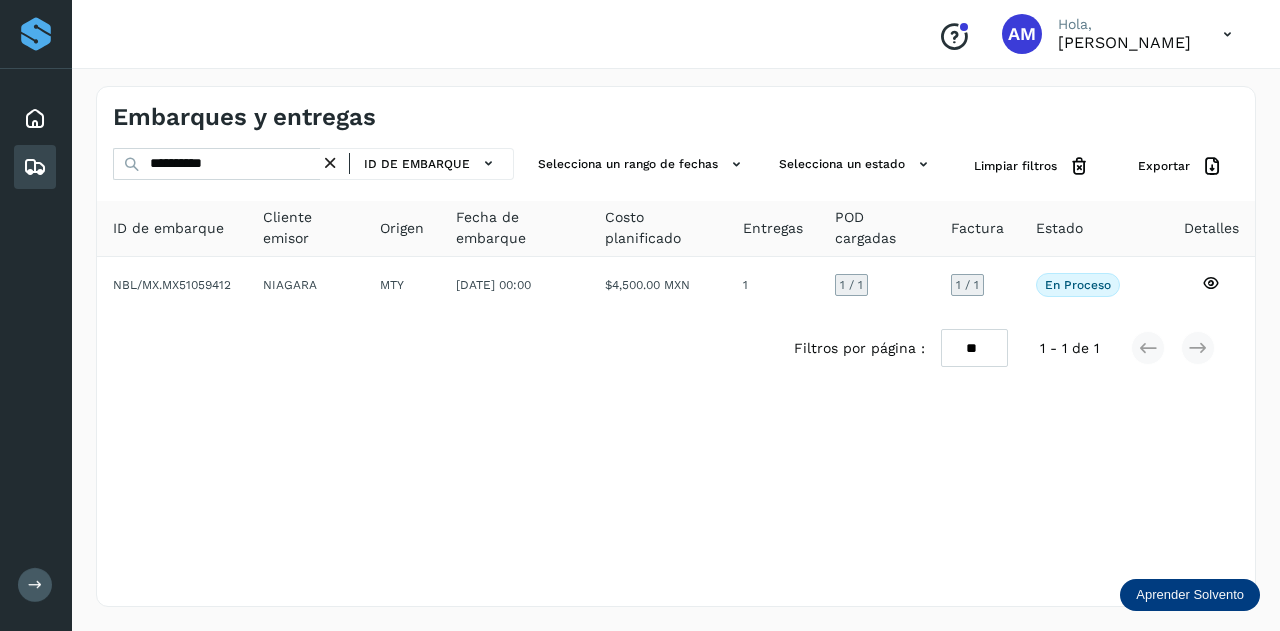 drag, startPoint x: 330, startPoint y: 161, endPoint x: 290, endPoint y: 163, distance: 40.04997 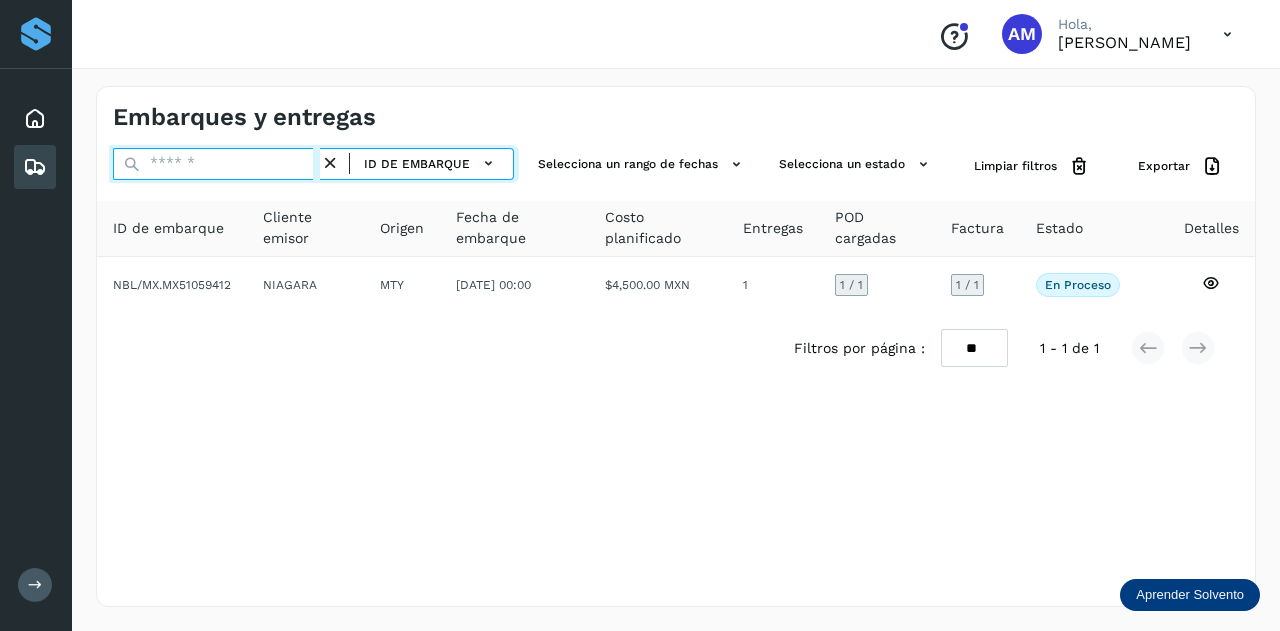 click at bounding box center (216, 164) 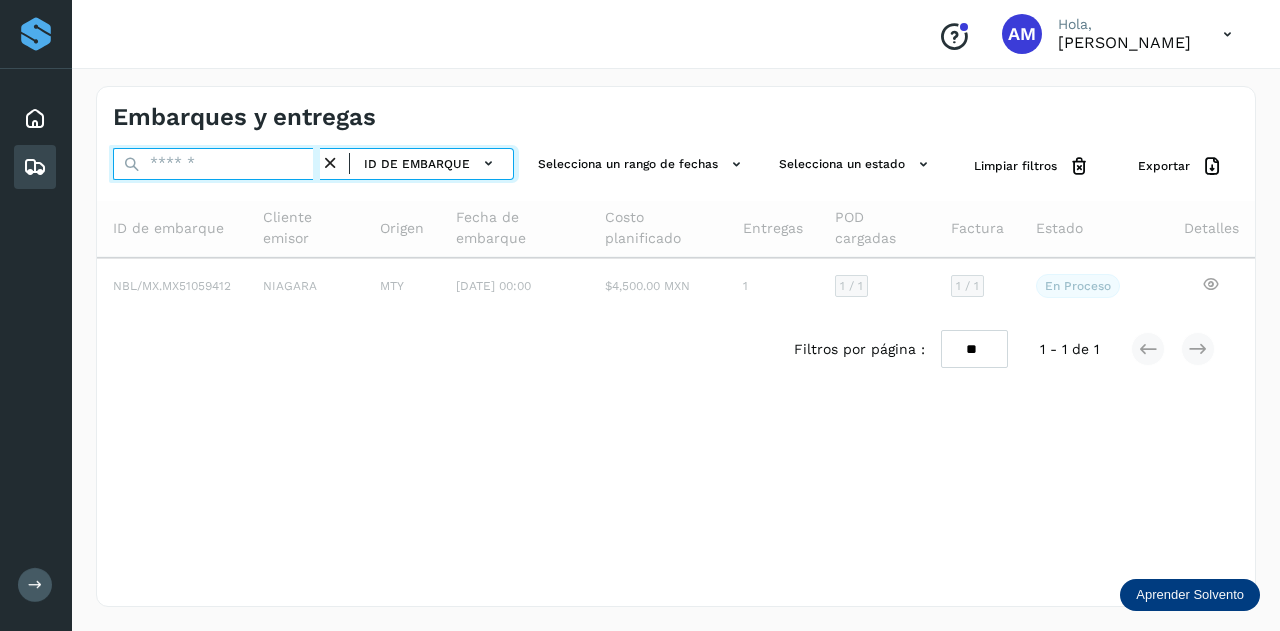 paste on "**********" 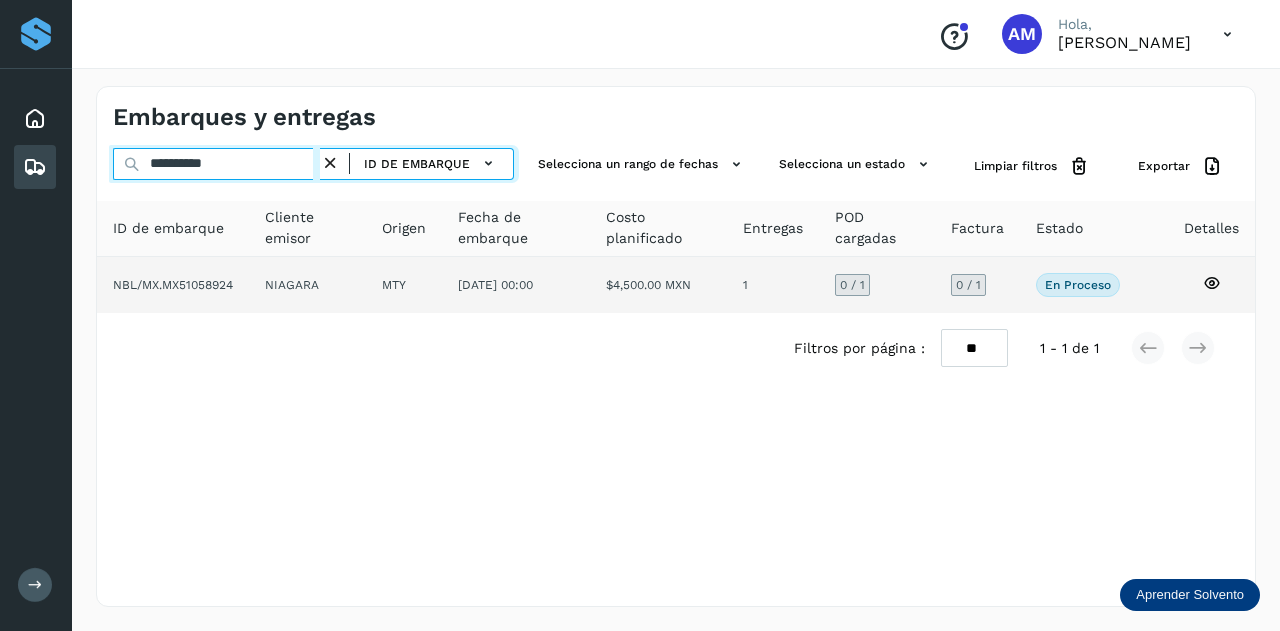 type on "**********" 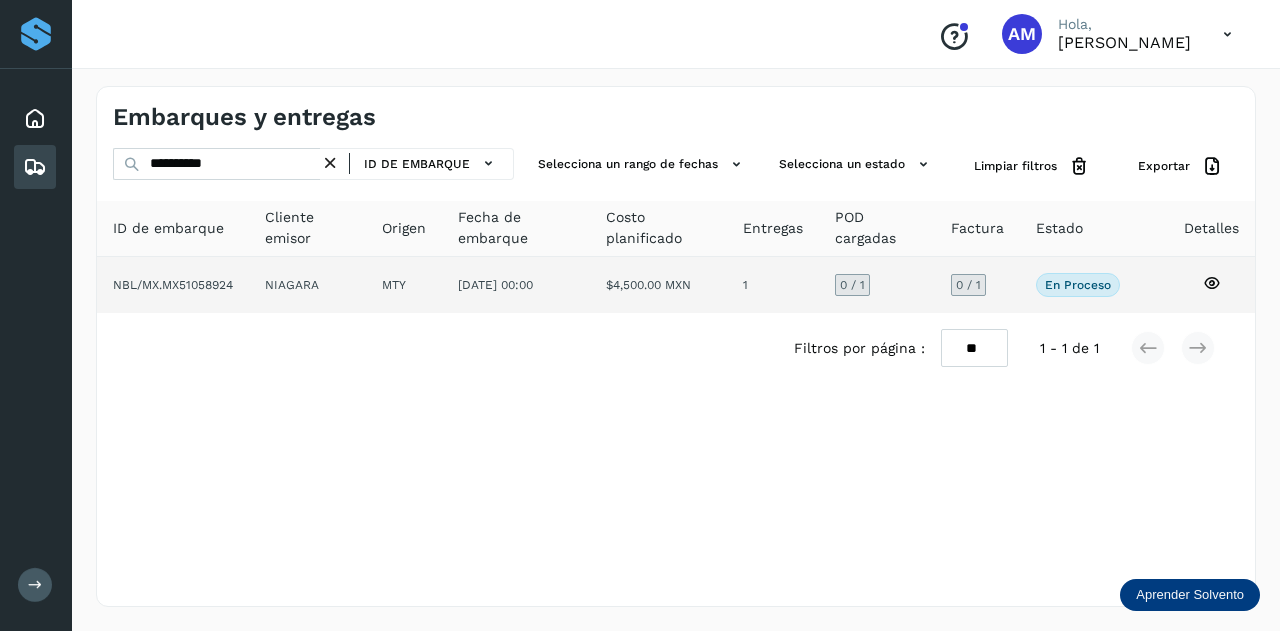 click on "NIAGARA" 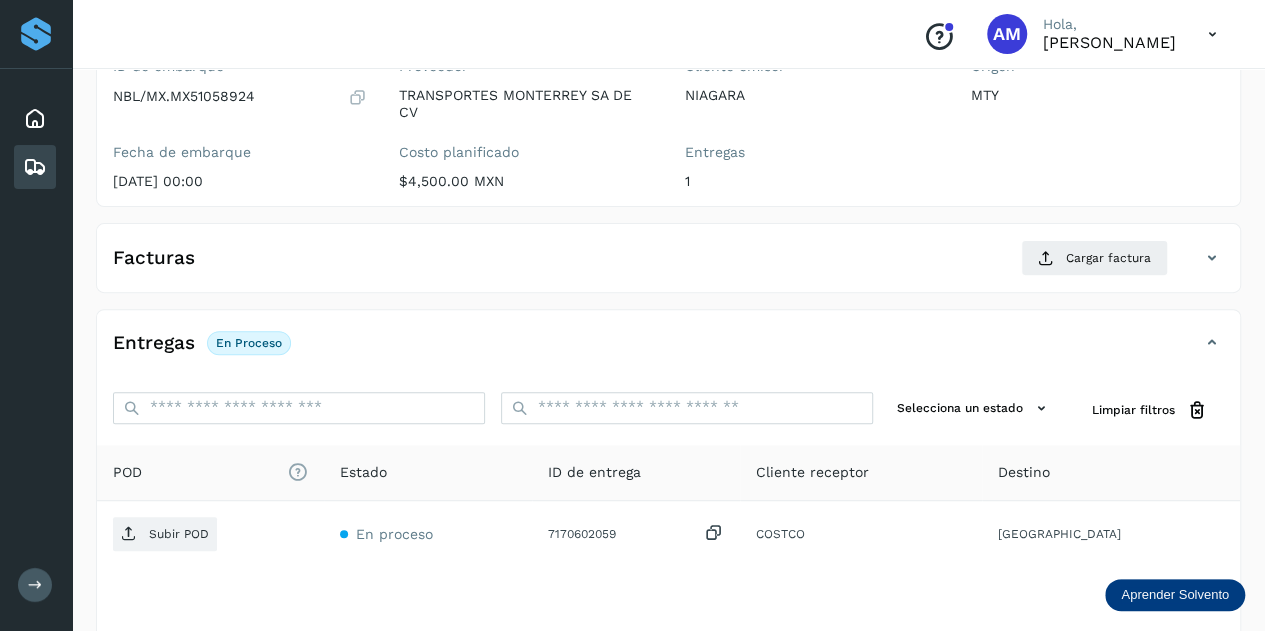 scroll, scrollTop: 300, scrollLeft: 0, axis: vertical 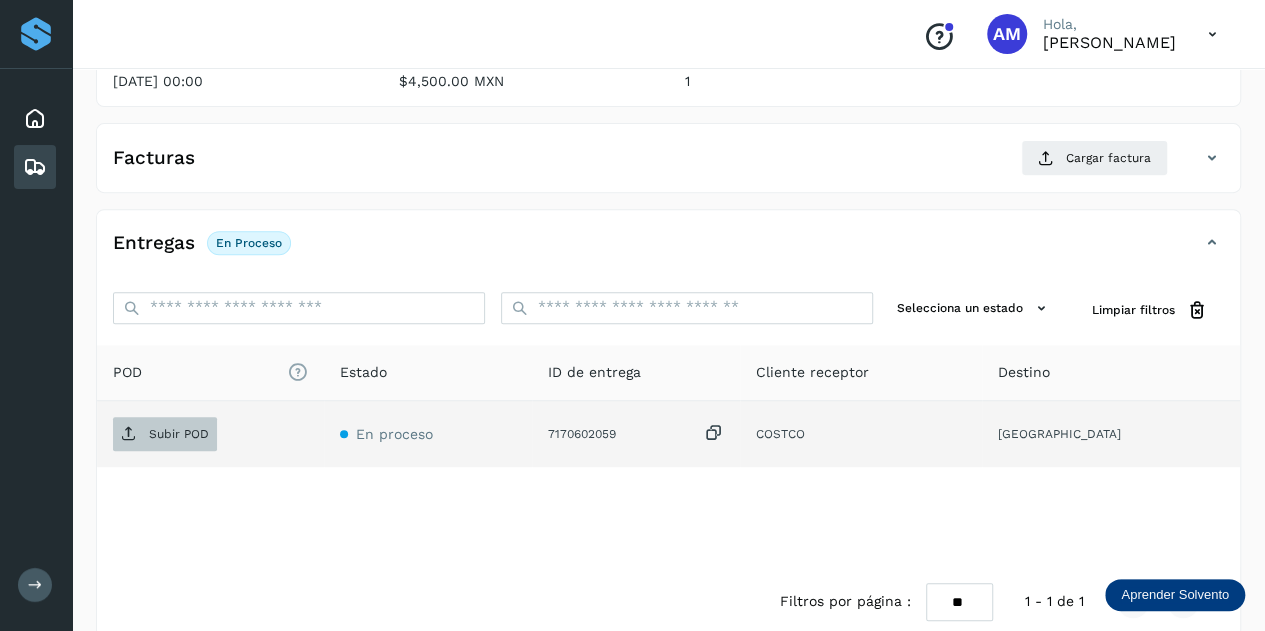 click on "Subir POD" at bounding box center (179, 434) 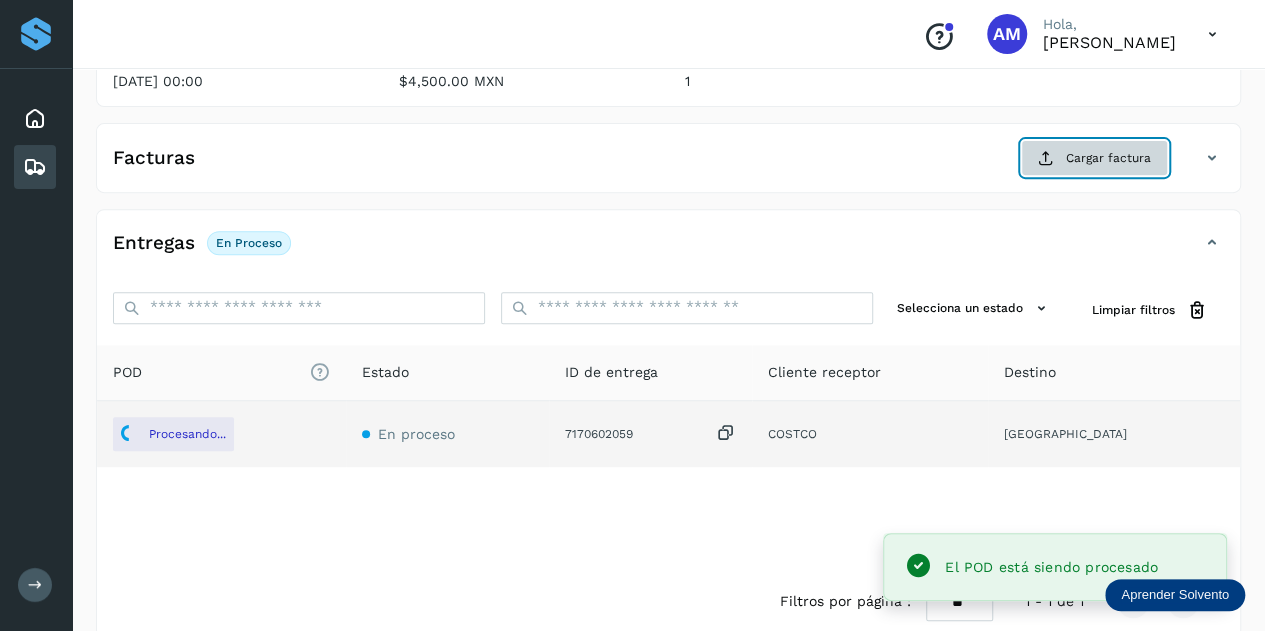 click on "Cargar factura" 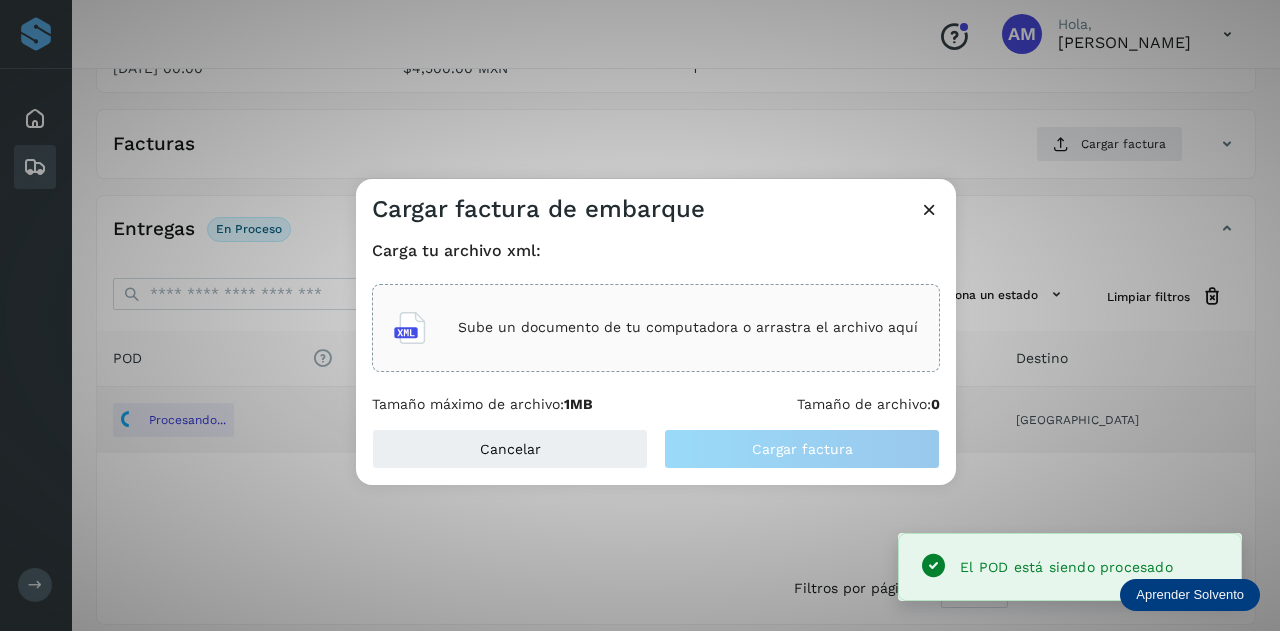click on "Carga tu archivo xml: Sube un documento de tu computadora o arrastra el archivo aquí Tamaño máximo de archivo:  1MB Tamaño de archivo:  0" 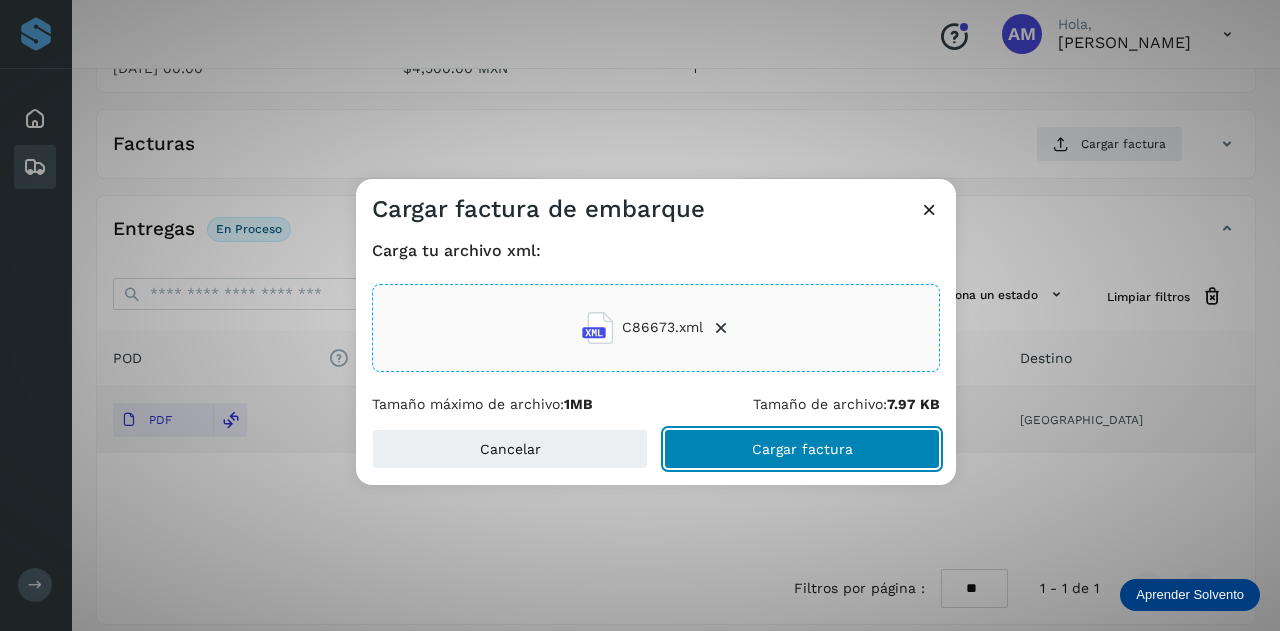 click on "Cargar factura" 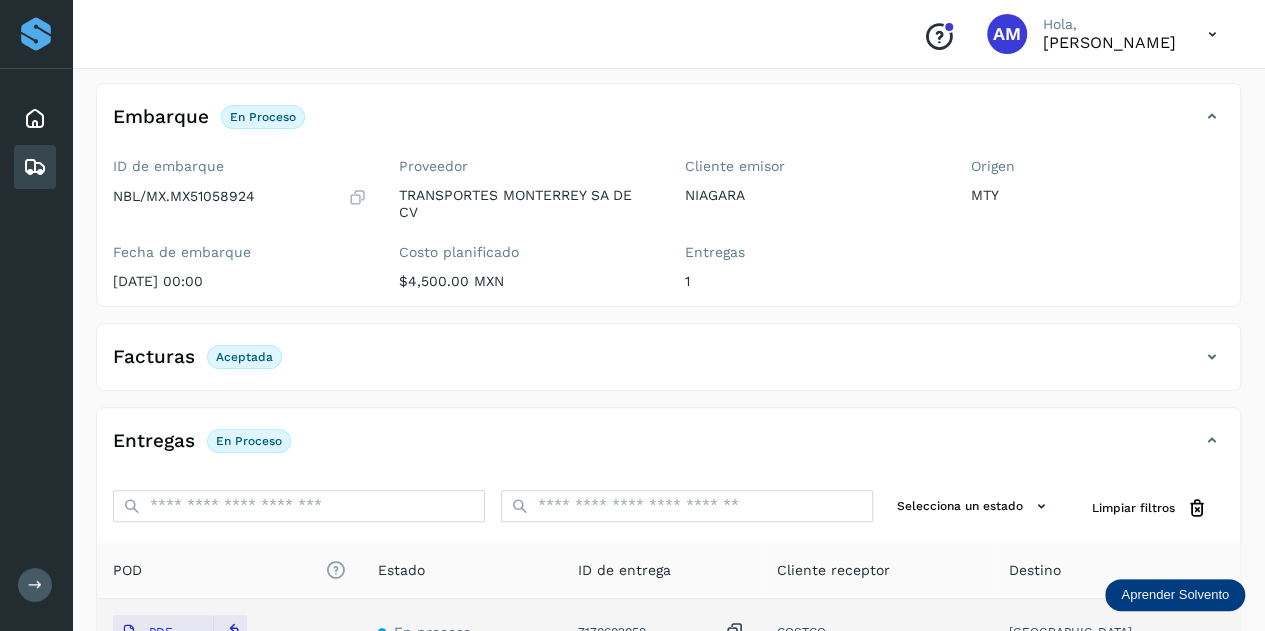 scroll, scrollTop: 0, scrollLeft: 0, axis: both 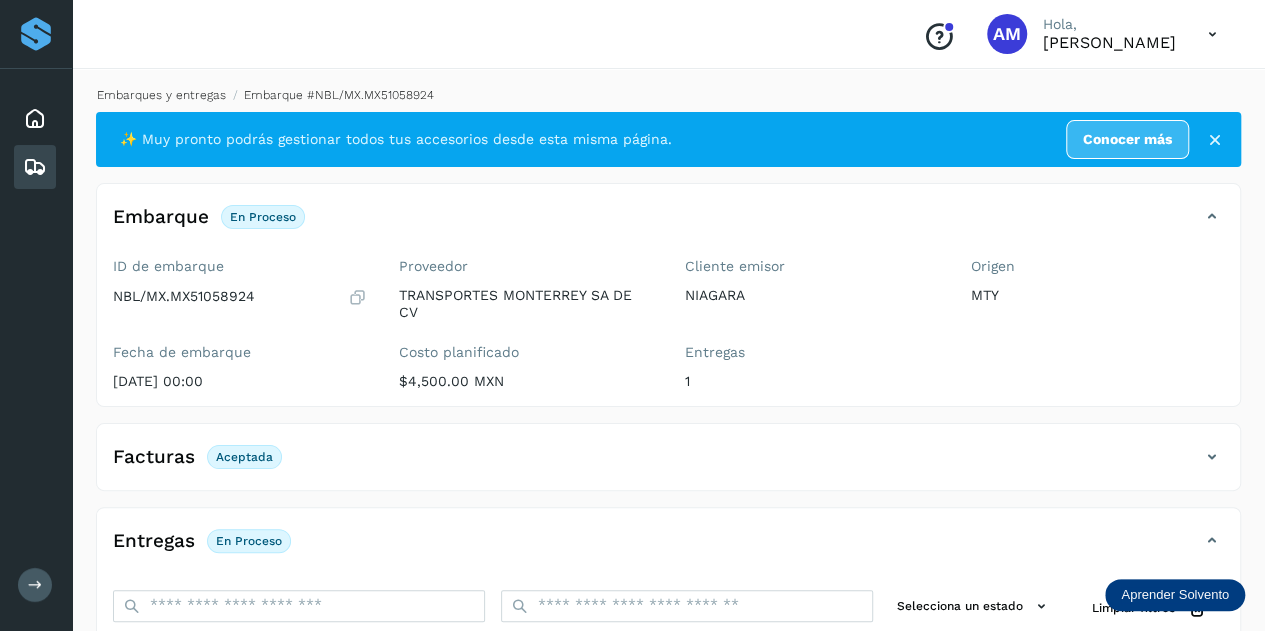 click on "Embarques y entregas" at bounding box center [161, 95] 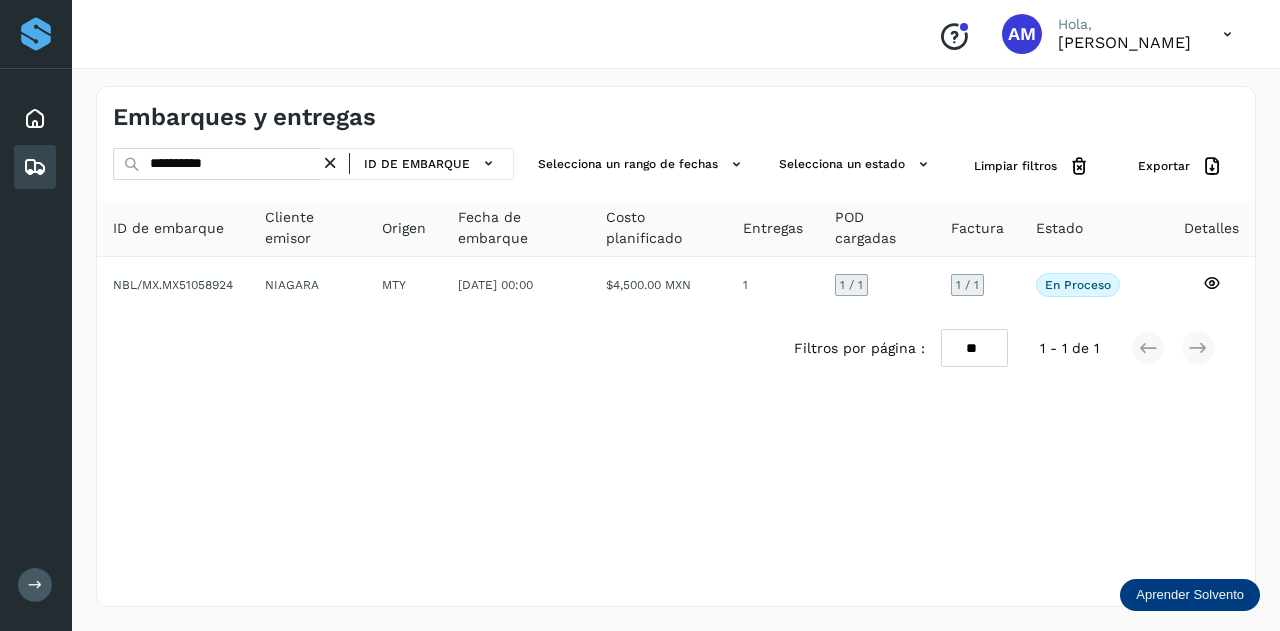 drag, startPoint x: 337, startPoint y: 163, endPoint x: 282, endPoint y: 167, distance: 55.145264 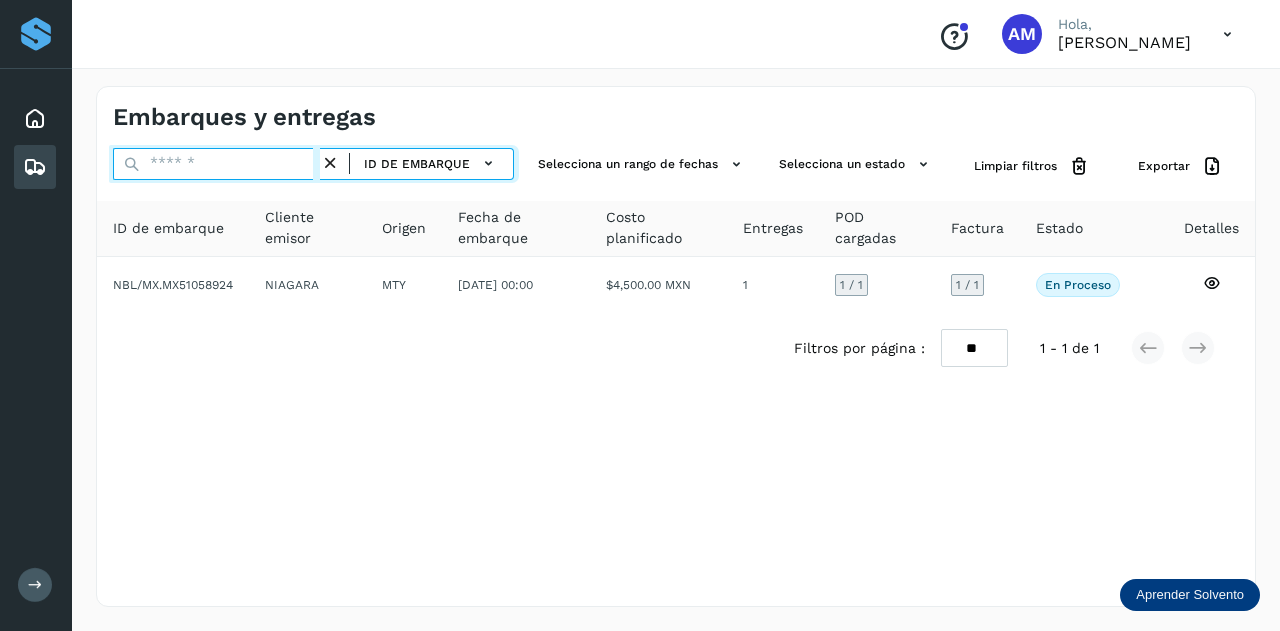click at bounding box center (216, 164) 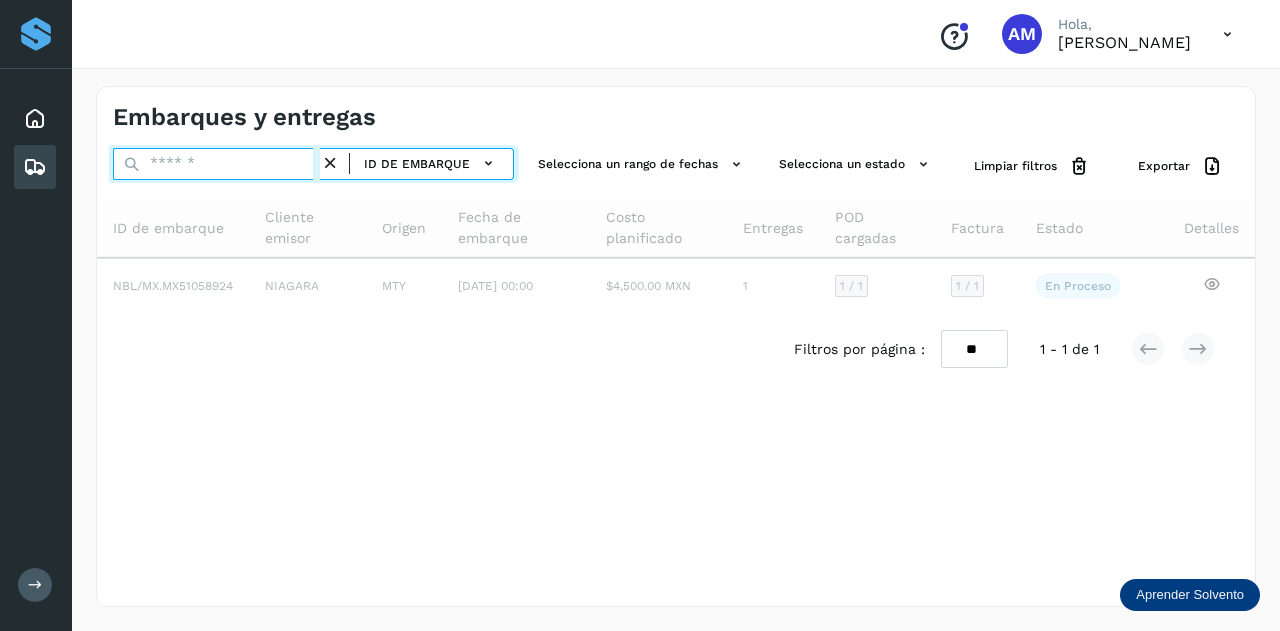 paste on "**********" 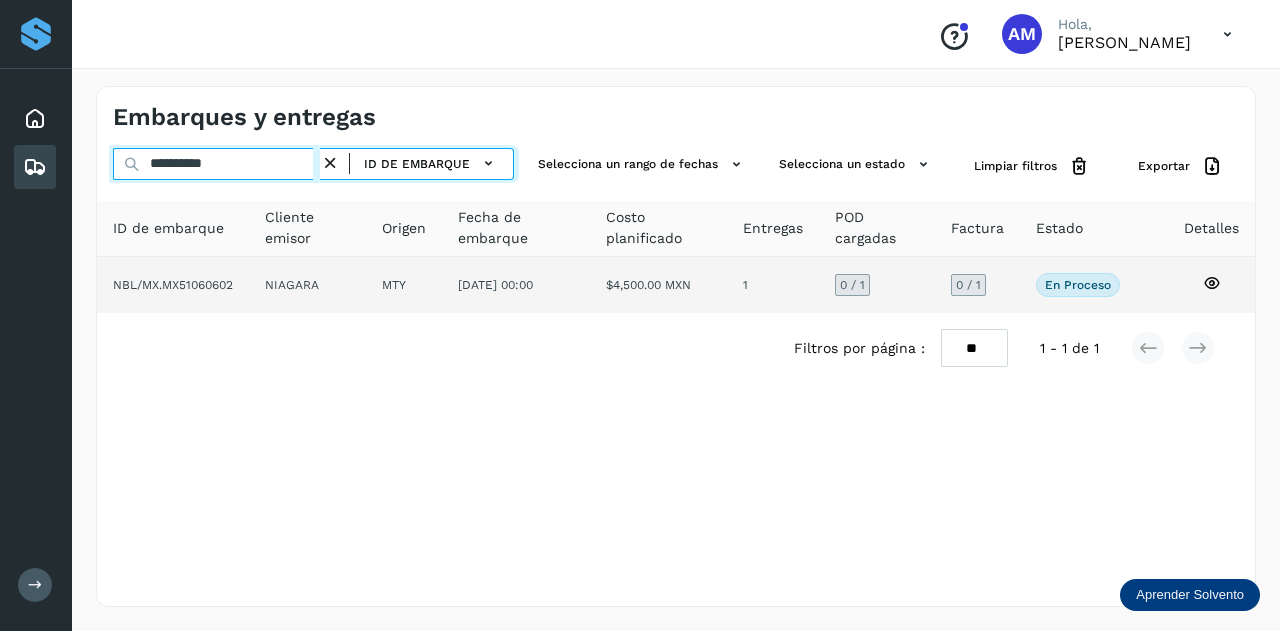 type on "**********" 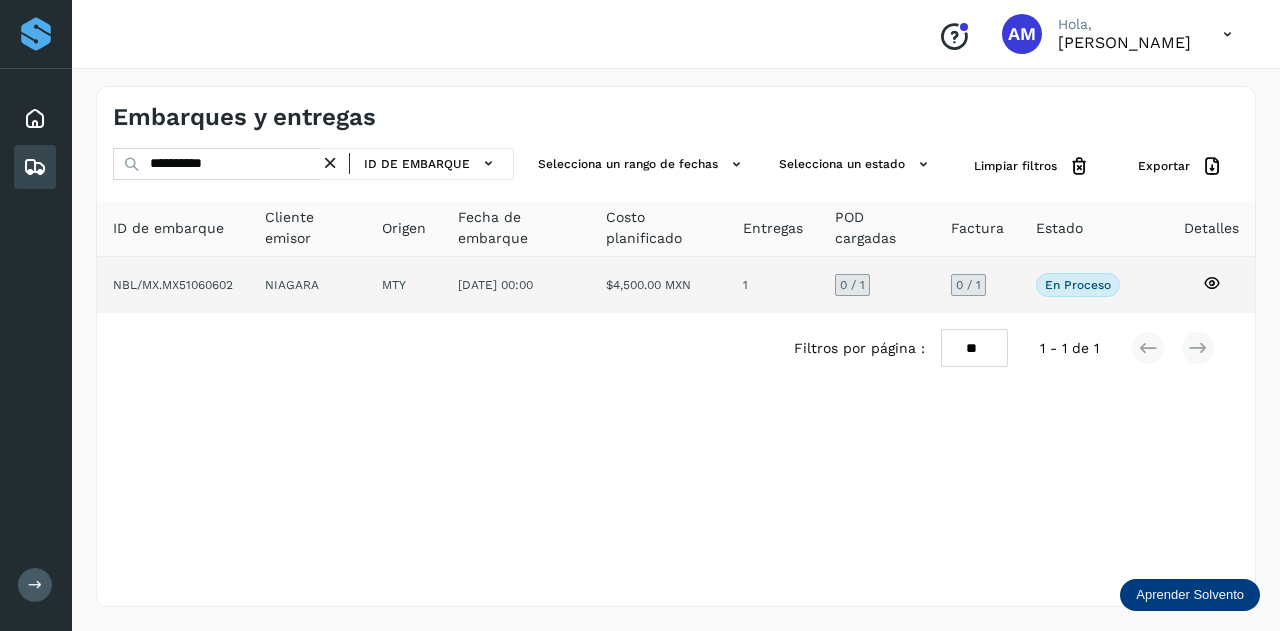 click on "MTY" 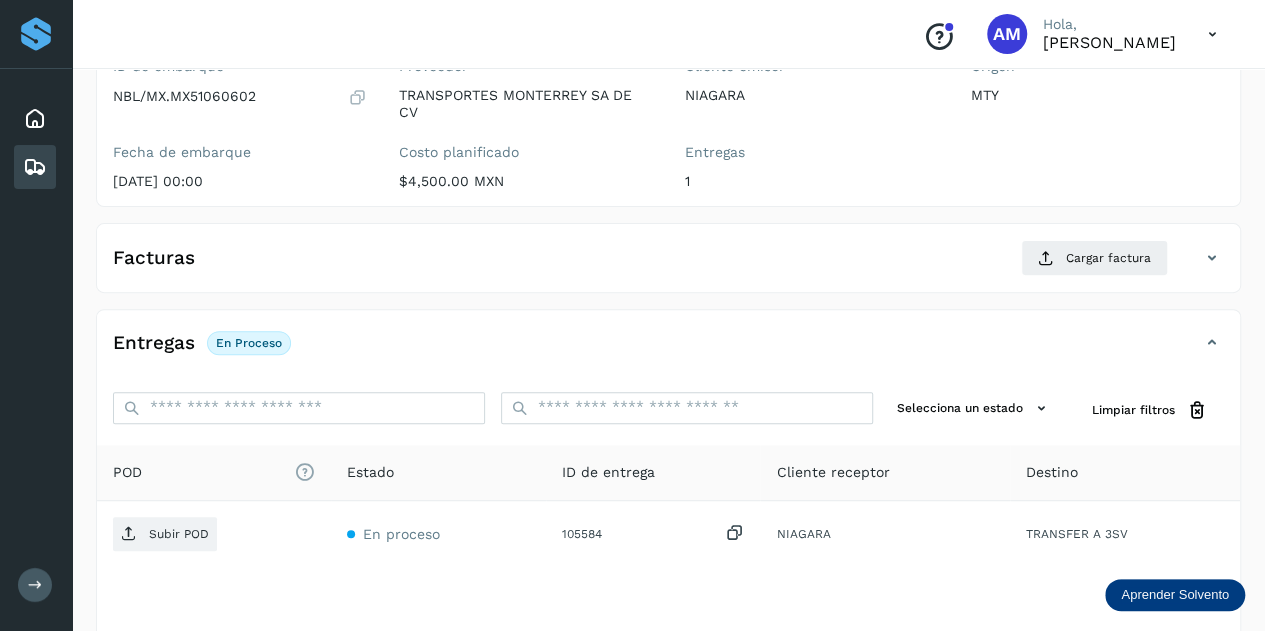 scroll, scrollTop: 300, scrollLeft: 0, axis: vertical 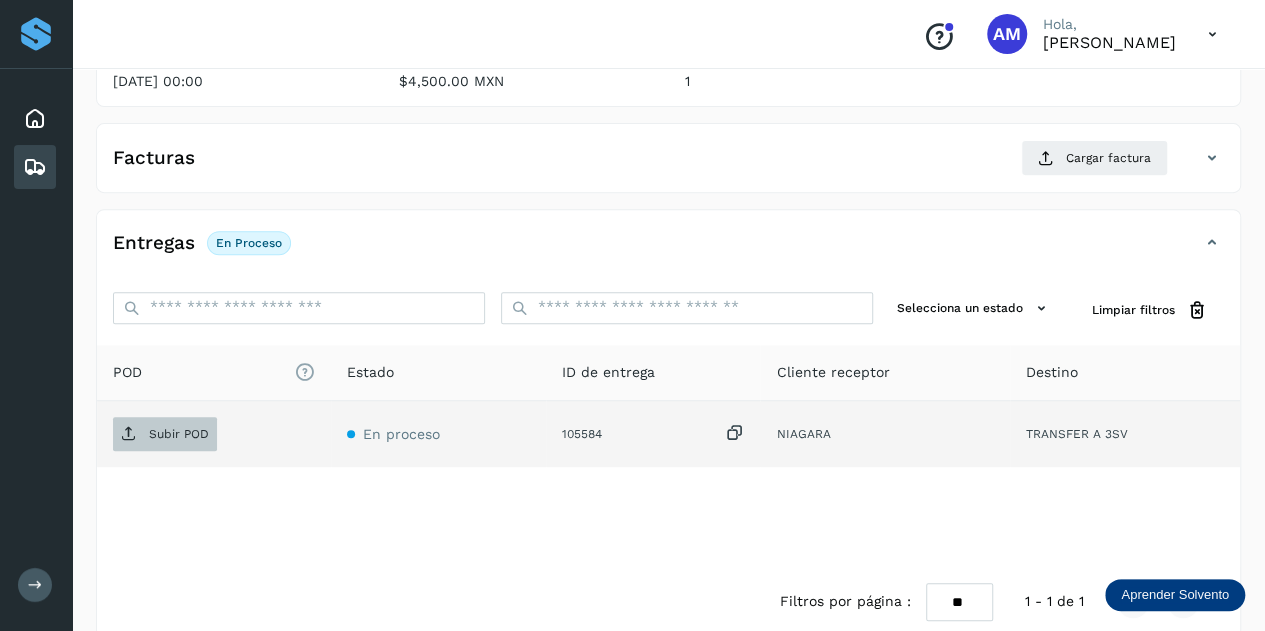 click on "Subir POD" at bounding box center (179, 434) 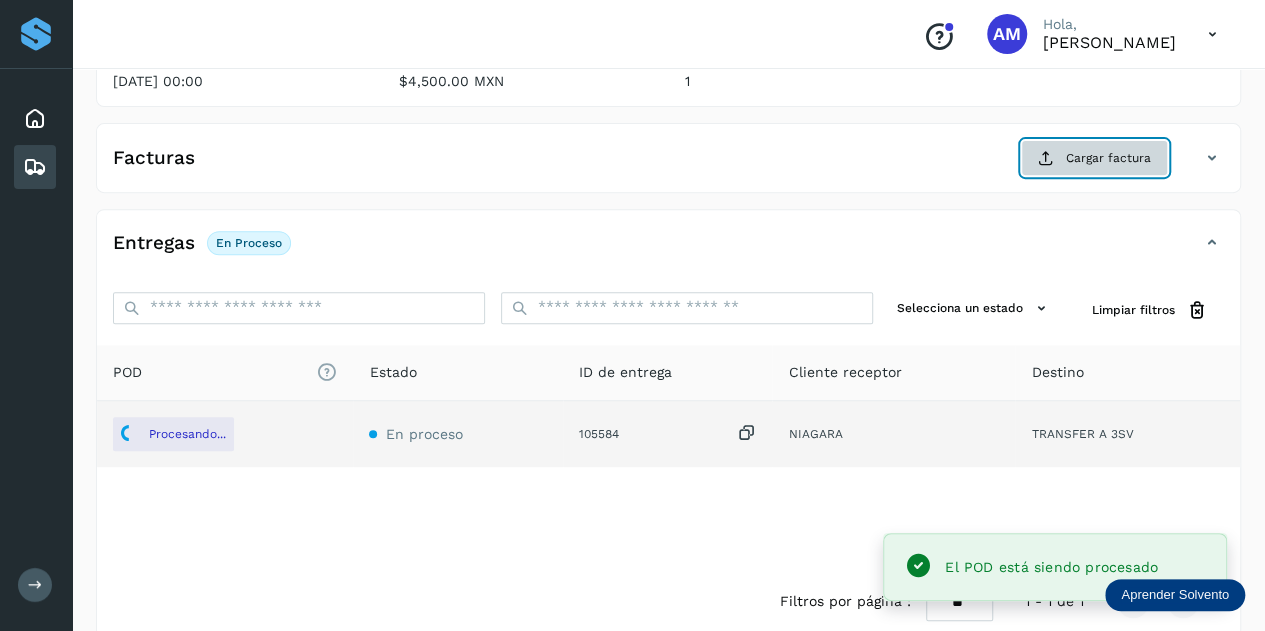 click on "Cargar factura" 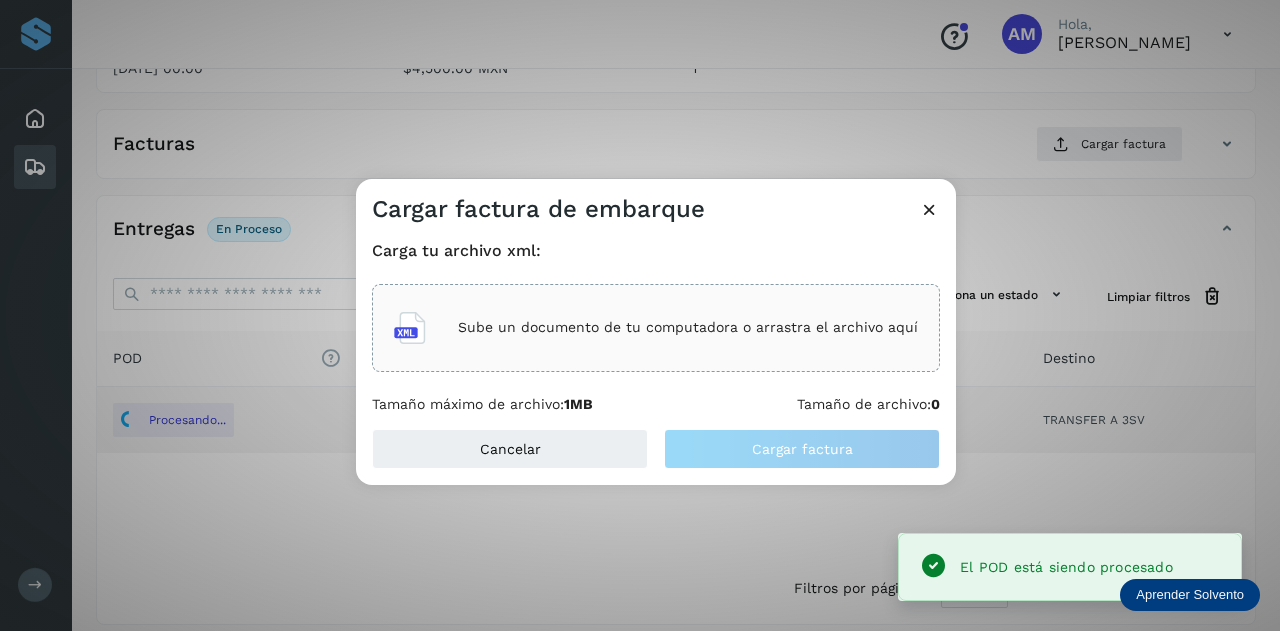 click on "Sube un documento de tu computadora o arrastra el archivo aquí" at bounding box center [688, 327] 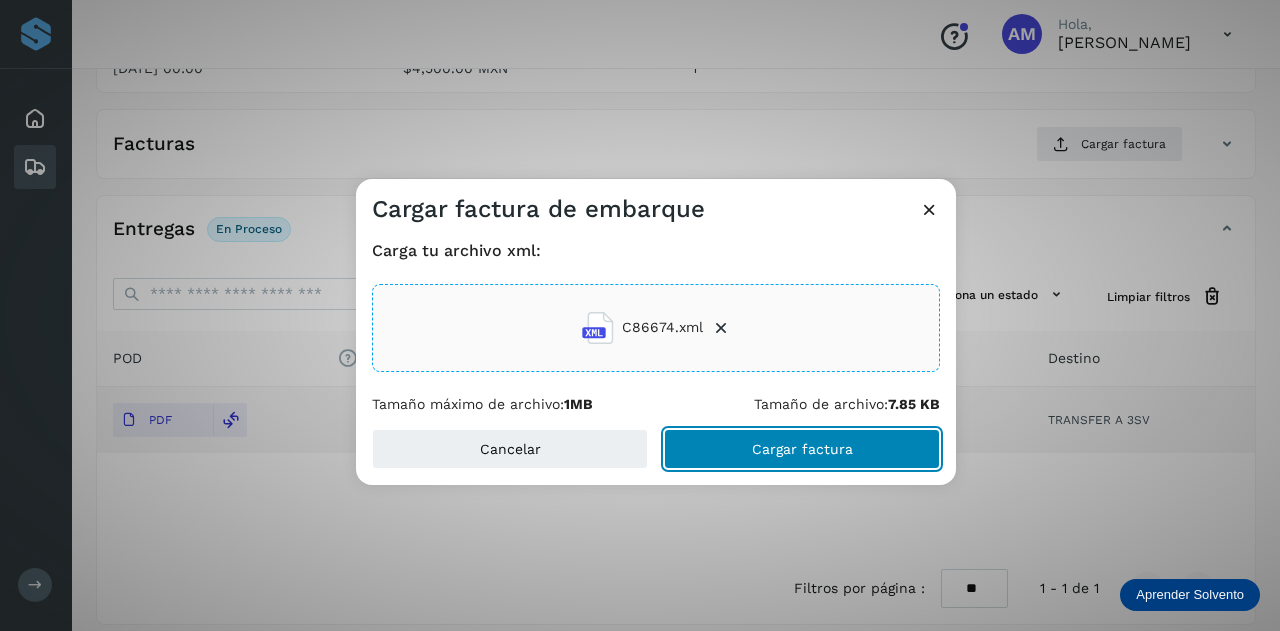 drag, startPoint x: 738, startPoint y: 454, endPoint x: 537, endPoint y: 483, distance: 203.08127 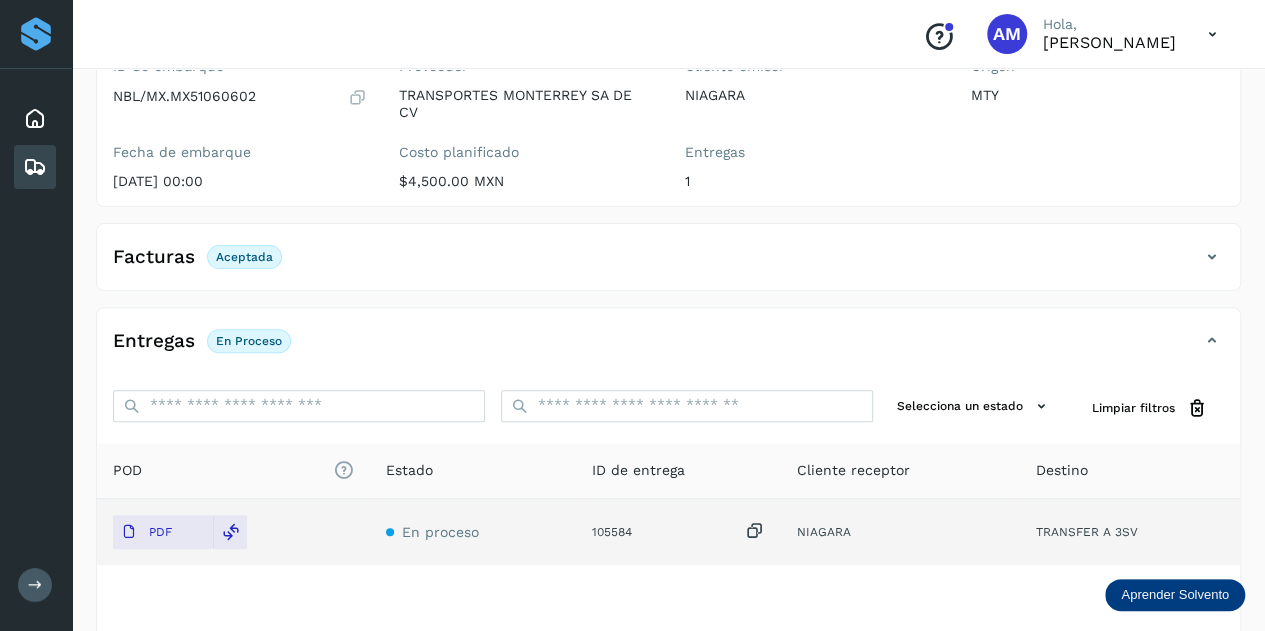 scroll, scrollTop: 0, scrollLeft: 0, axis: both 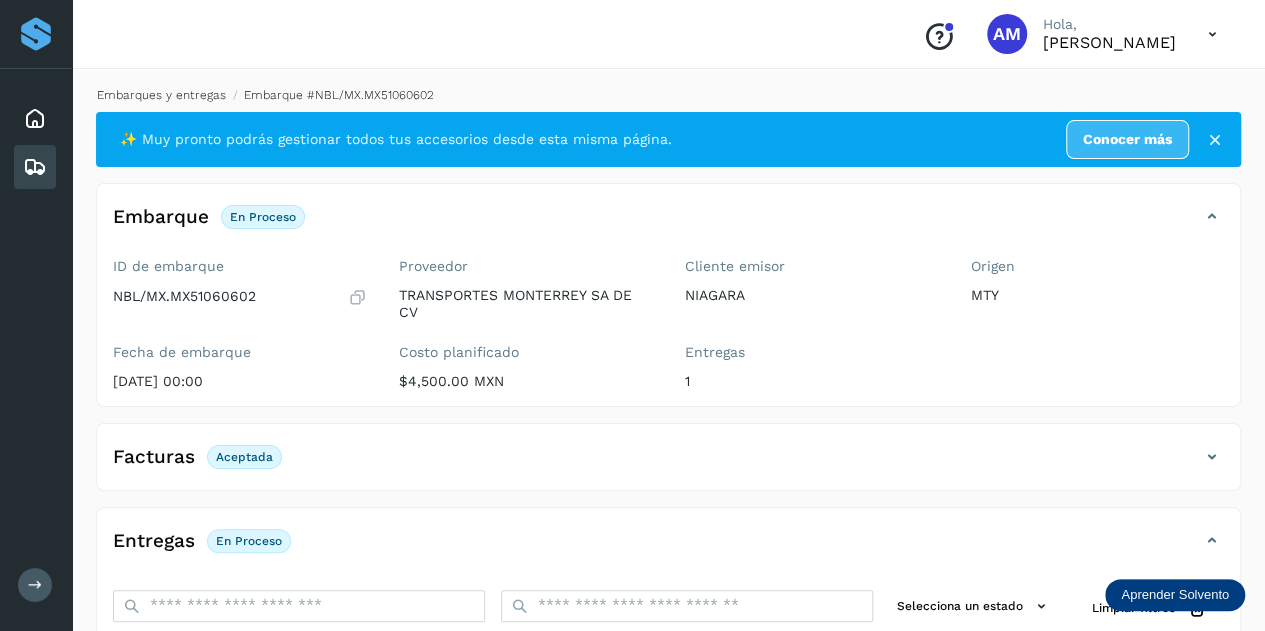 click on "Embarques y entregas" at bounding box center (161, 95) 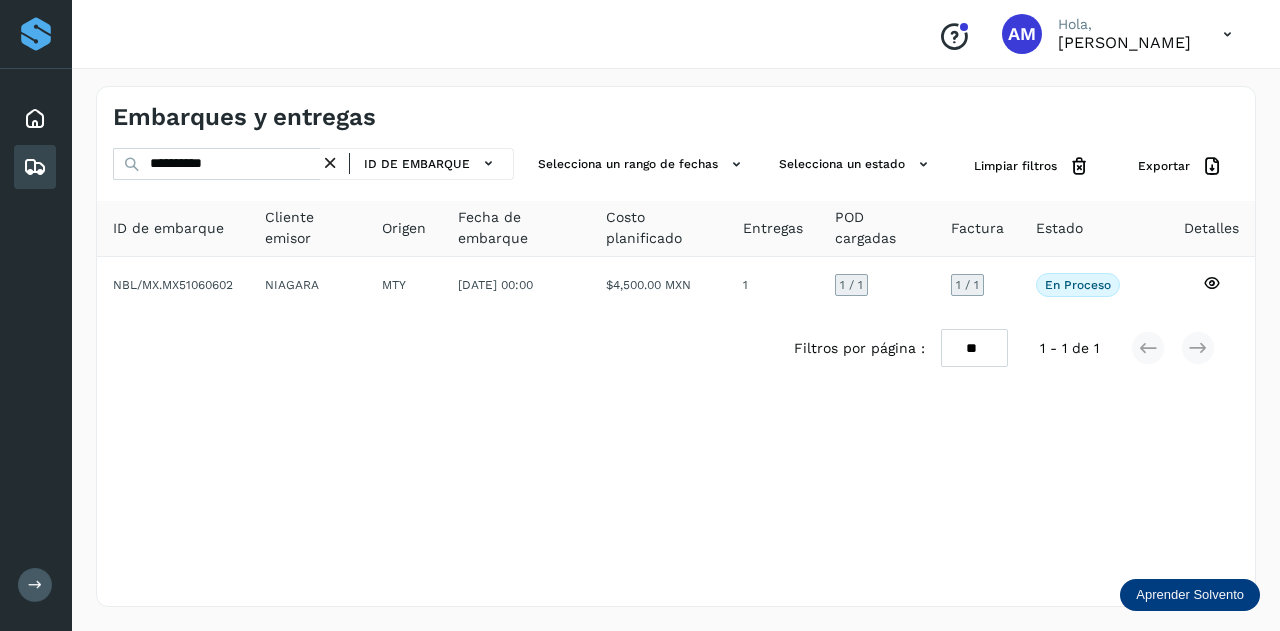 click at bounding box center [330, 163] 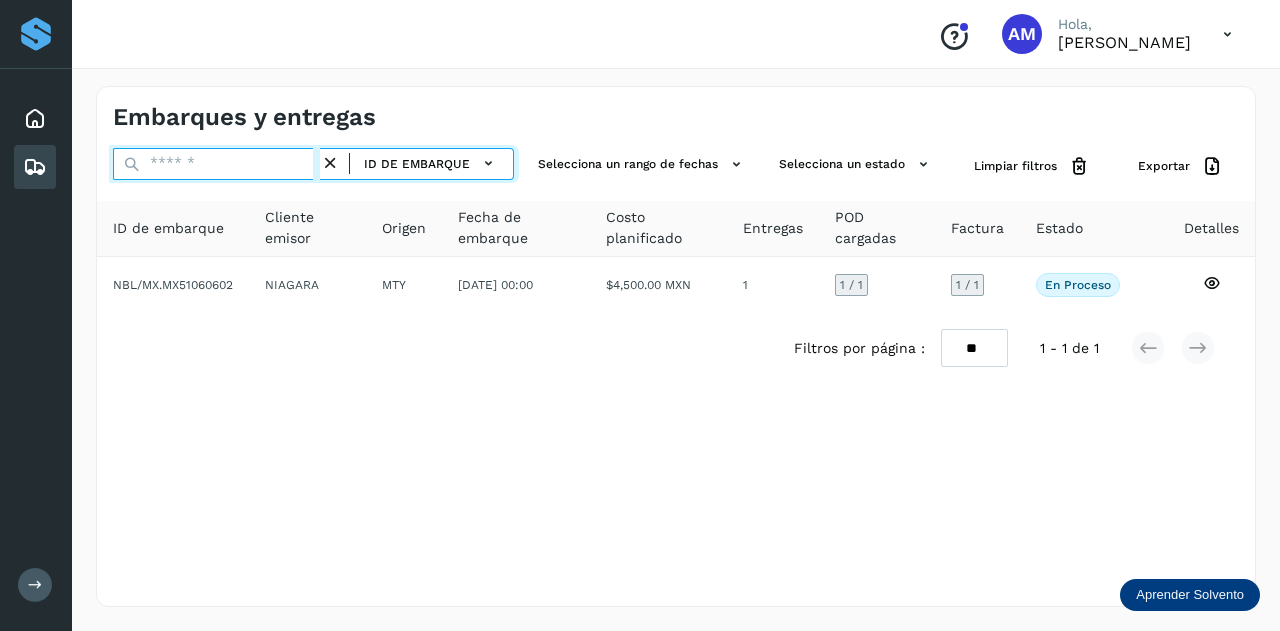 click at bounding box center (216, 164) 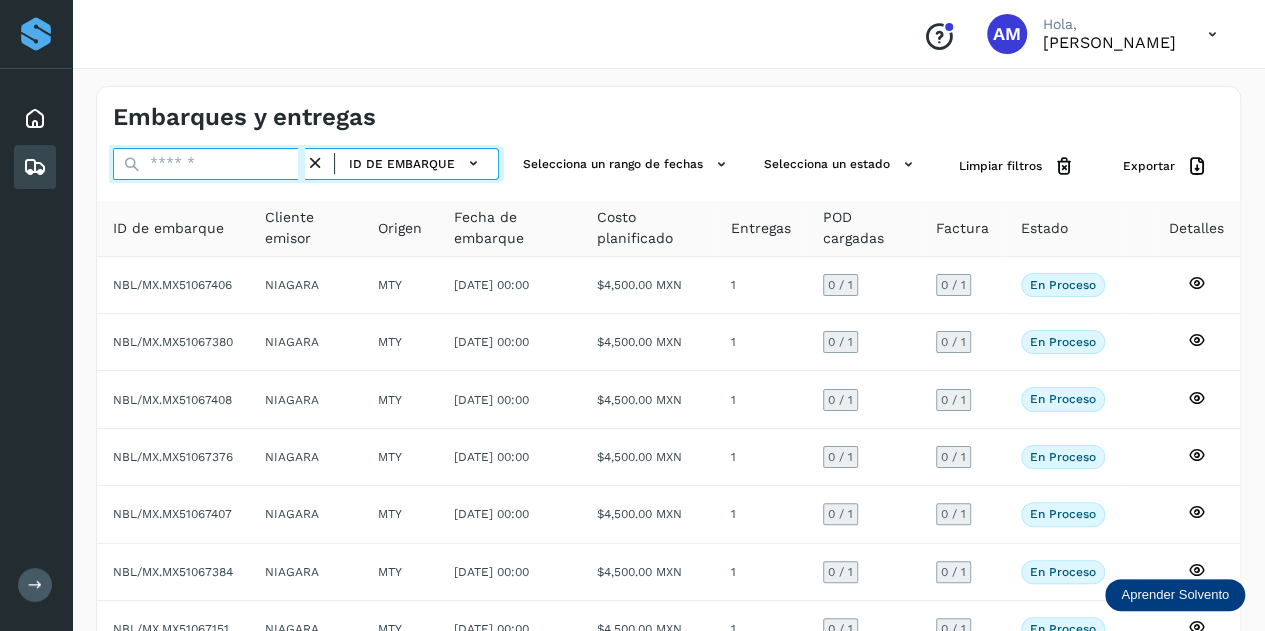 paste on "**********" 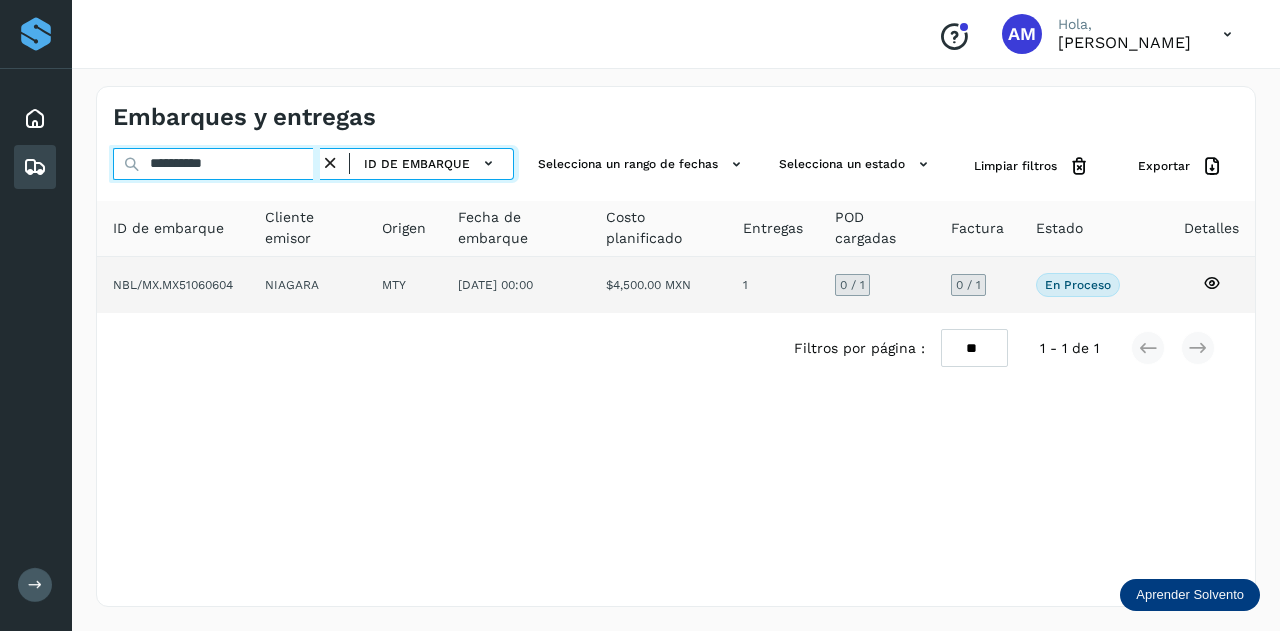 type on "**********" 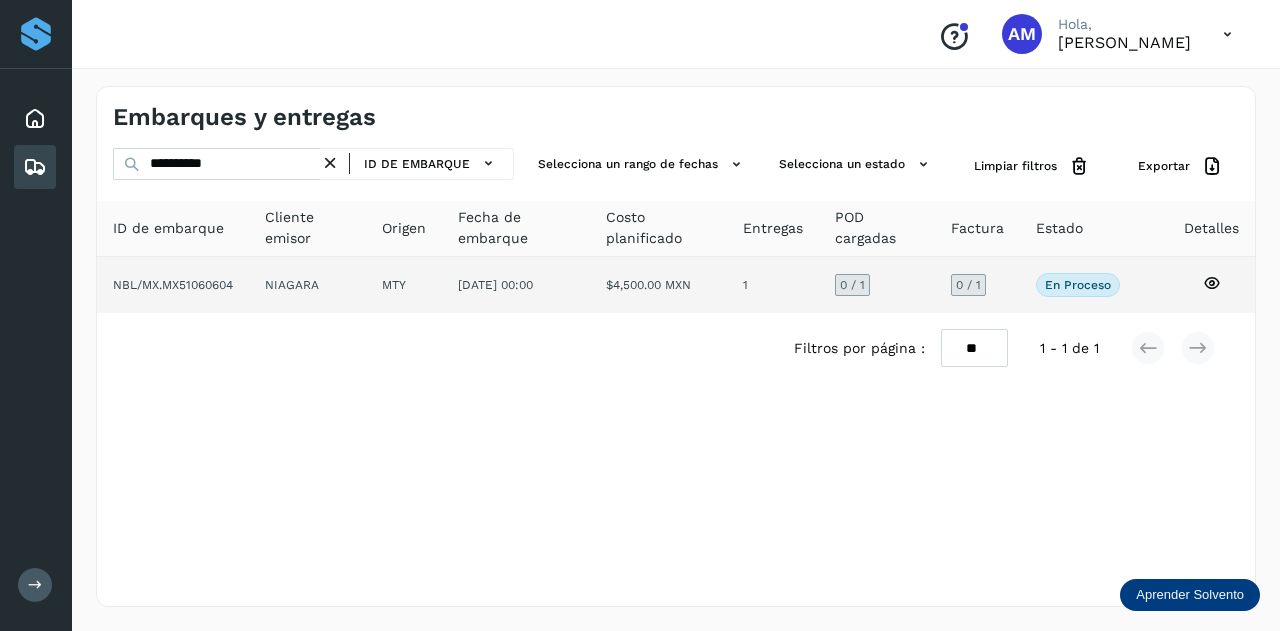 click on "MTY" 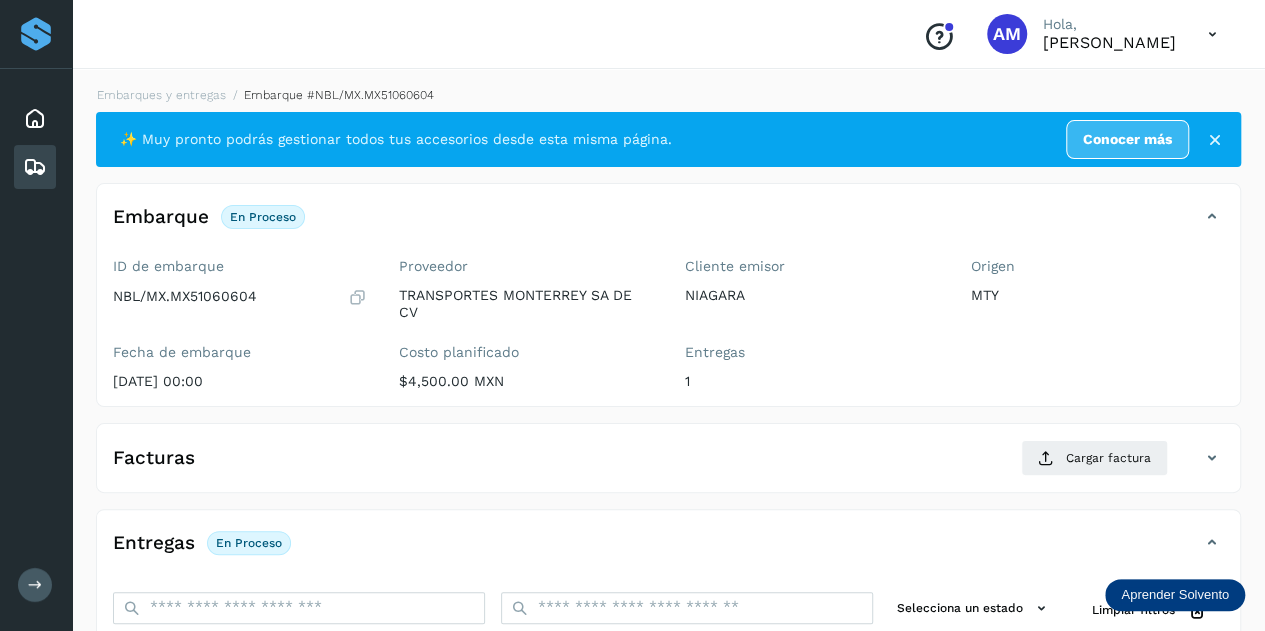 scroll, scrollTop: 300, scrollLeft: 0, axis: vertical 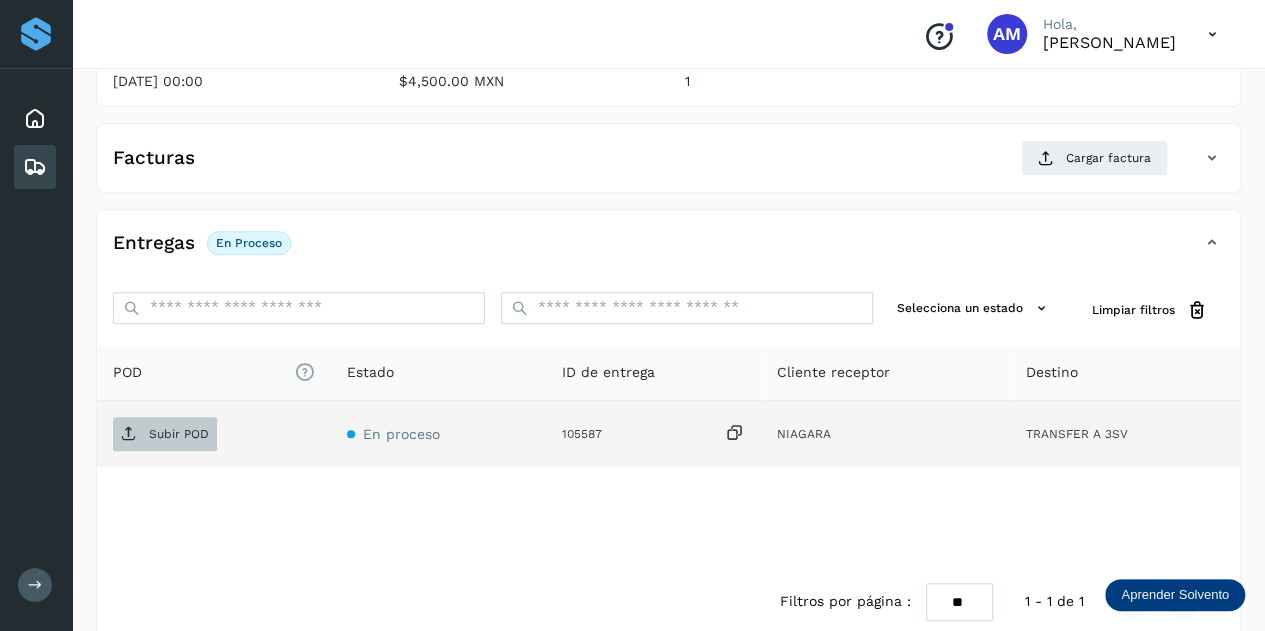 click on "Subir POD" at bounding box center (179, 434) 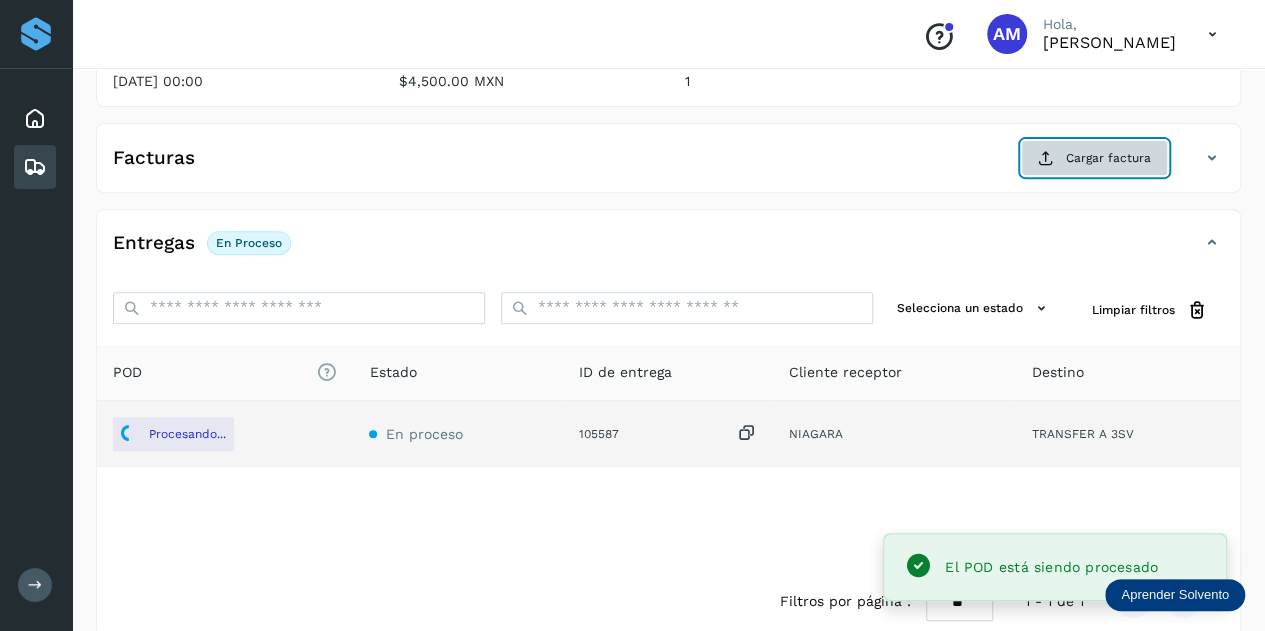 click on "Cargar factura" 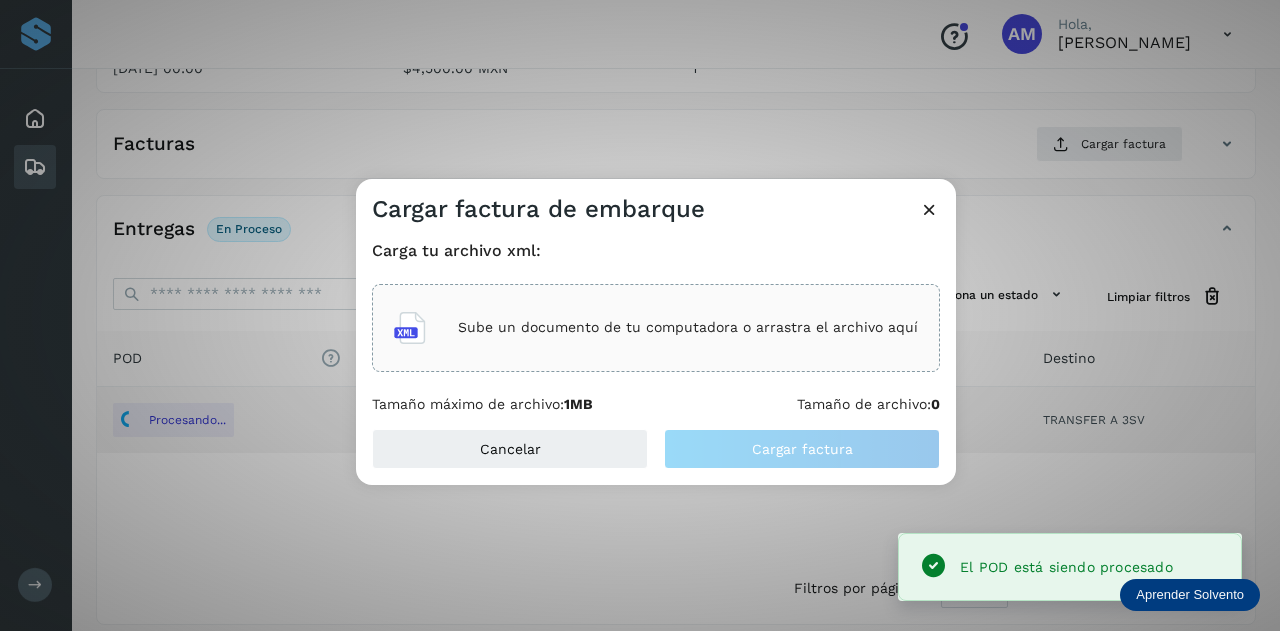 click on "Sube un documento de tu computadora o arrastra el archivo aquí" at bounding box center [688, 327] 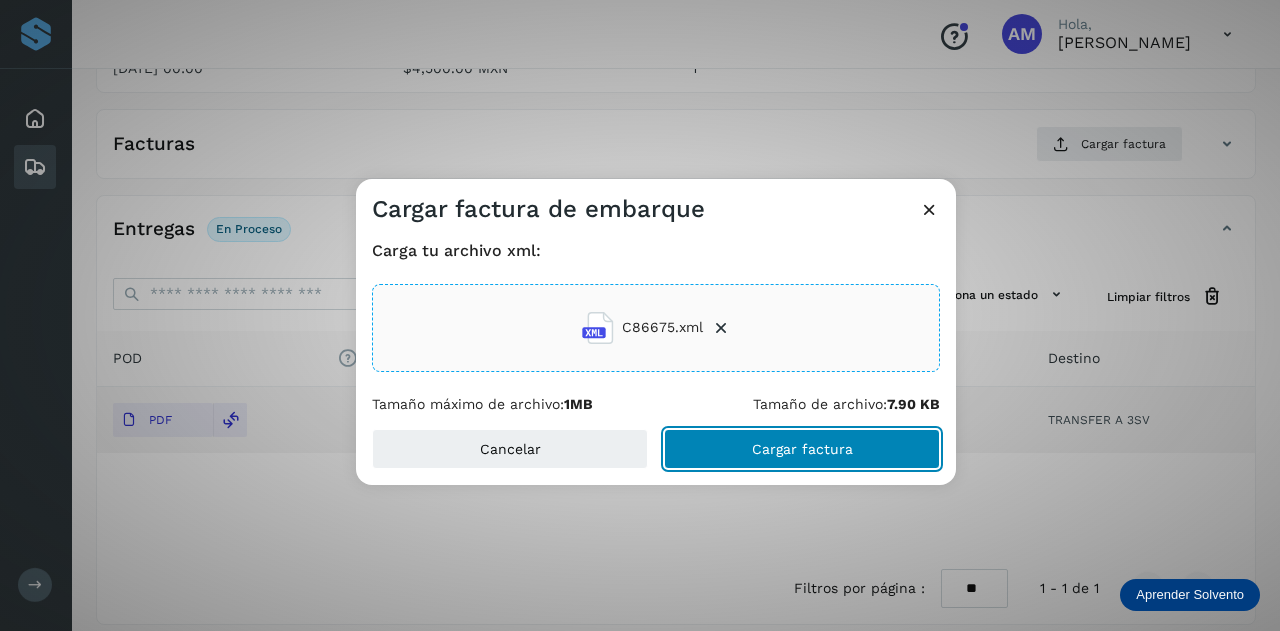 click on "Cargar factura" 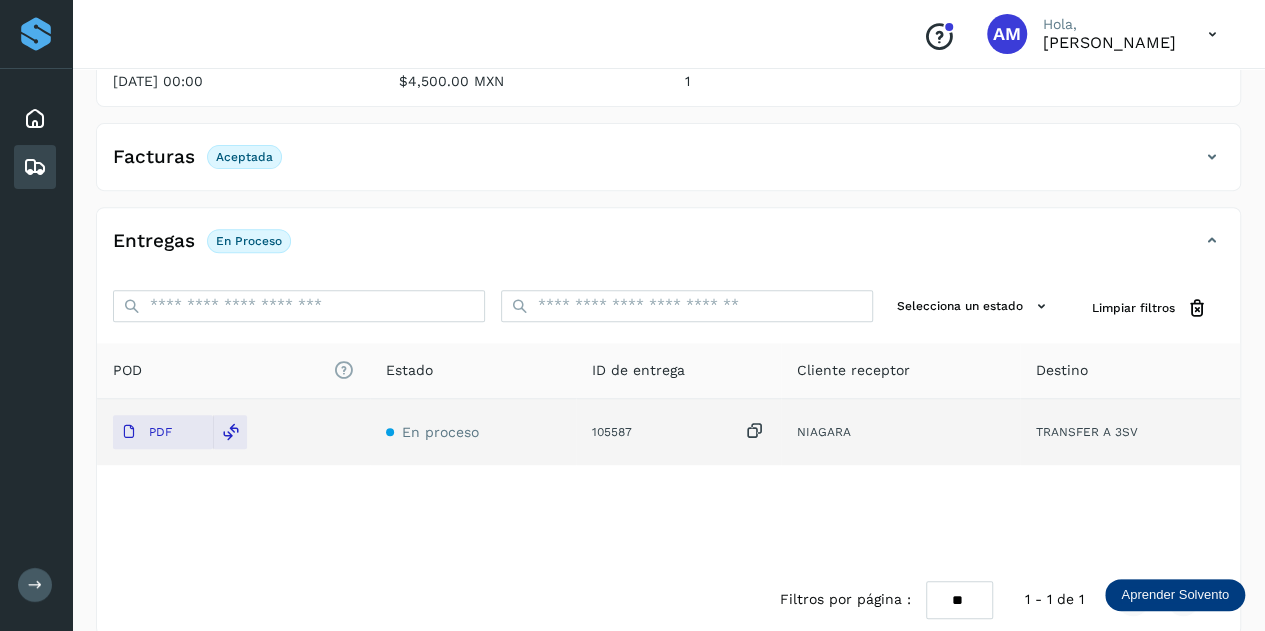 scroll, scrollTop: 0, scrollLeft: 0, axis: both 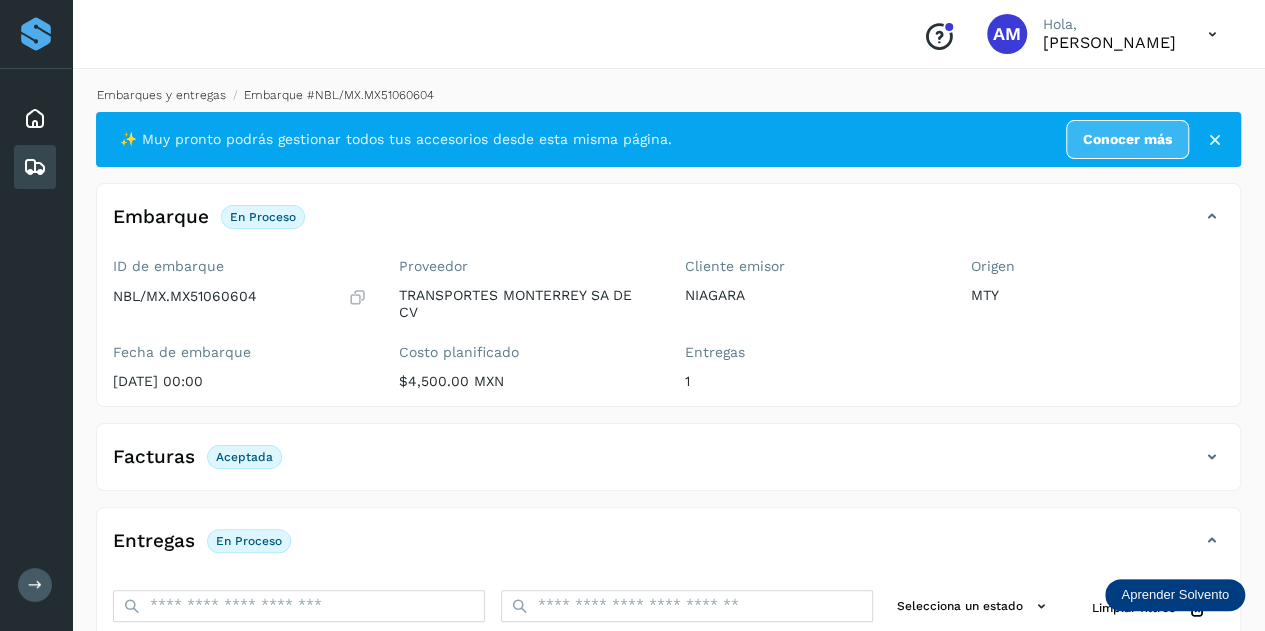 click on "Embarques y entregas" at bounding box center (161, 95) 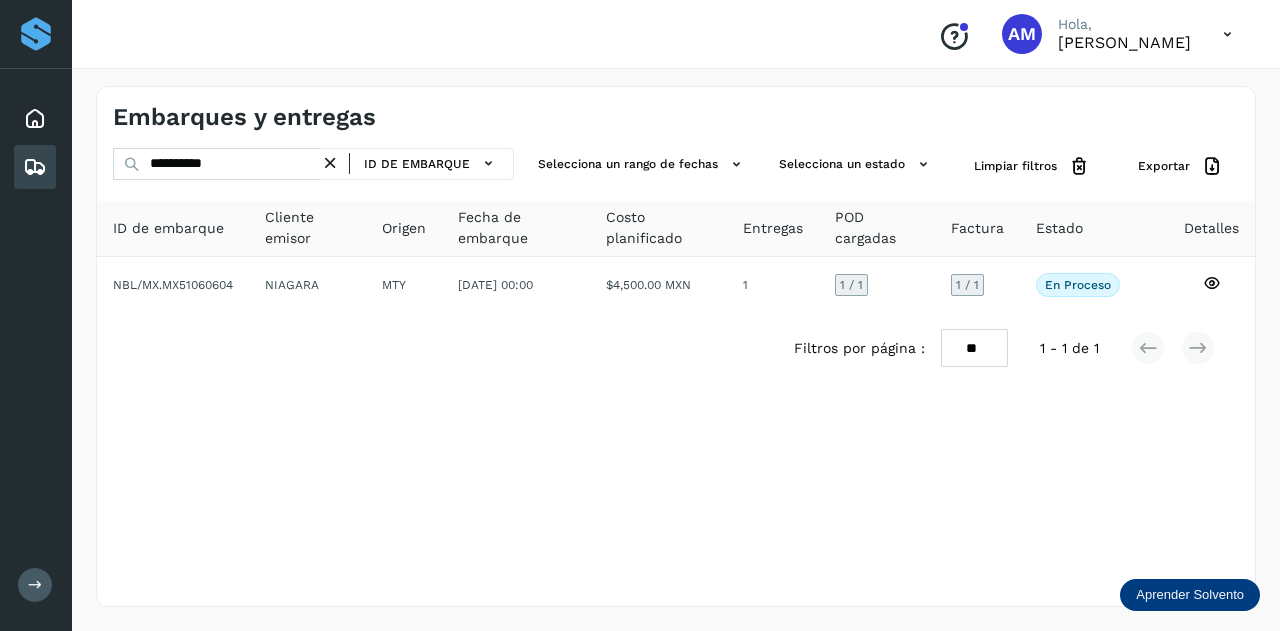 click at bounding box center [330, 163] 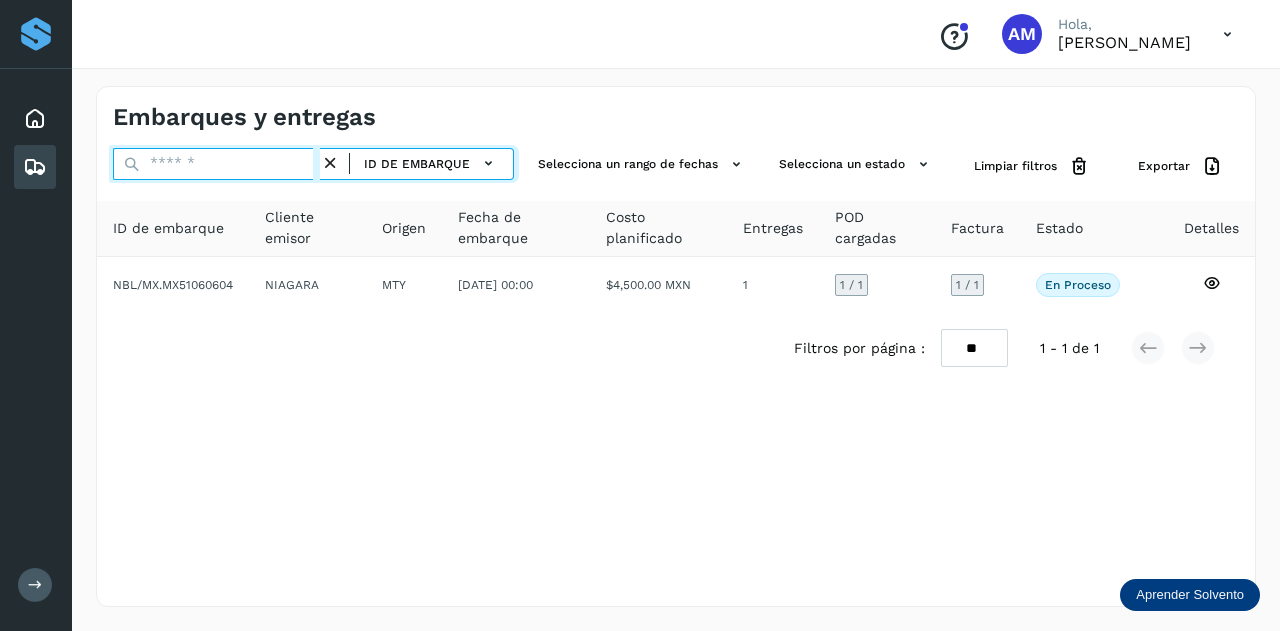 click at bounding box center (216, 164) 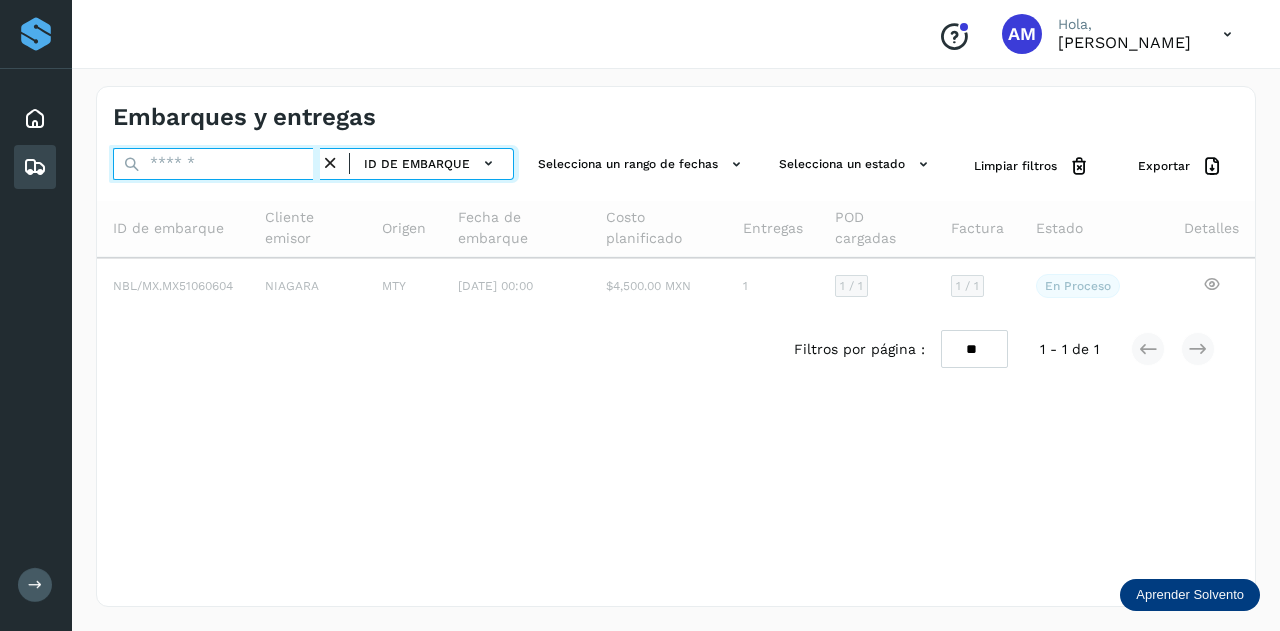 paste on "**********" 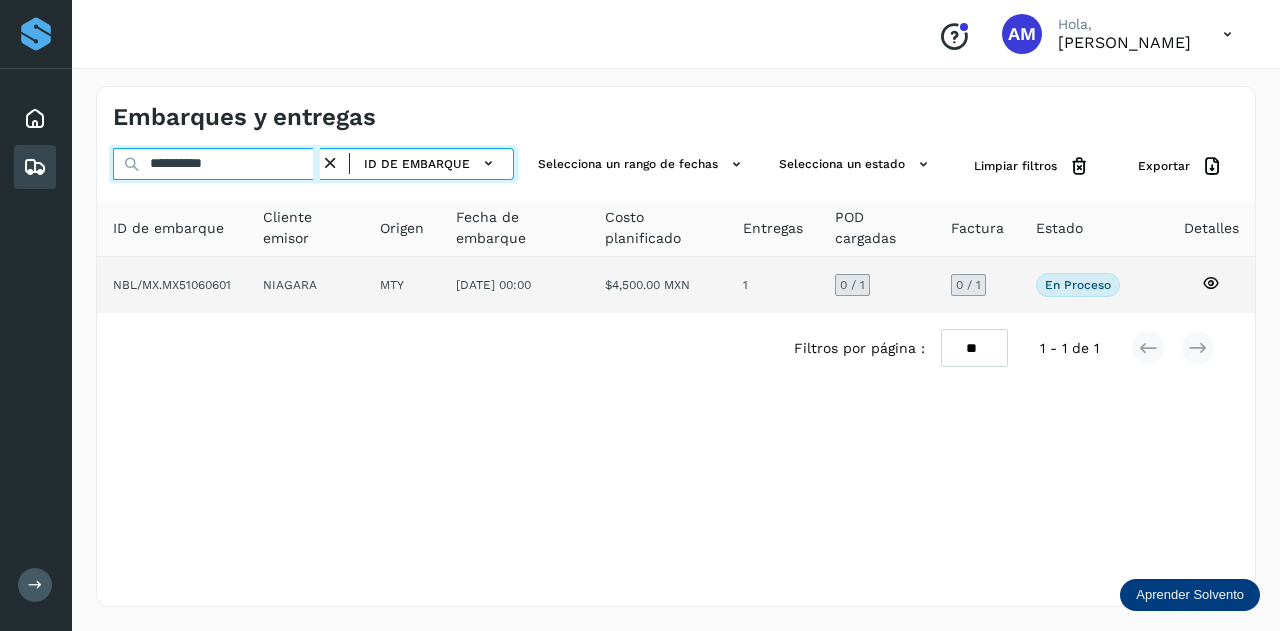 type on "**********" 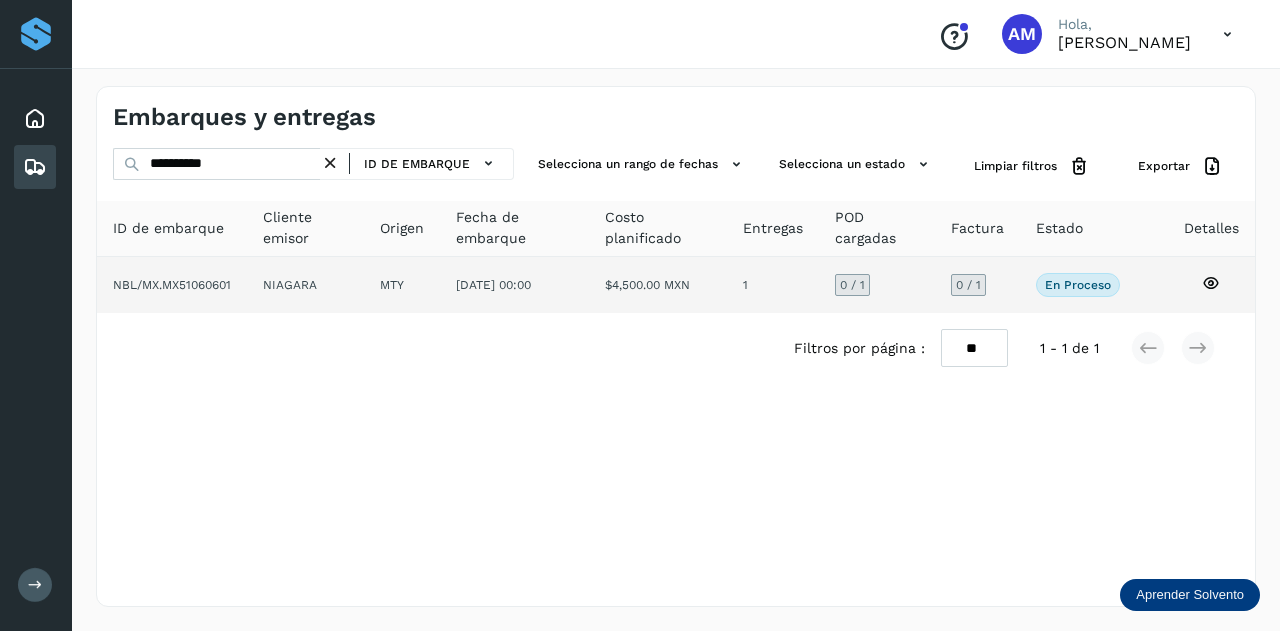click on "MTY" 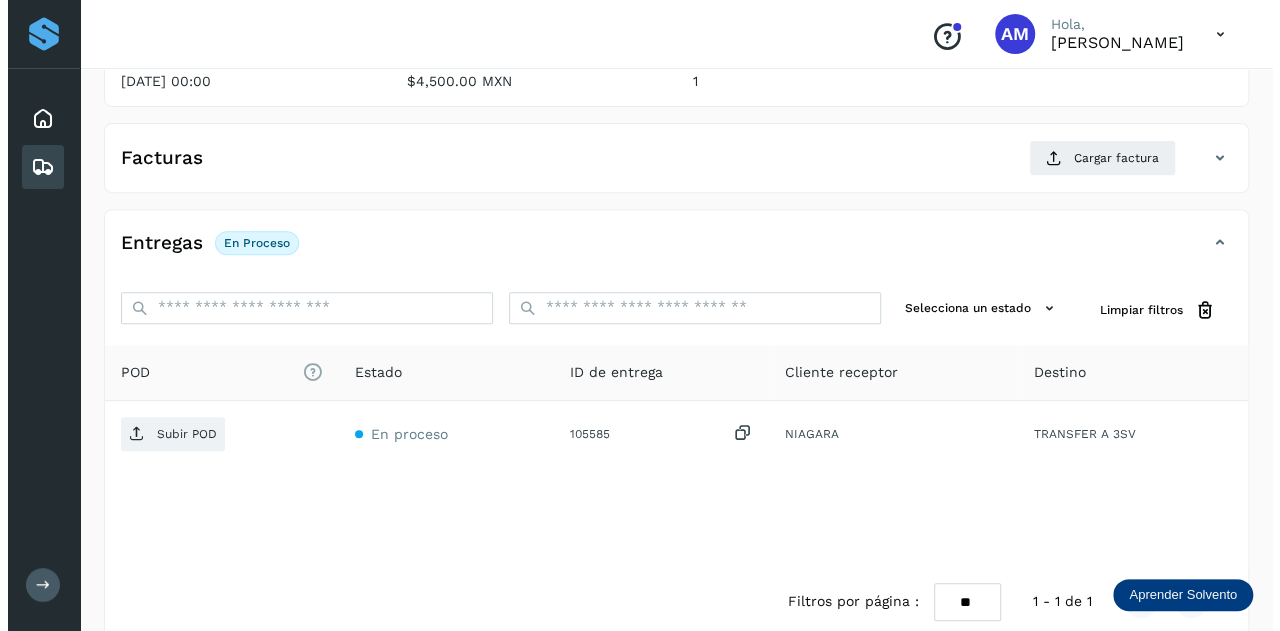 scroll, scrollTop: 327, scrollLeft: 0, axis: vertical 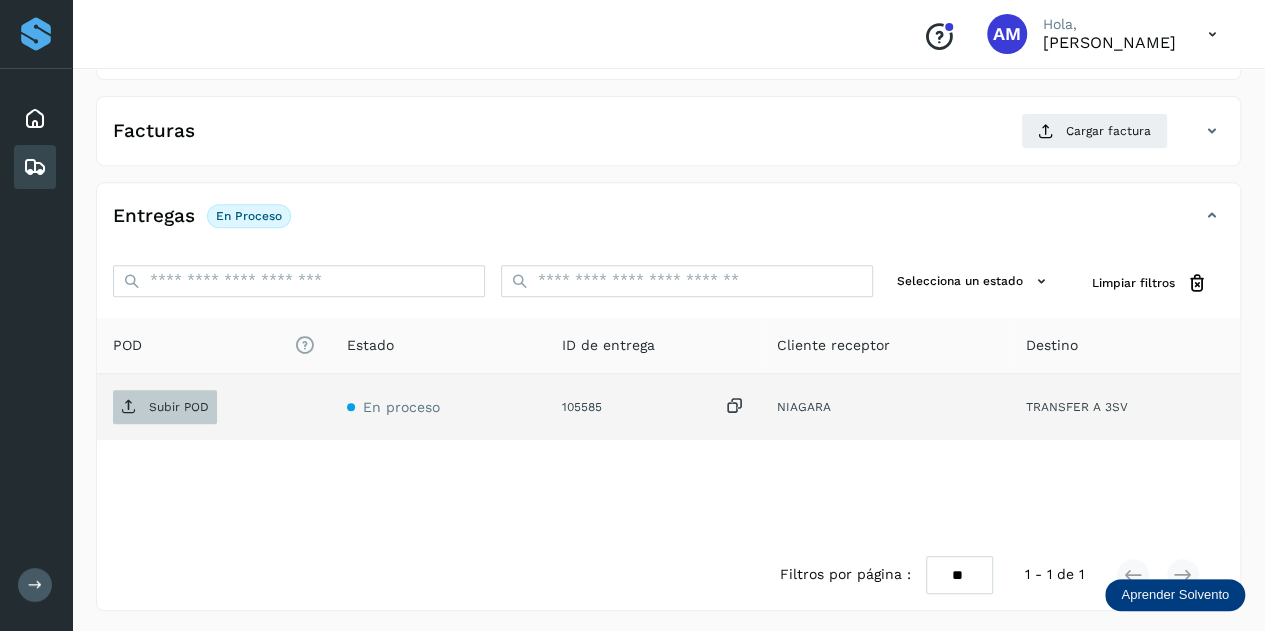 click on "Subir POD" at bounding box center [179, 407] 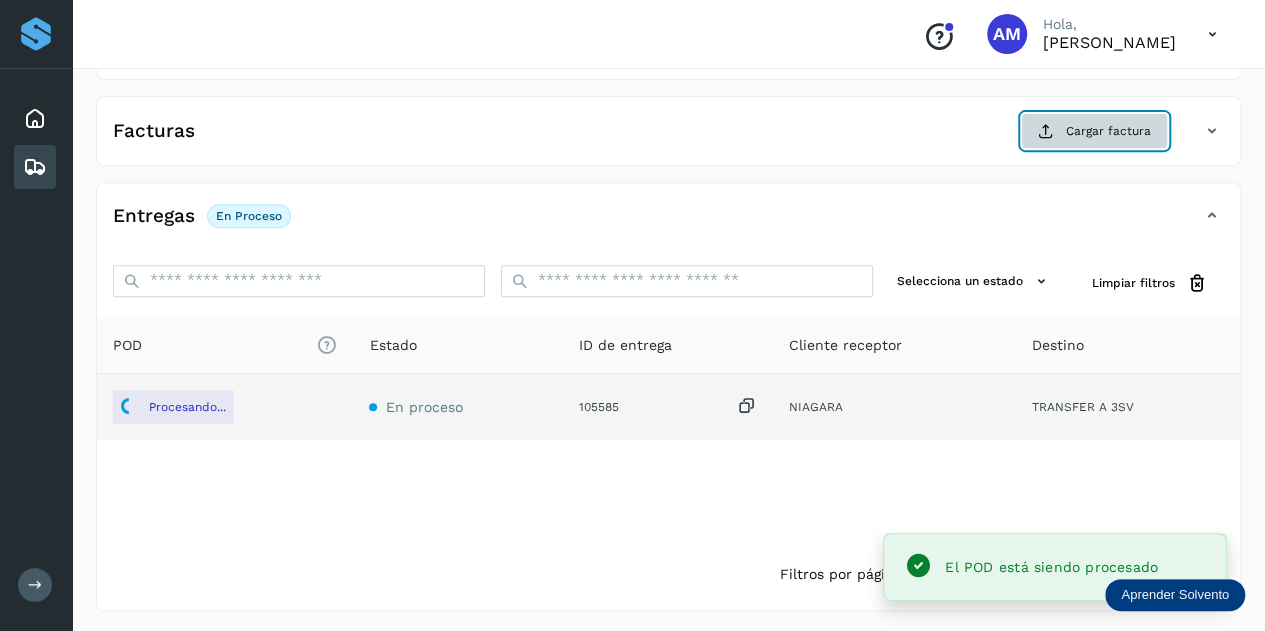 click on "Cargar factura" 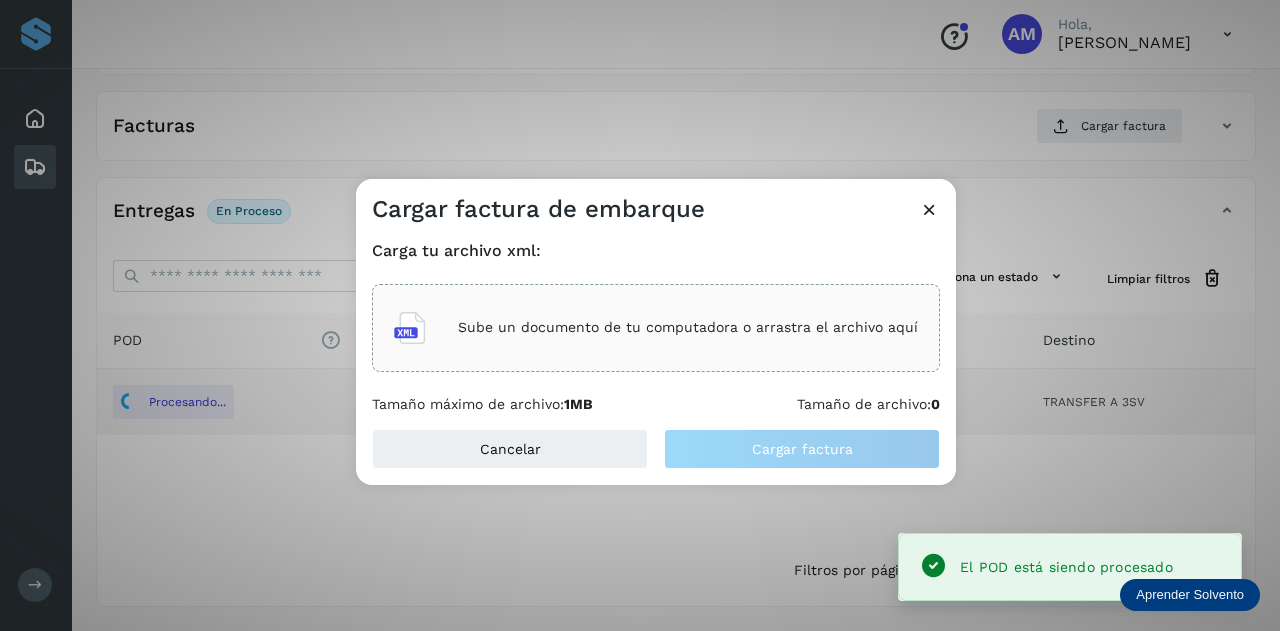 click on "Sube un documento de tu computadora o arrastra el archivo aquí" 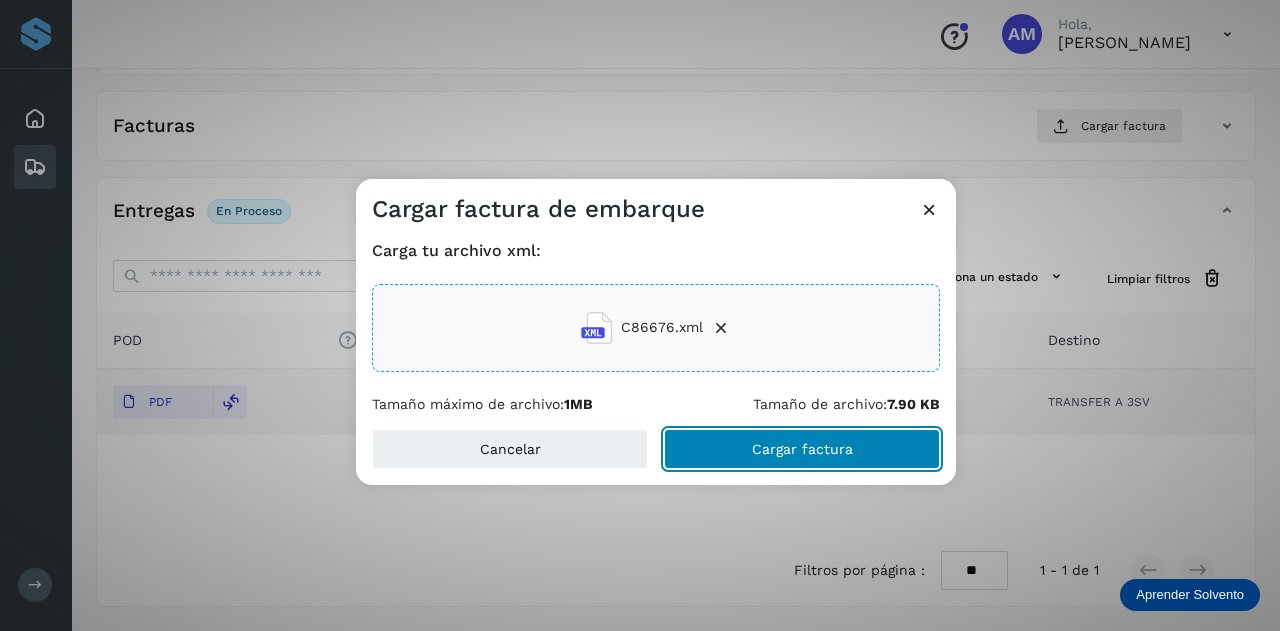 click on "Cargar factura" 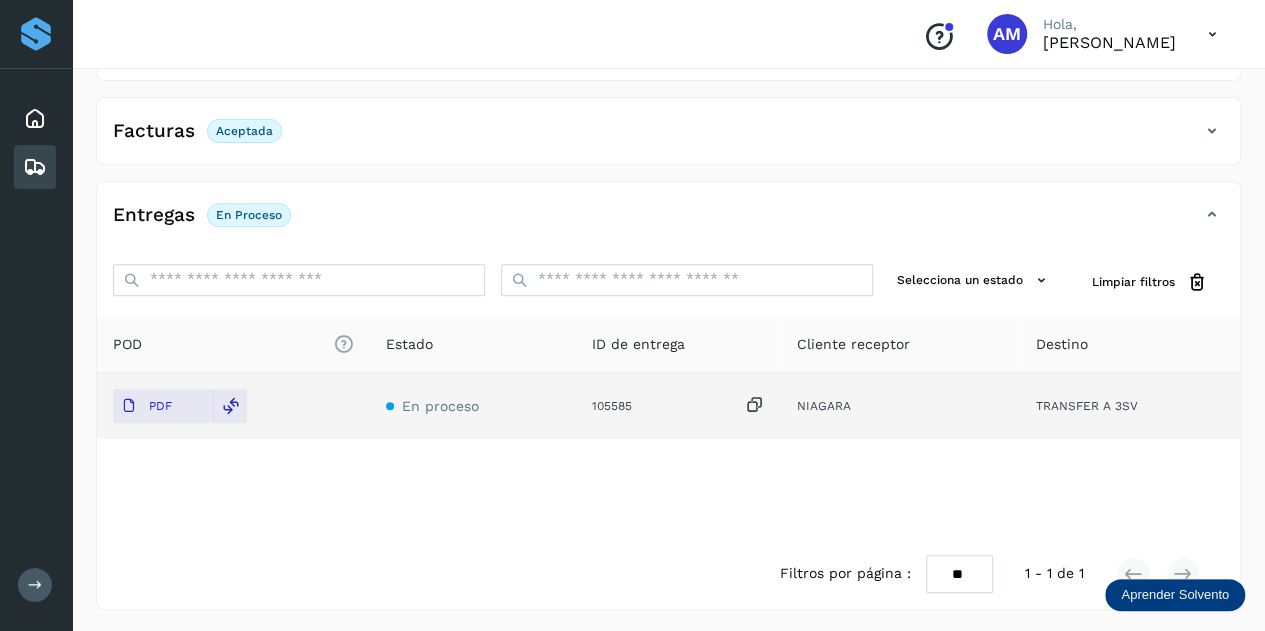 scroll, scrollTop: 0, scrollLeft: 0, axis: both 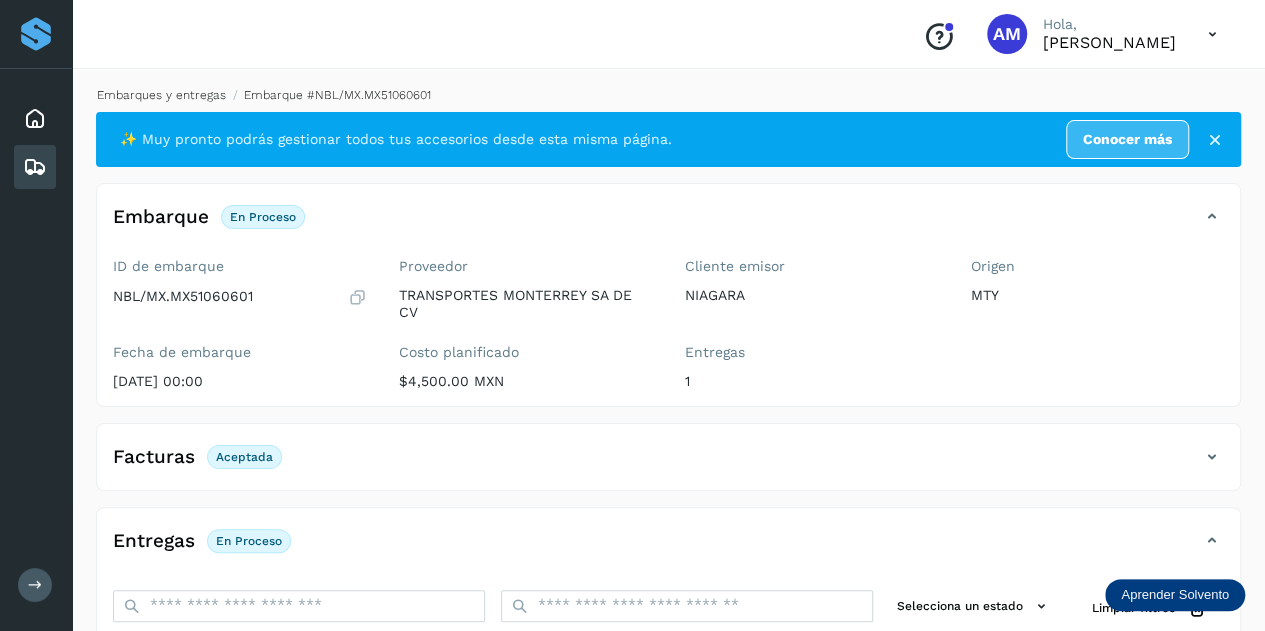 click on "Embarques y entregas" at bounding box center [161, 95] 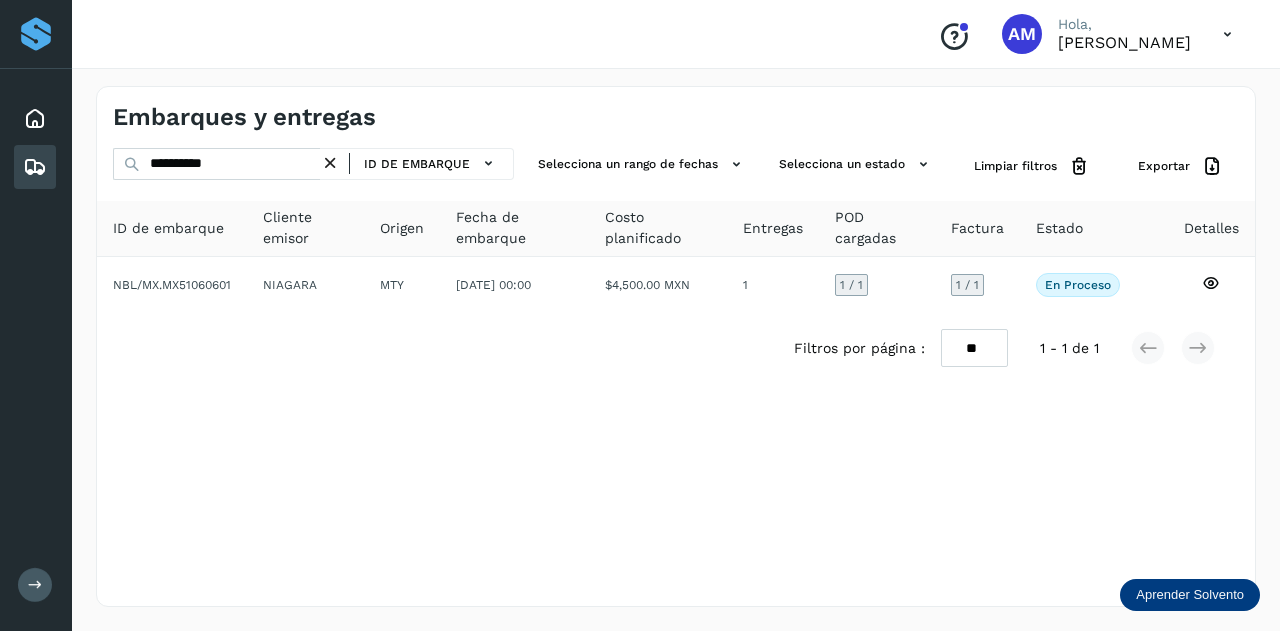 drag, startPoint x: 339, startPoint y: 165, endPoint x: 309, endPoint y: 164, distance: 30.016663 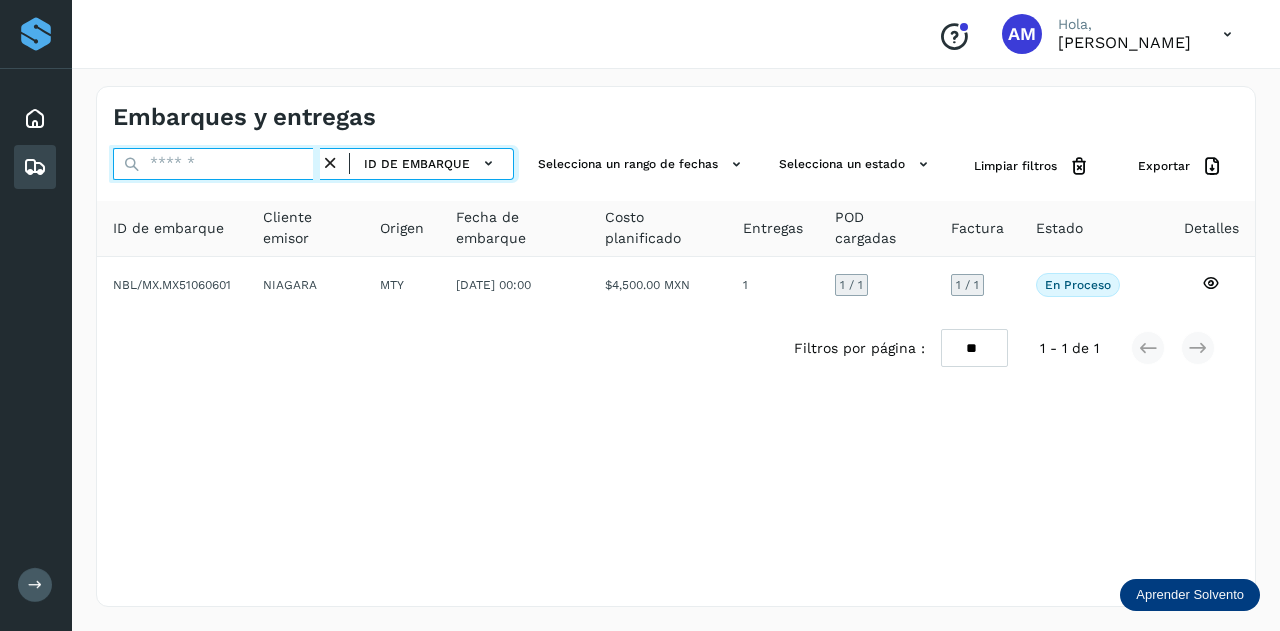 click at bounding box center (216, 164) 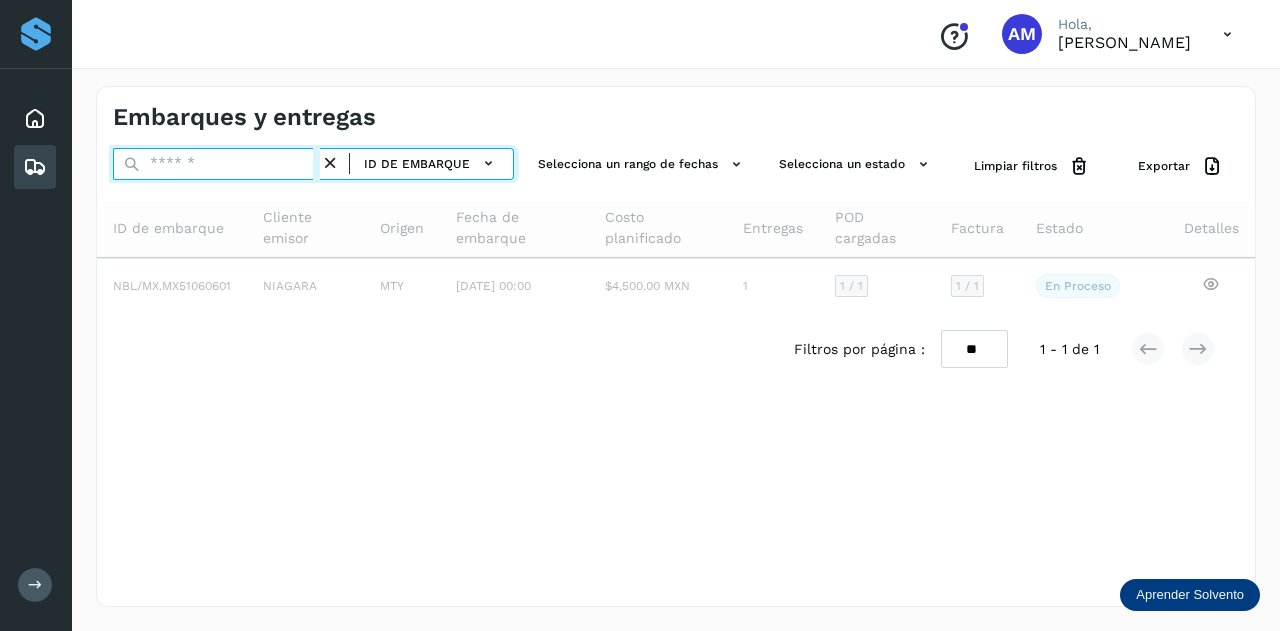 paste on "**********" 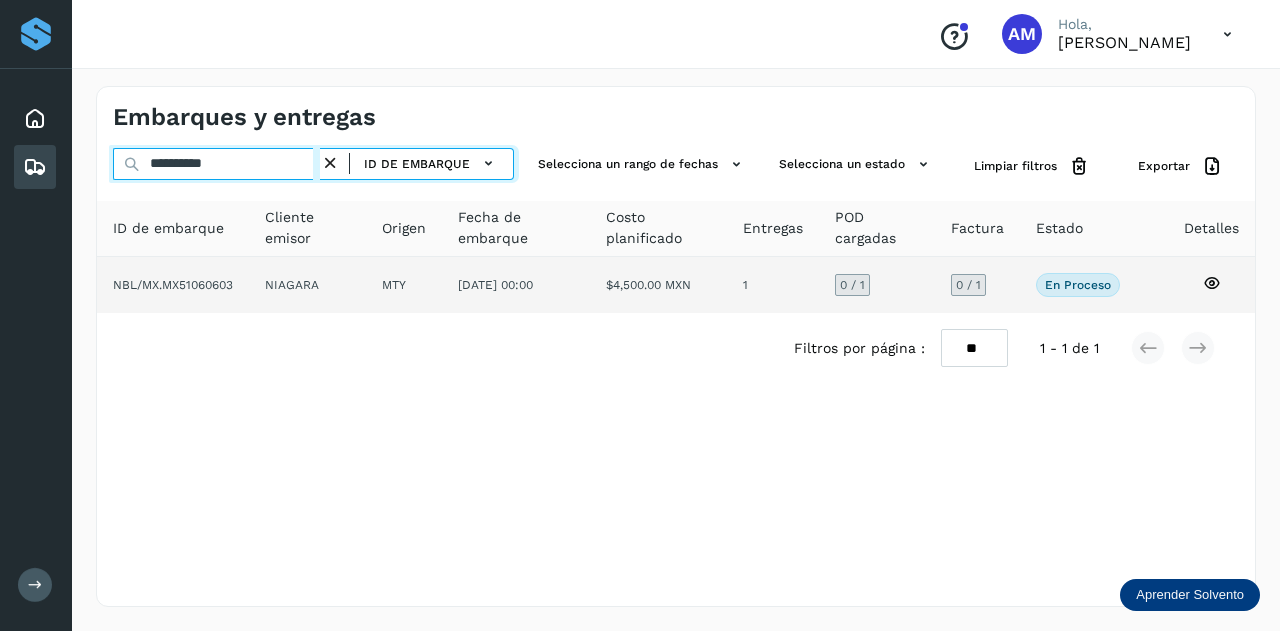 type on "**********" 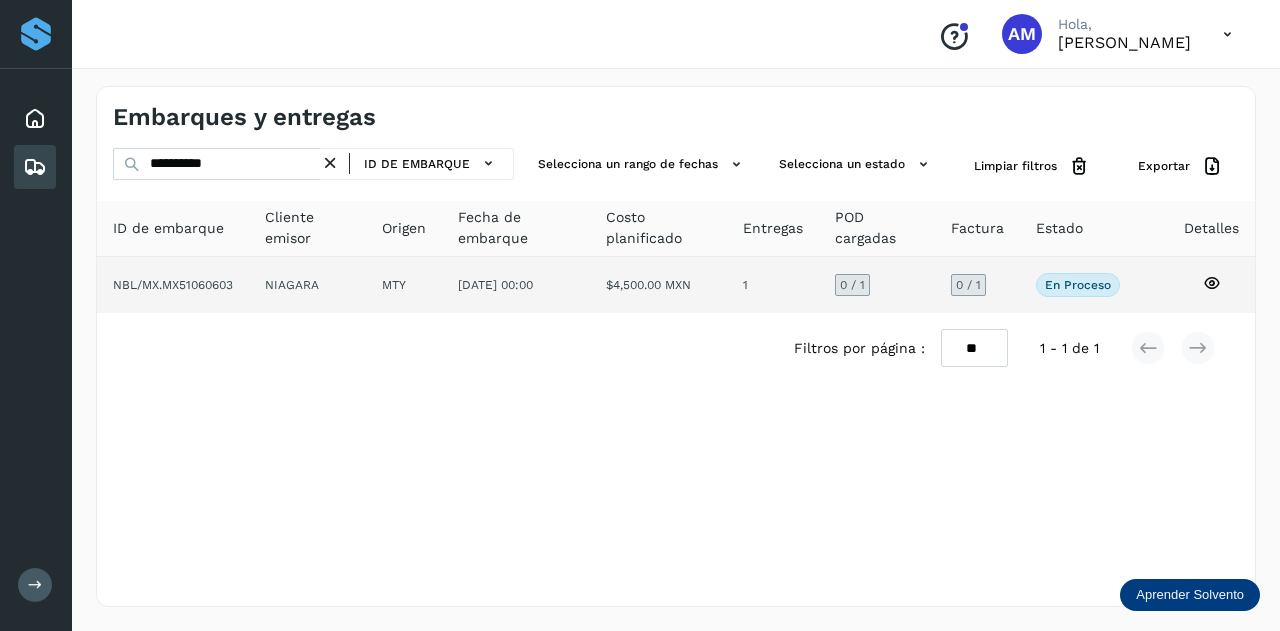 click on "MTY" 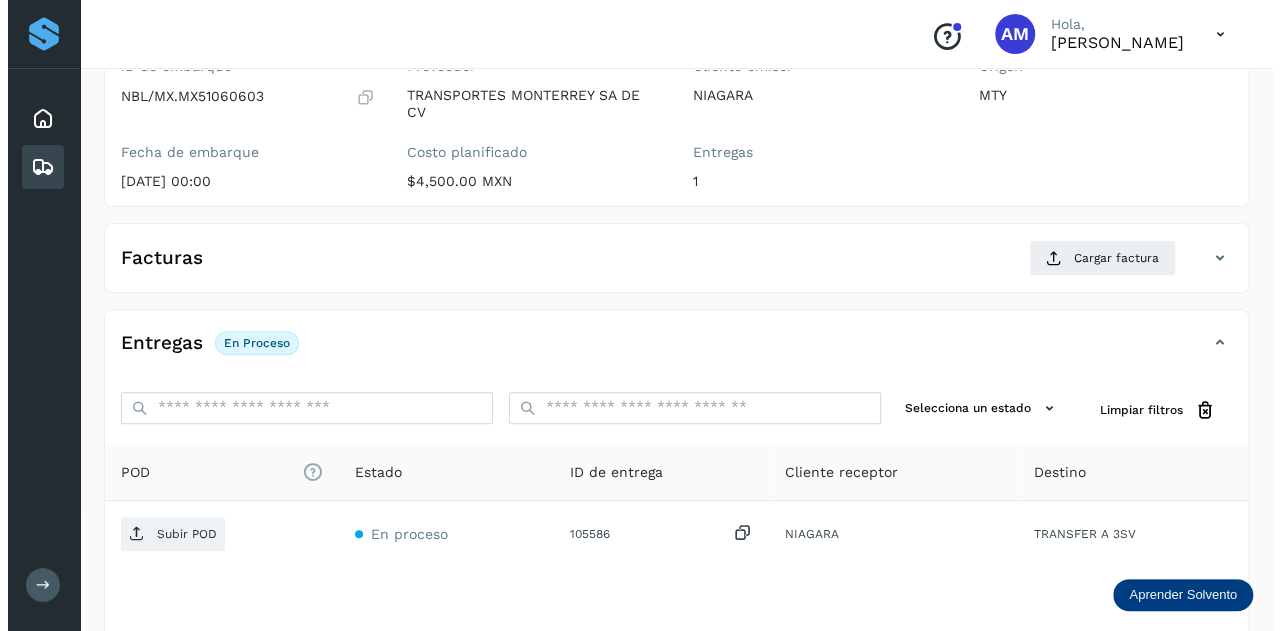 scroll, scrollTop: 327, scrollLeft: 0, axis: vertical 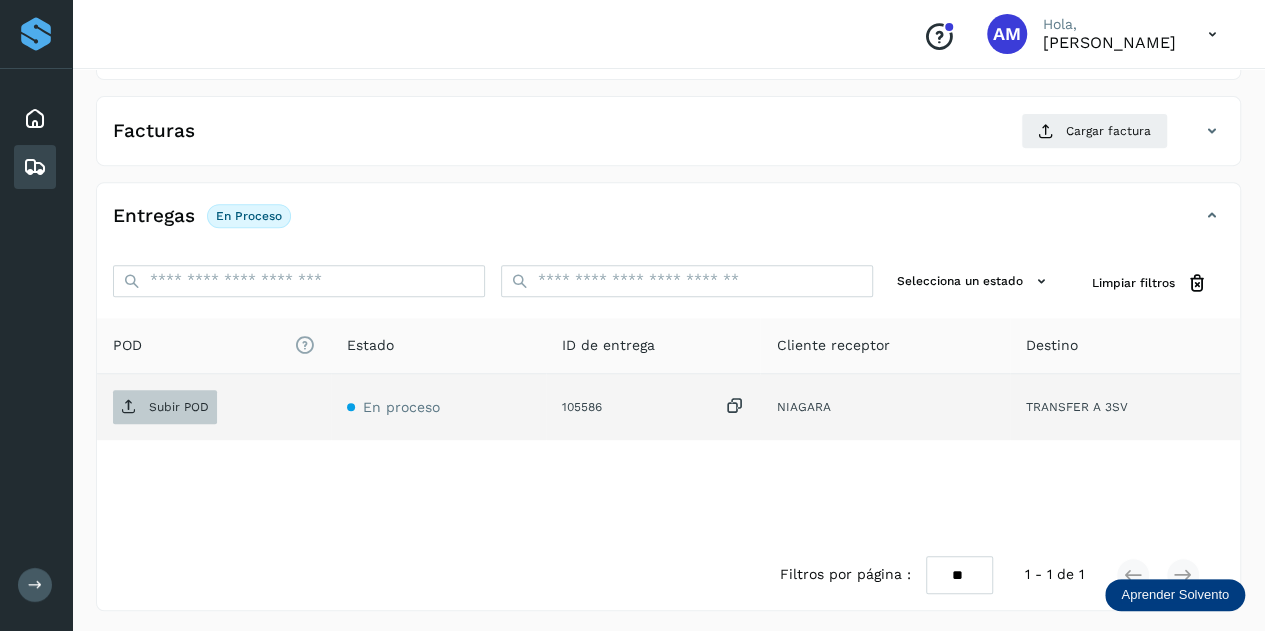 click on "Subir POD" at bounding box center [179, 407] 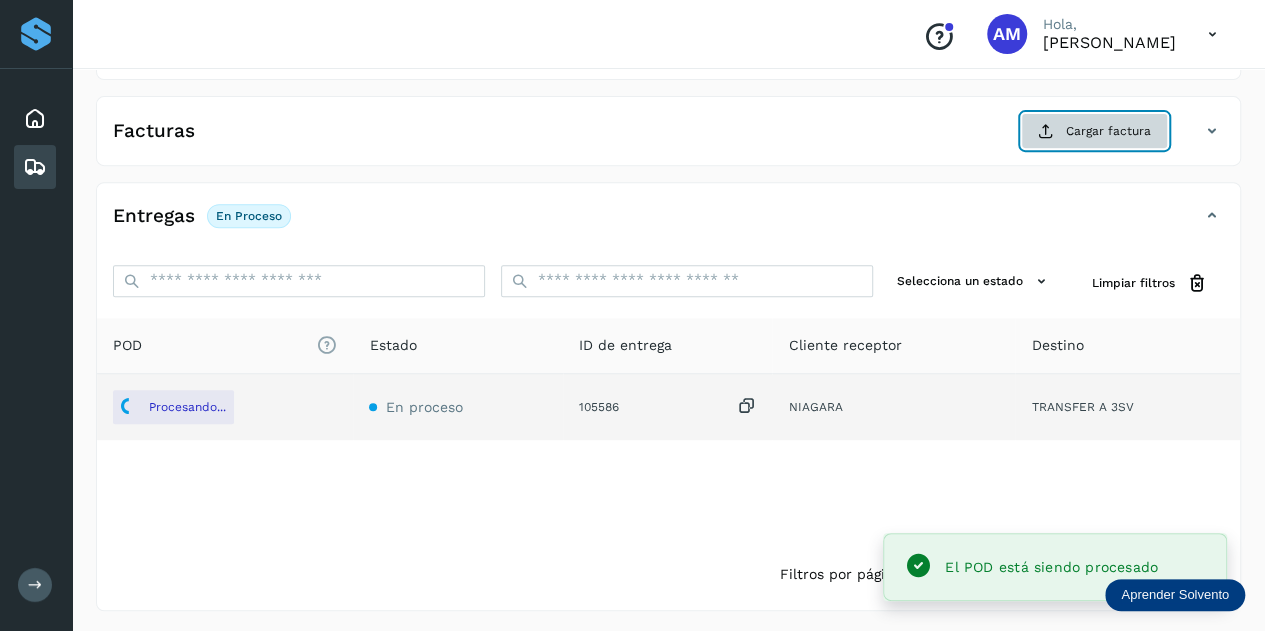 click on "Cargar factura" 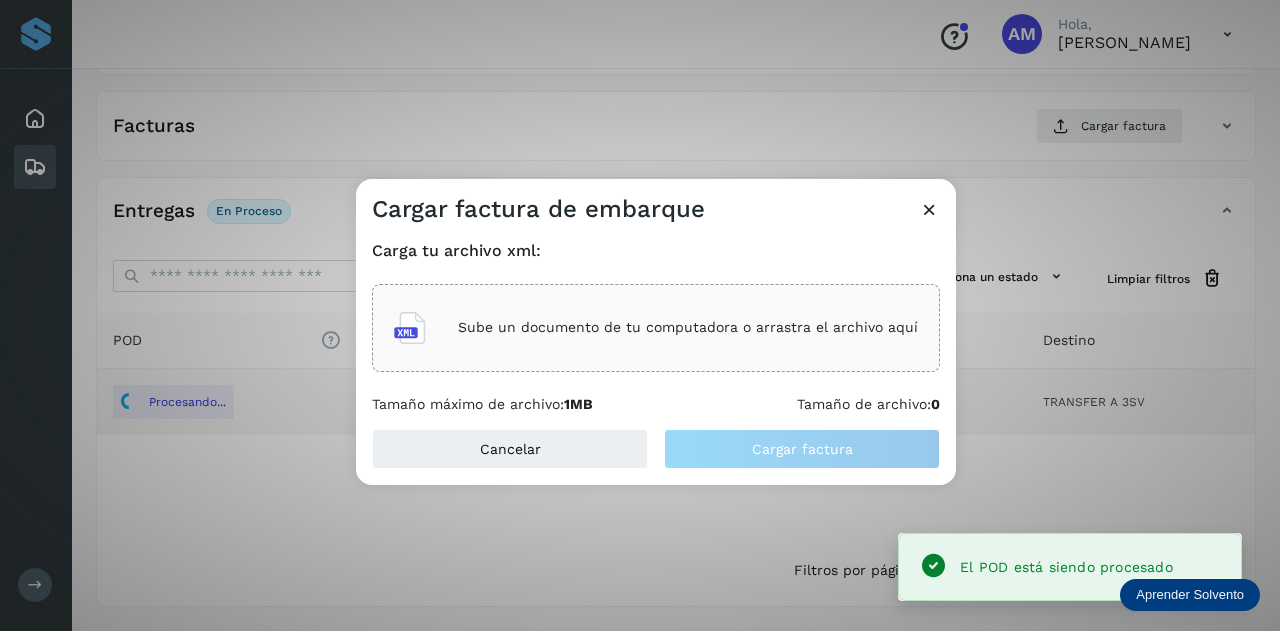 click on "Sube un documento de tu computadora o arrastra el archivo aquí" 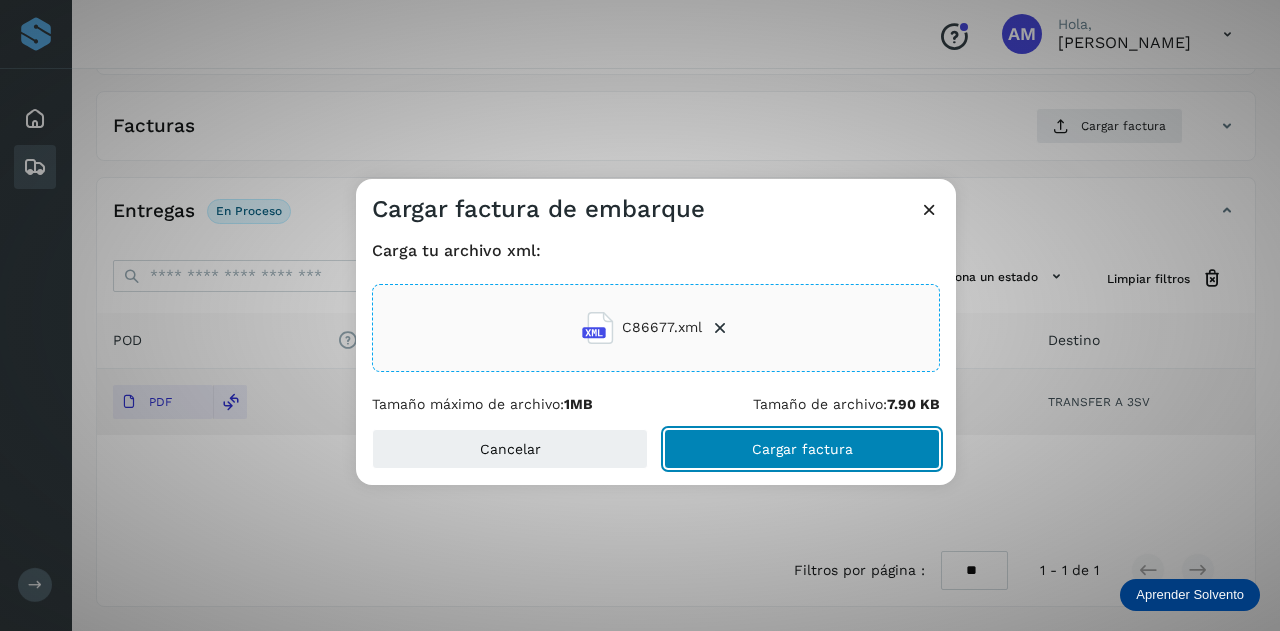 click on "Cargar factura" 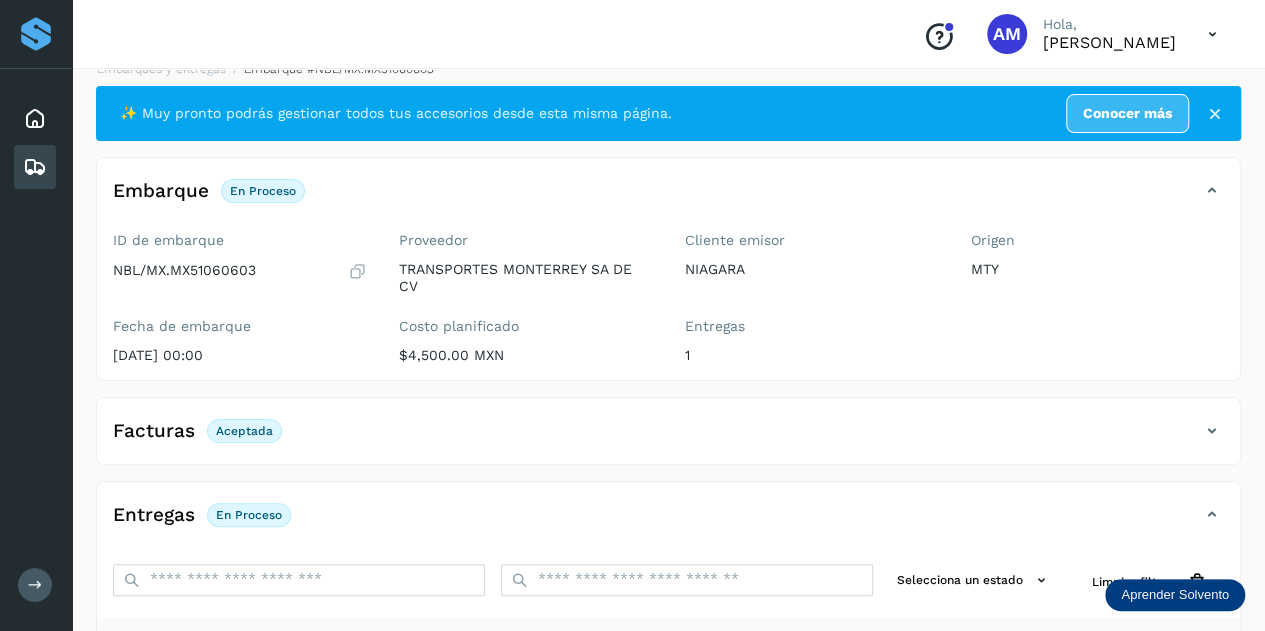 scroll, scrollTop: 0, scrollLeft: 0, axis: both 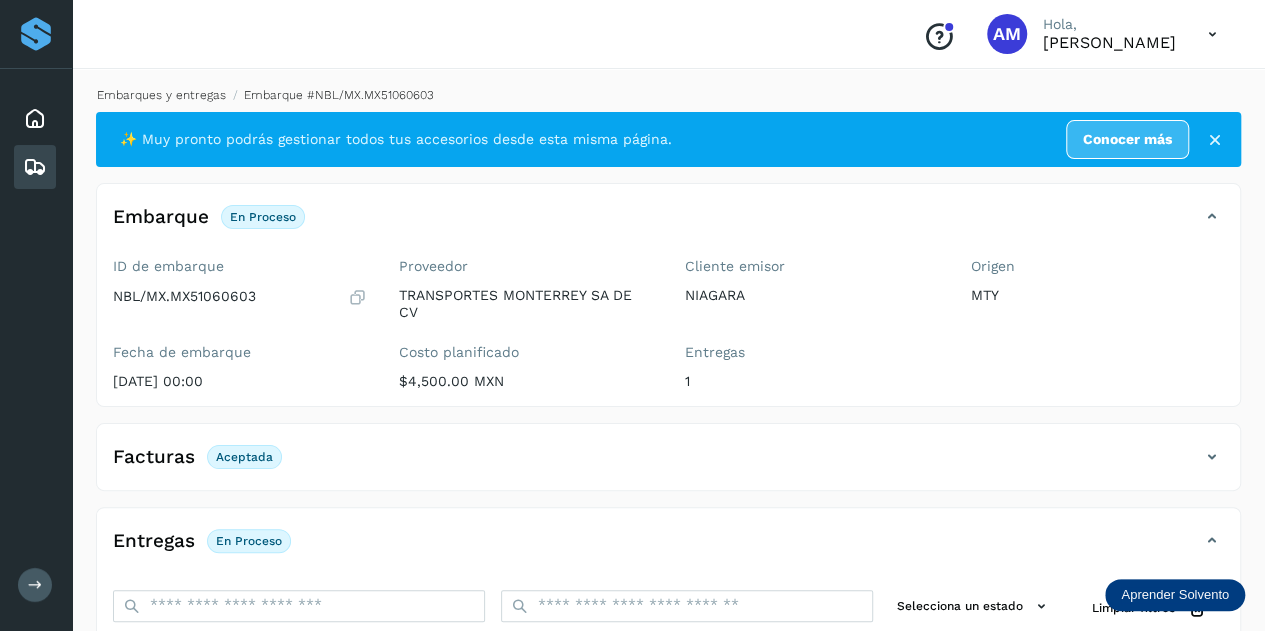 click on "Embarques y entregas" at bounding box center (161, 95) 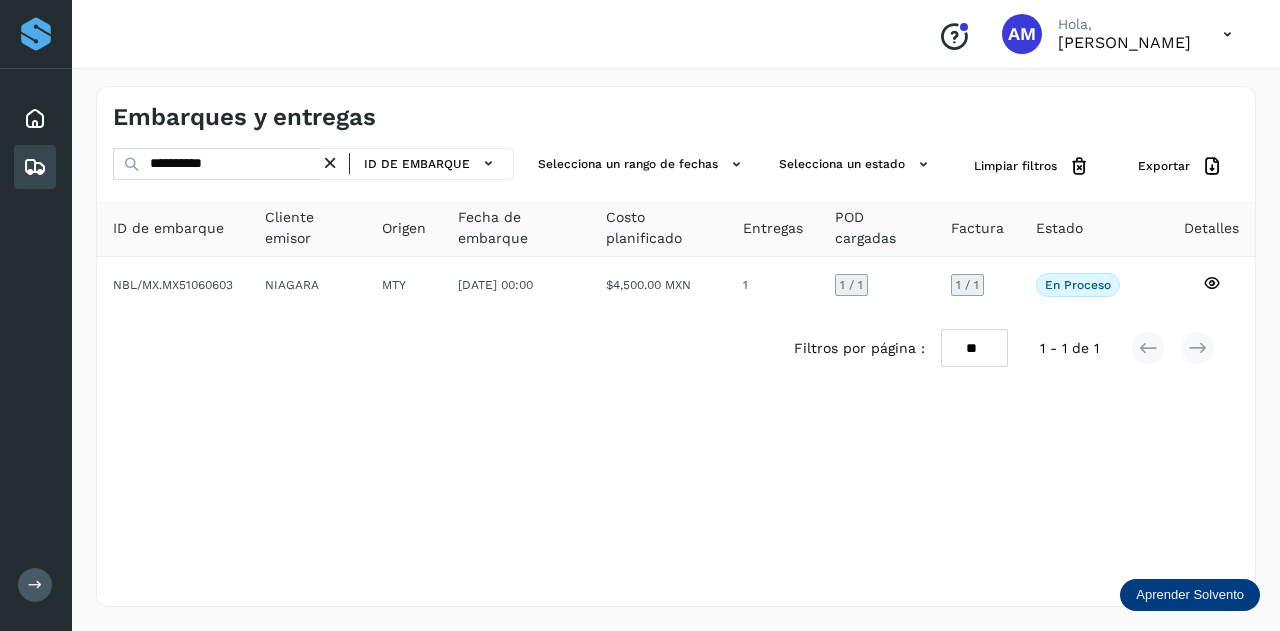 click at bounding box center (330, 163) 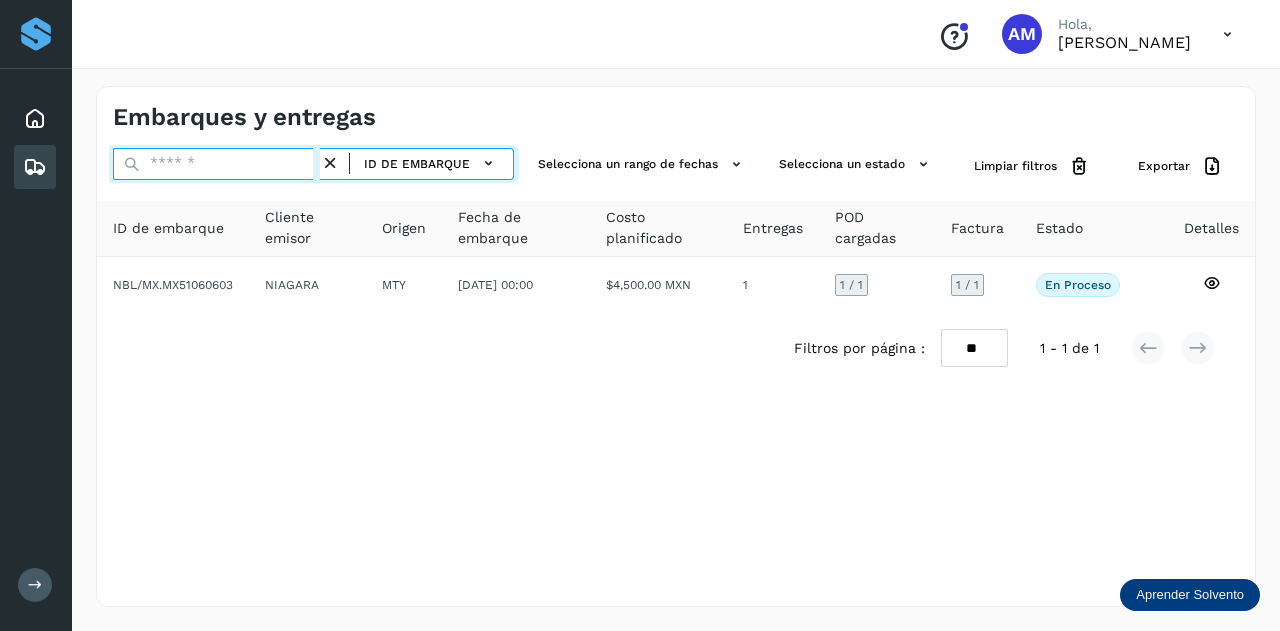 click at bounding box center (216, 164) 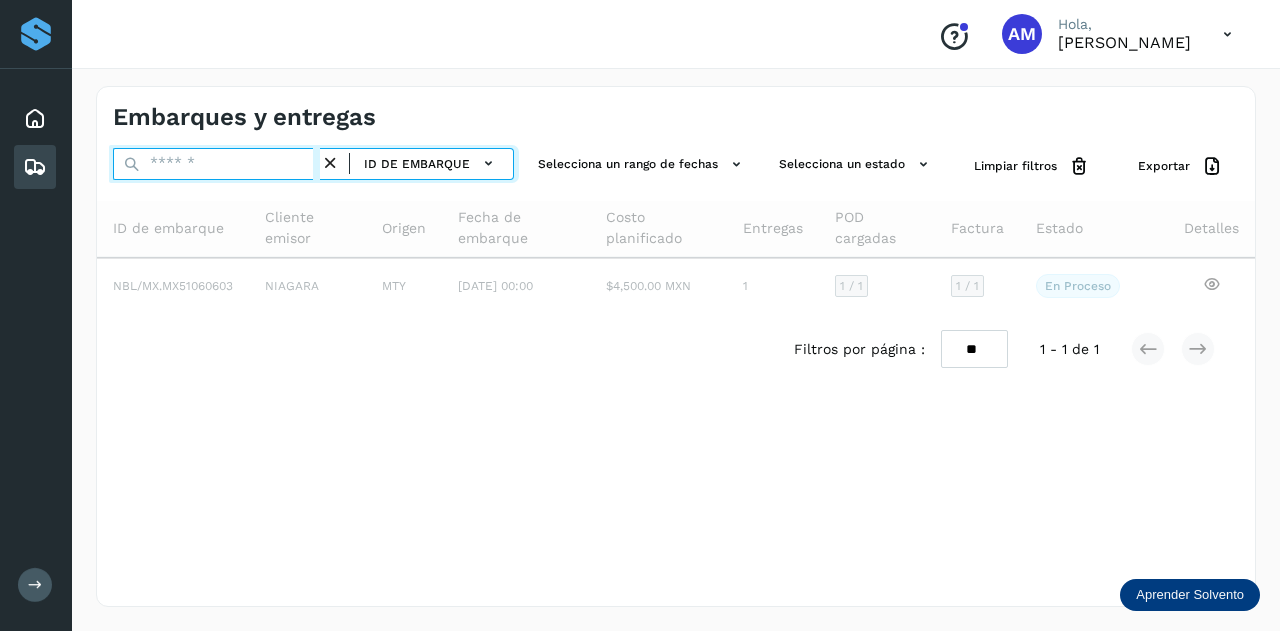 paste on "**********" 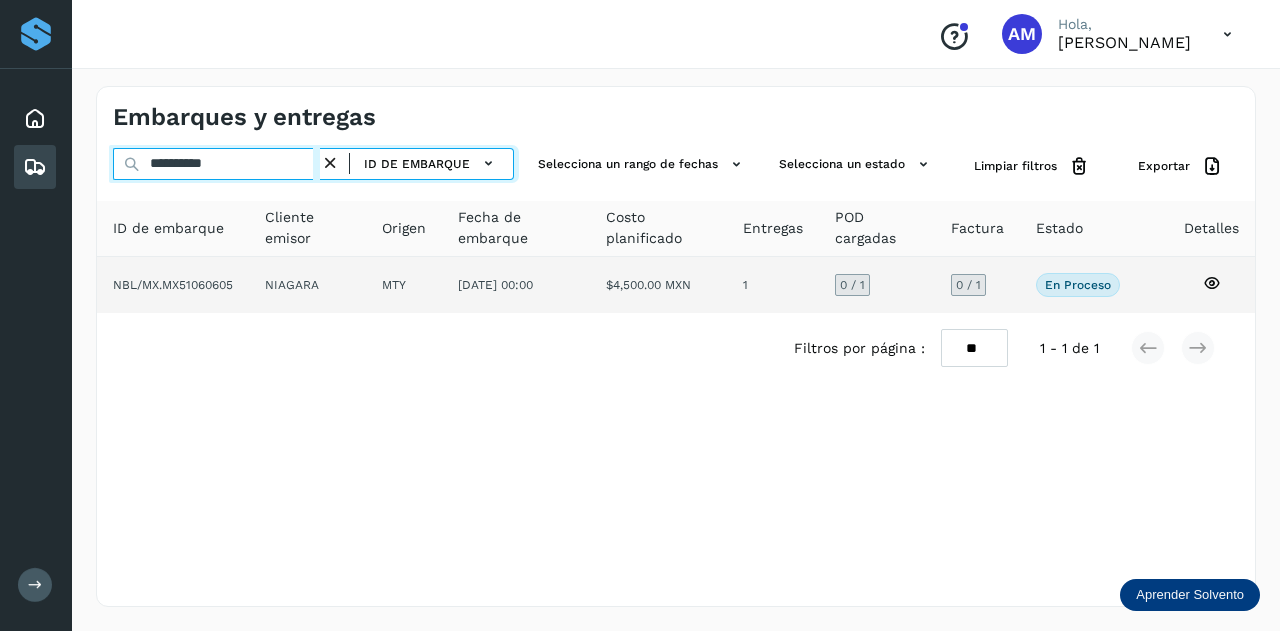 type on "**********" 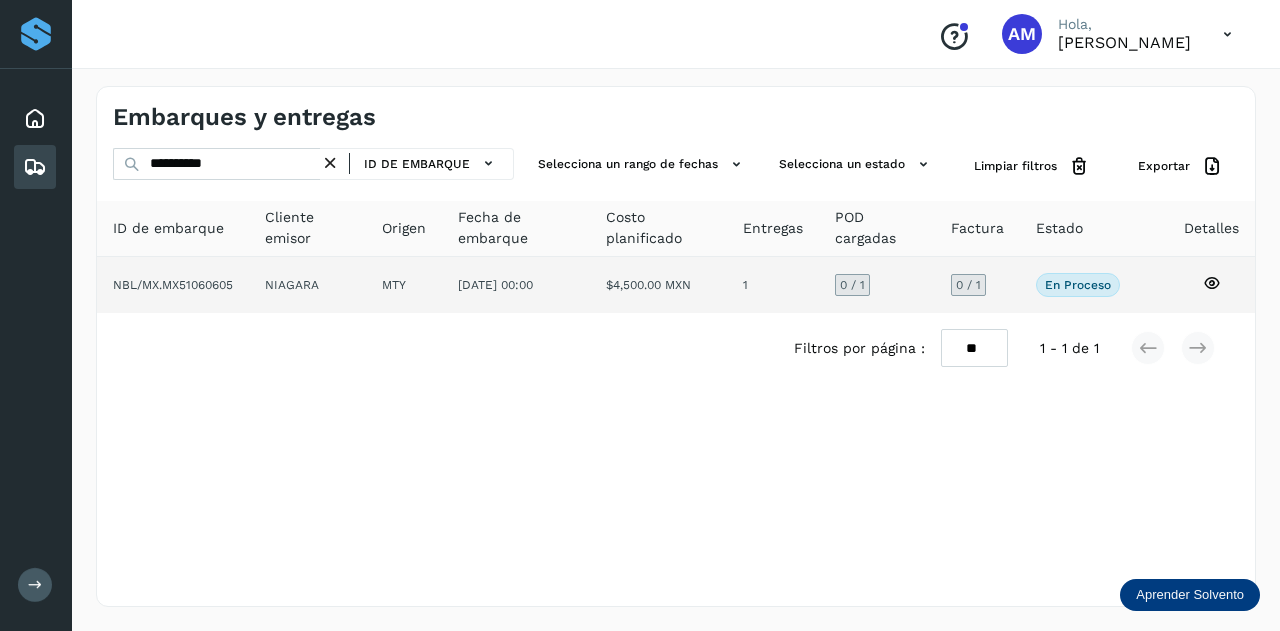 click on "NIAGARA" 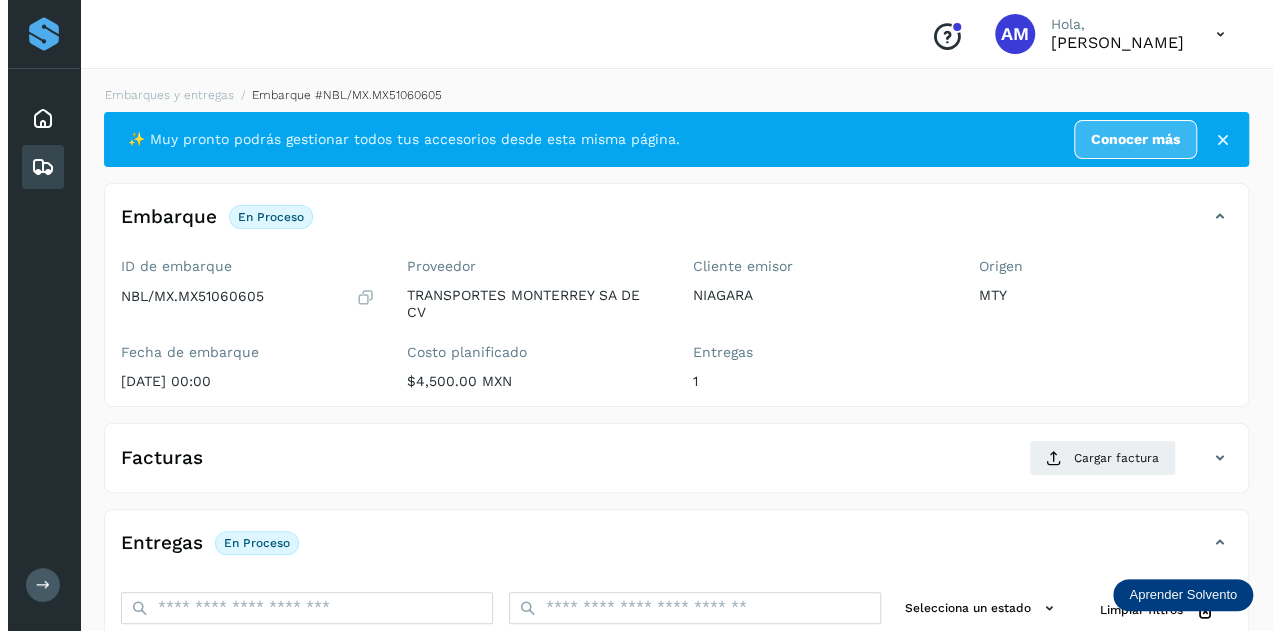 scroll, scrollTop: 327, scrollLeft: 0, axis: vertical 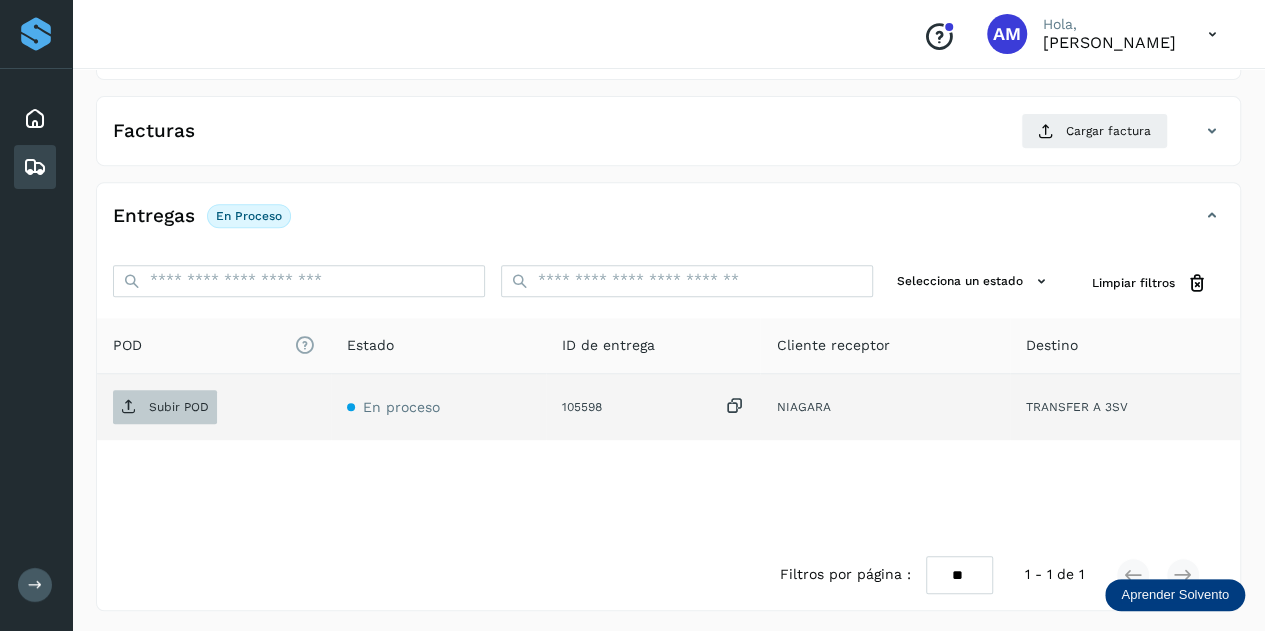 click on "Subir POD" at bounding box center (179, 407) 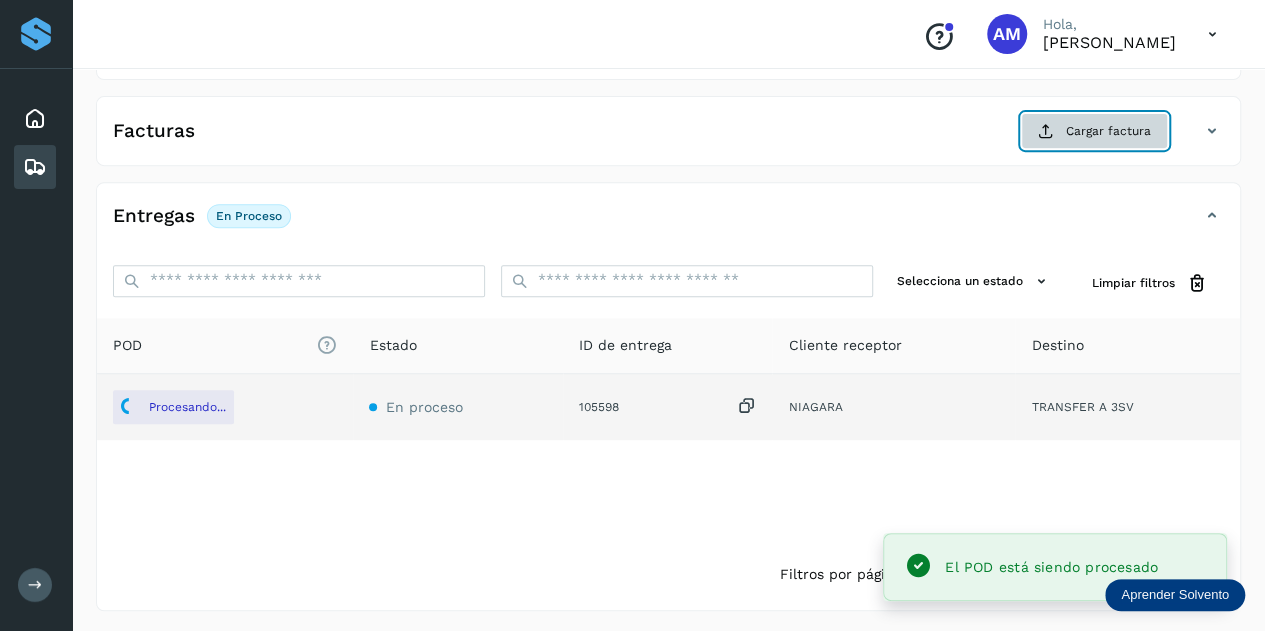 click on "Cargar factura" 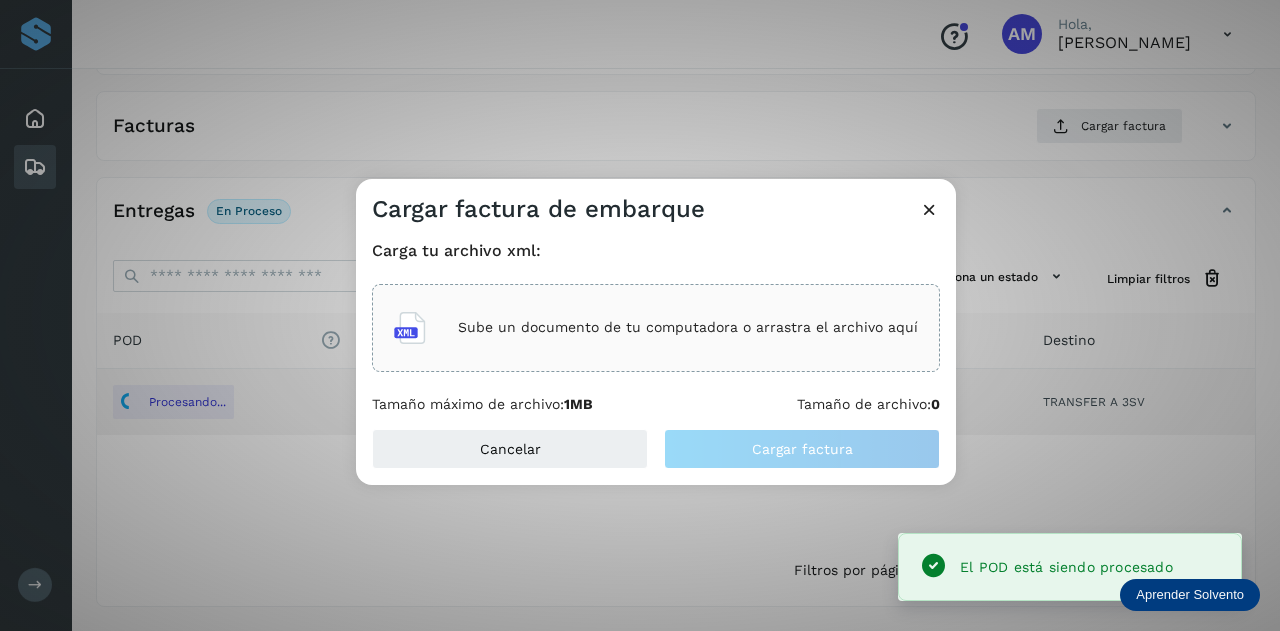 click on "Sube un documento de tu computadora o arrastra el archivo aquí" at bounding box center [656, 328] 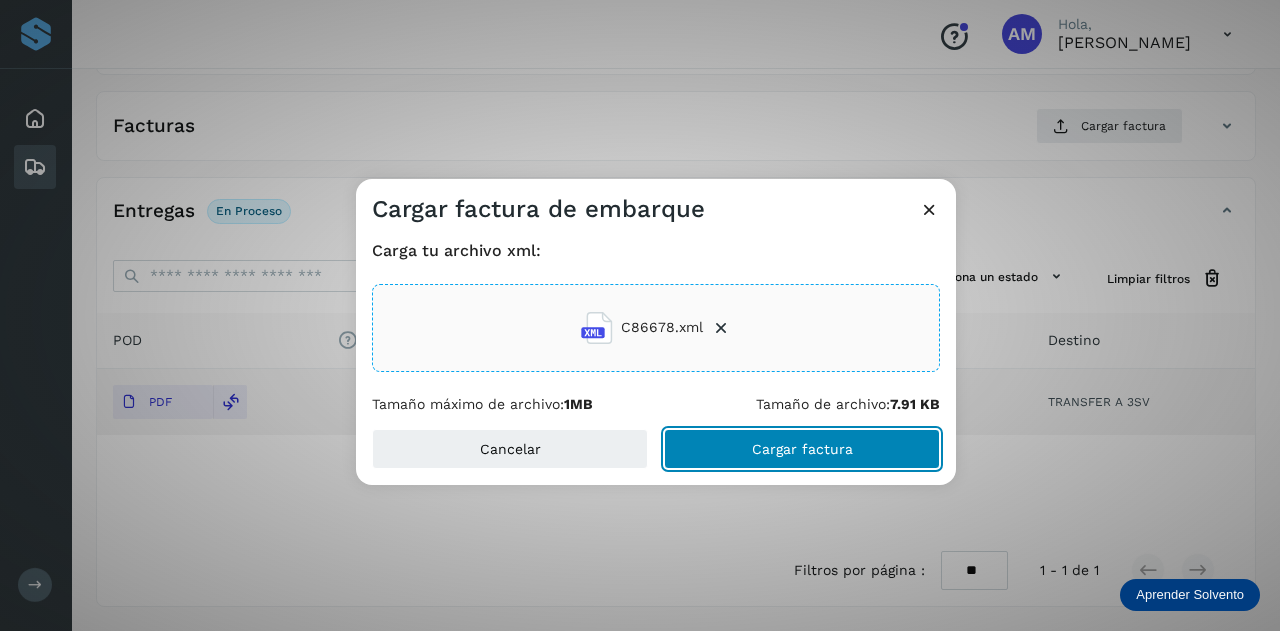 drag, startPoint x: 764, startPoint y: 458, endPoint x: 736, endPoint y: 466, distance: 29.12044 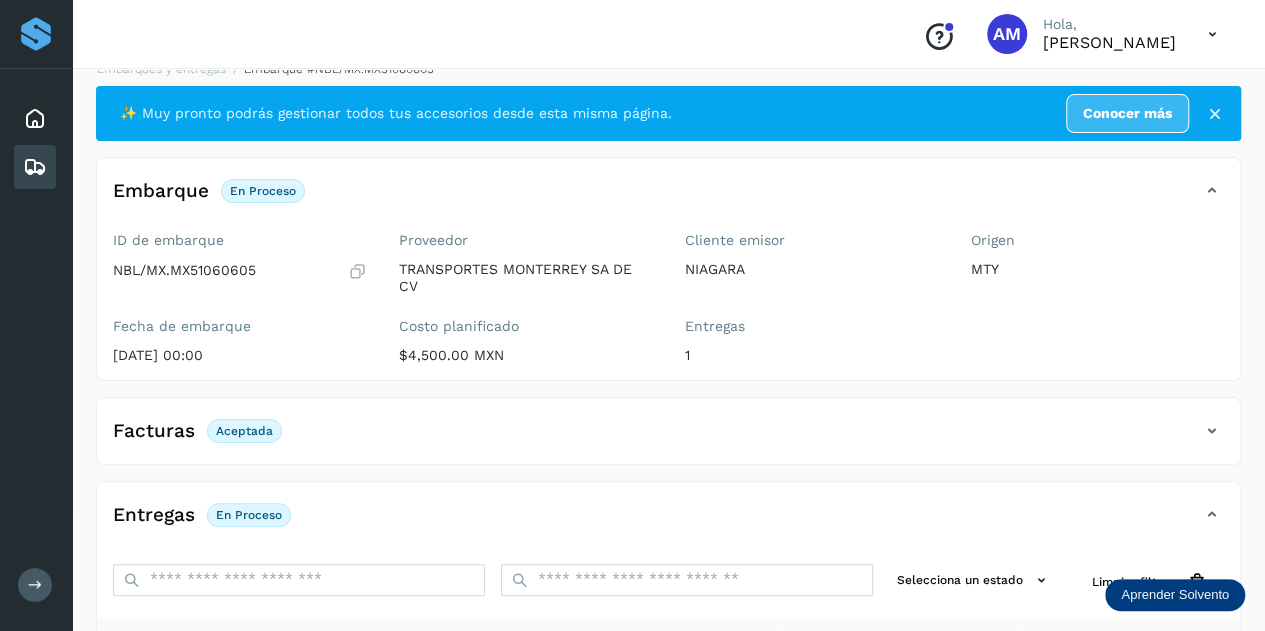 scroll, scrollTop: 0, scrollLeft: 0, axis: both 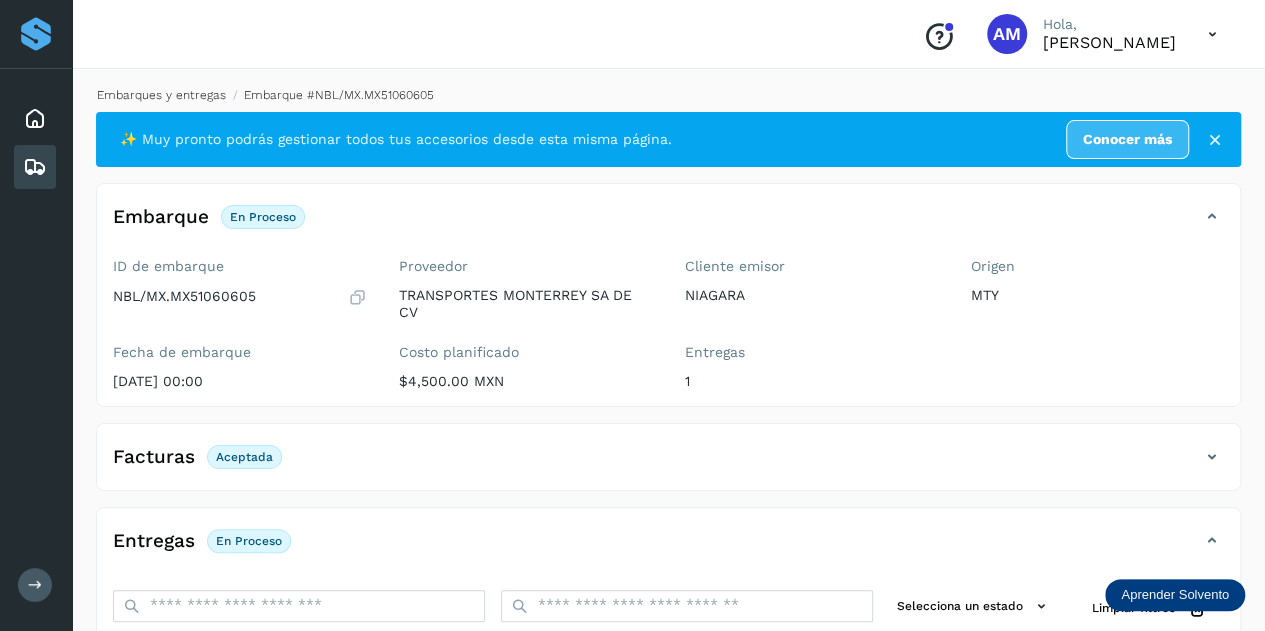 click on "Embarques y entregas" at bounding box center (161, 95) 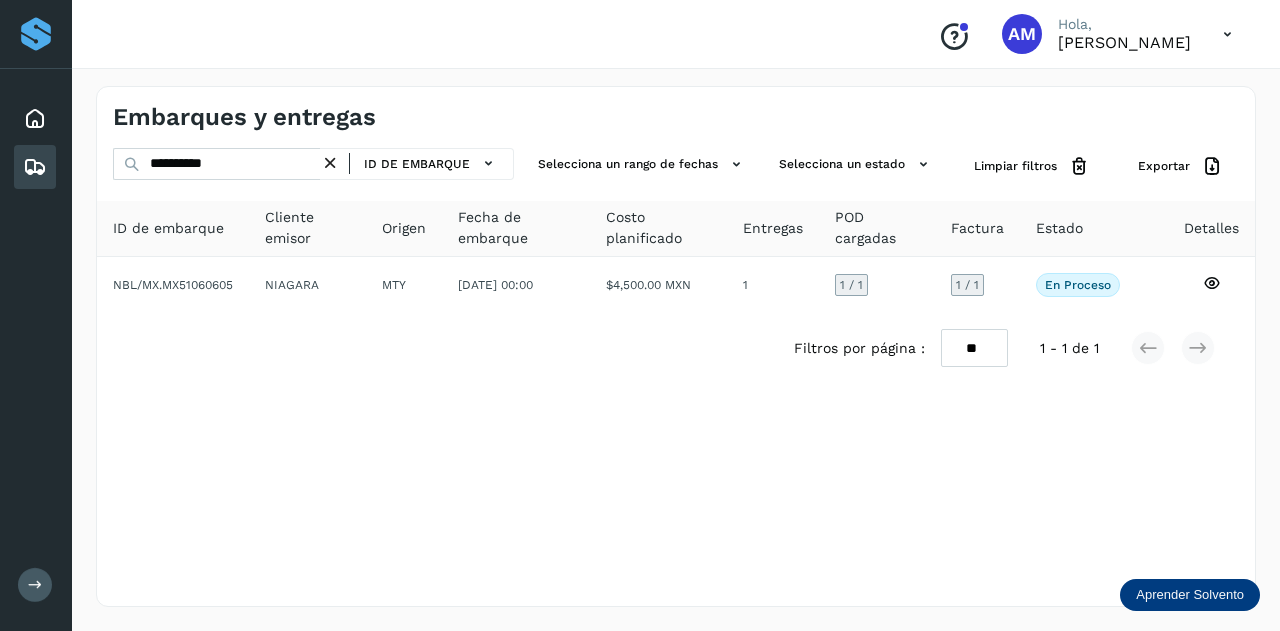 drag, startPoint x: 334, startPoint y: 162, endPoint x: 291, endPoint y: 162, distance: 43 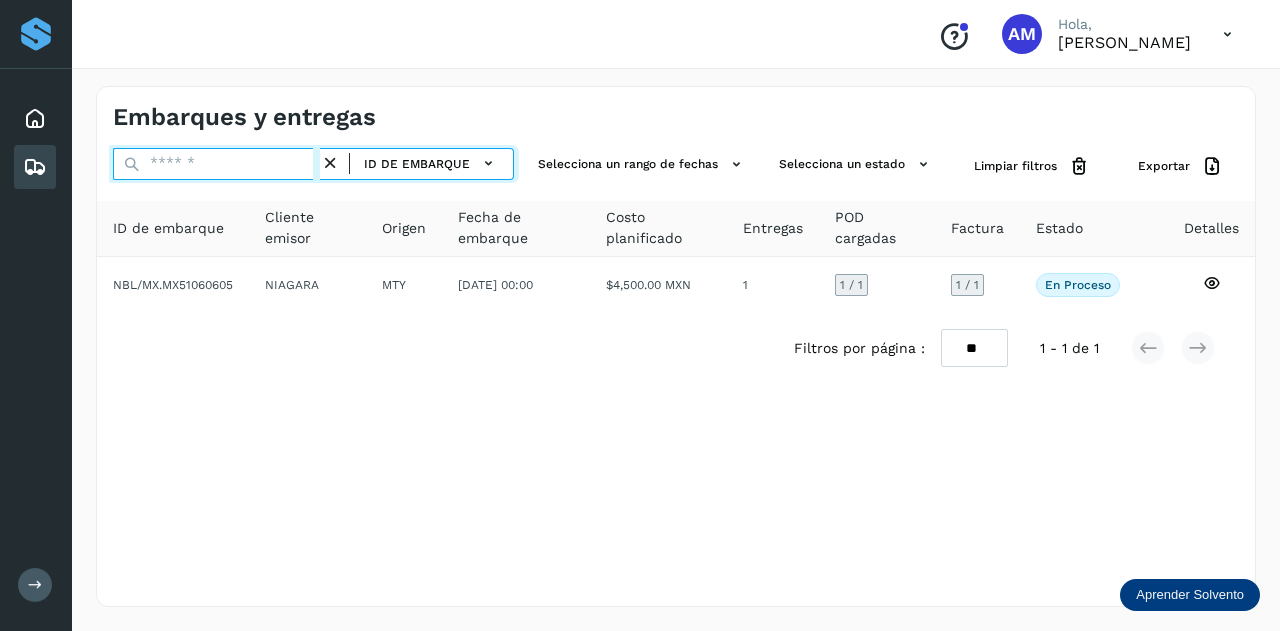 click at bounding box center (216, 164) 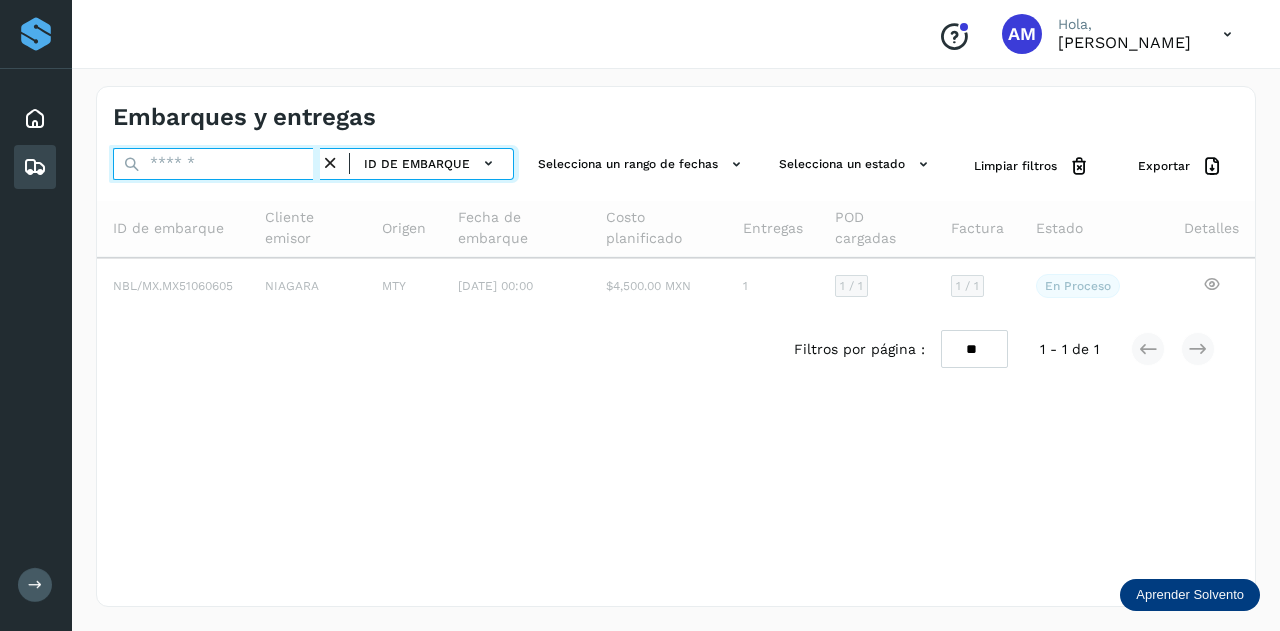 paste on "**********" 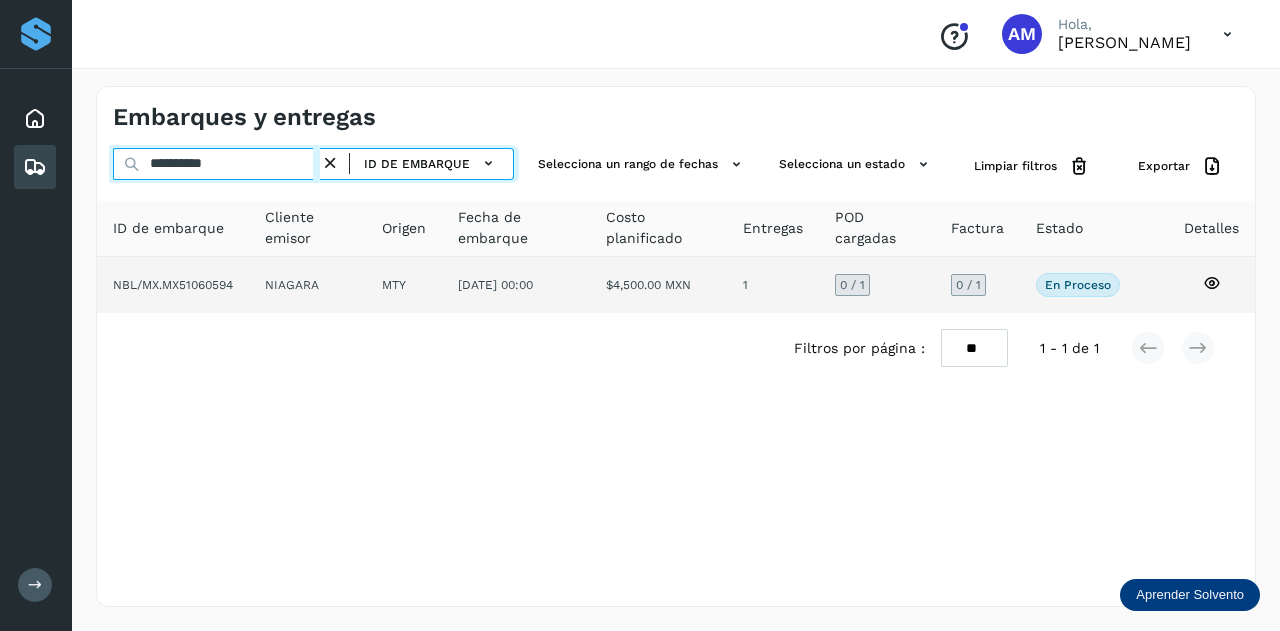 type on "**********" 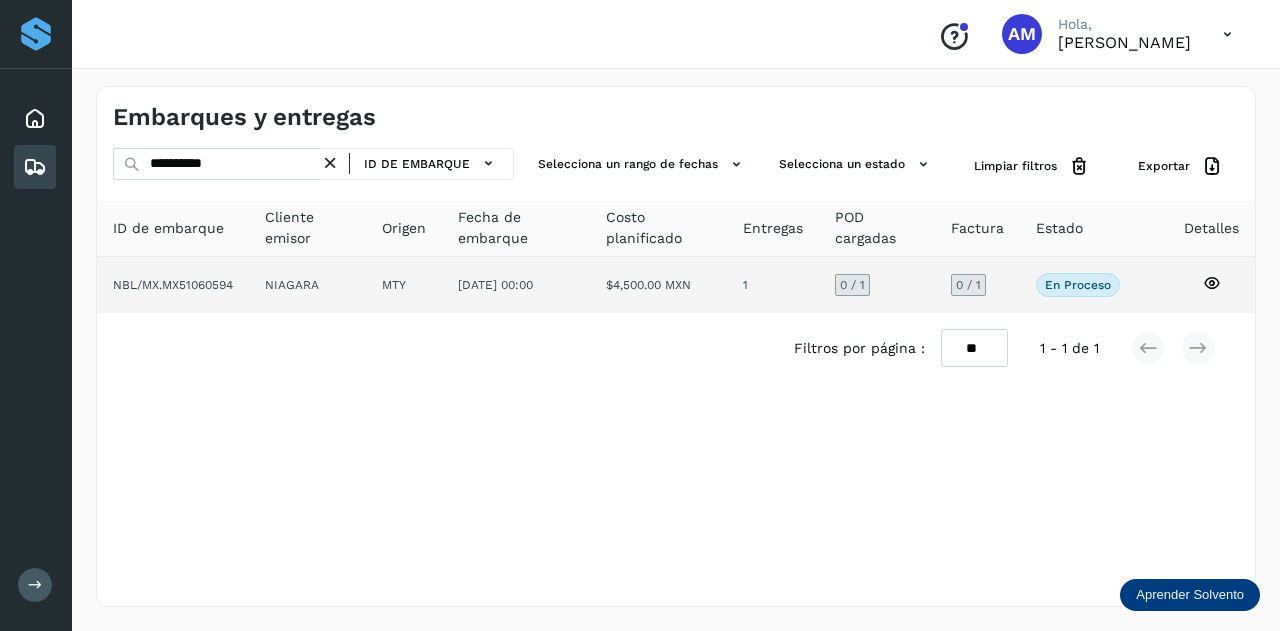 click on "NIAGARA" 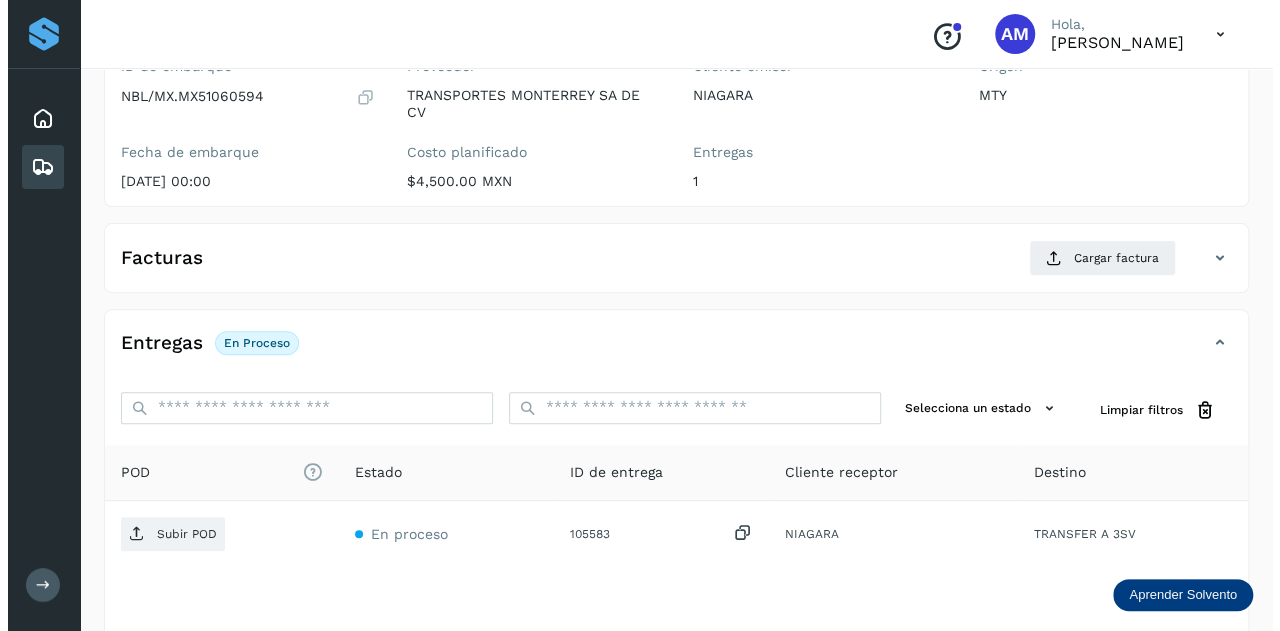 scroll, scrollTop: 327, scrollLeft: 0, axis: vertical 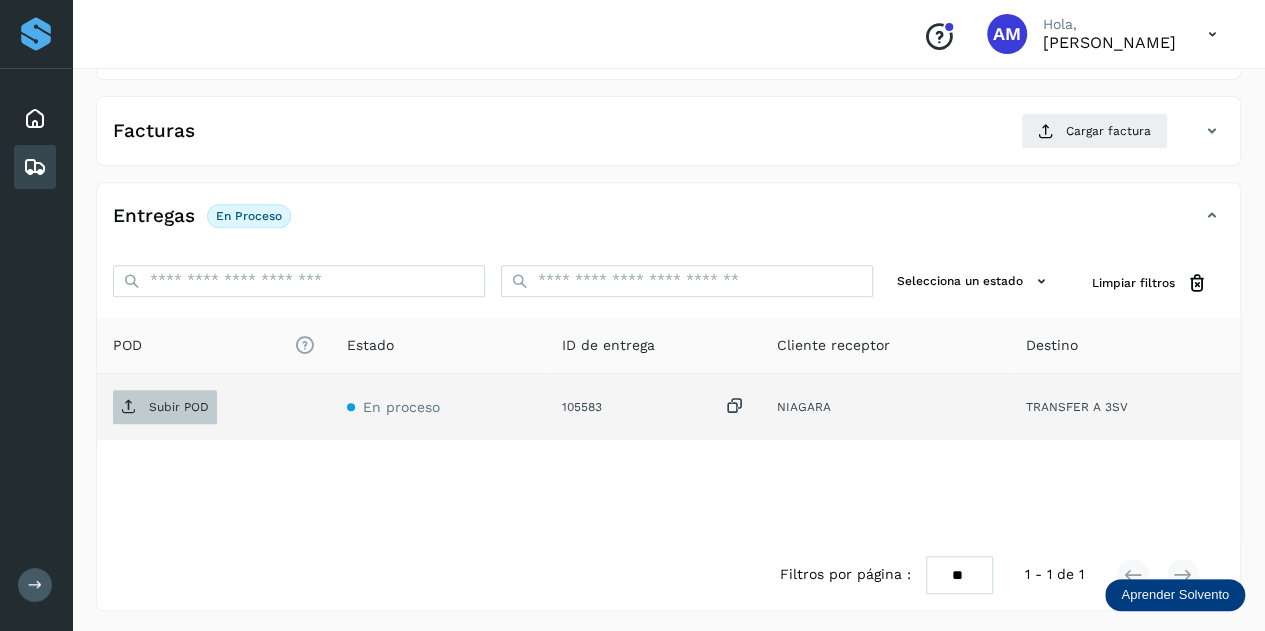 click on "Subir POD" at bounding box center [179, 407] 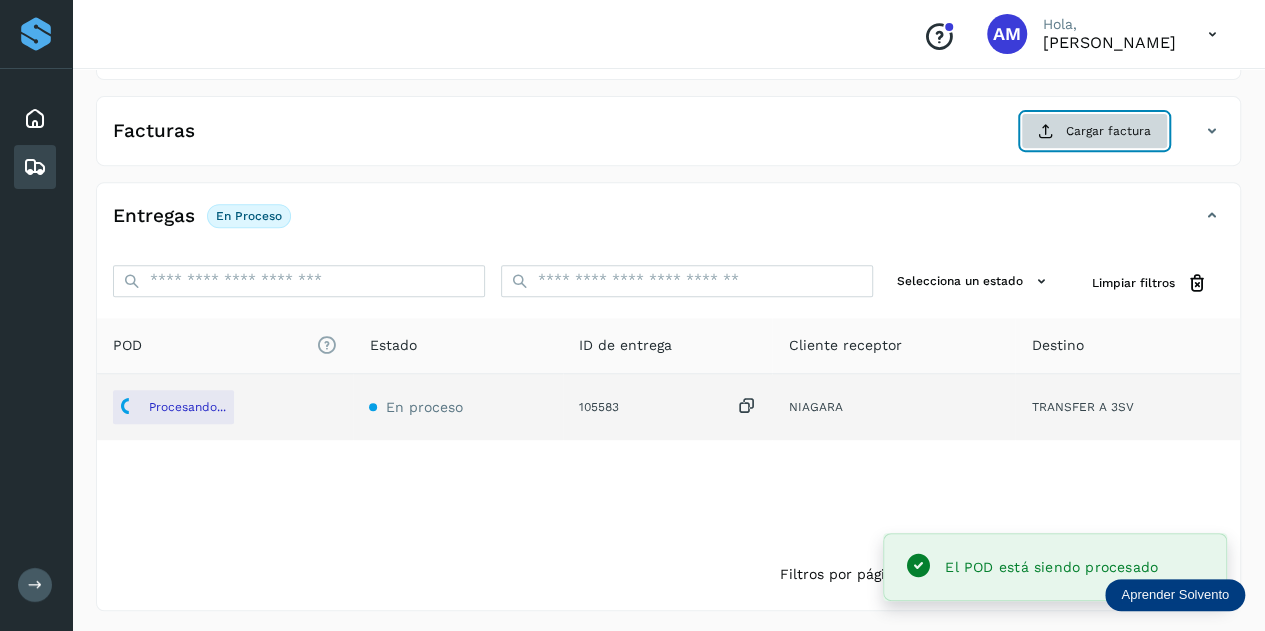 click on "Cargar factura" at bounding box center [1094, 131] 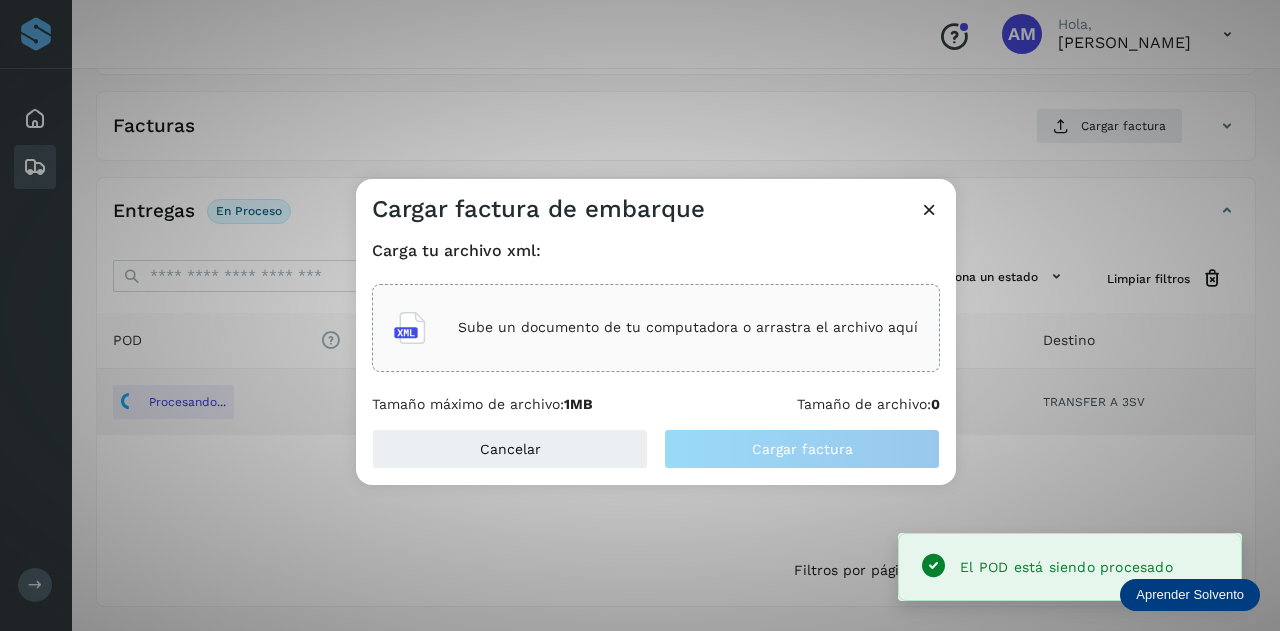 click on "Sube un documento de tu computadora o arrastra el archivo aquí" at bounding box center (656, 328) 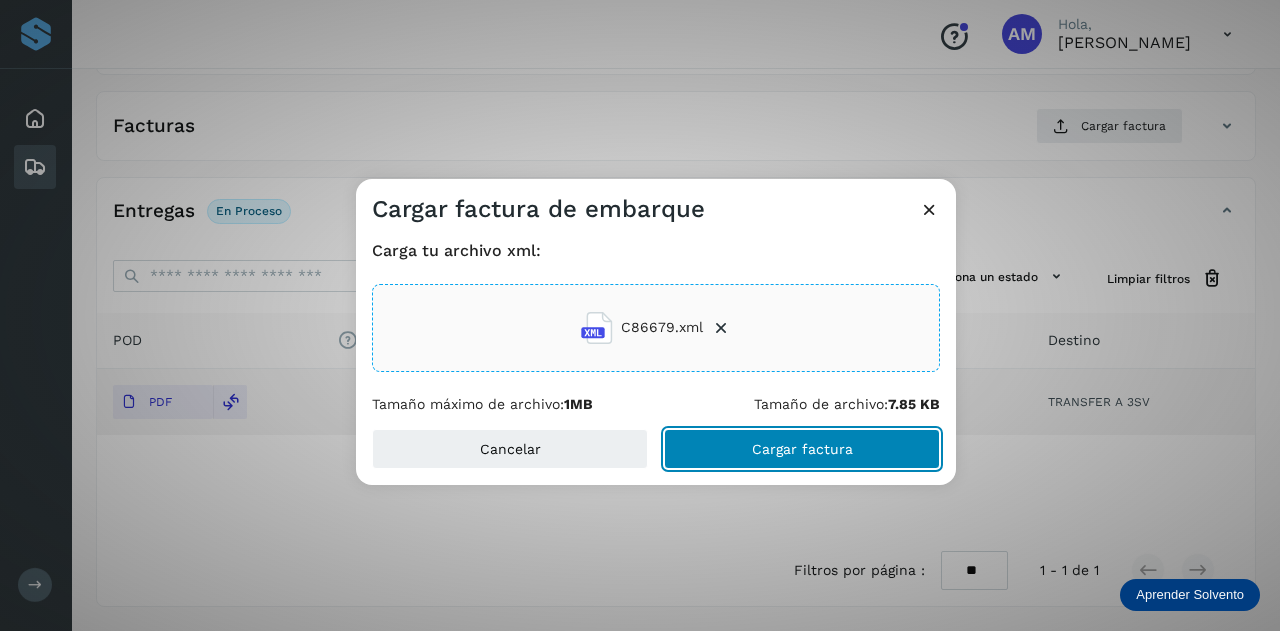 click on "Cargar factura" 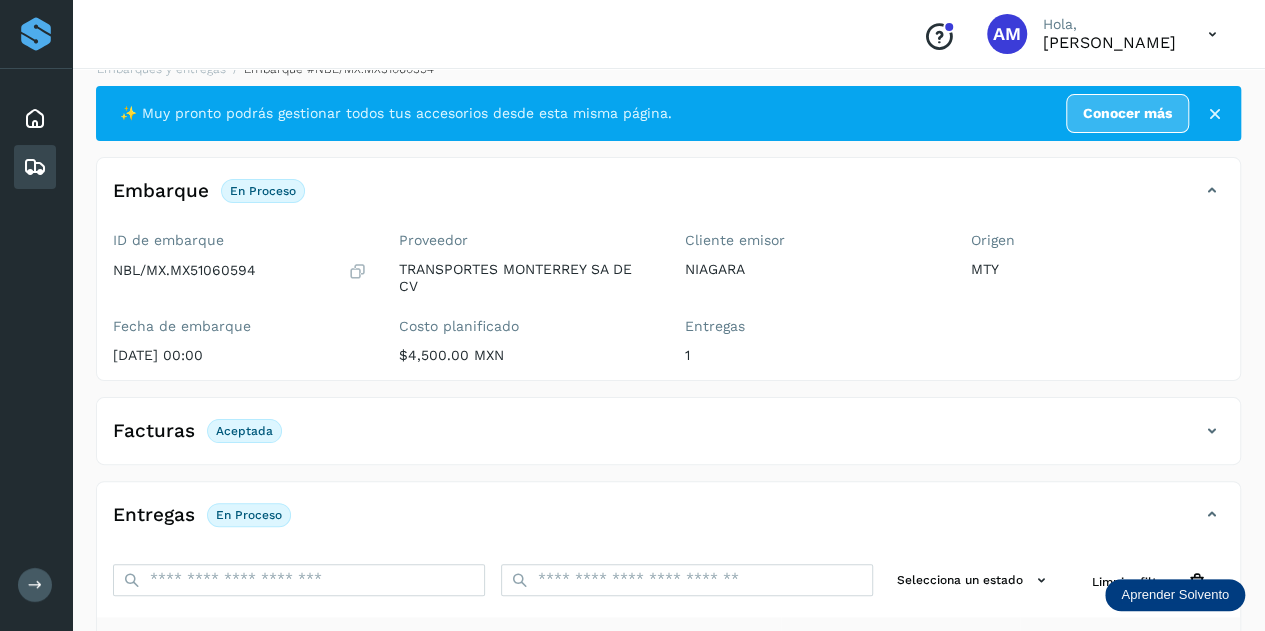 scroll, scrollTop: 0, scrollLeft: 0, axis: both 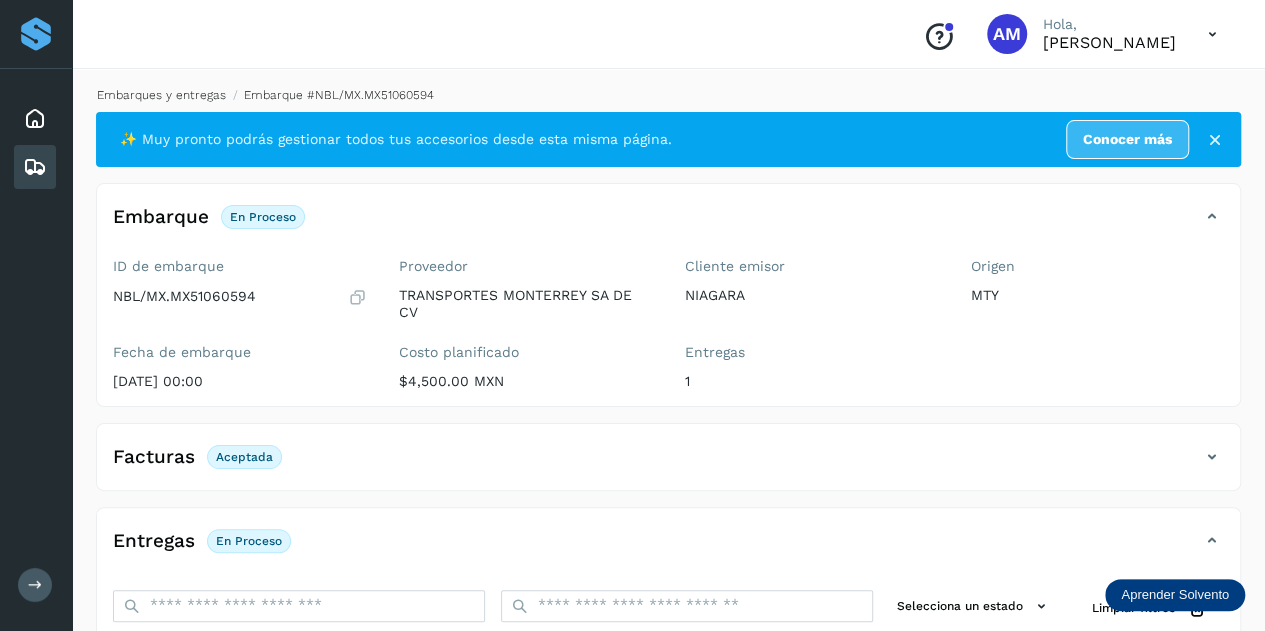 click on "Embarques y entregas" at bounding box center (161, 95) 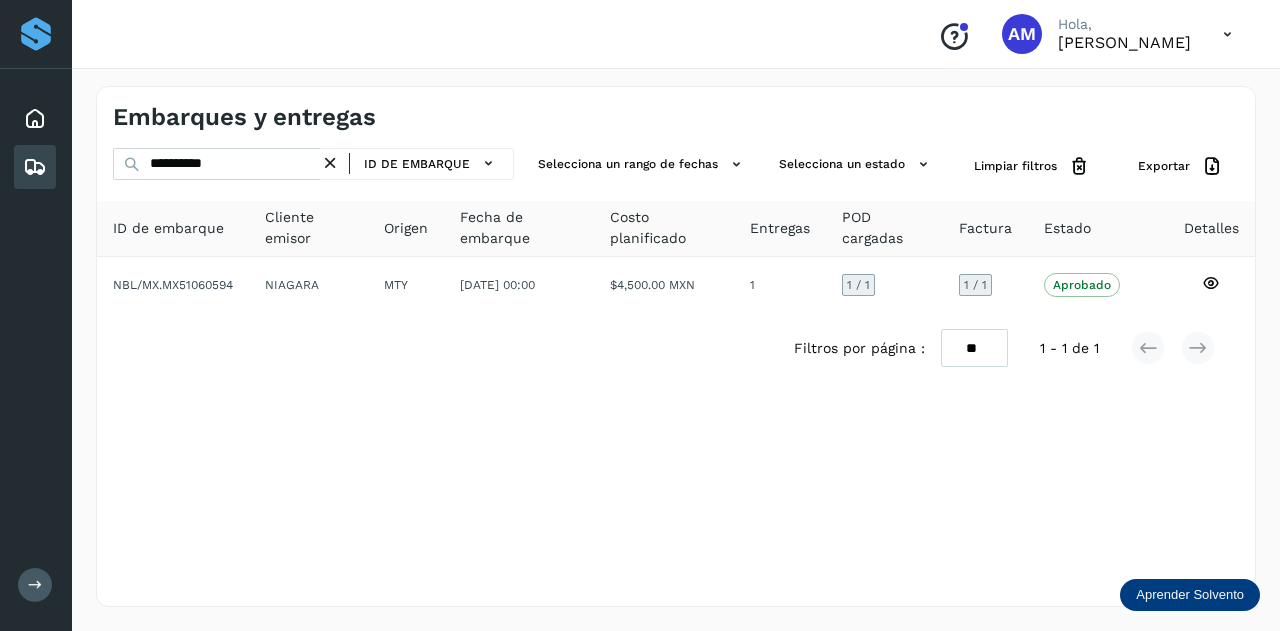 click at bounding box center (330, 163) 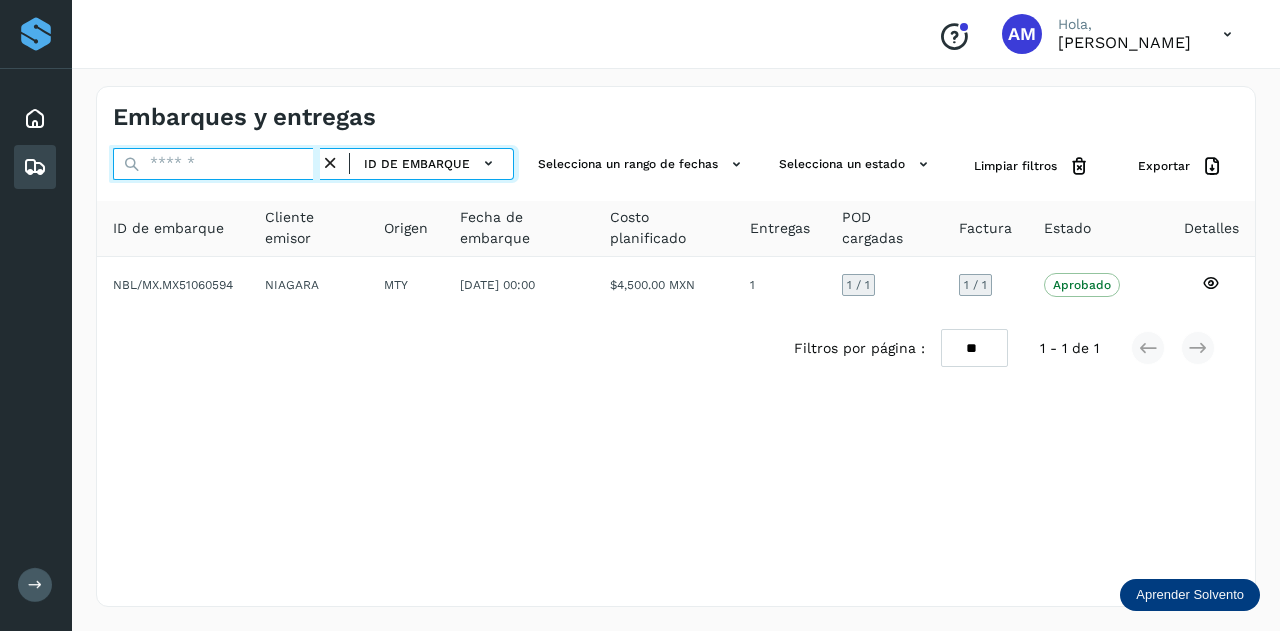 click at bounding box center (216, 164) 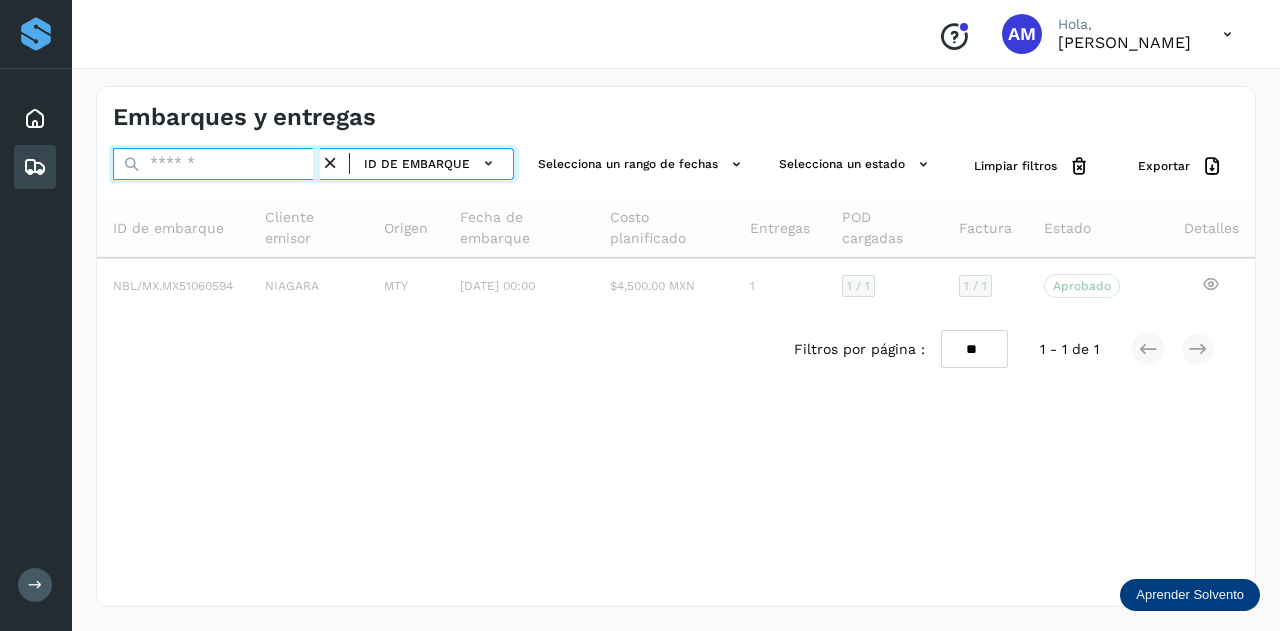 paste on "**********" 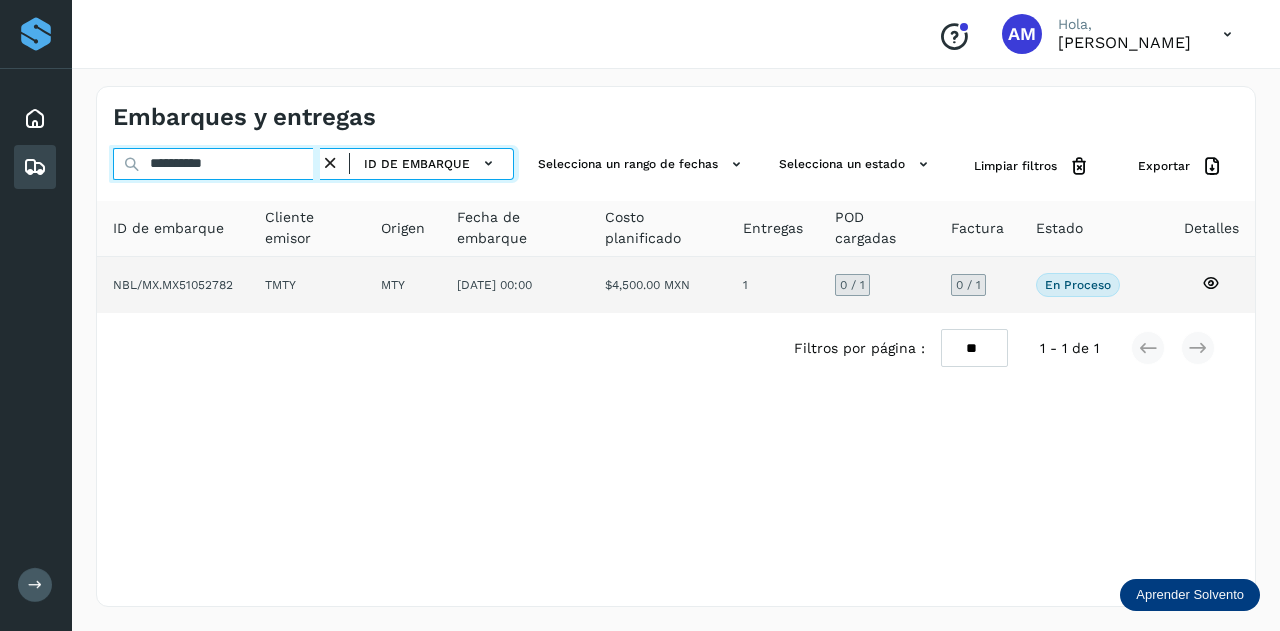 type on "**********" 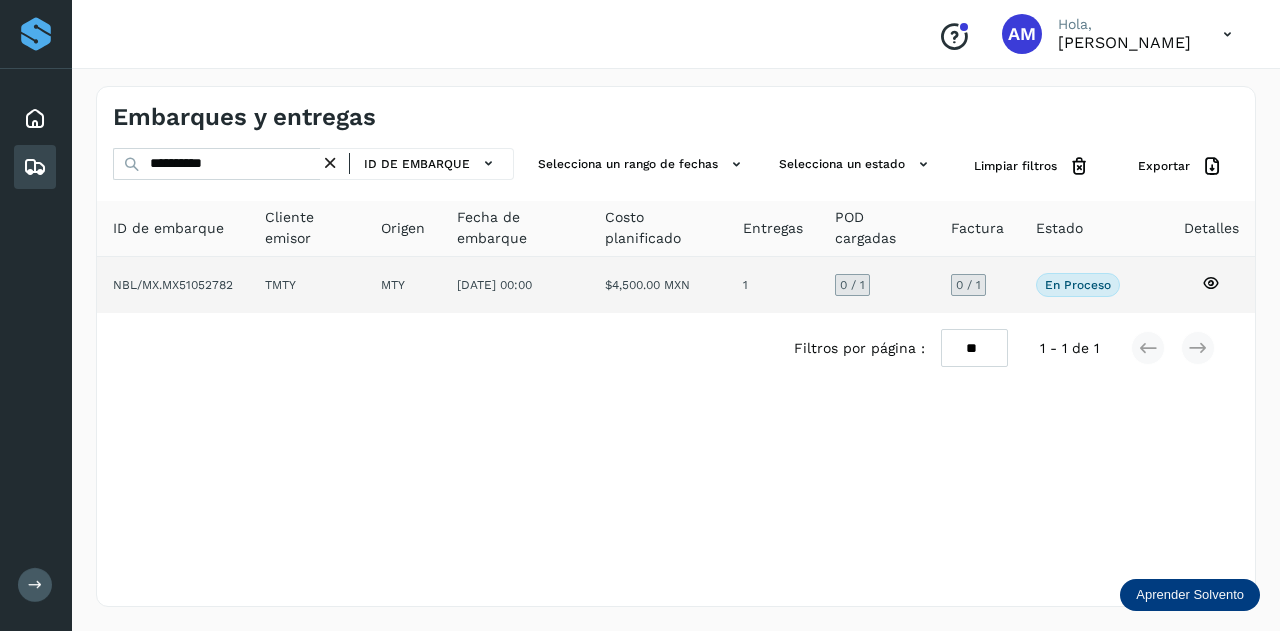 click on "TMTY" 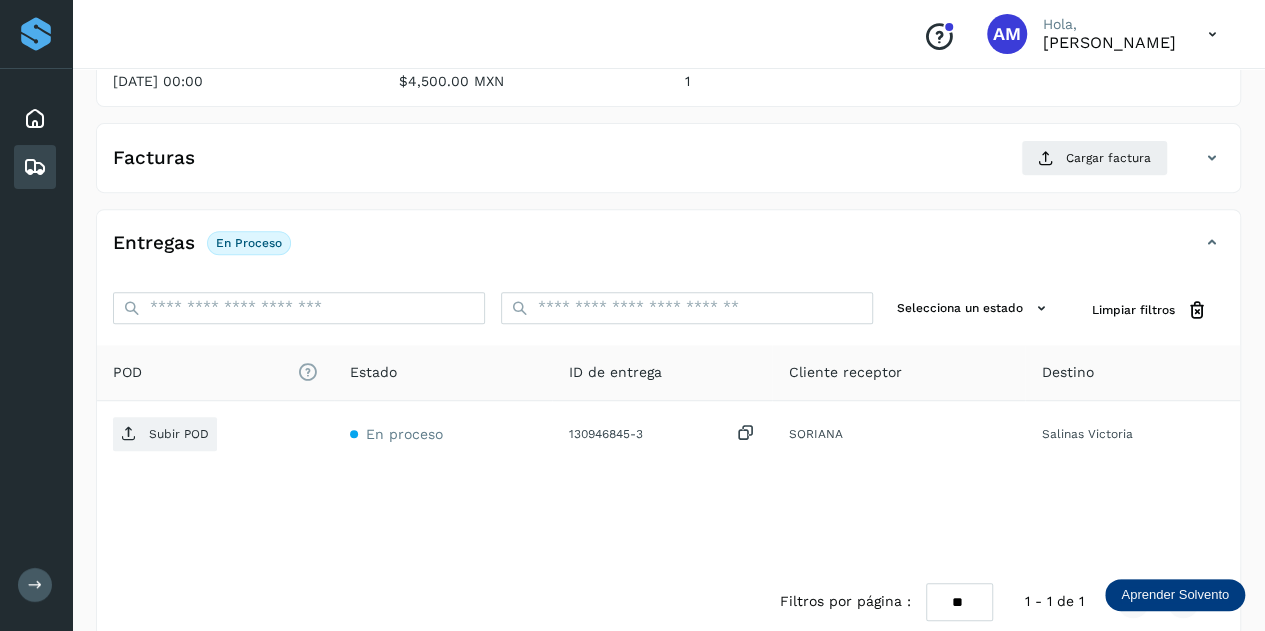 scroll, scrollTop: 0, scrollLeft: 0, axis: both 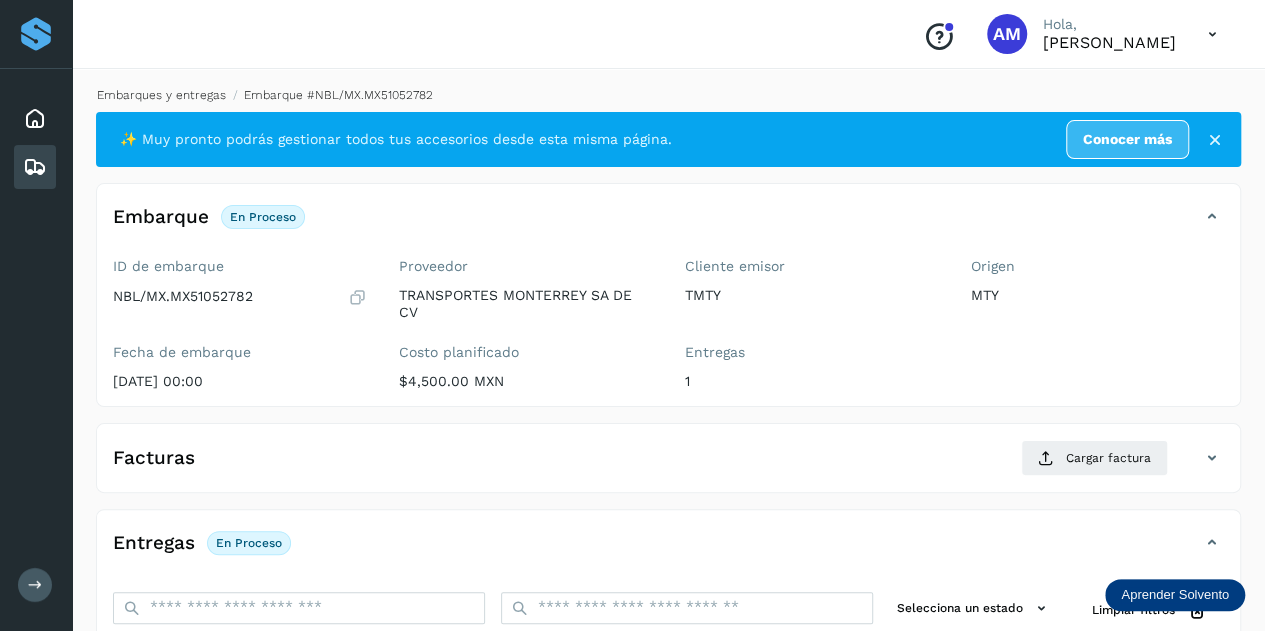 click on "Embarques y entregas" at bounding box center [161, 95] 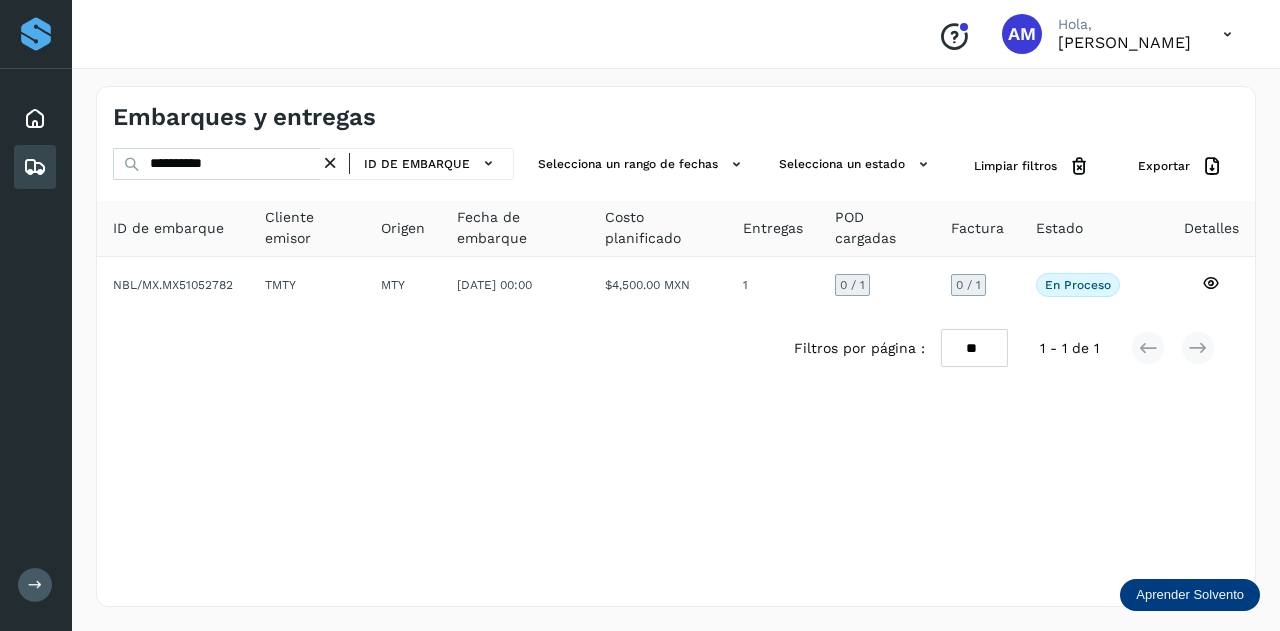 click at bounding box center [330, 163] 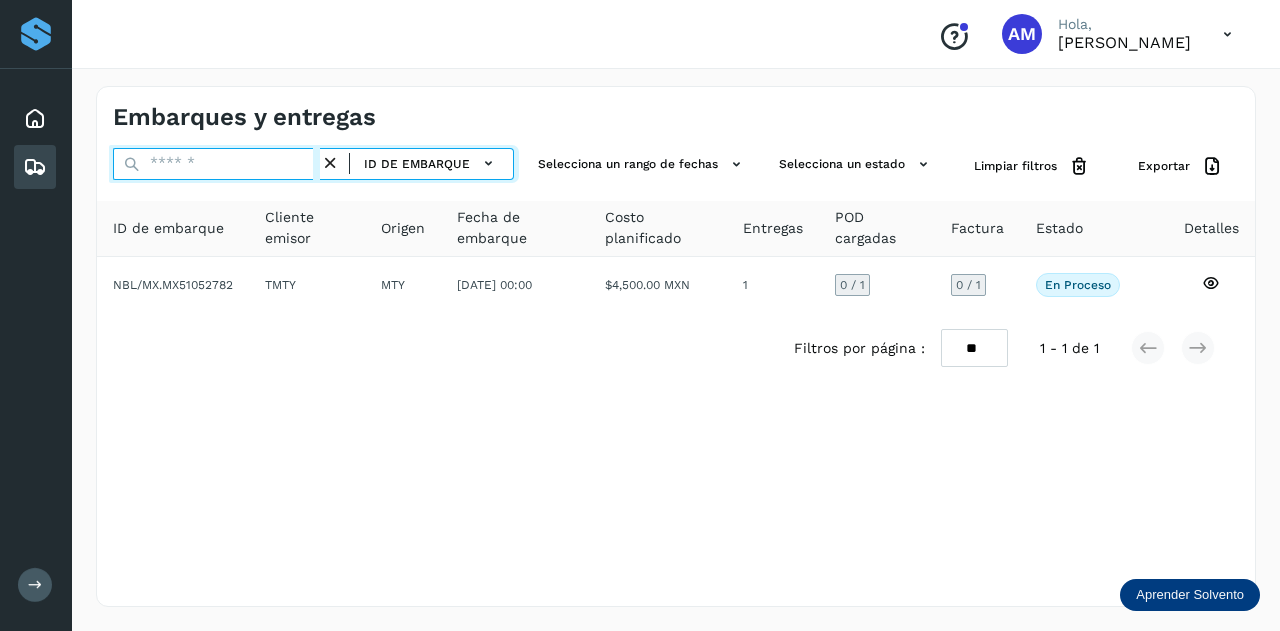 click at bounding box center [216, 164] 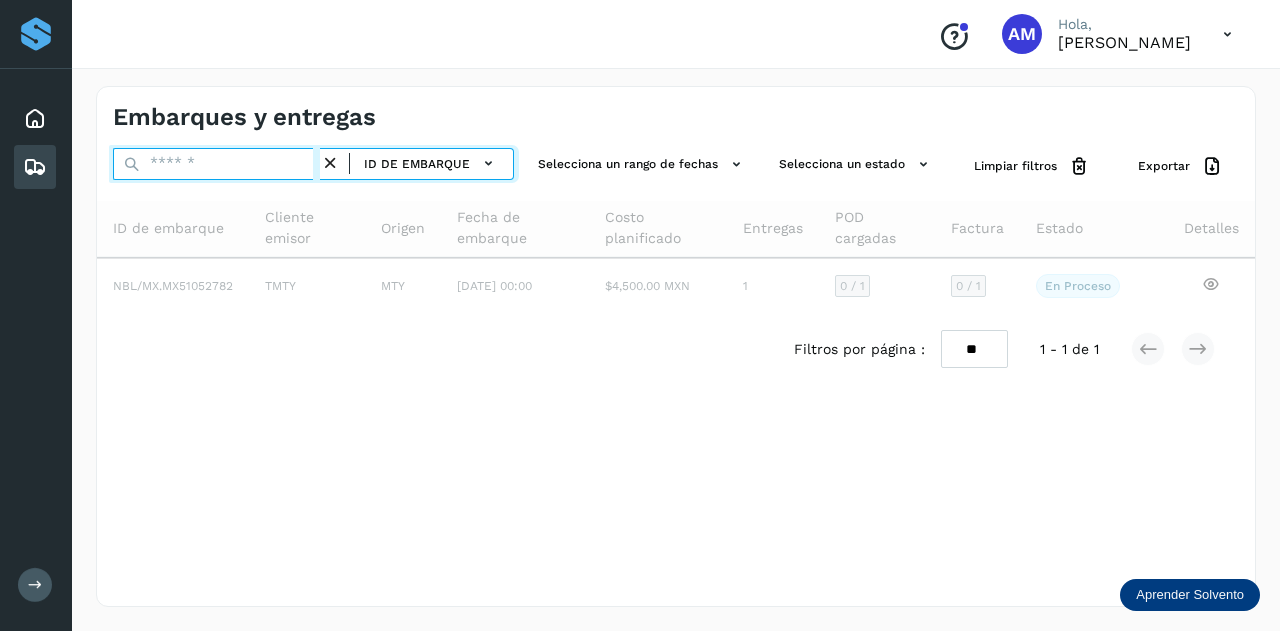 paste on "**********" 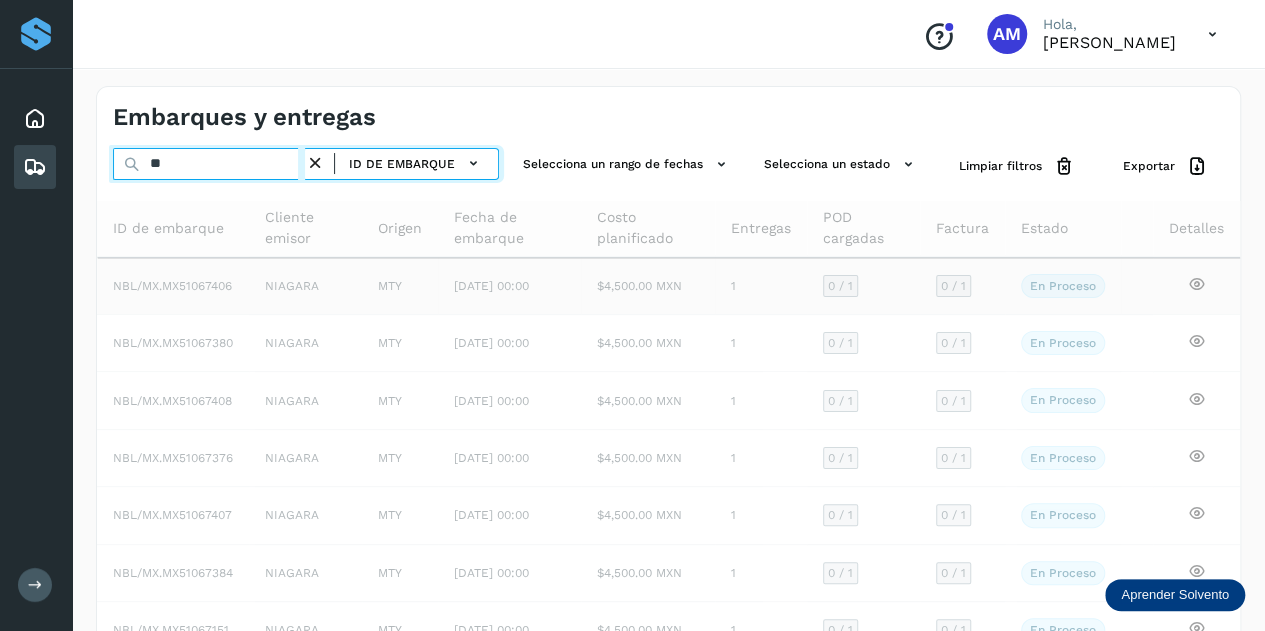 type on "*" 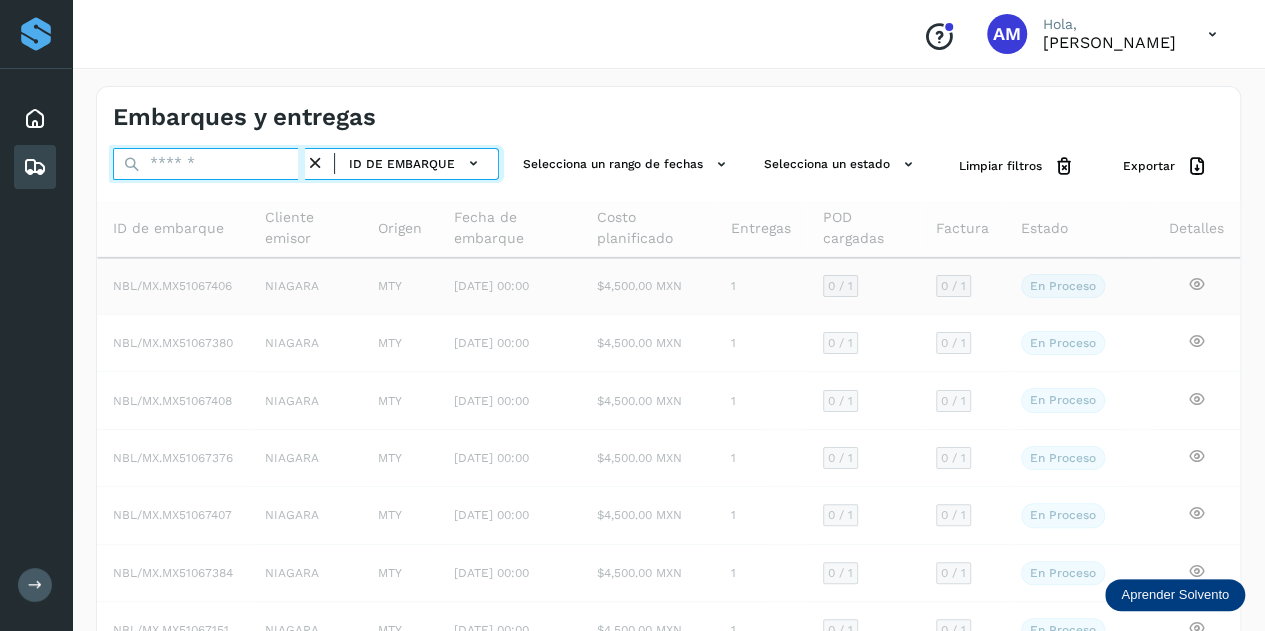 paste on "**********" 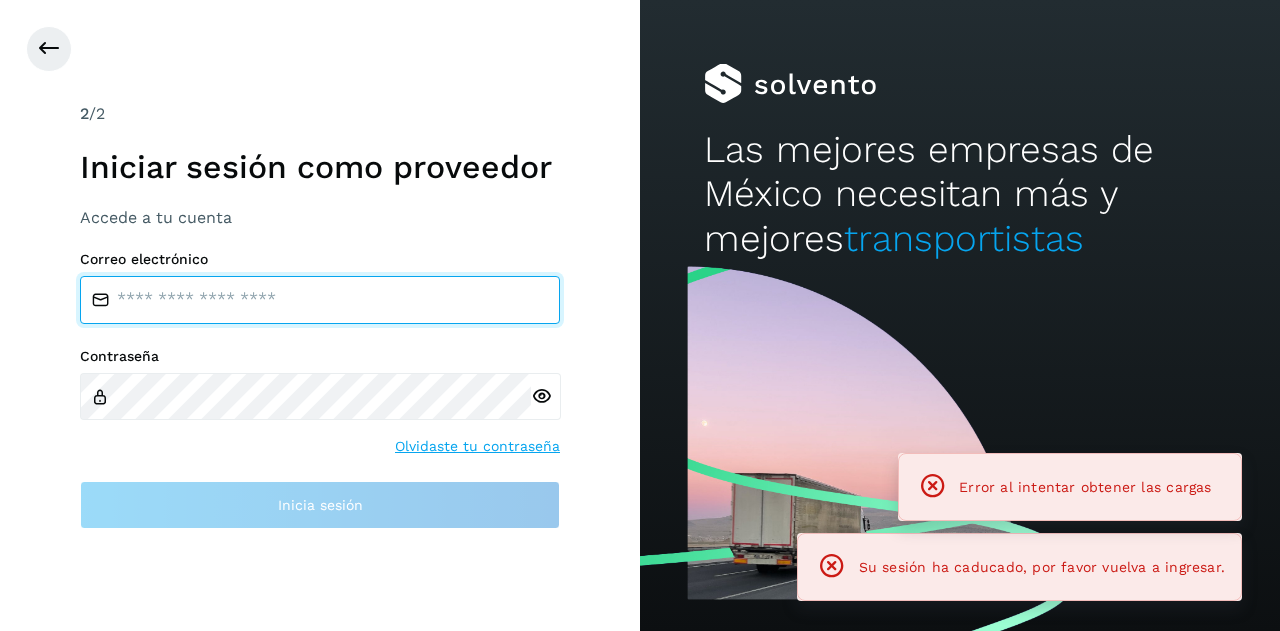 type on "**********" 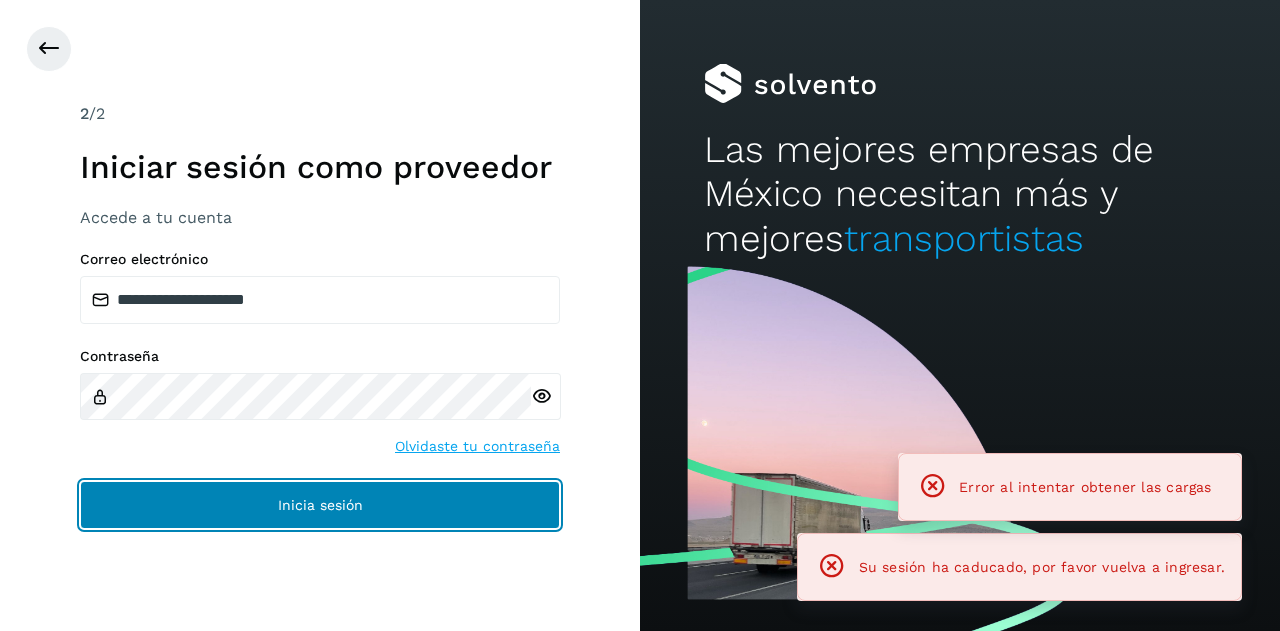 click on "Inicia sesión" at bounding box center [320, 505] 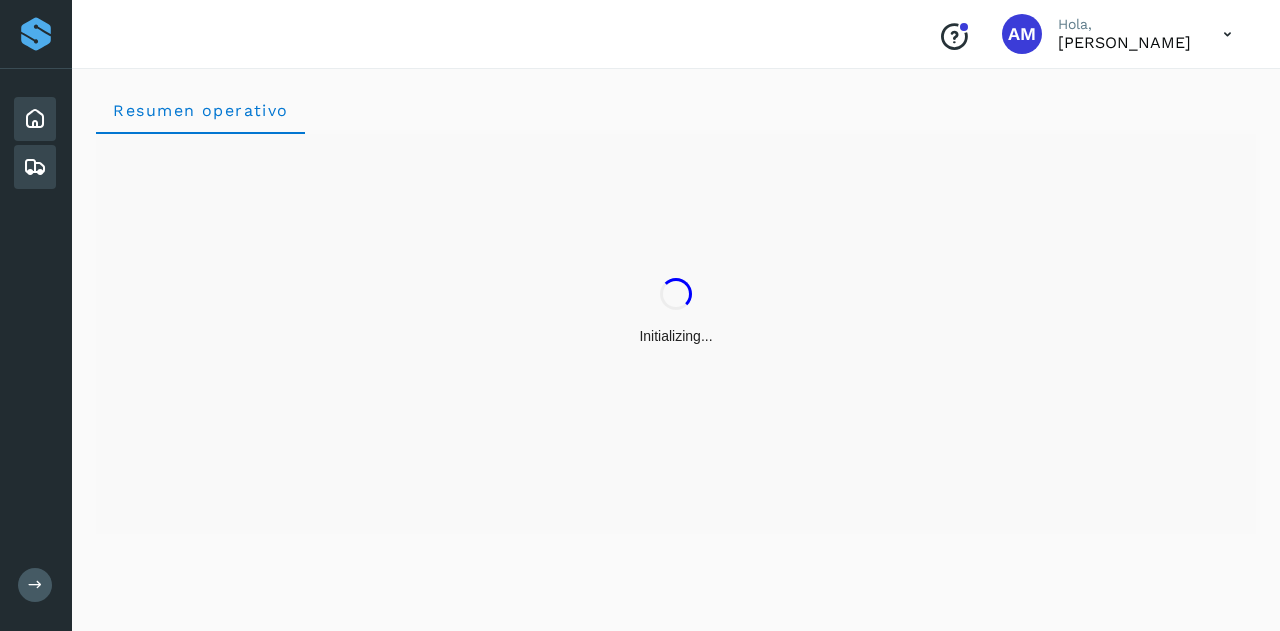 click on "Embarques y entregas" 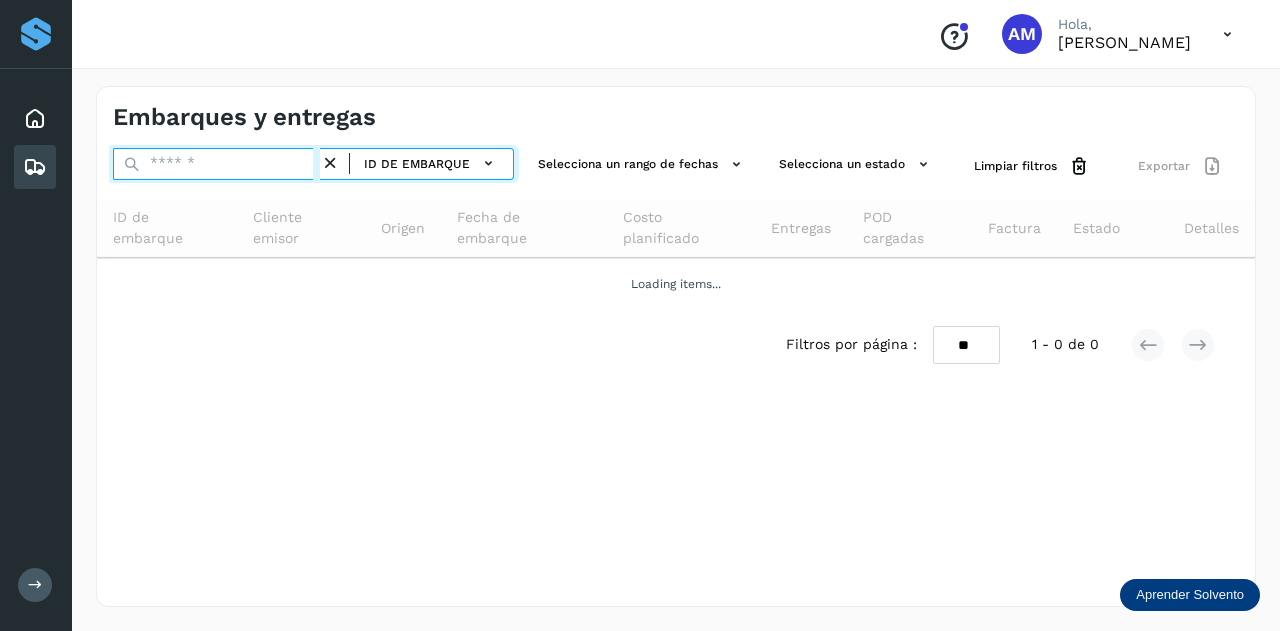 click at bounding box center [216, 164] 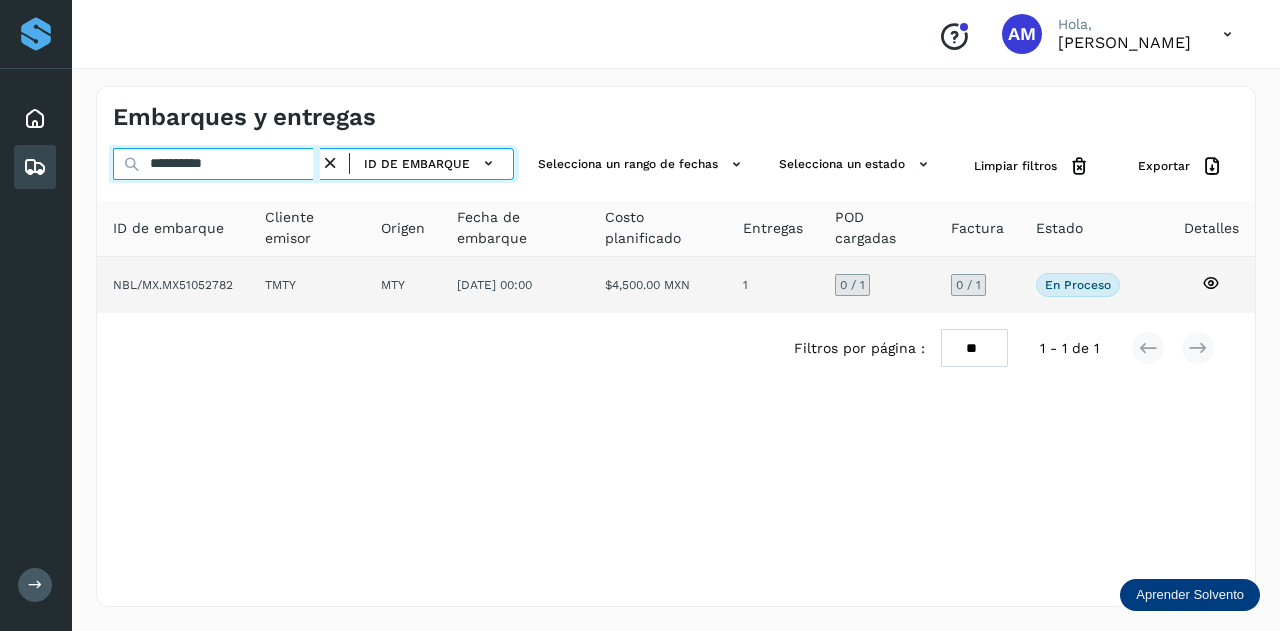 type on "**********" 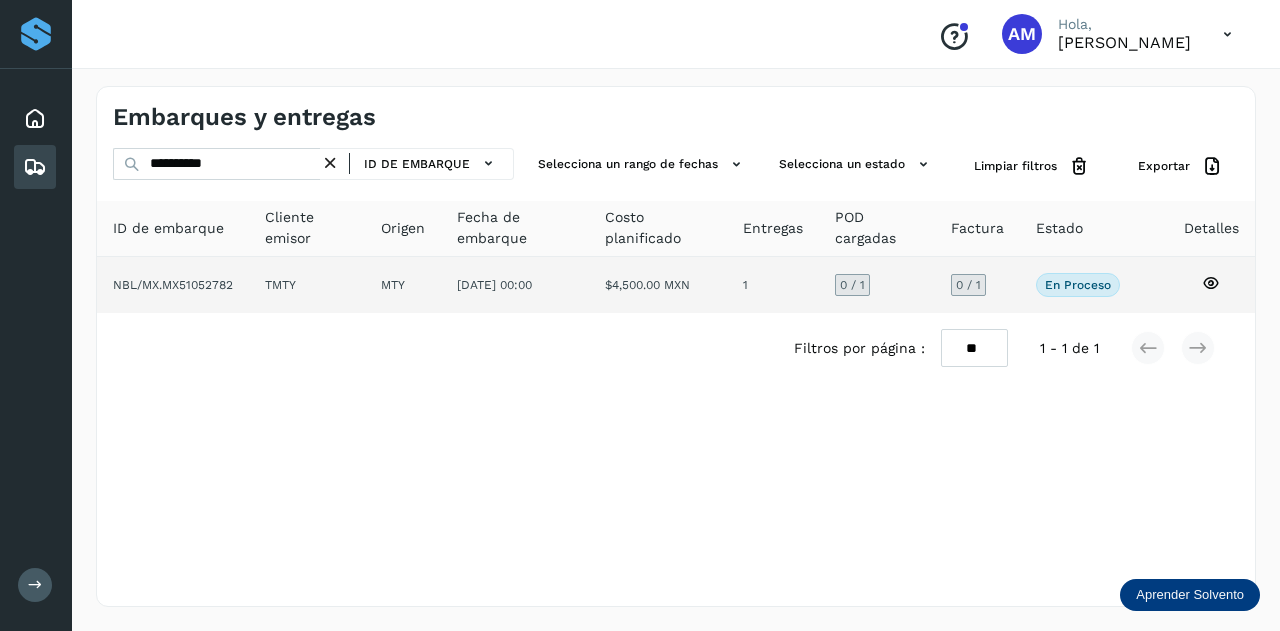 click on "NBL/MX.MX51052782" 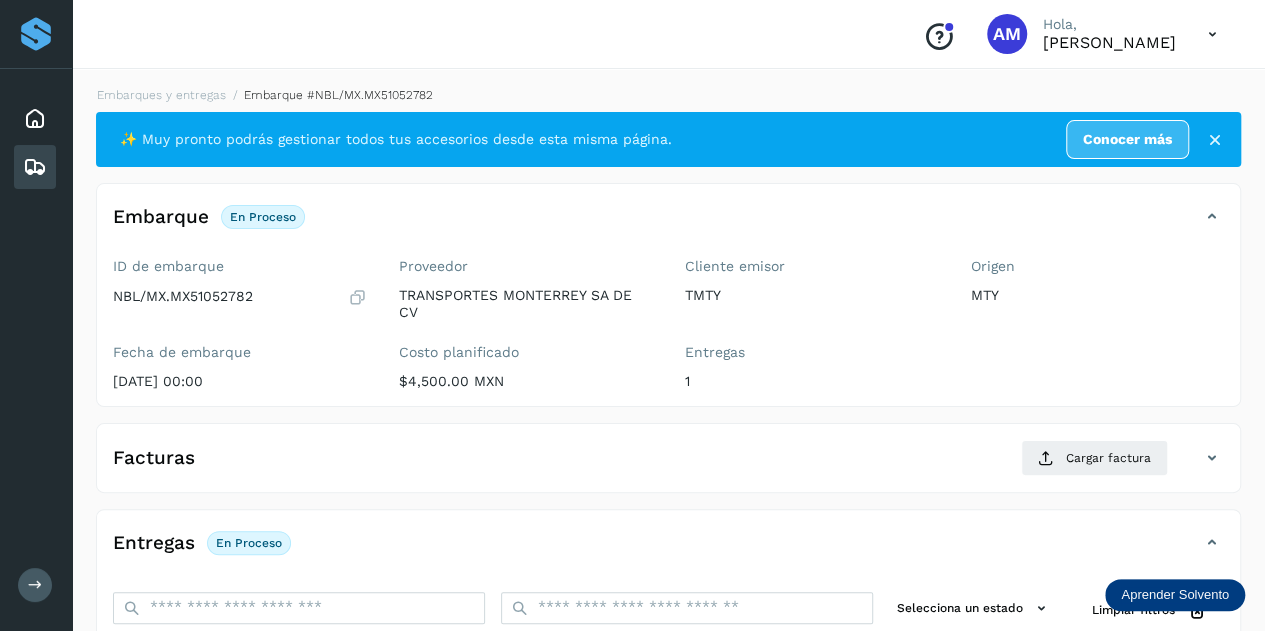 scroll, scrollTop: 200, scrollLeft: 0, axis: vertical 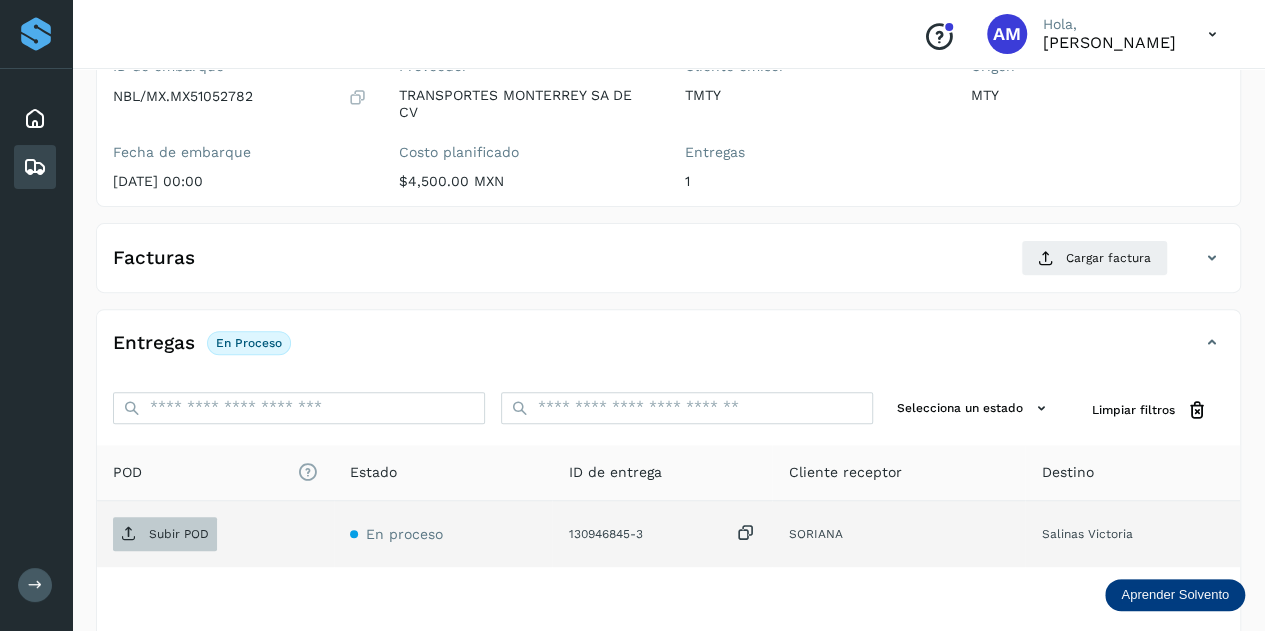 click on "Subir POD" at bounding box center [179, 534] 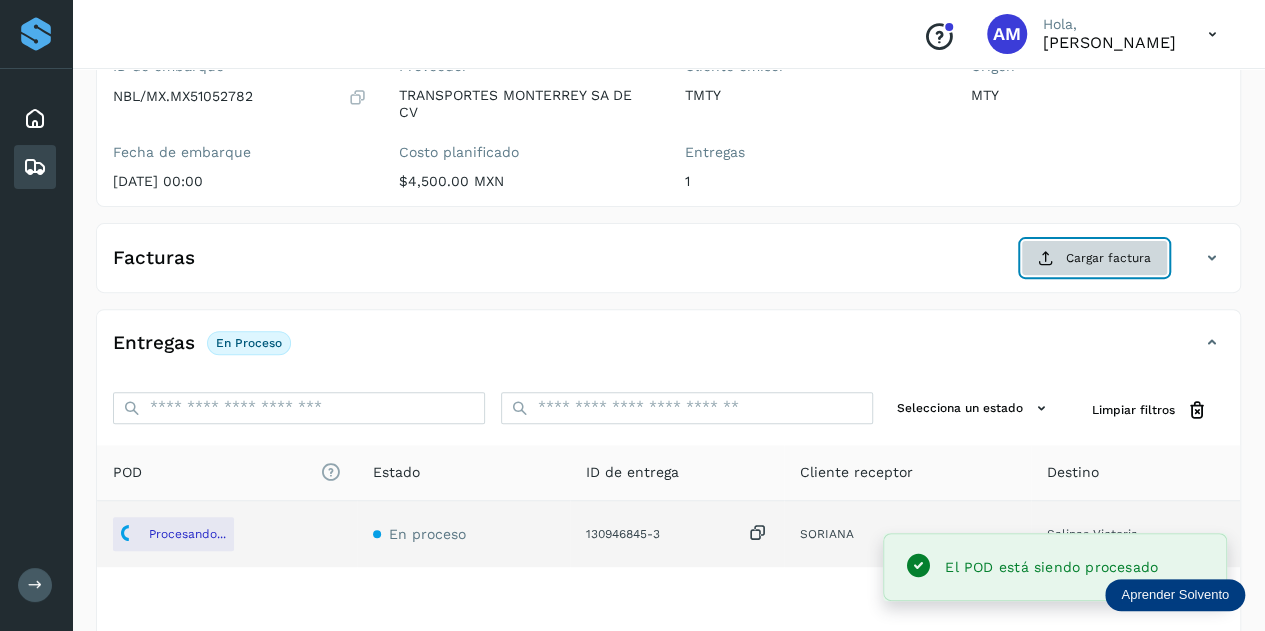 click on "Cargar factura" 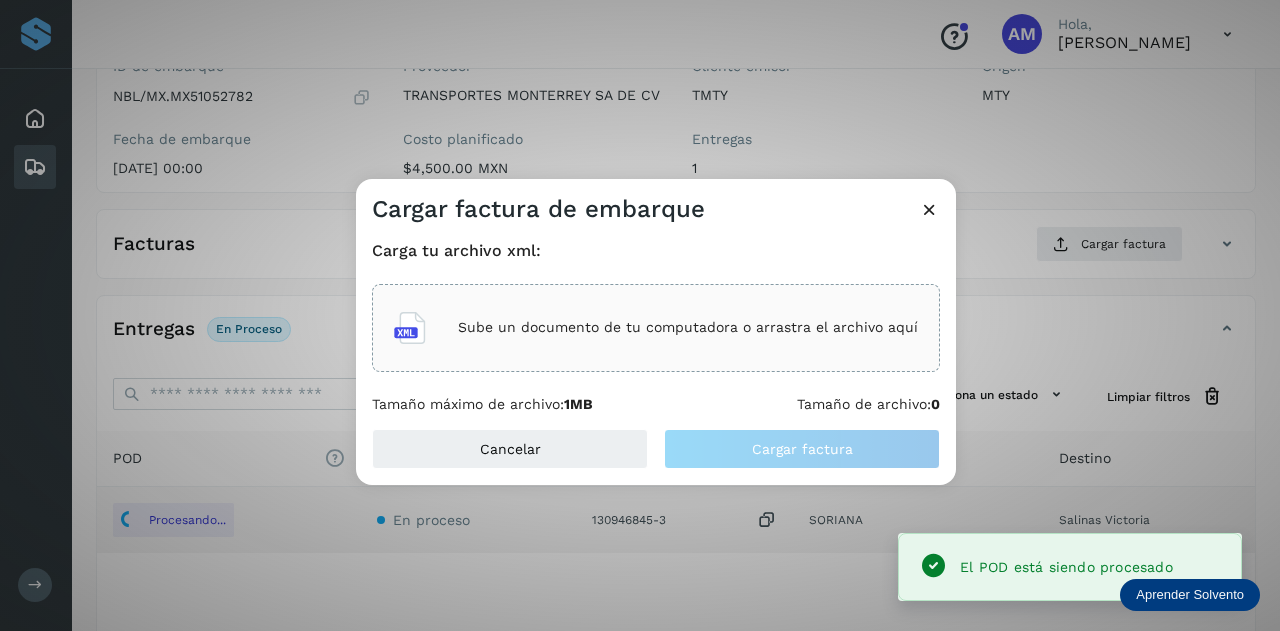 click on "Sube un documento de tu computadora o arrastra el archivo aquí" 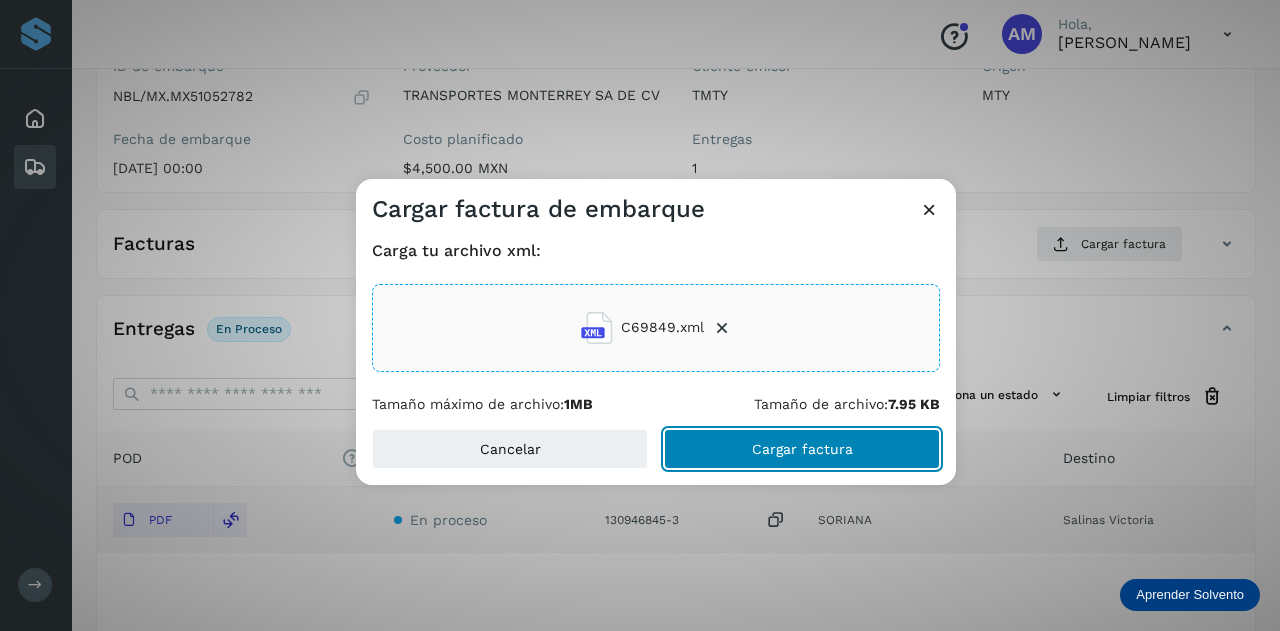 click on "Cargar factura" 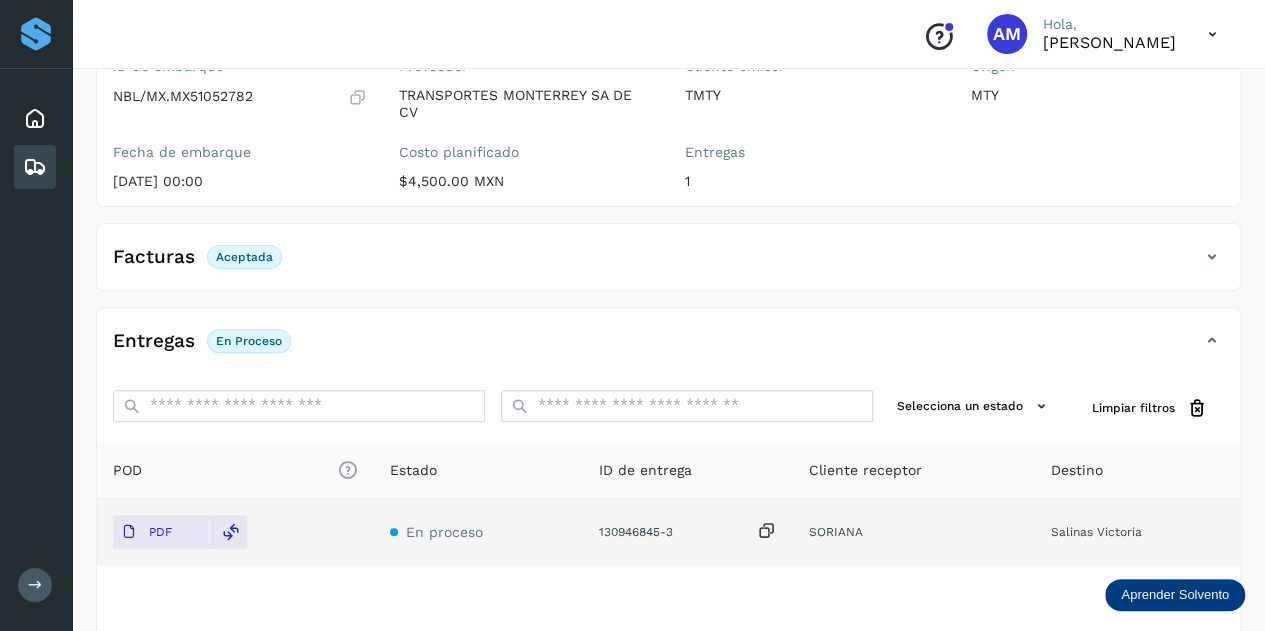 scroll, scrollTop: 0, scrollLeft: 0, axis: both 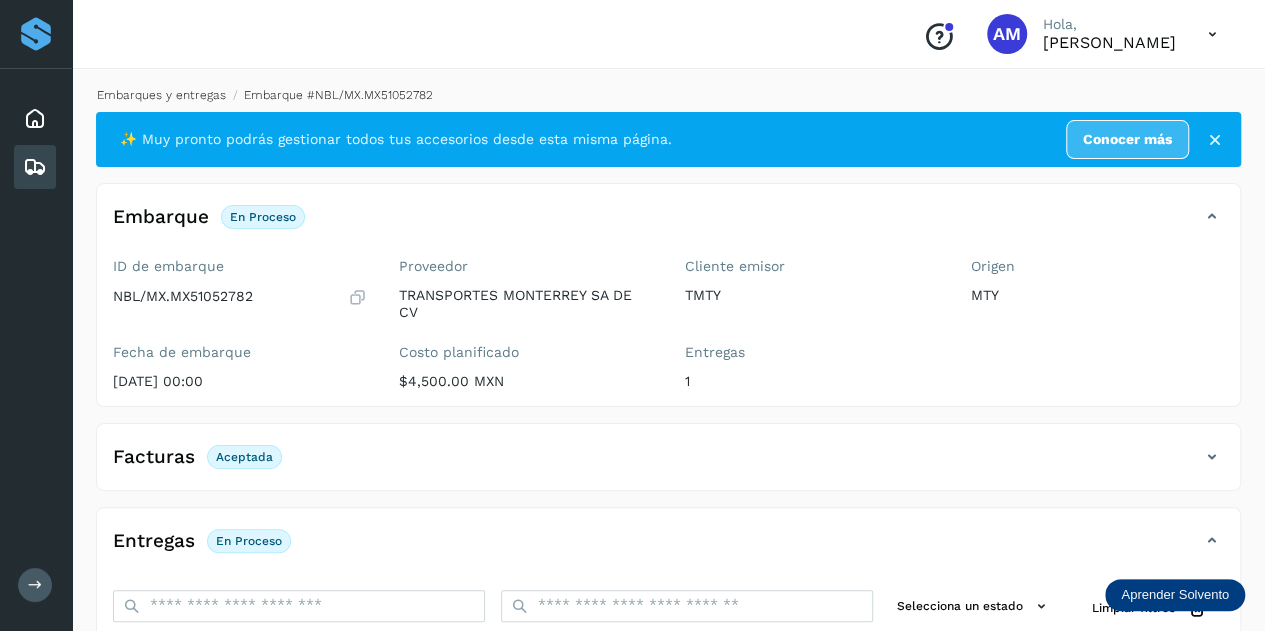 click on "Embarques y entregas" at bounding box center [161, 95] 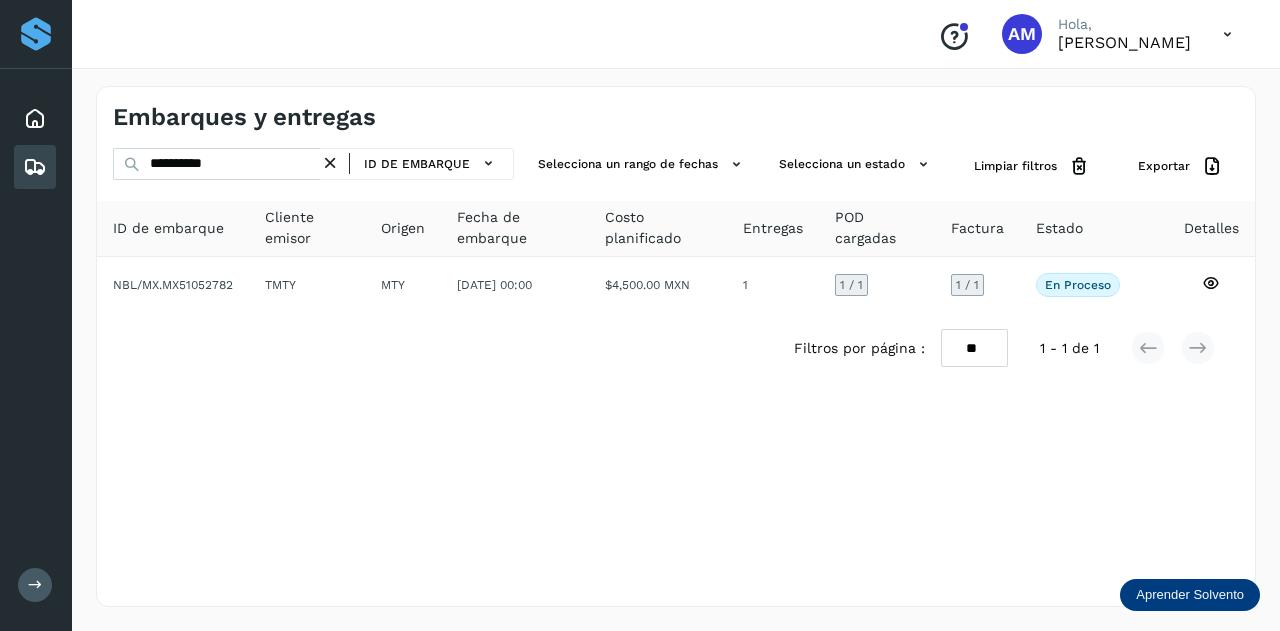 drag, startPoint x: 334, startPoint y: 165, endPoint x: 314, endPoint y: 165, distance: 20 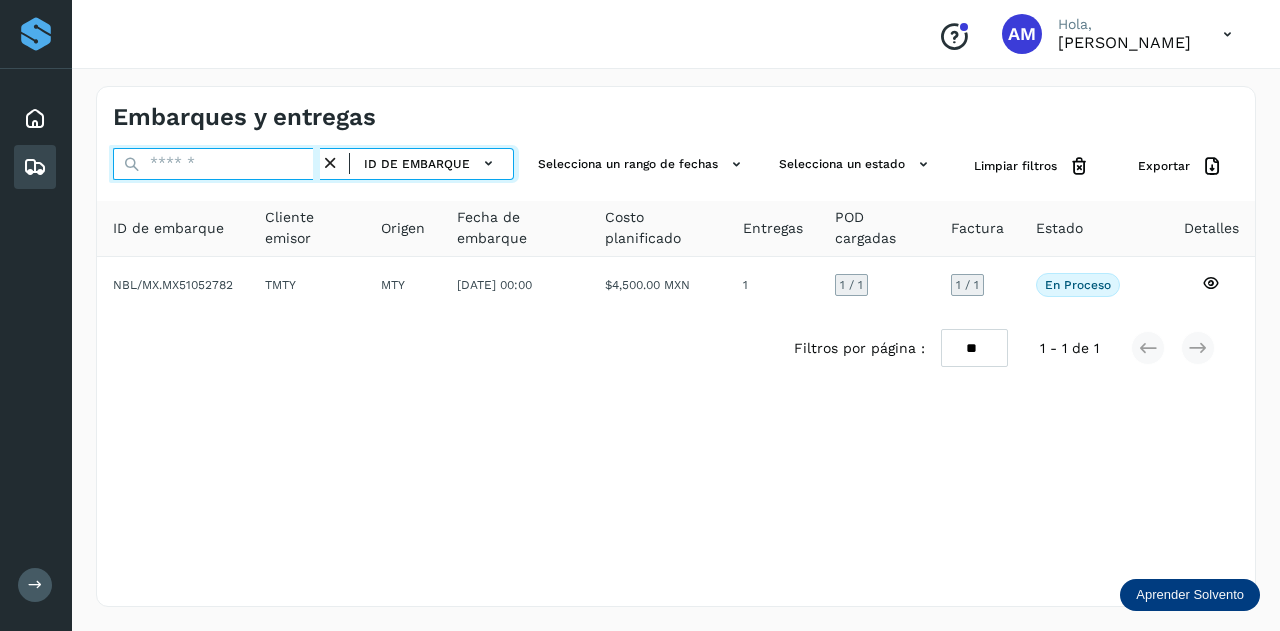 click at bounding box center (216, 164) 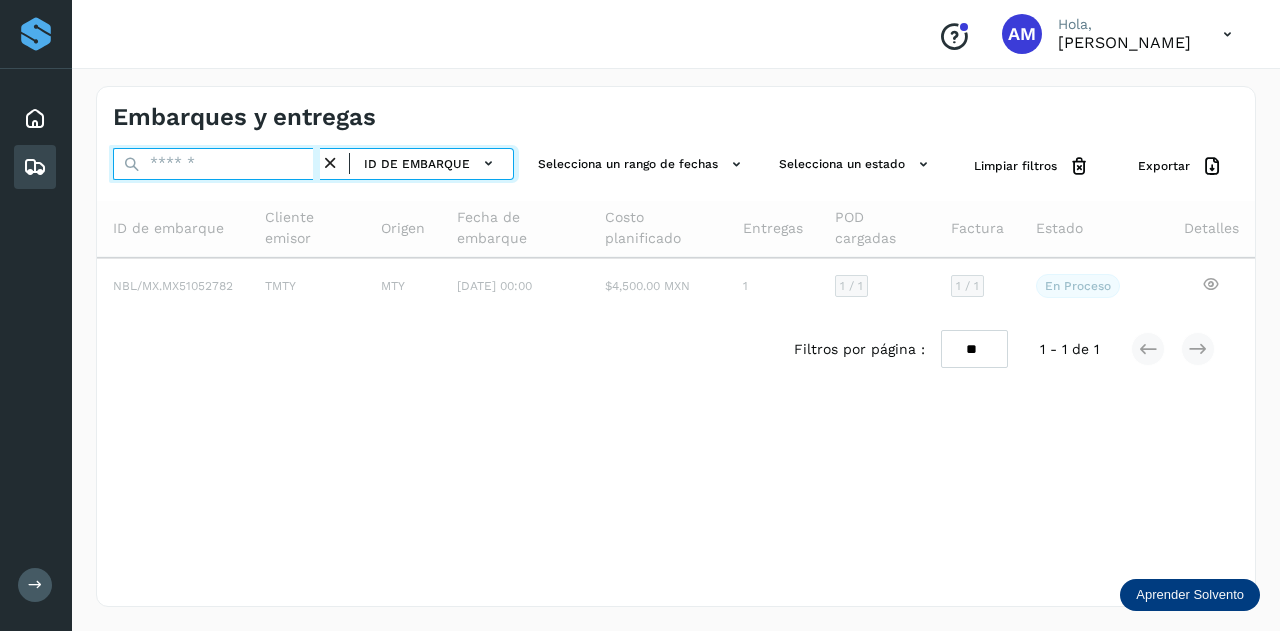 paste on "**********" 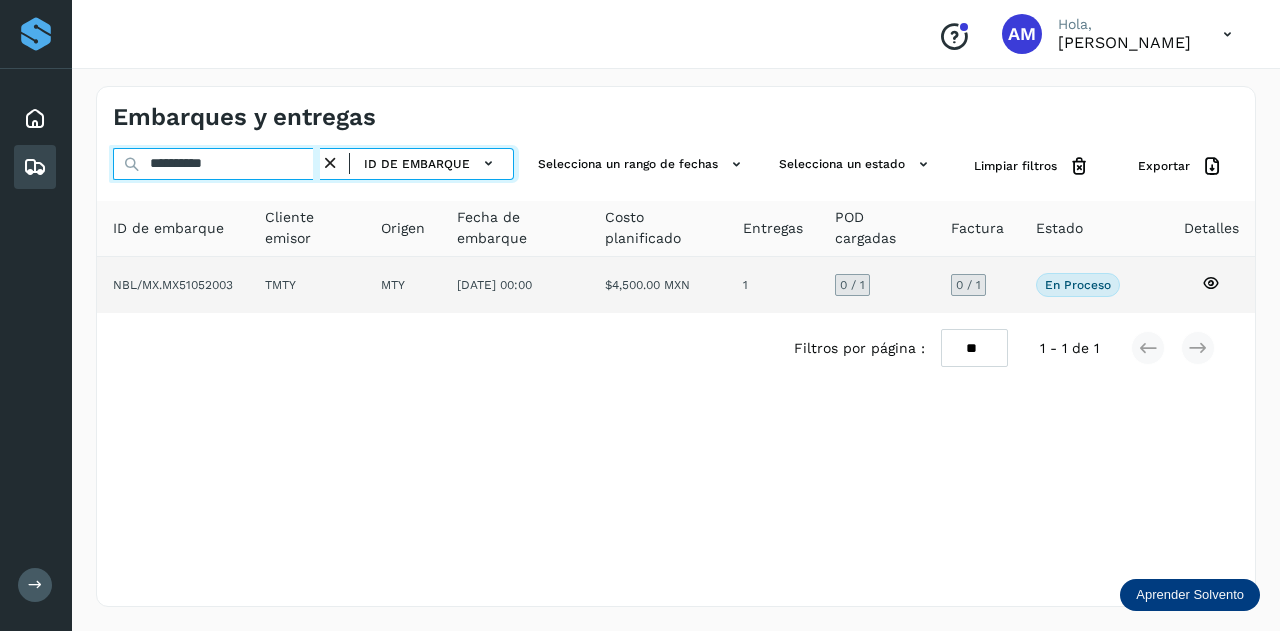 type on "**********" 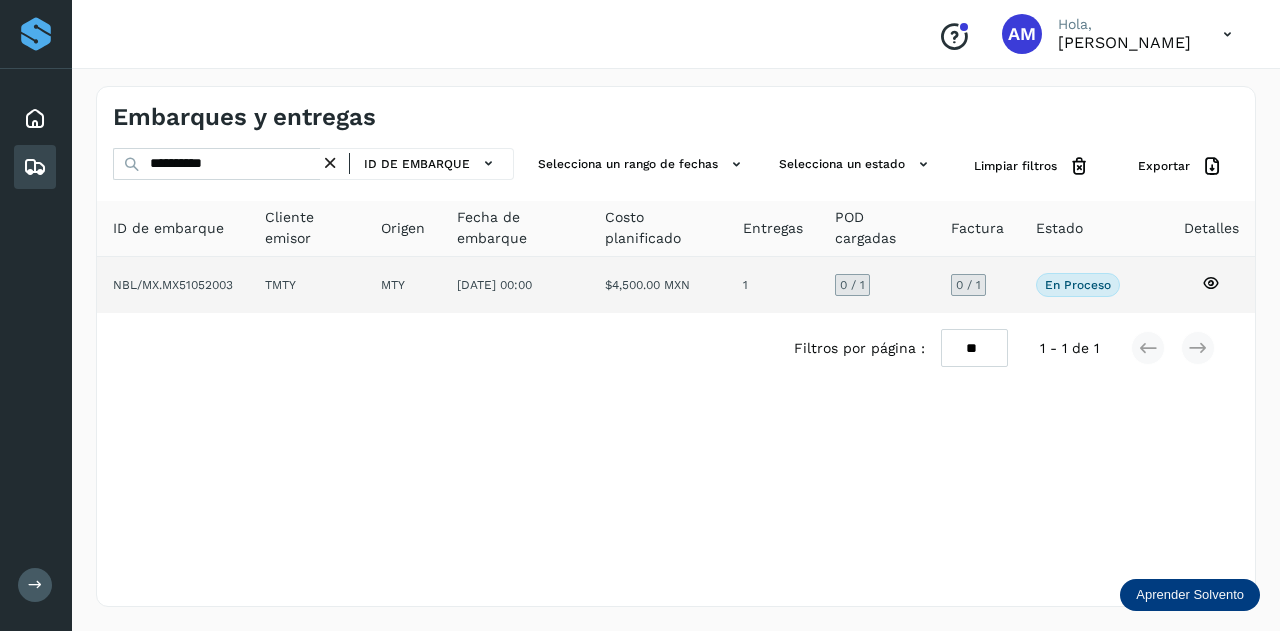 click on "MTY" 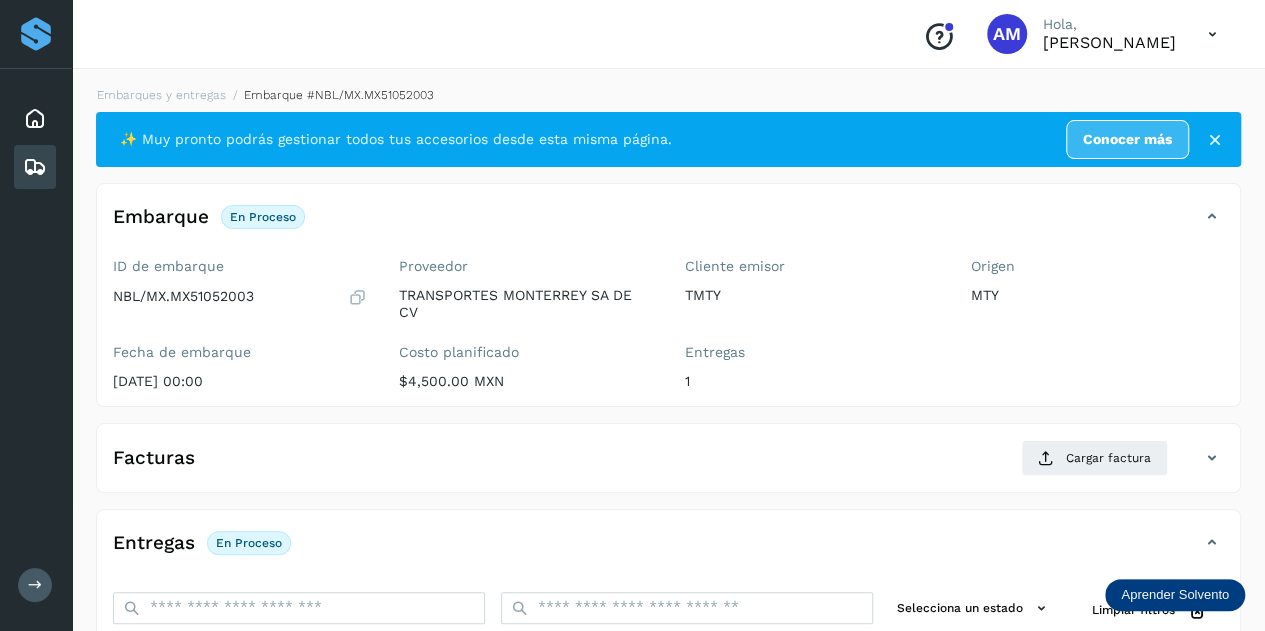 scroll, scrollTop: 200, scrollLeft: 0, axis: vertical 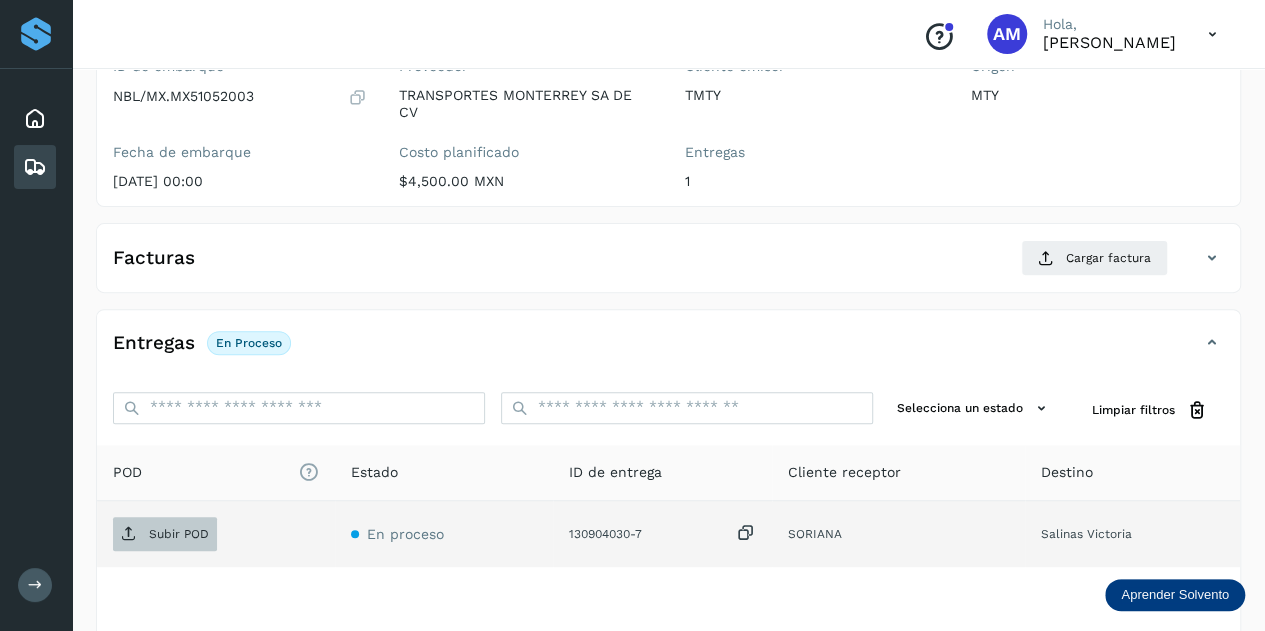 click on "Subir POD" at bounding box center [179, 534] 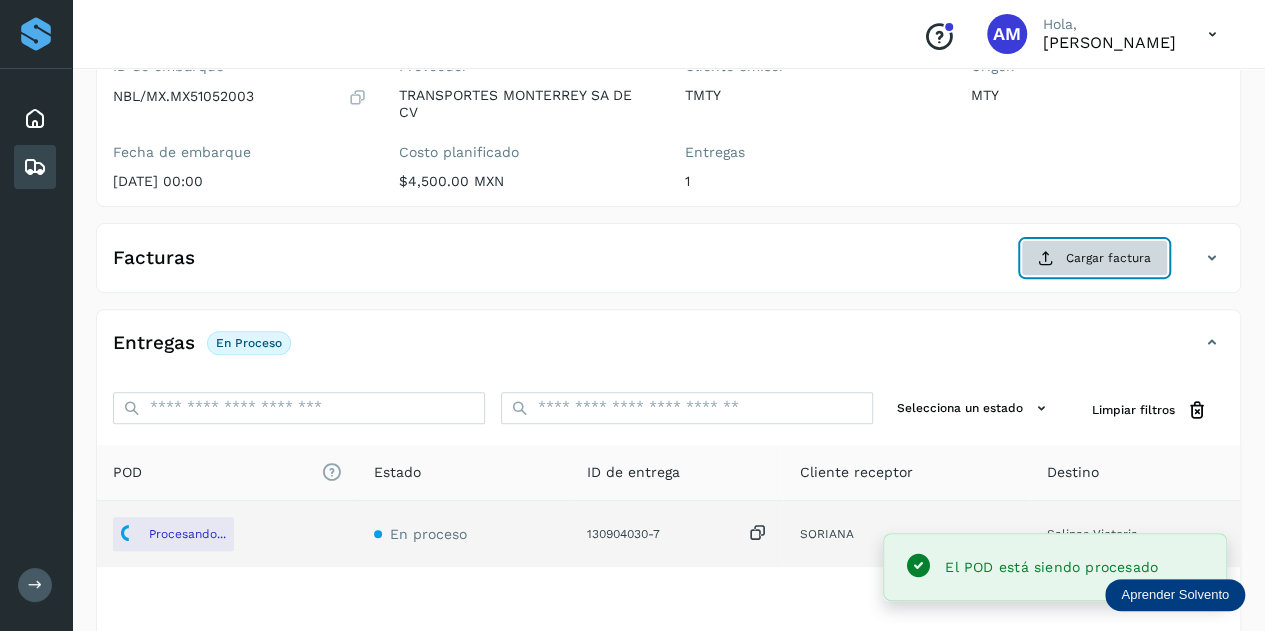 click on "Cargar factura" 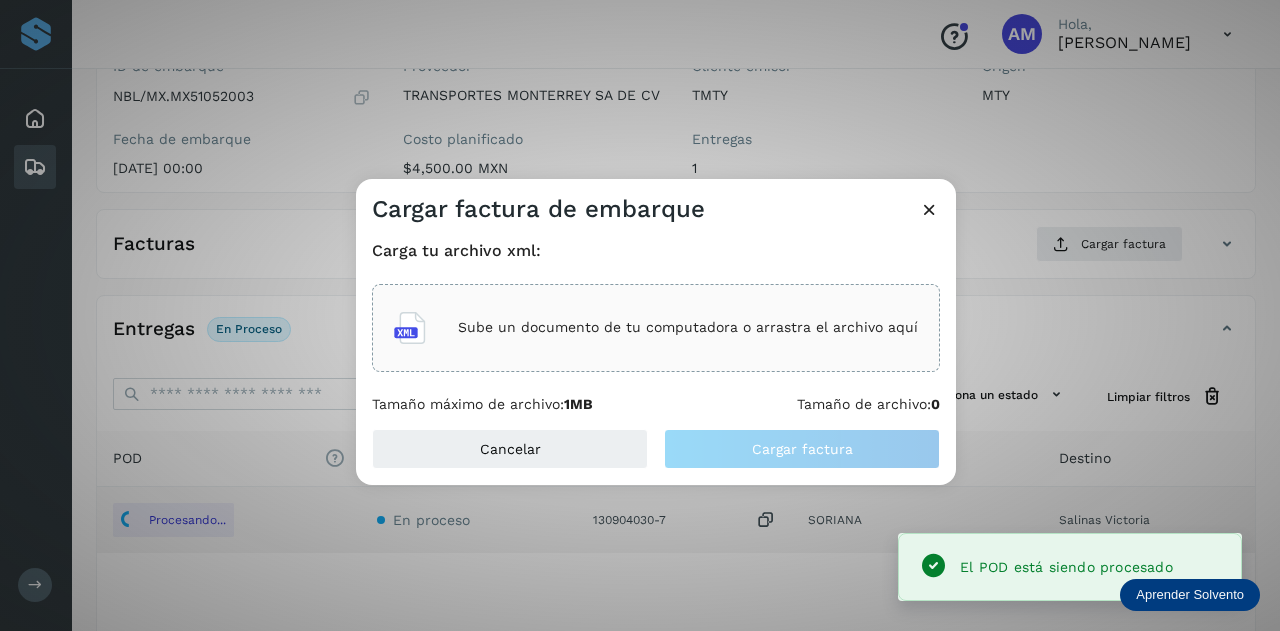 click on "Sube un documento de tu computadora o arrastra el archivo aquí" at bounding box center (688, 327) 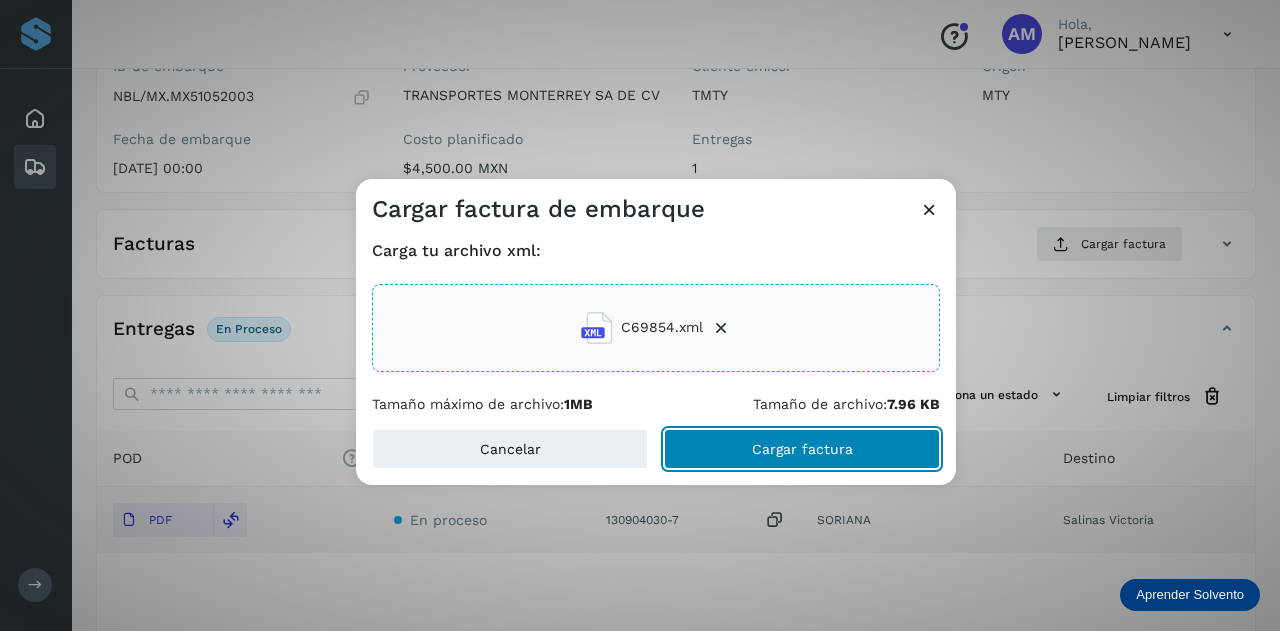 click on "Cargar factura" 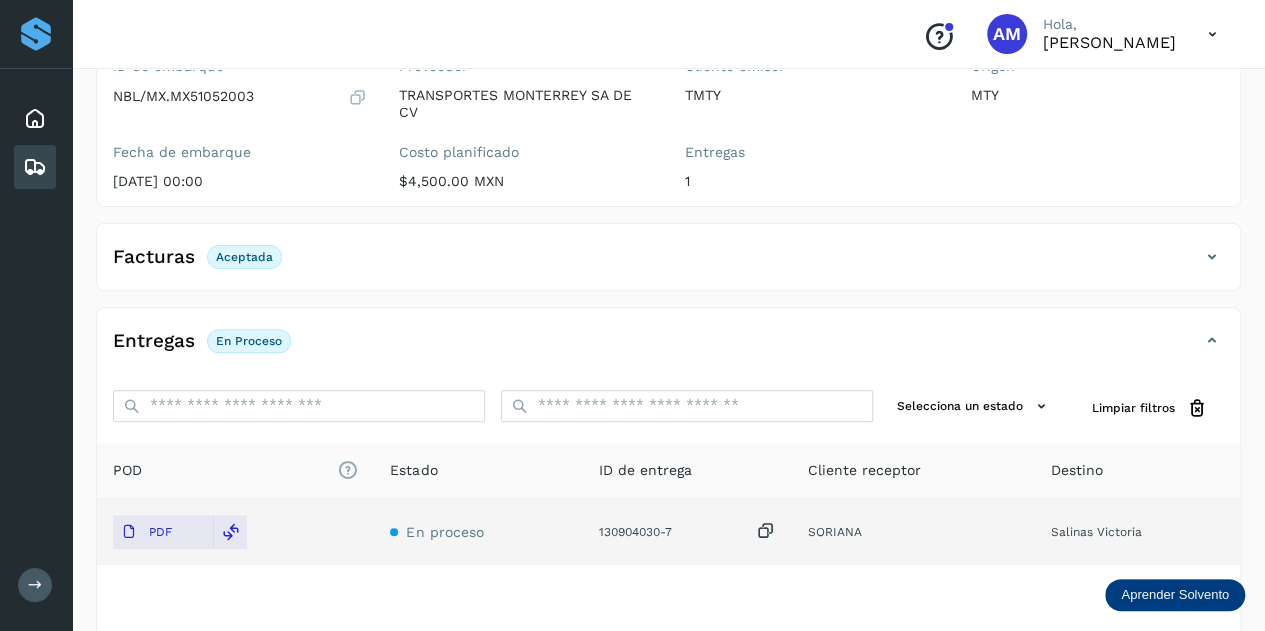 scroll, scrollTop: 0, scrollLeft: 0, axis: both 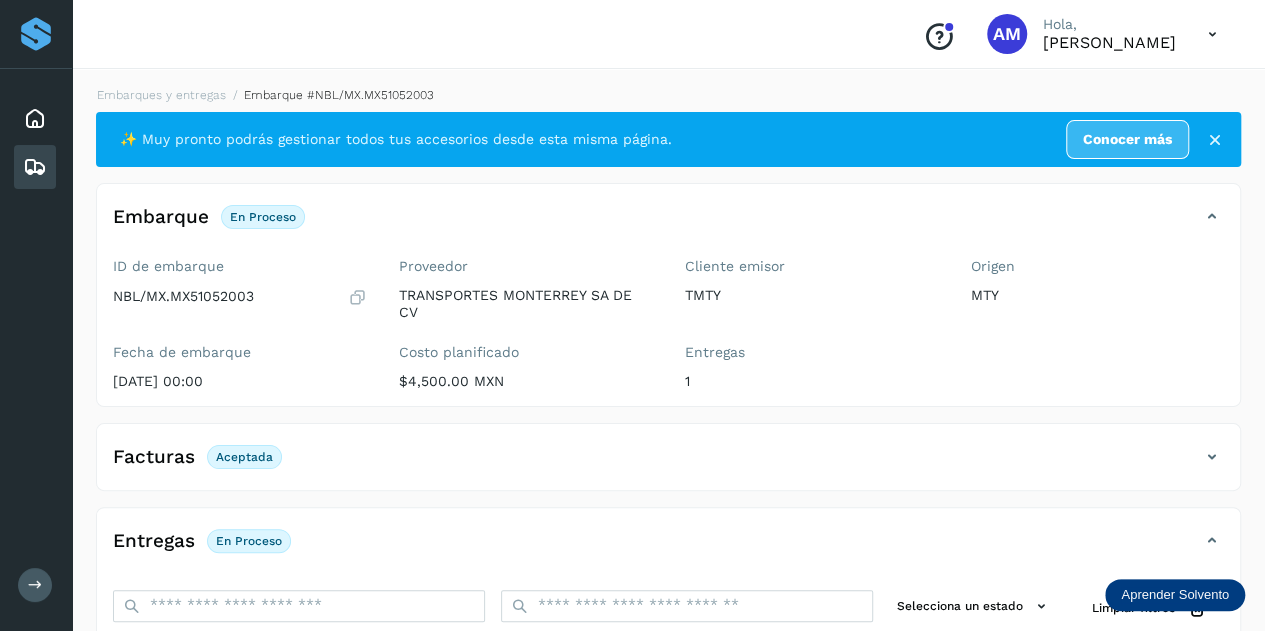 click on "Embarques y entregas" 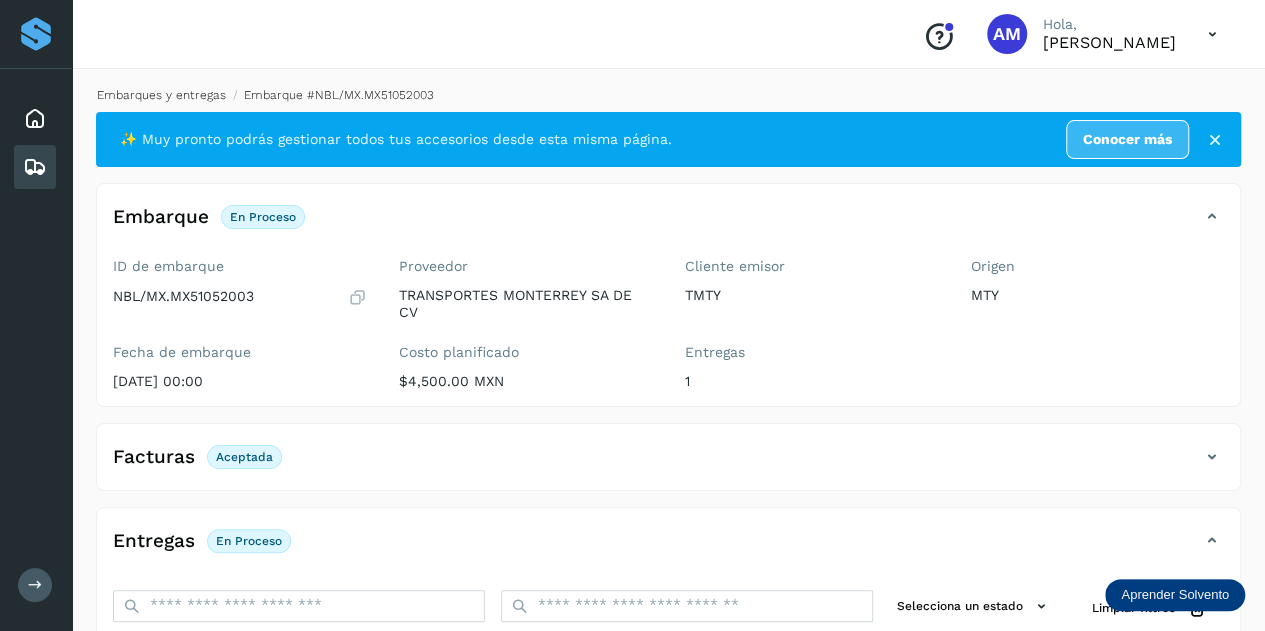 click on "Embarques y entregas" at bounding box center [161, 95] 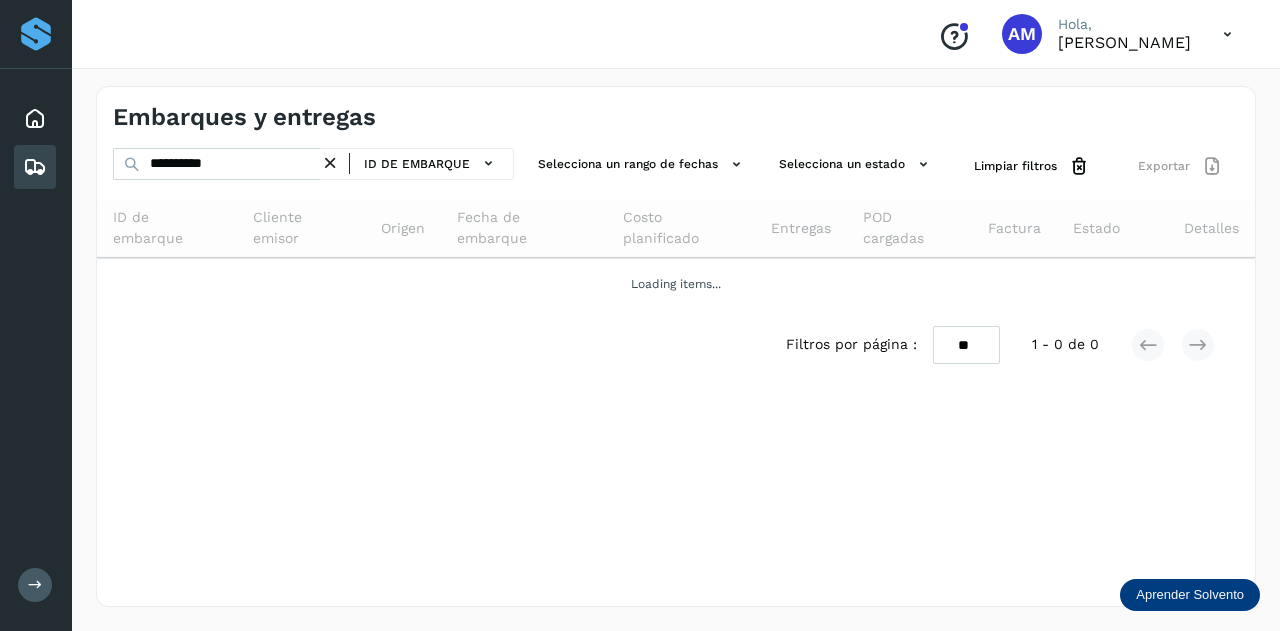click at bounding box center [330, 163] 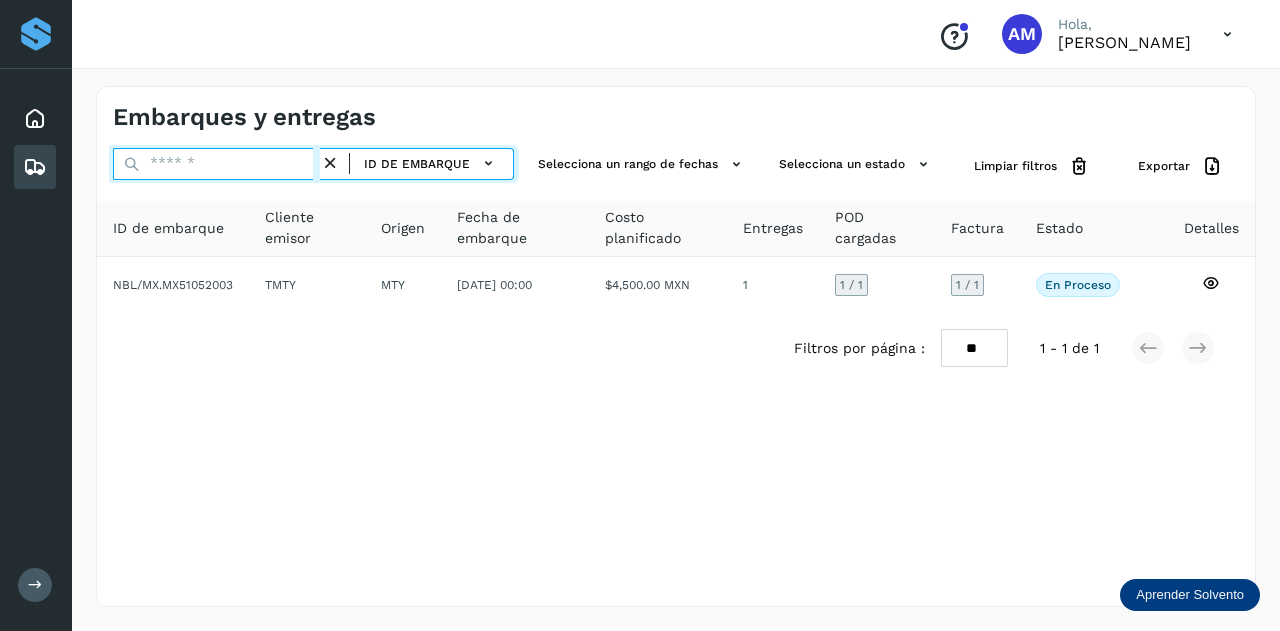 click at bounding box center (216, 164) 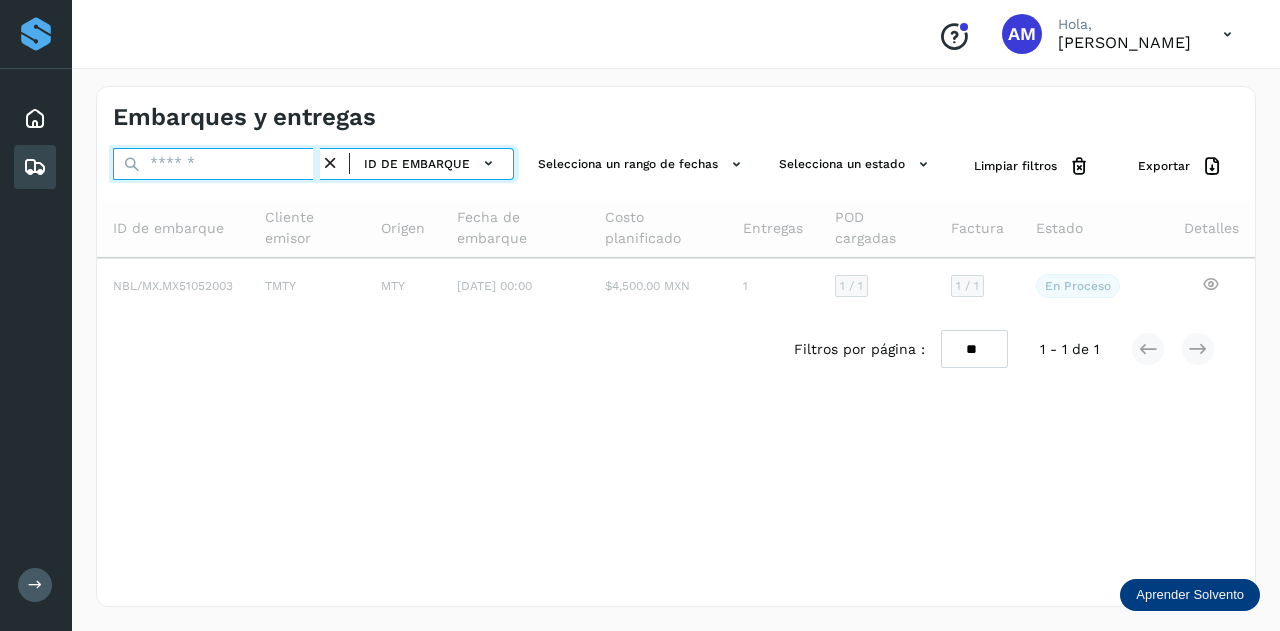 paste on "**********" 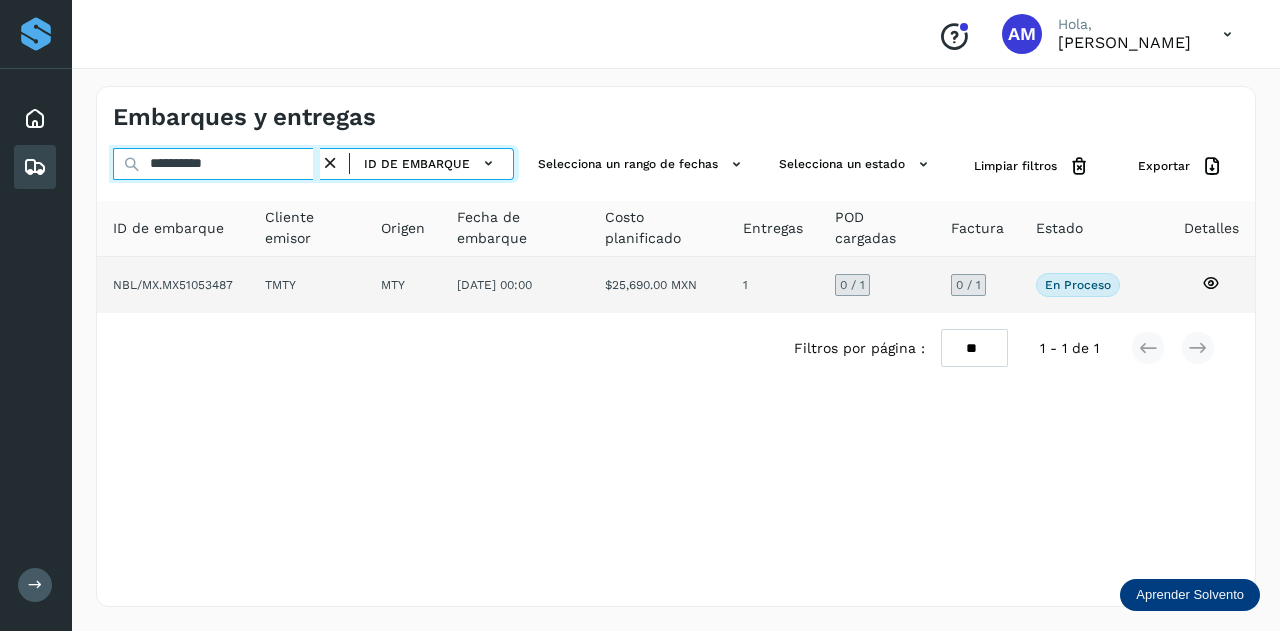 type on "**********" 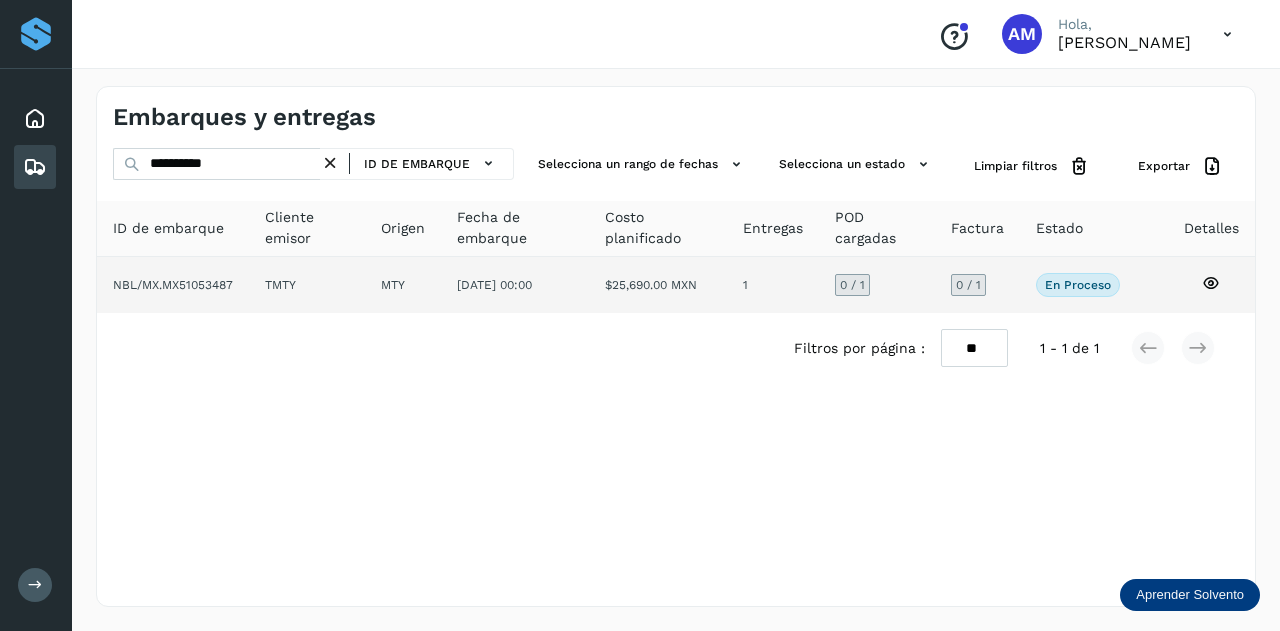 click on "MTY" 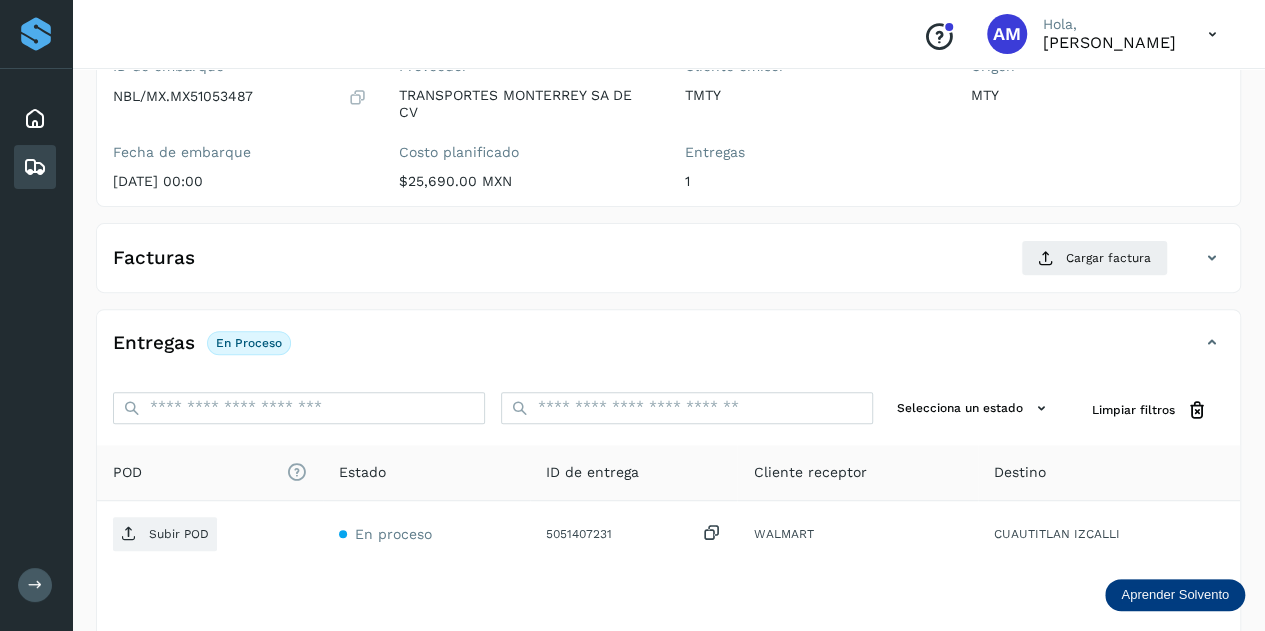 scroll, scrollTop: 300, scrollLeft: 0, axis: vertical 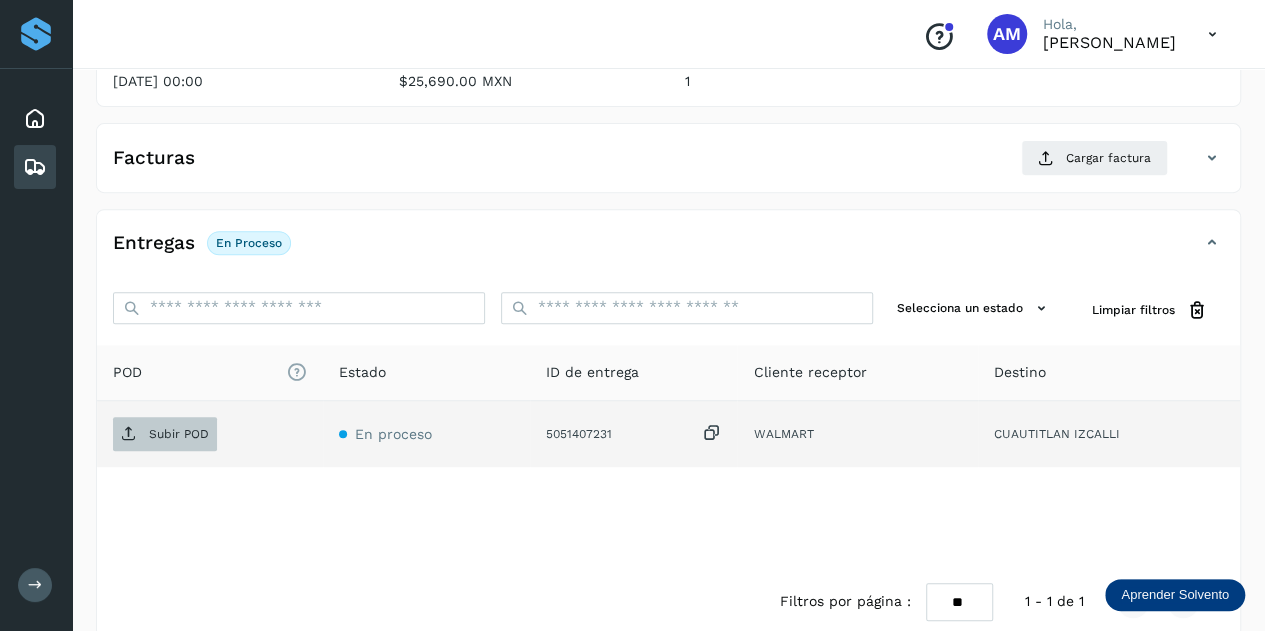 click on "Subir POD" at bounding box center [165, 434] 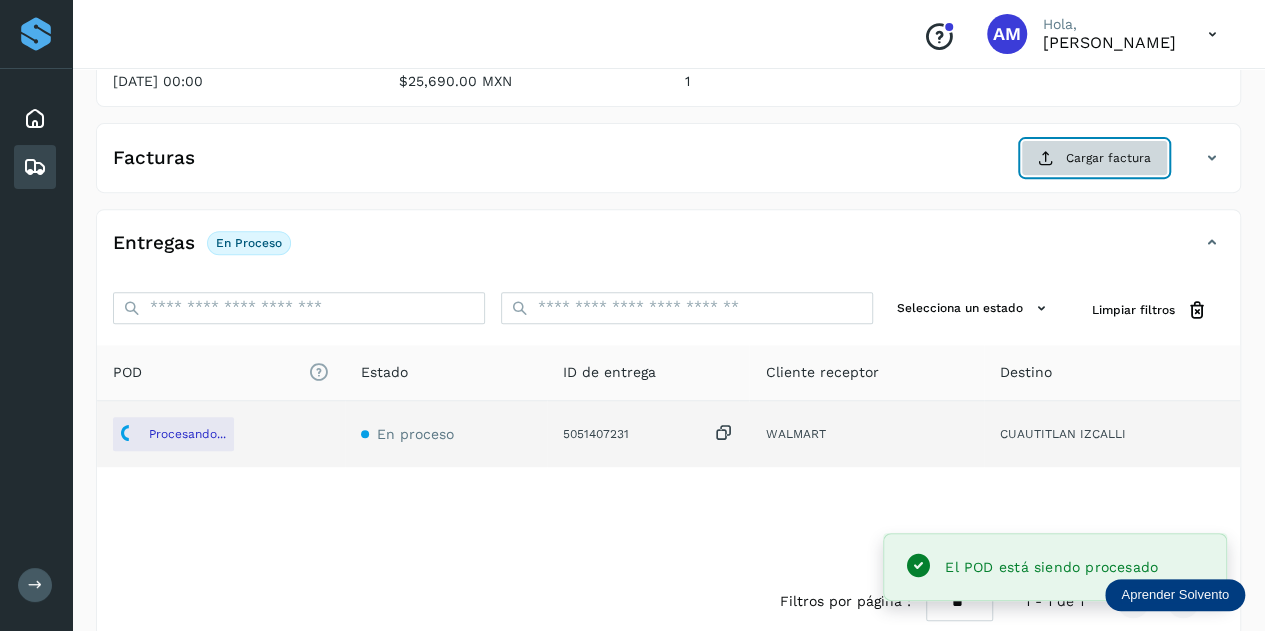 click on "Cargar factura" 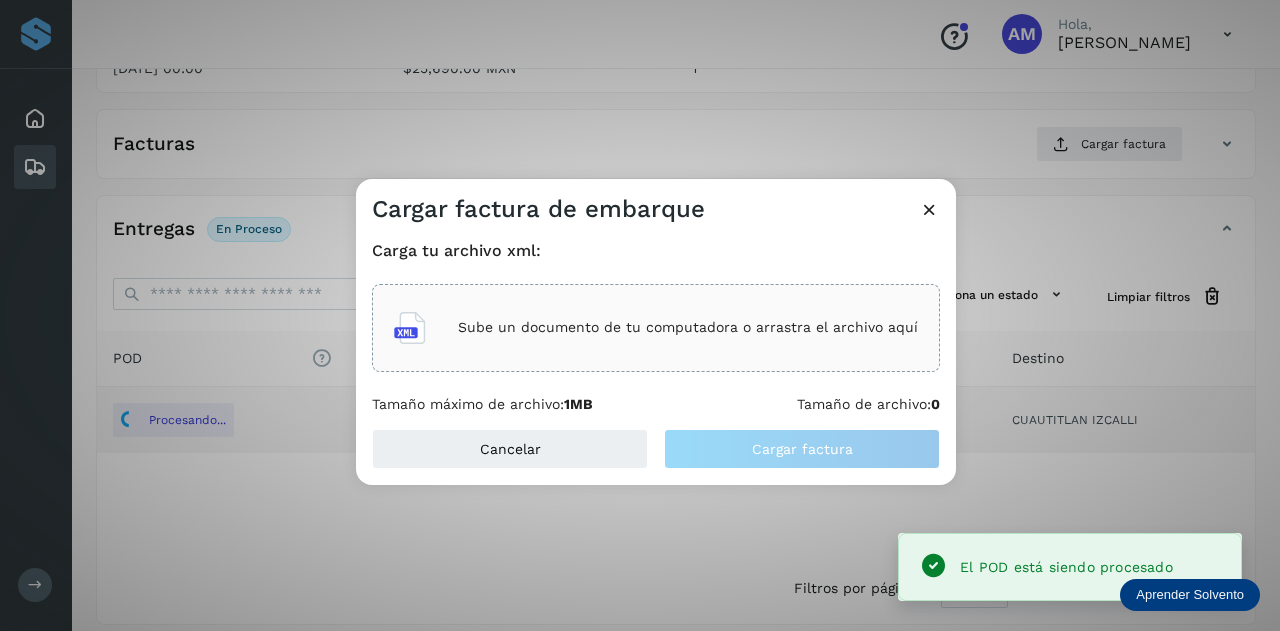 click on "Sube un documento de tu computadora o arrastra el archivo aquí" 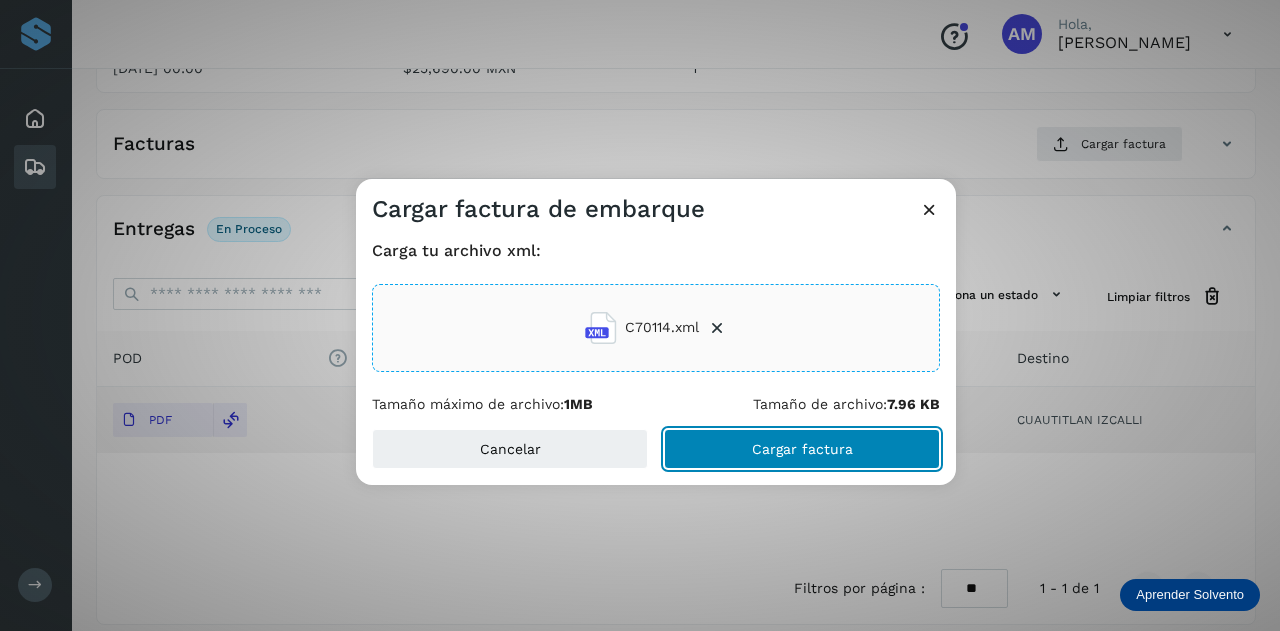 click on "Cargar factura" 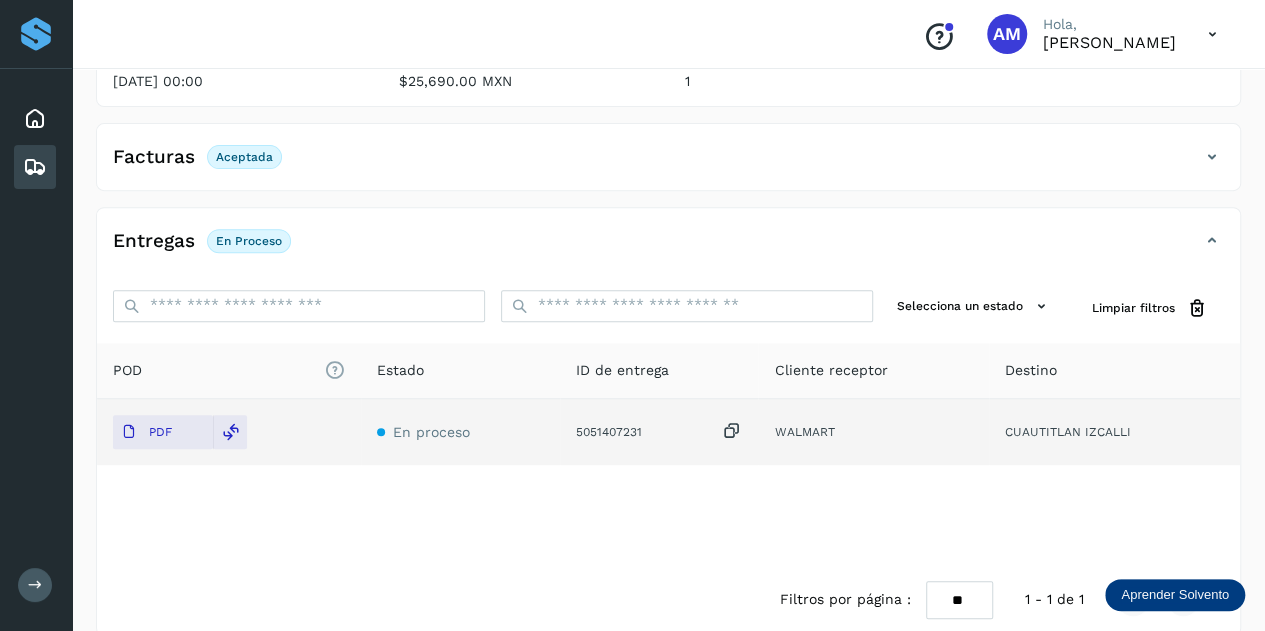 scroll, scrollTop: 0, scrollLeft: 0, axis: both 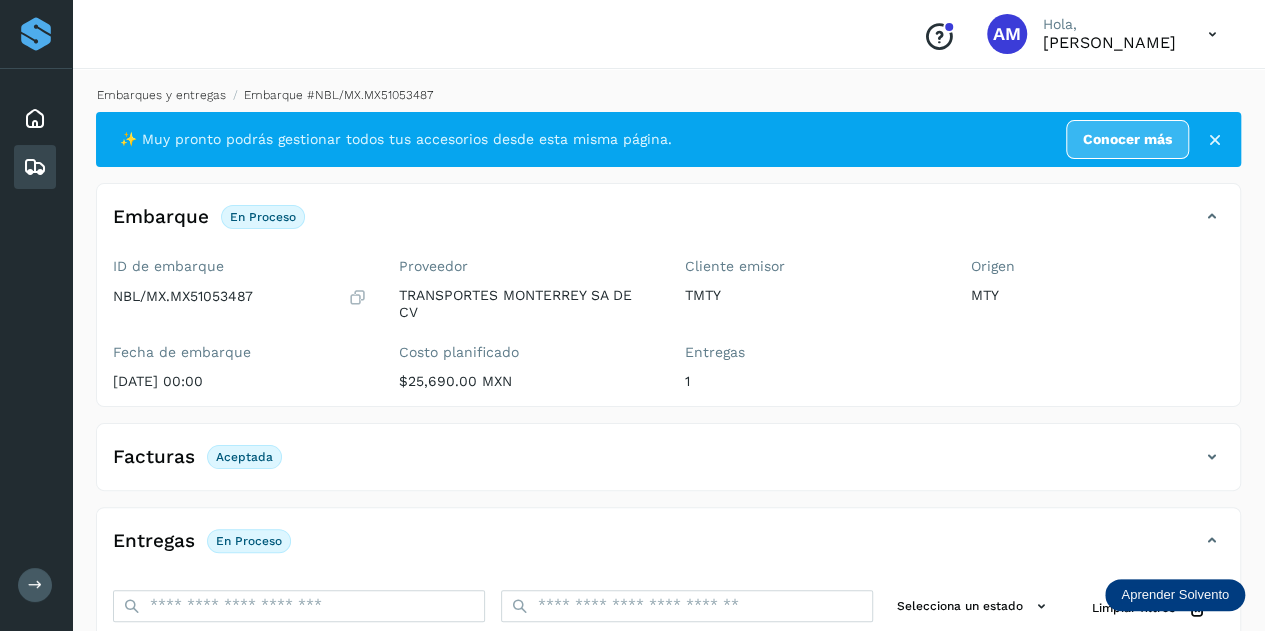 click on "Embarques y entregas" at bounding box center [161, 95] 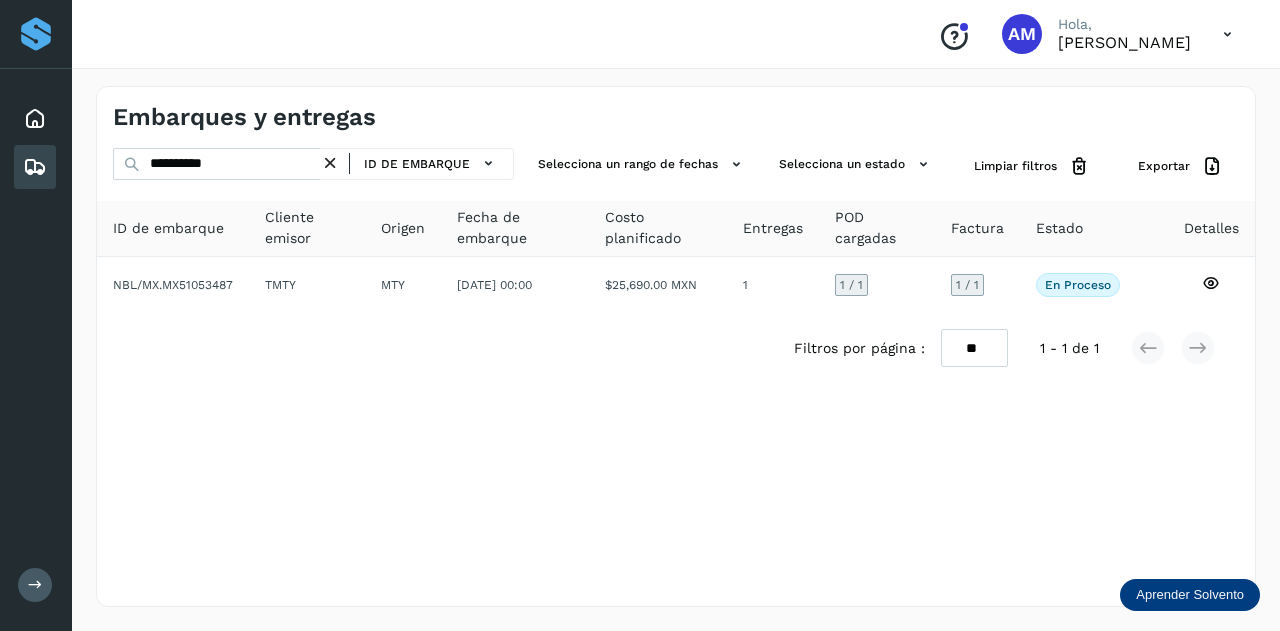 click at bounding box center [330, 163] 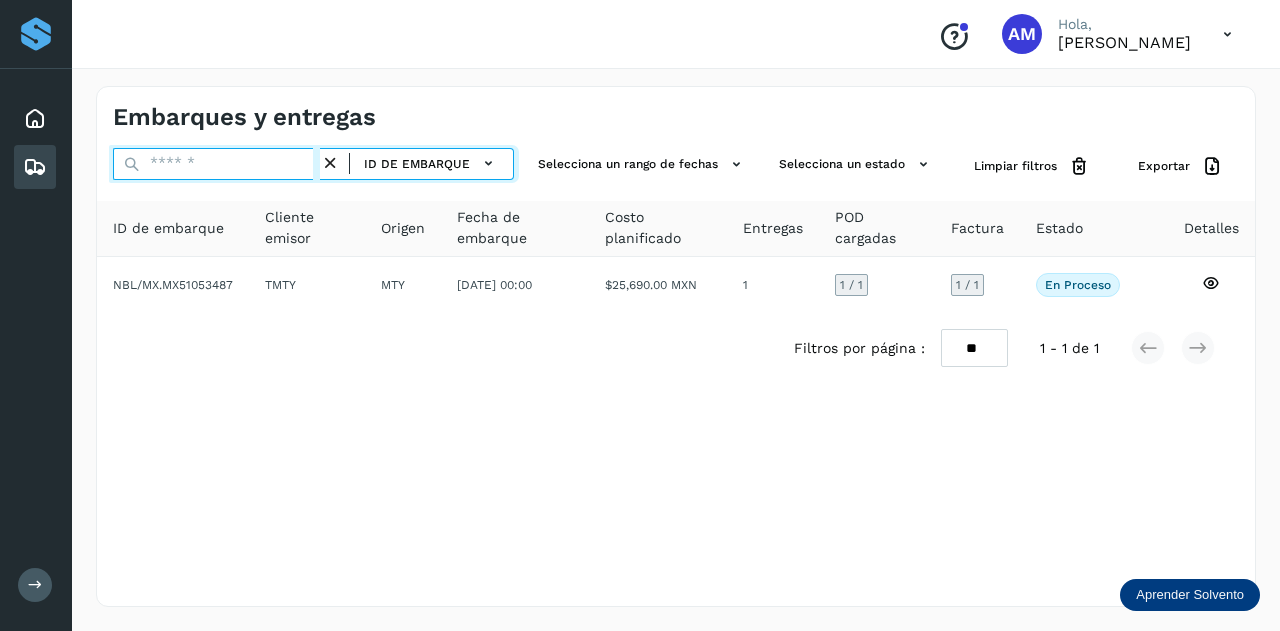 click at bounding box center [216, 164] 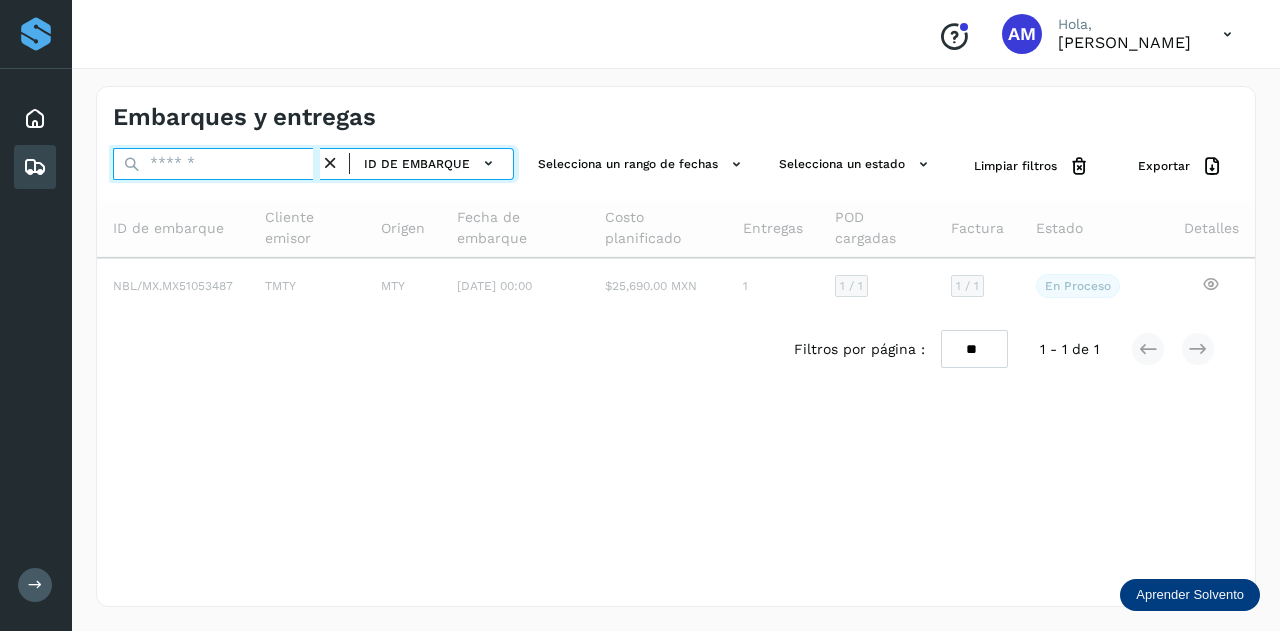 paste on "**********" 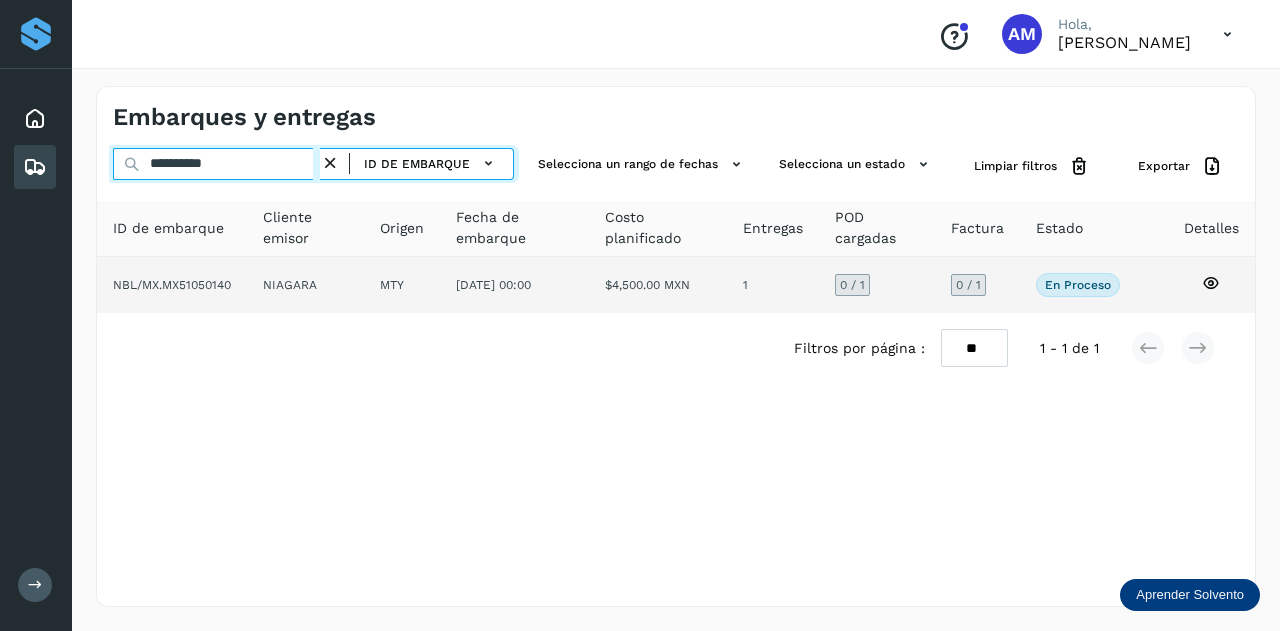 type on "**********" 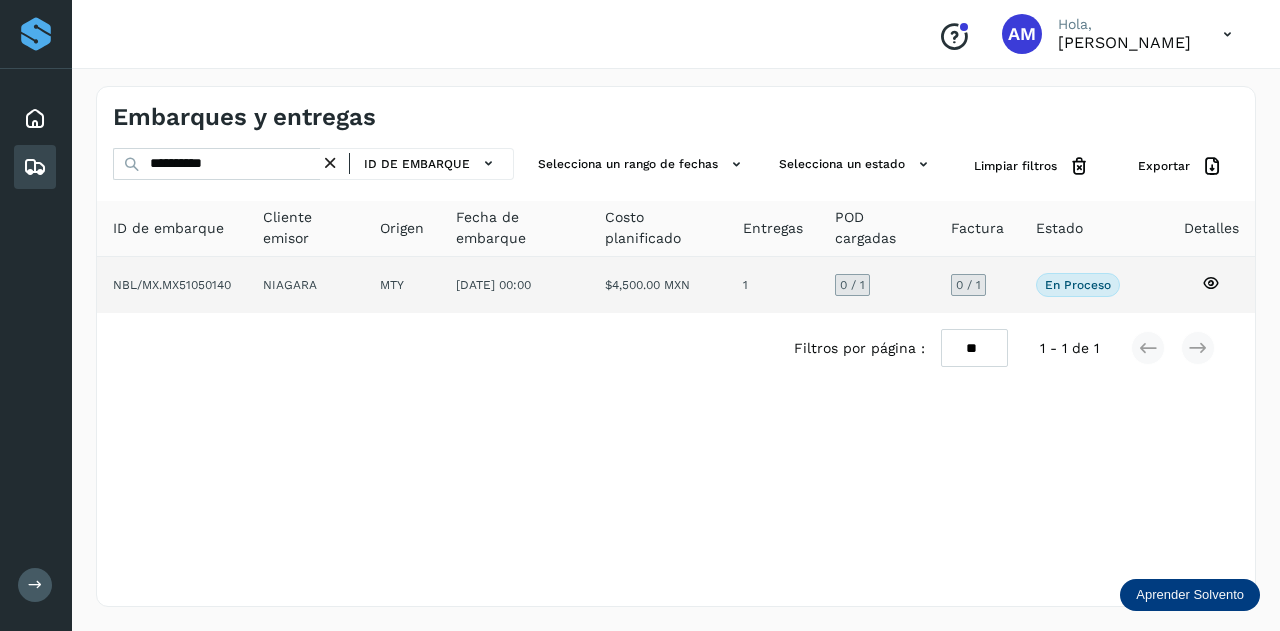click on "NIAGARA" 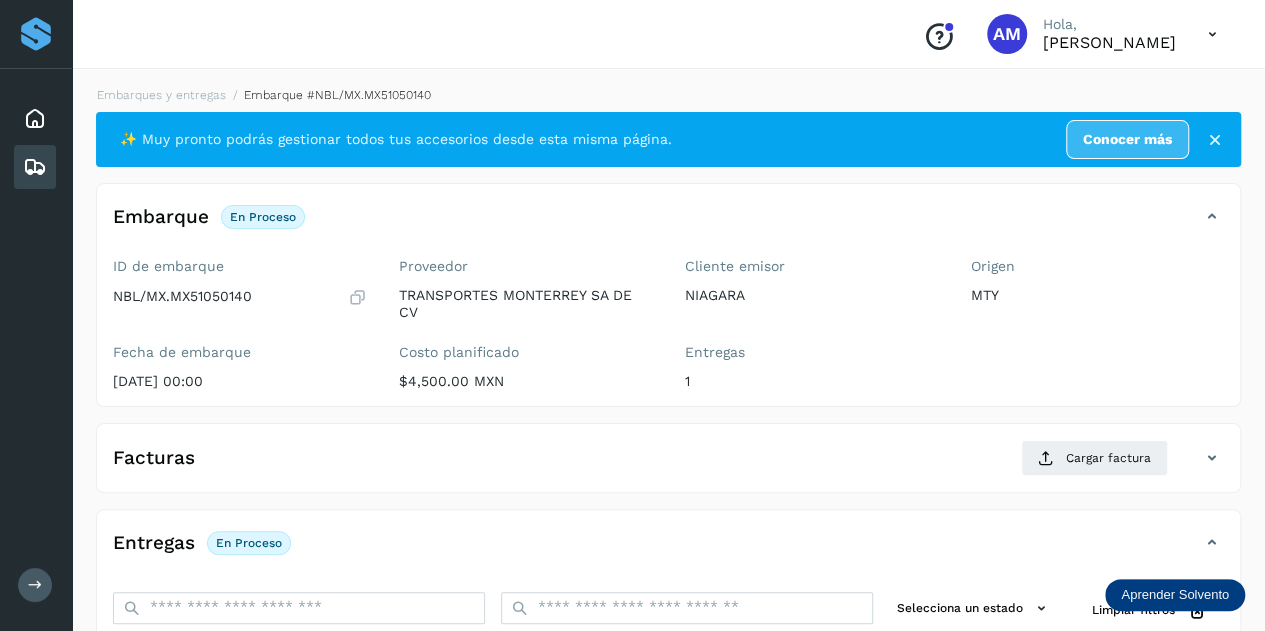 scroll, scrollTop: 200, scrollLeft: 0, axis: vertical 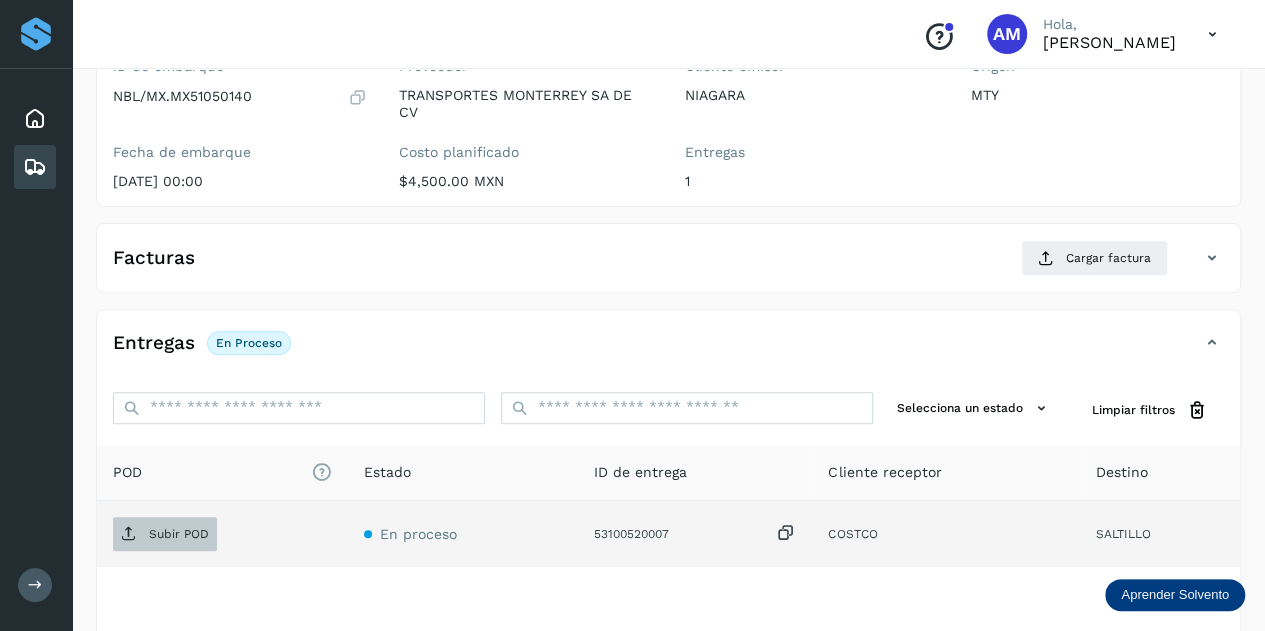 click on "Subir POD" at bounding box center [179, 534] 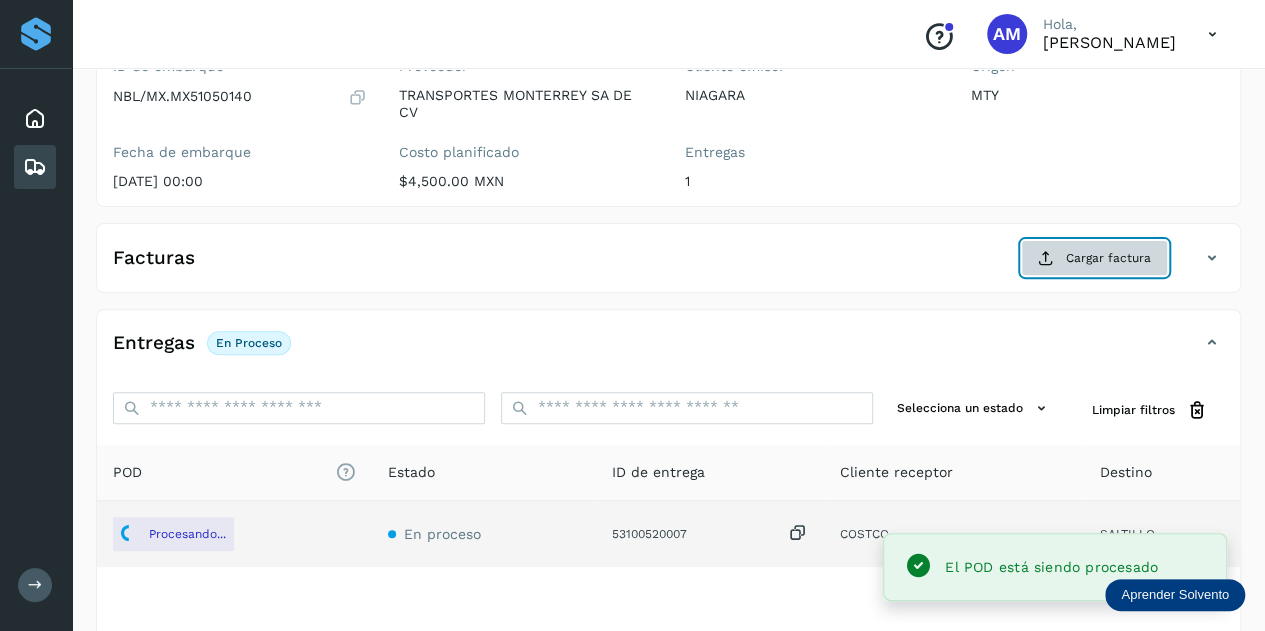 click on "Cargar factura" at bounding box center (1094, 258) 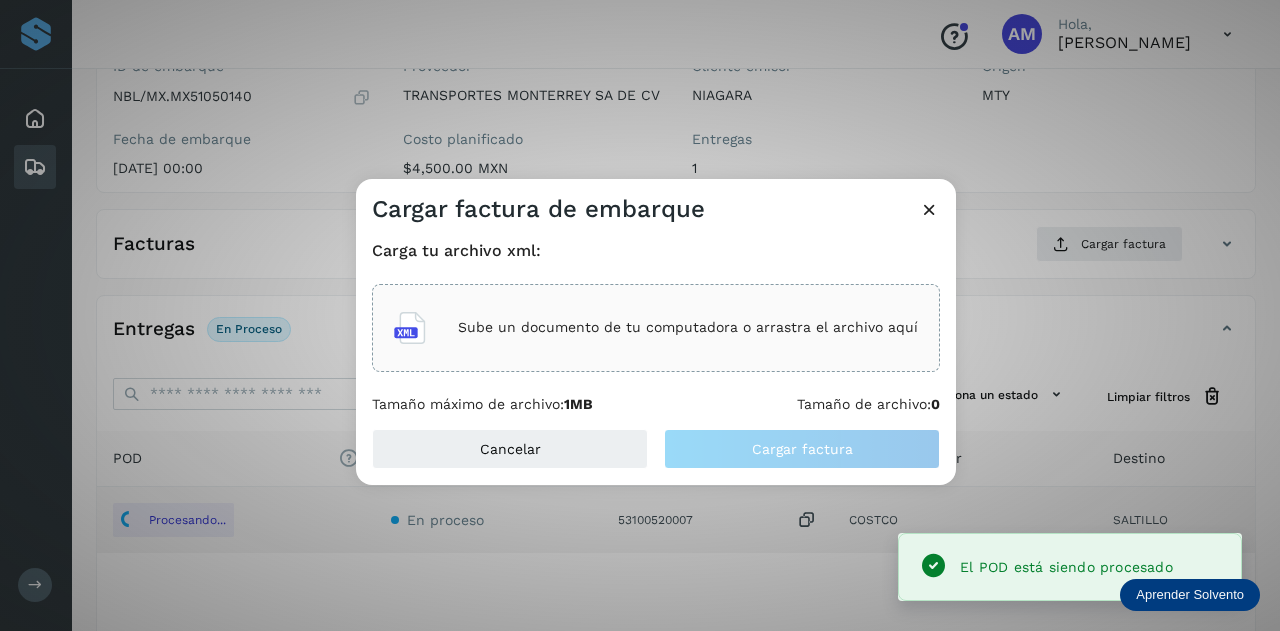 click on "Carga tu archivo xml: Sube un documento de tu computadora o arrastra el archivo aquí Tamaño máximo de archivo:  1MB Tamaño de archivo:  0" 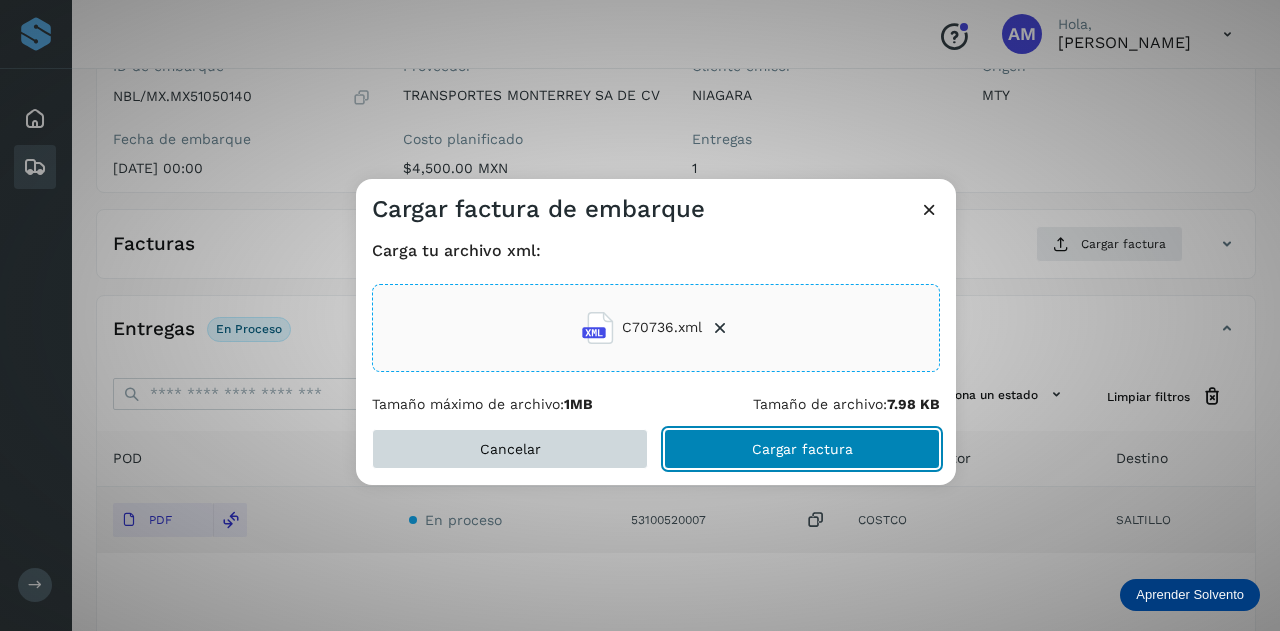 drag, startPoint x: 748, startPoint y: 457, endPoint x: 548, endPoint y: 467, distance: 200.24985 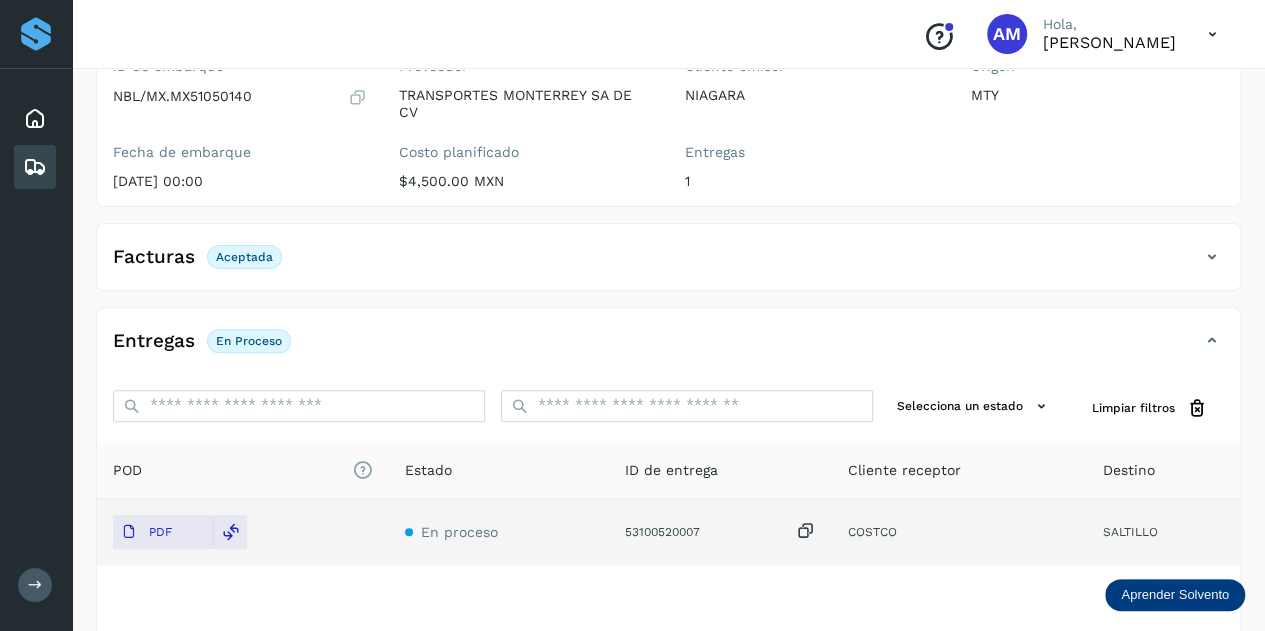 scroll, scrollTop: 0, scrollLeft: 0, axis: both 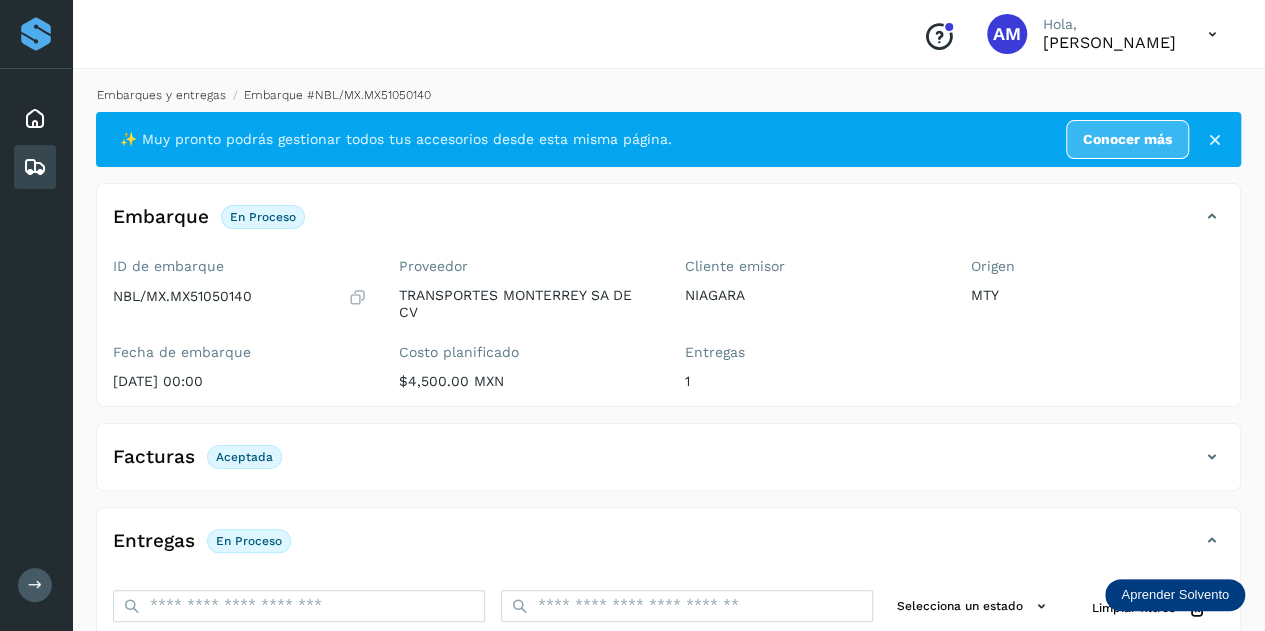 click on "Embarques y entregas" at bounding box center (161, 95) 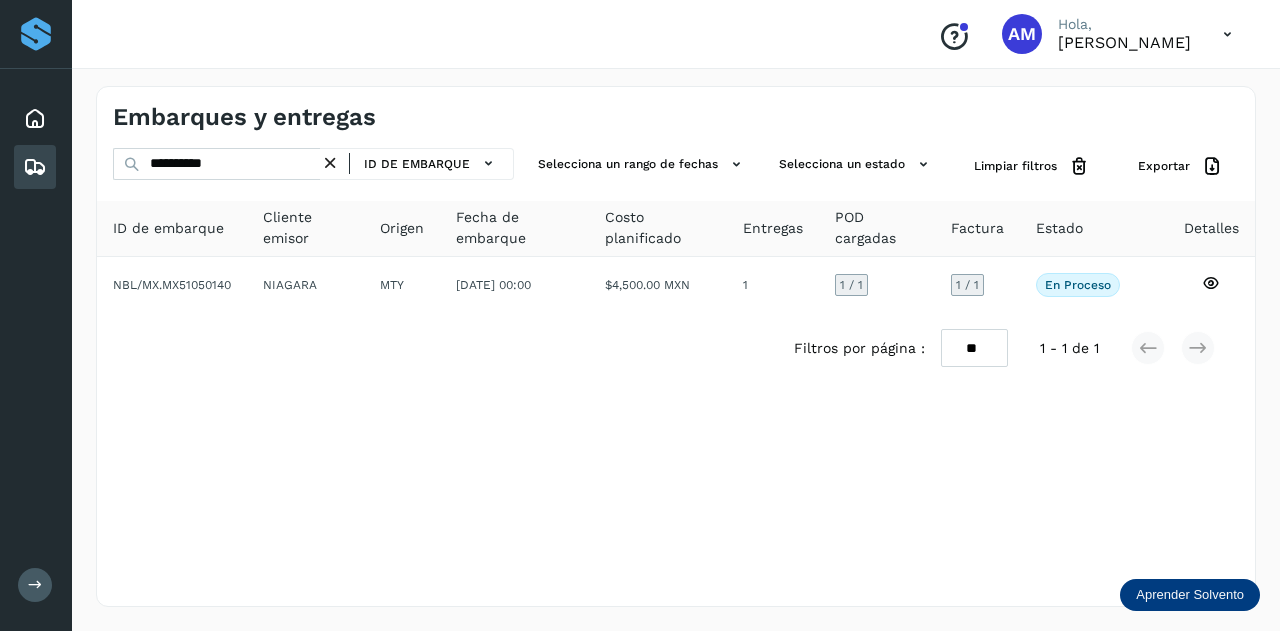 click at bounding box center [330, 163] 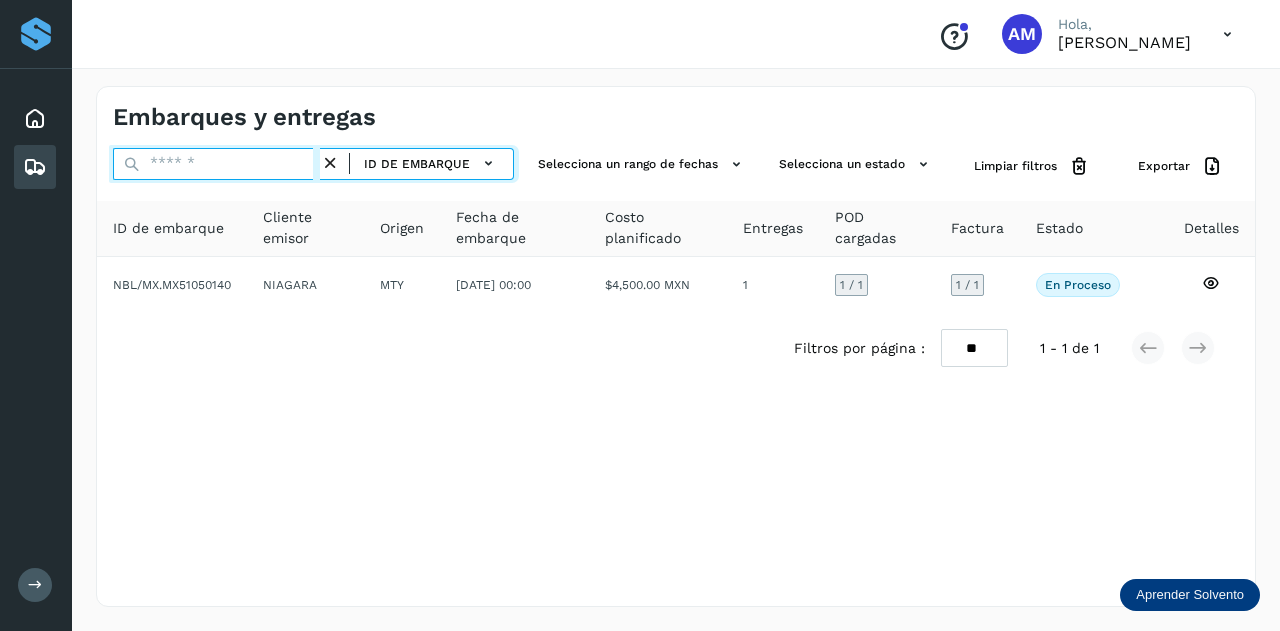click at bounding box center (216, 164) 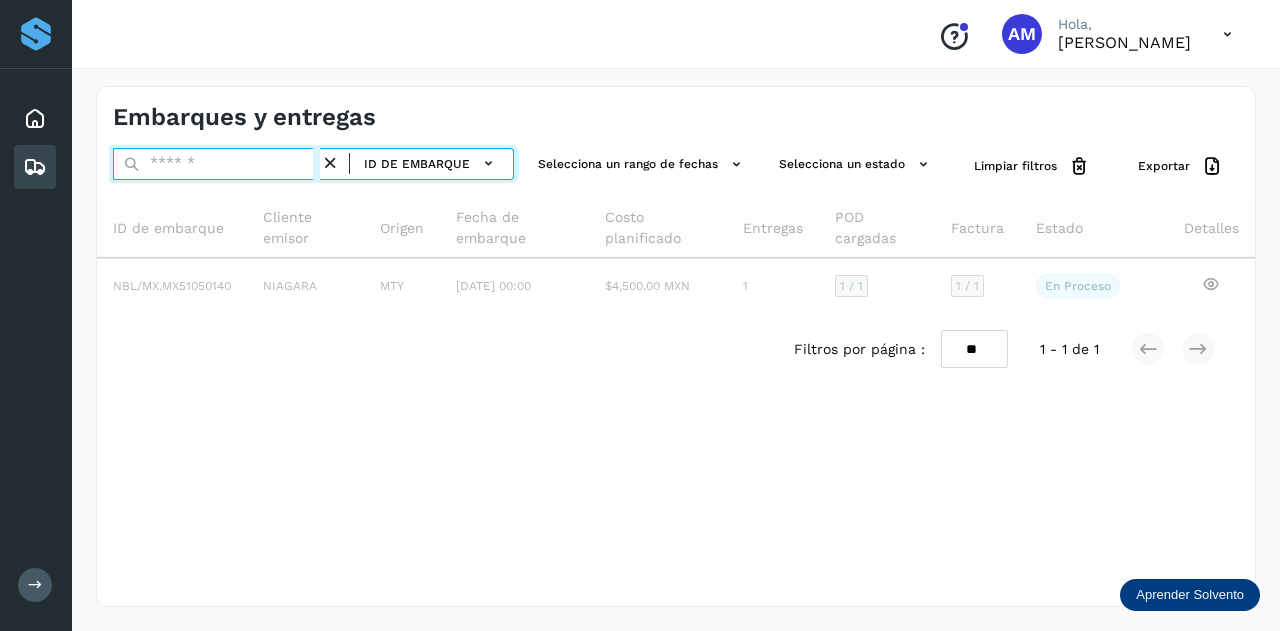 paste on "**********" 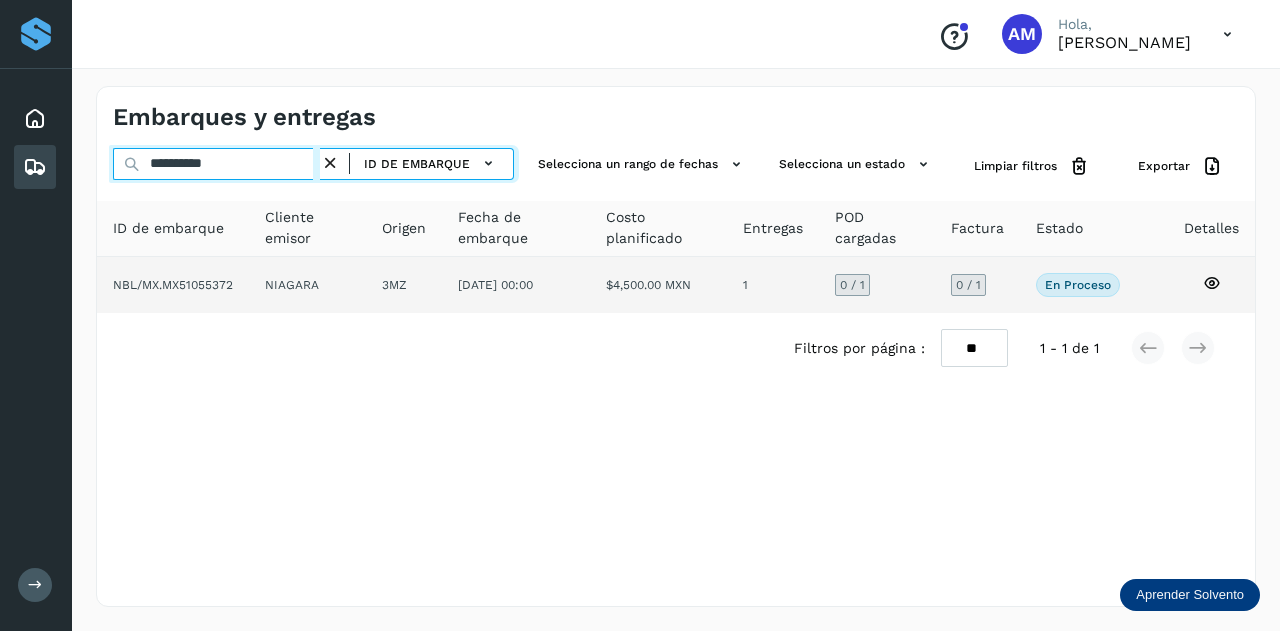 type on "**********" 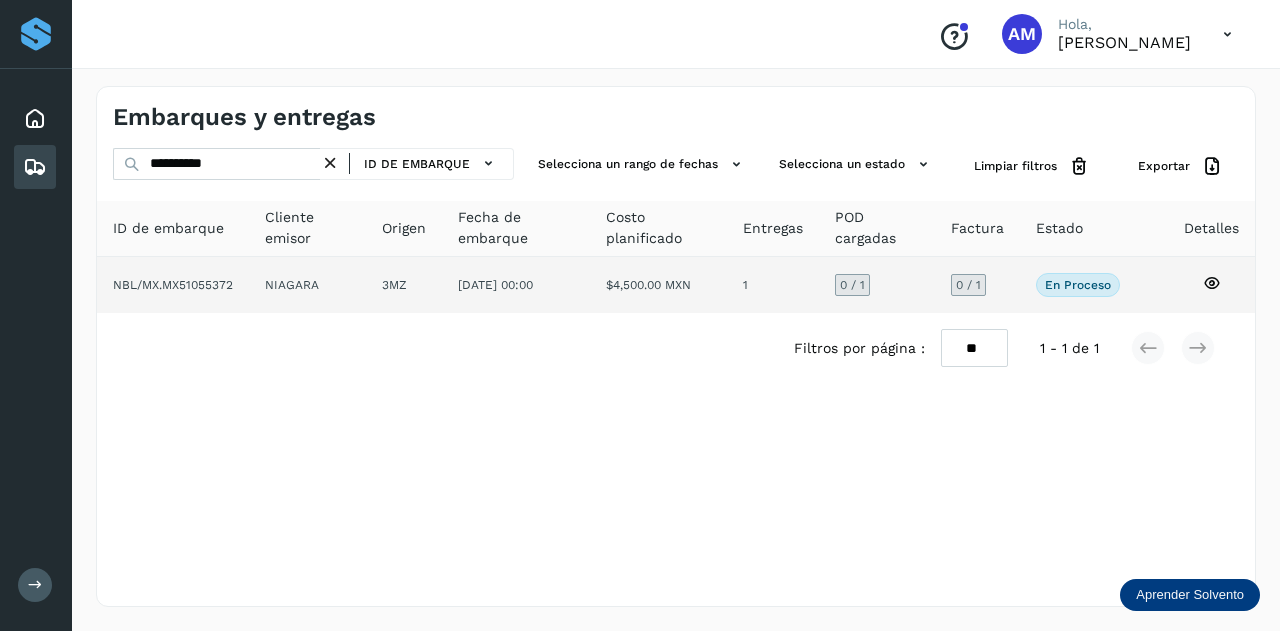 click on "NIAGARA" 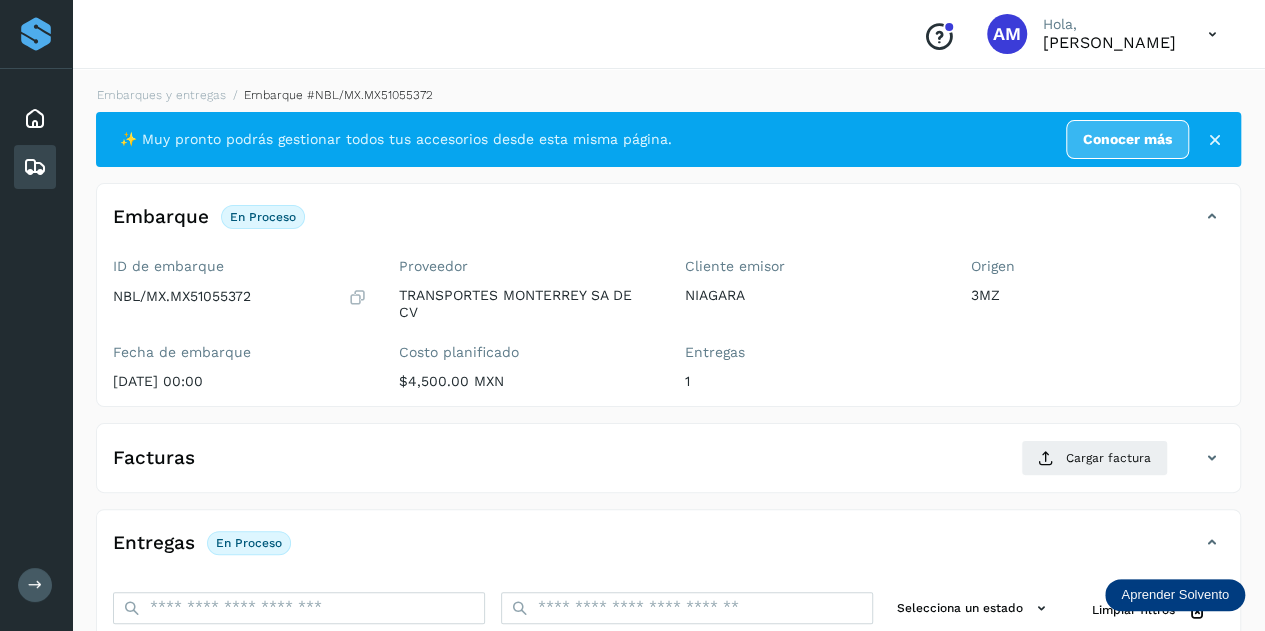 scroll, scrollTop: 200, scrollLeft: 0, axis: vertical 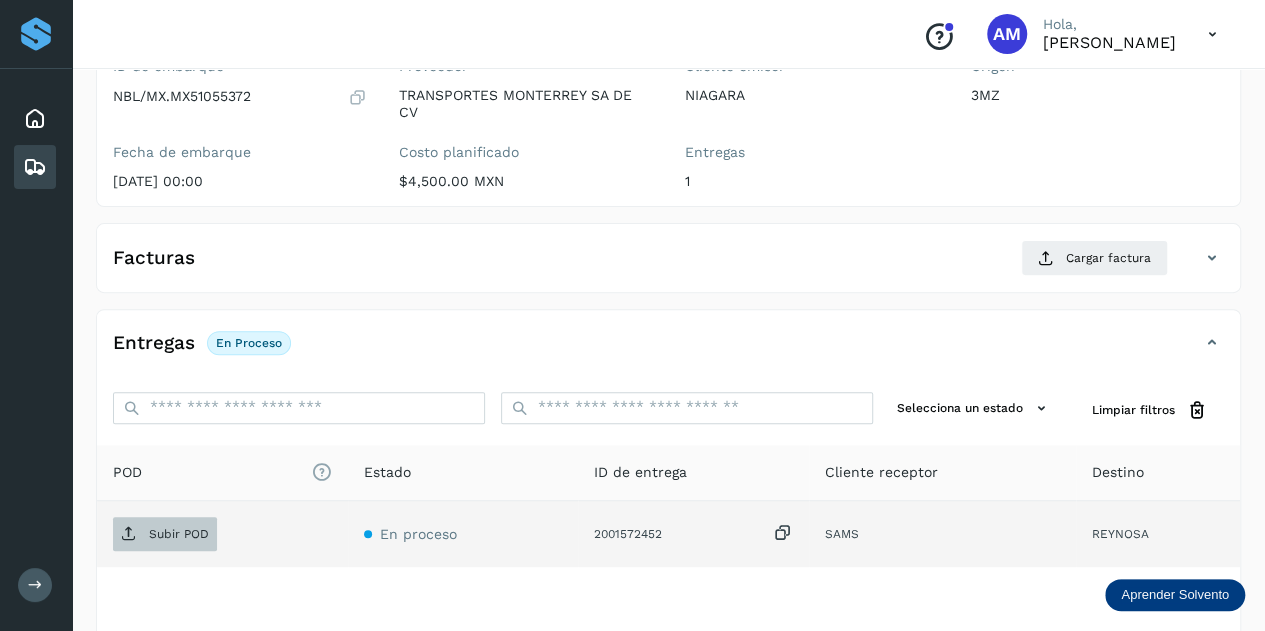 click on "Subir POD" at bounding box center (179, 534) 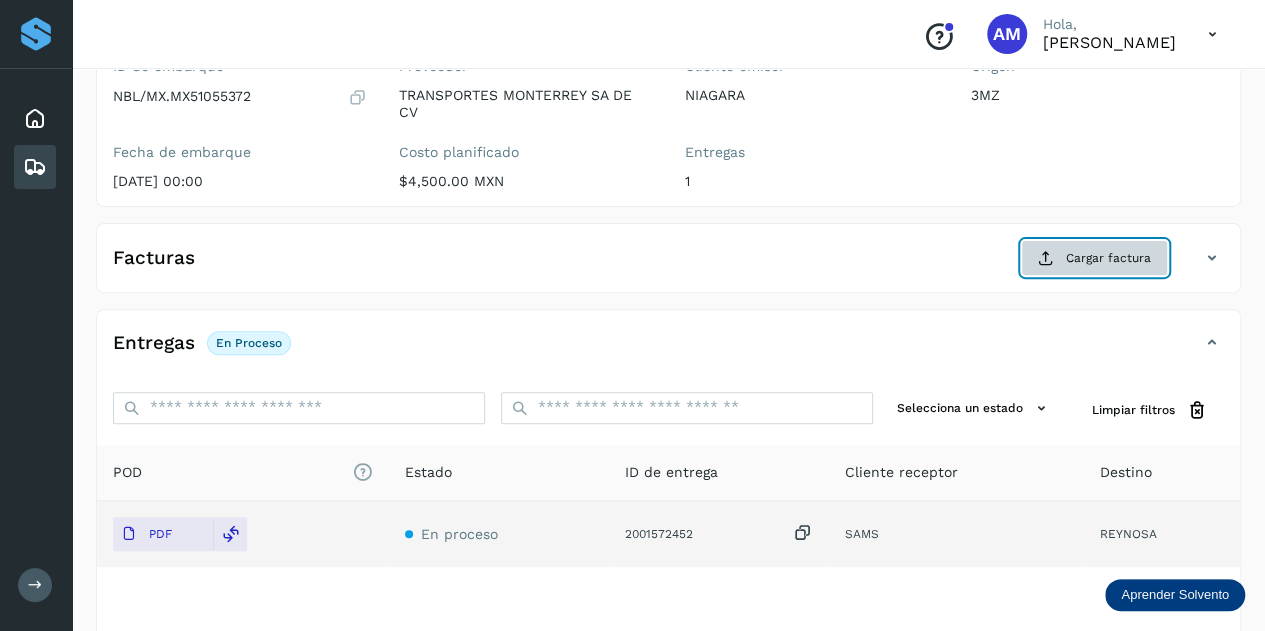 click on "Cargar factura" 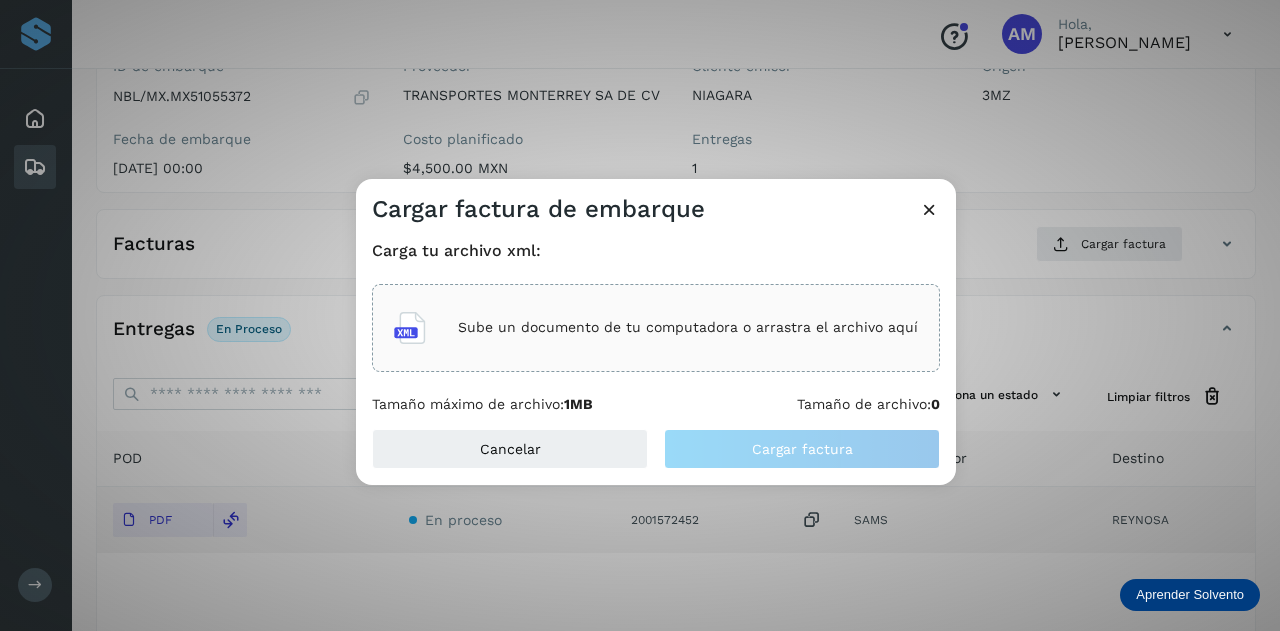 click on "Sube un documento de tu computadora o arrastra el archivo aquí" 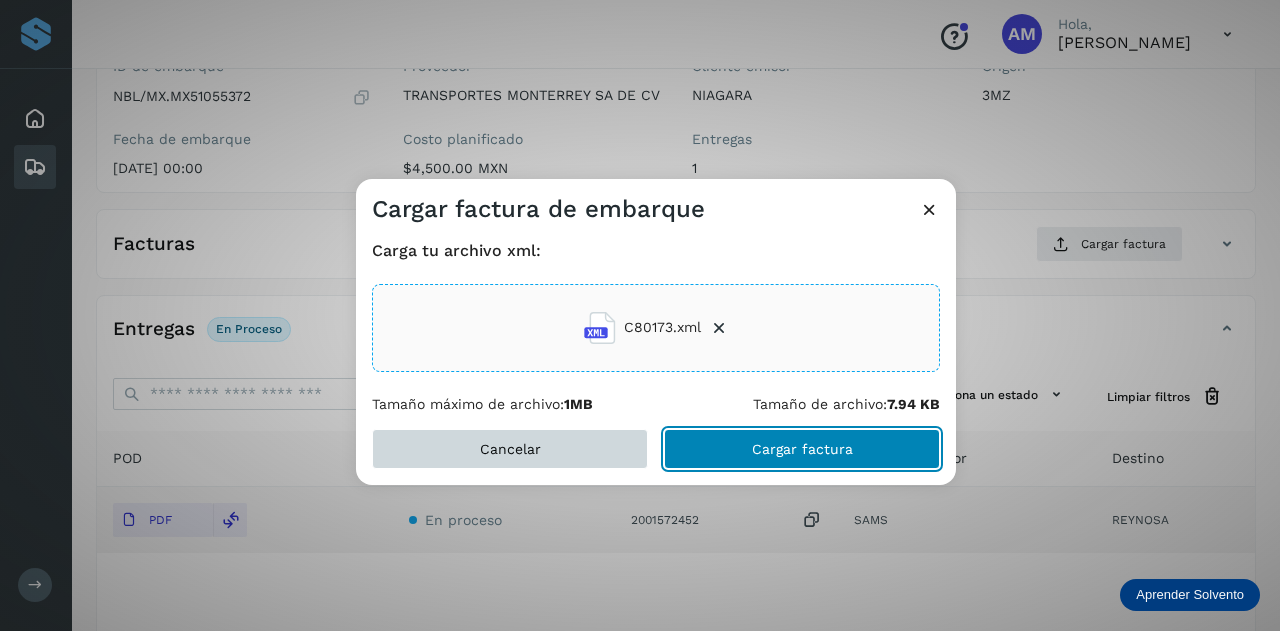 drag, startPoint x: 771, startPoint y: 451, endPoint x: 566, endPoint y: 459, distance: 205.15604 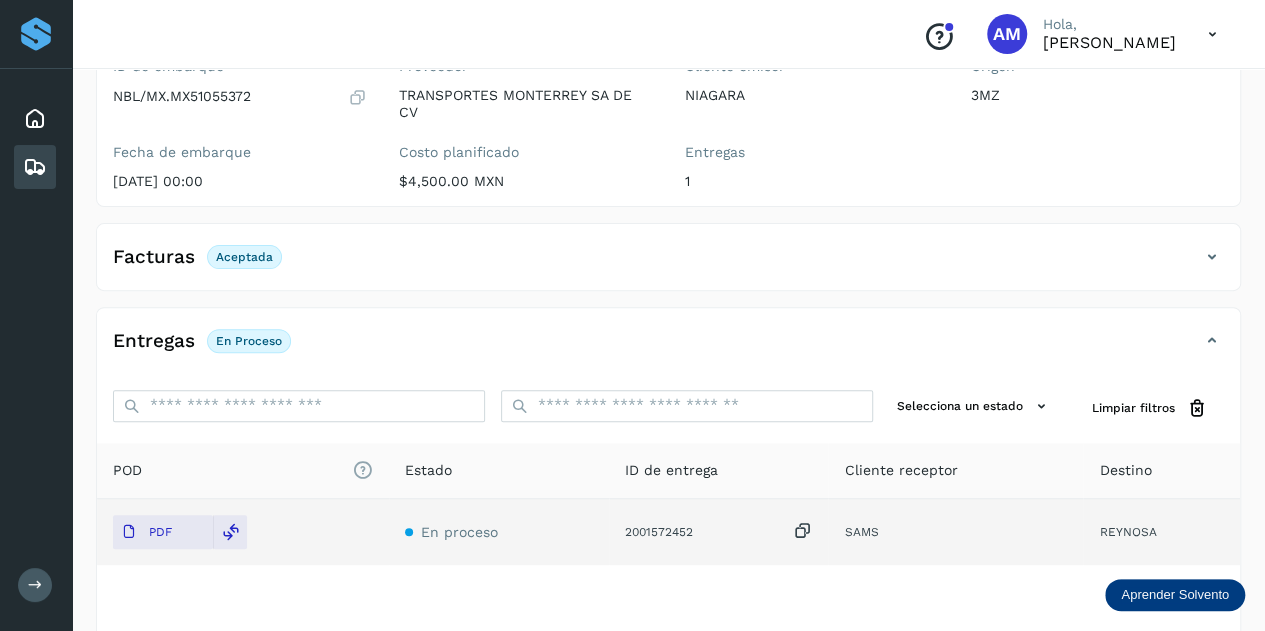 scroll, scrollTop: 0, scrollLeft: 0, axis: both 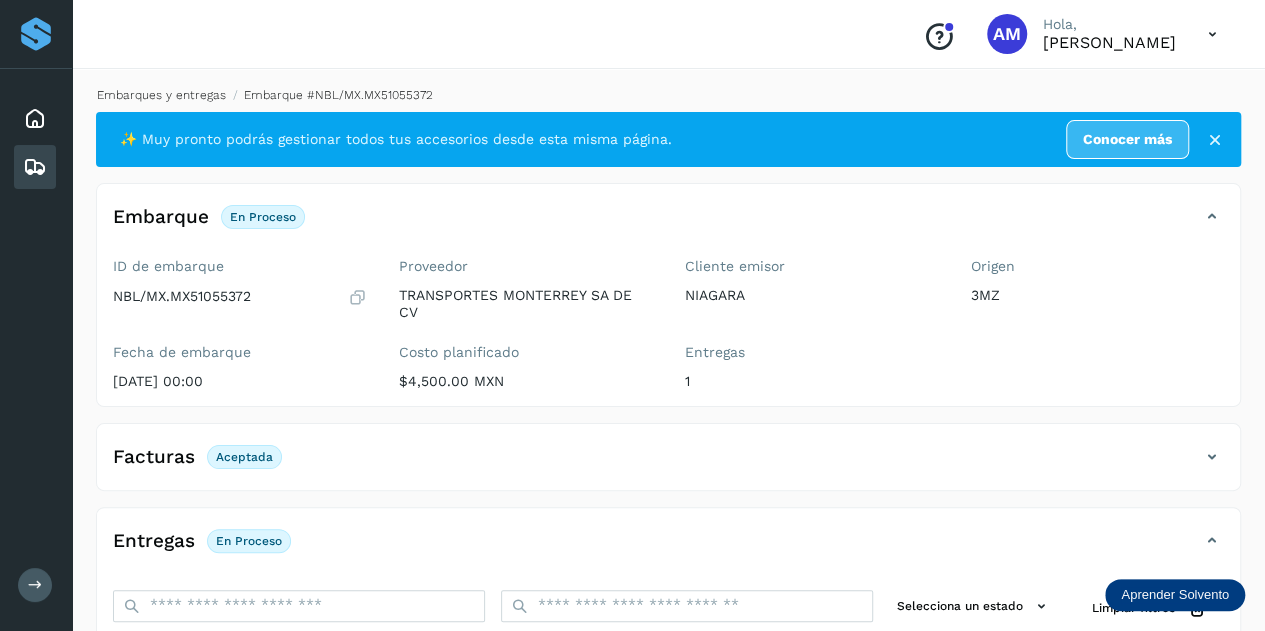 click on "Embarques y entregas" at bounding box center [161, 95] 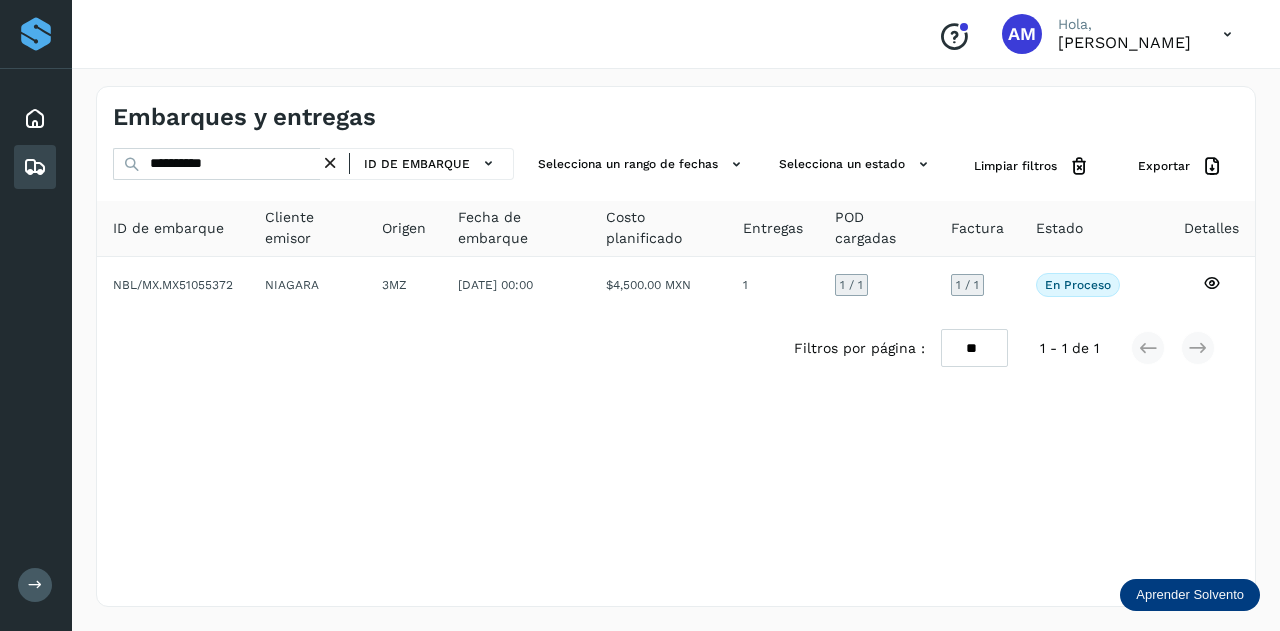 click at bounding box center [330, 163] 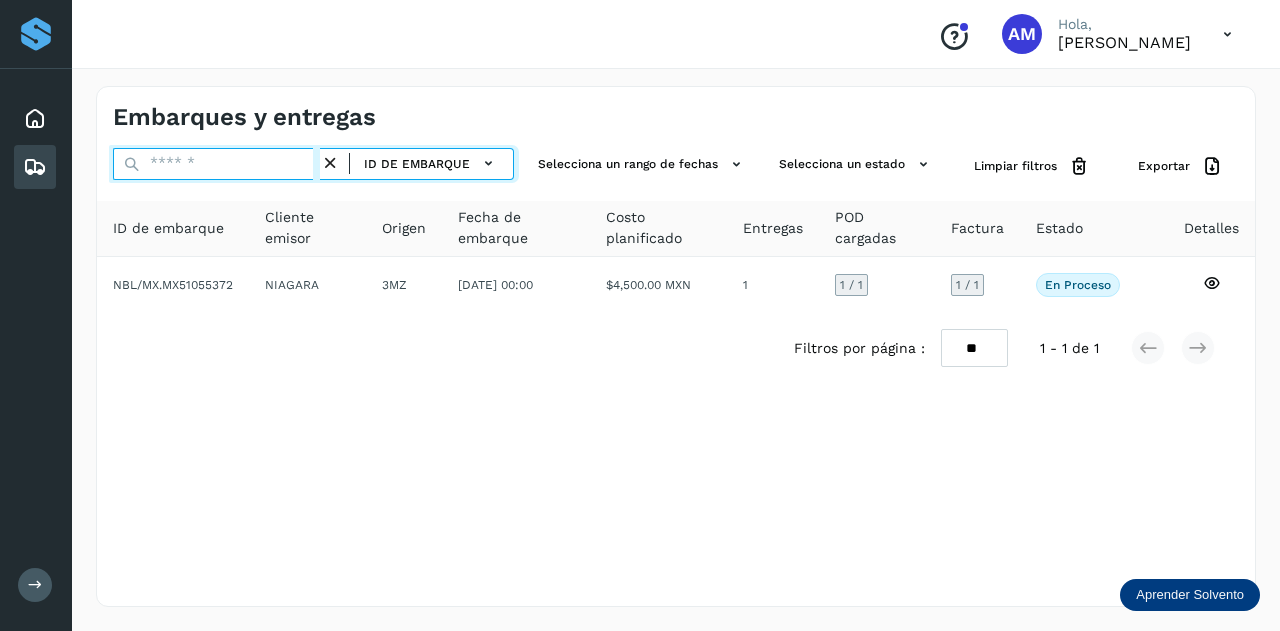 click at bounding box center (216, 164) 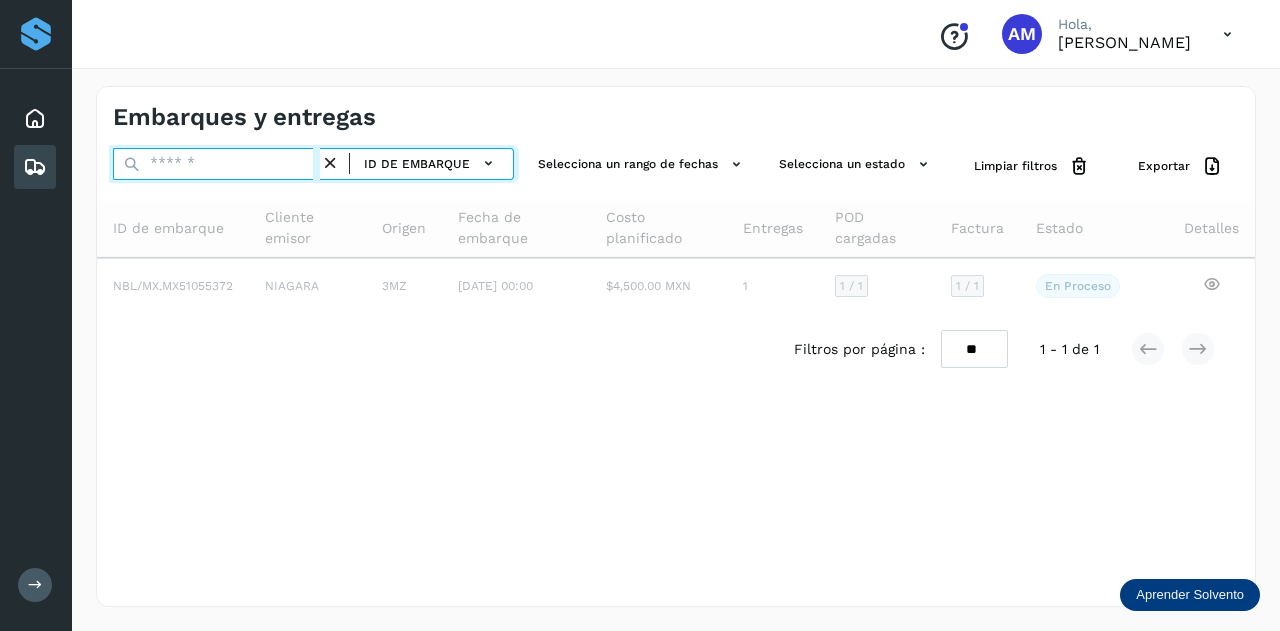 paste on "**********" 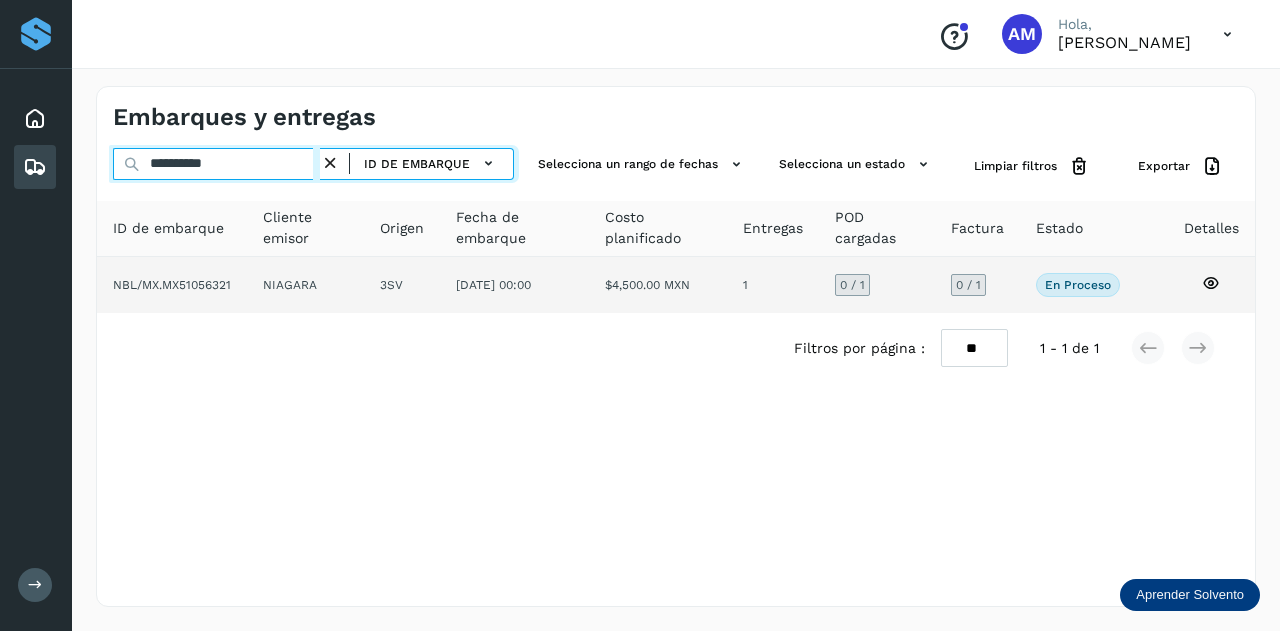 type on "**********" 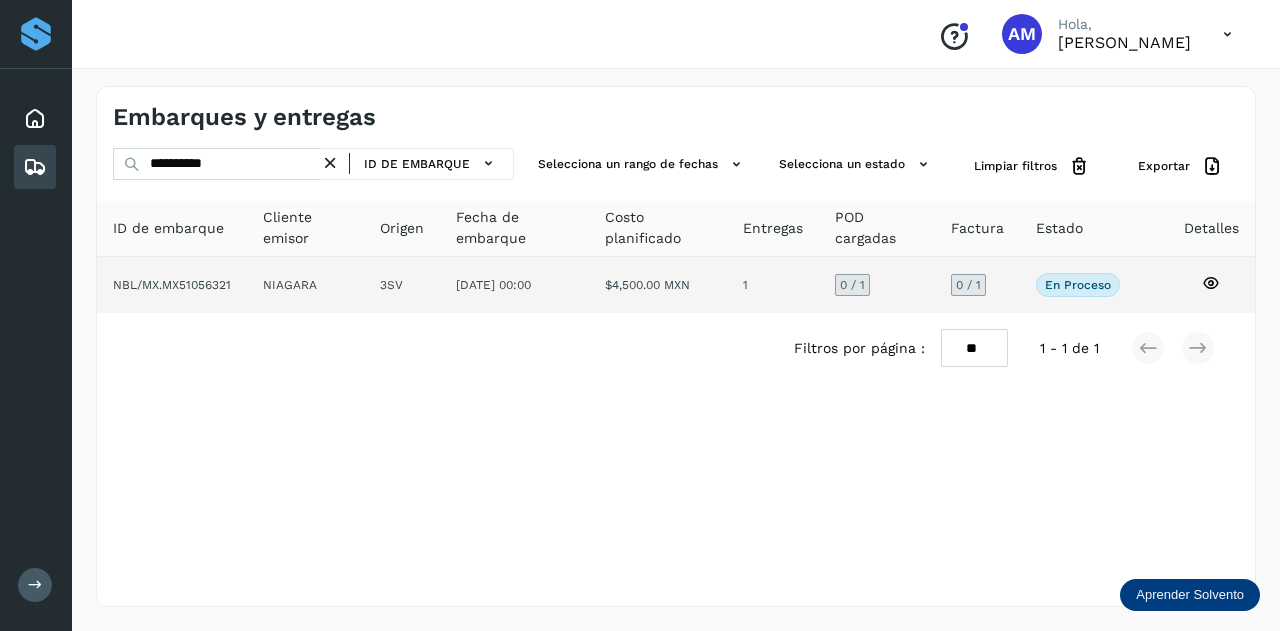 click on "NIAGARA" 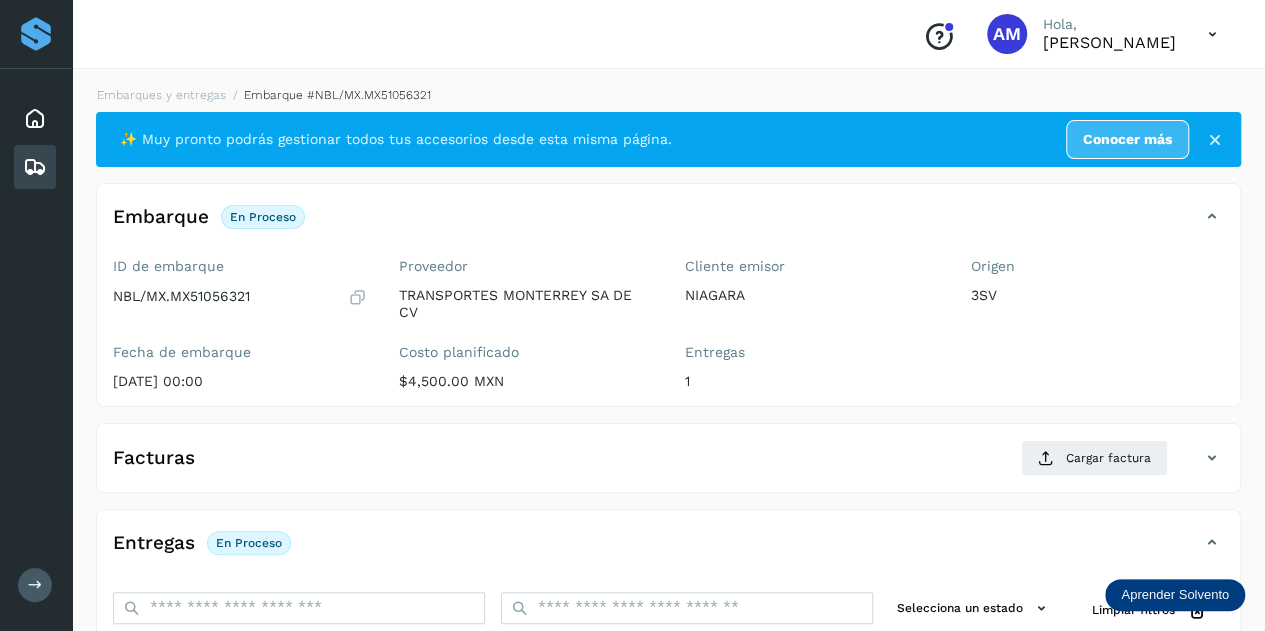 scroll, scrollTop: 200, scrollLeft: 0, axis: vertical 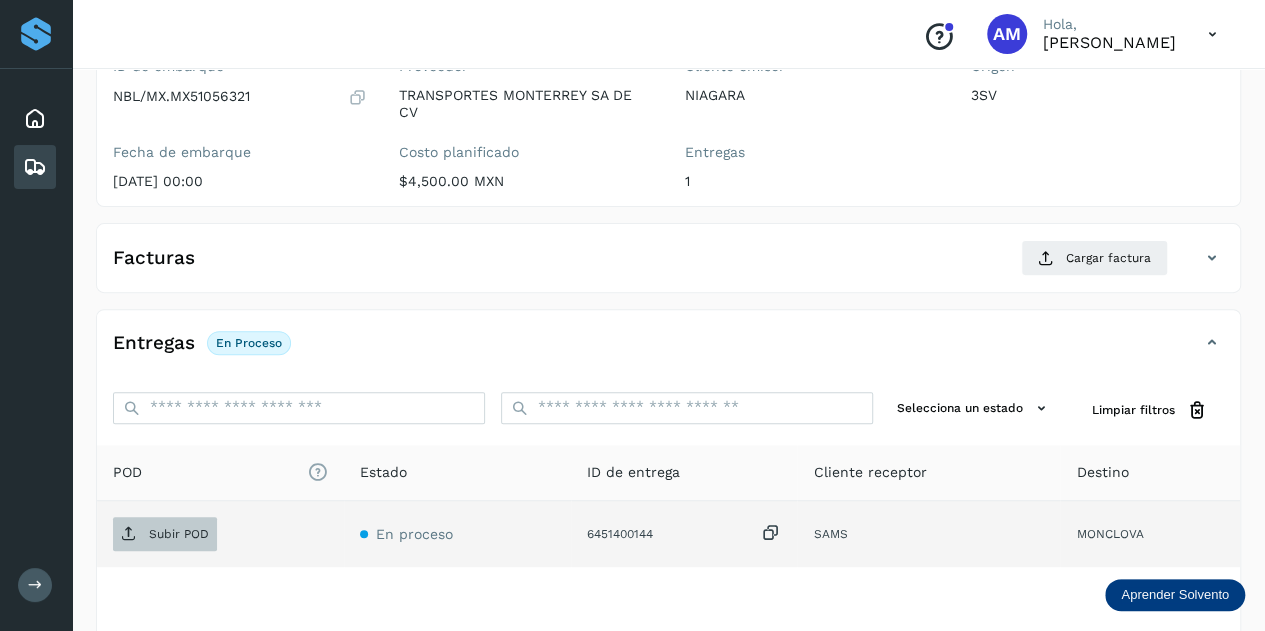 click on "Subir POD" at bounding box center [179, 534] 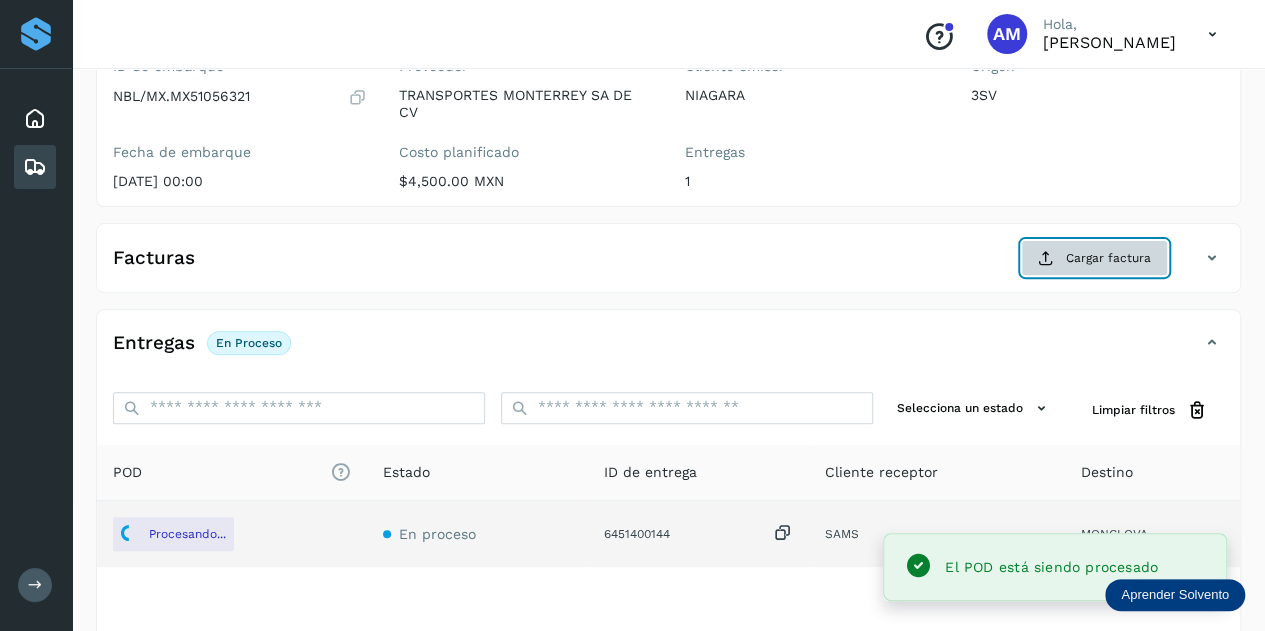 click on "Cargar factura" 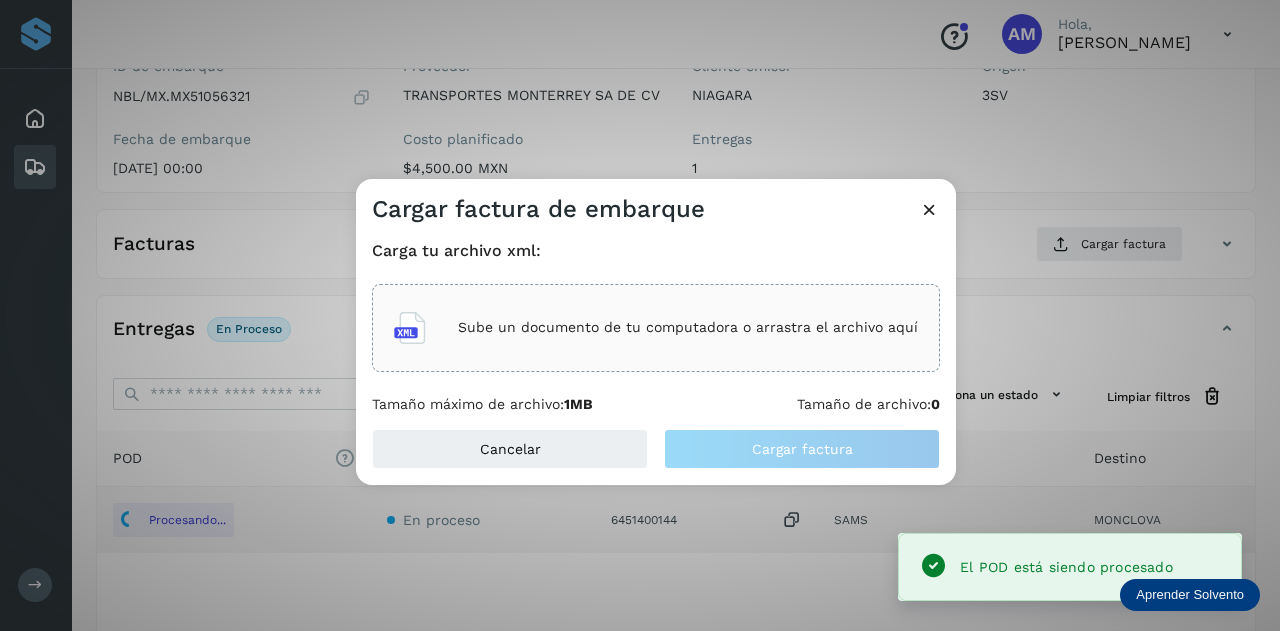 click on "Sube un documento de tu computadora o arrastra el archivo aquí" 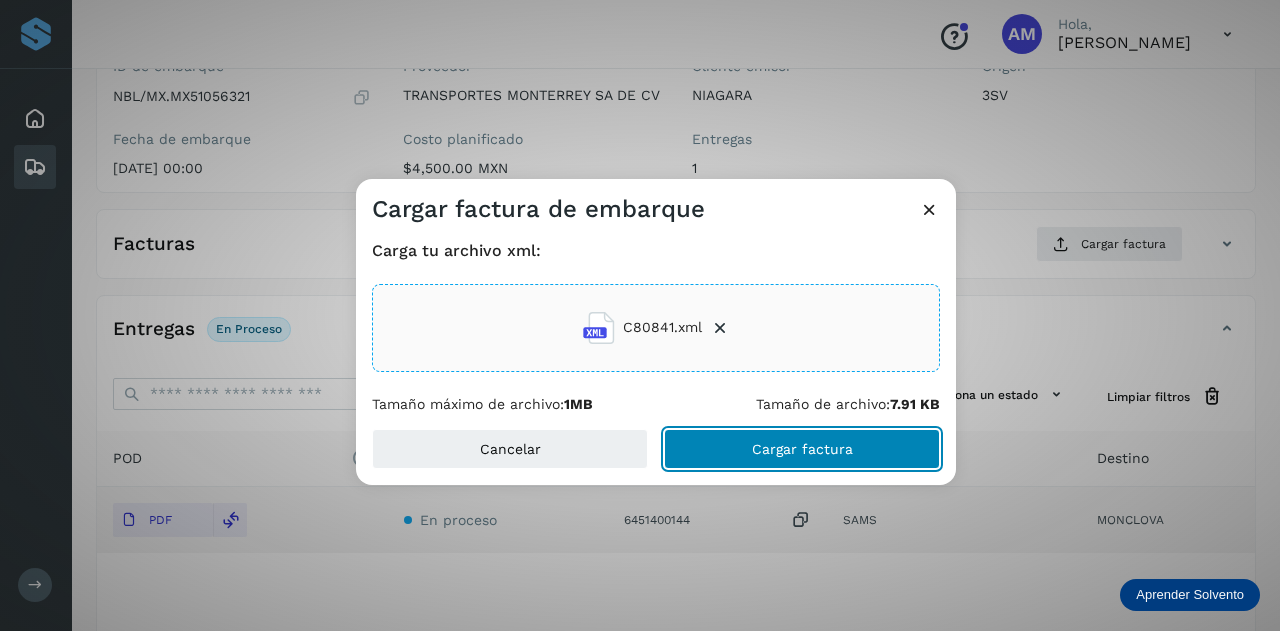 click on "Cargar factura" 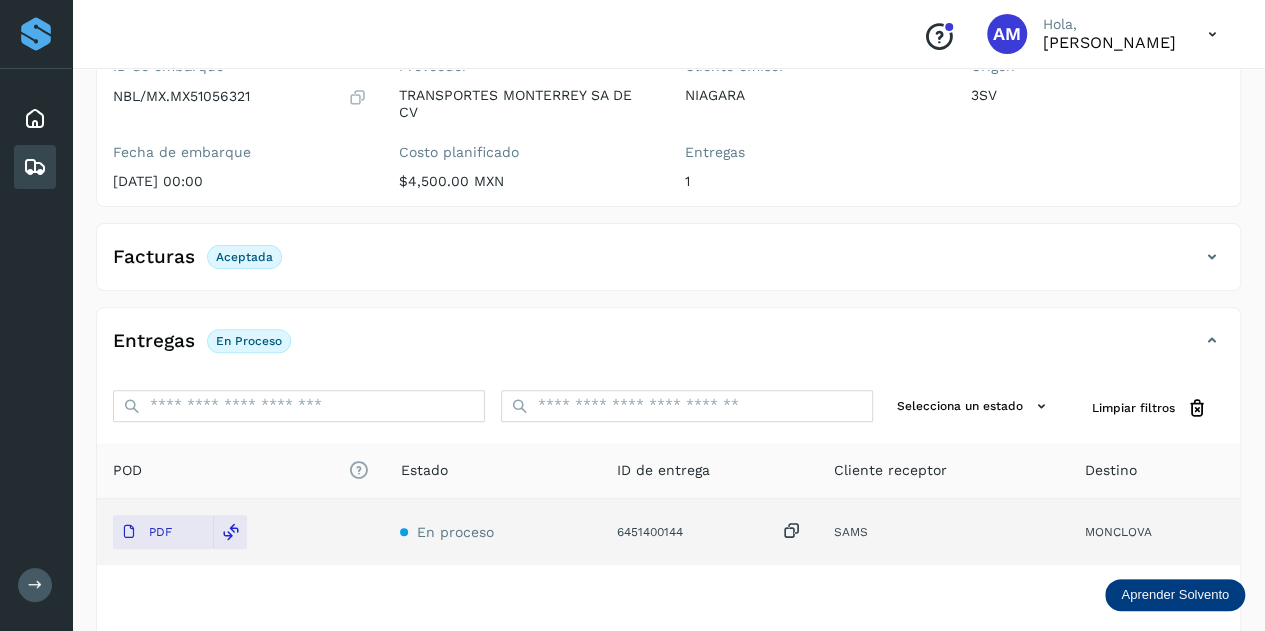 scroll, scrollTop: 0, scrollLeft: 0, axis: both 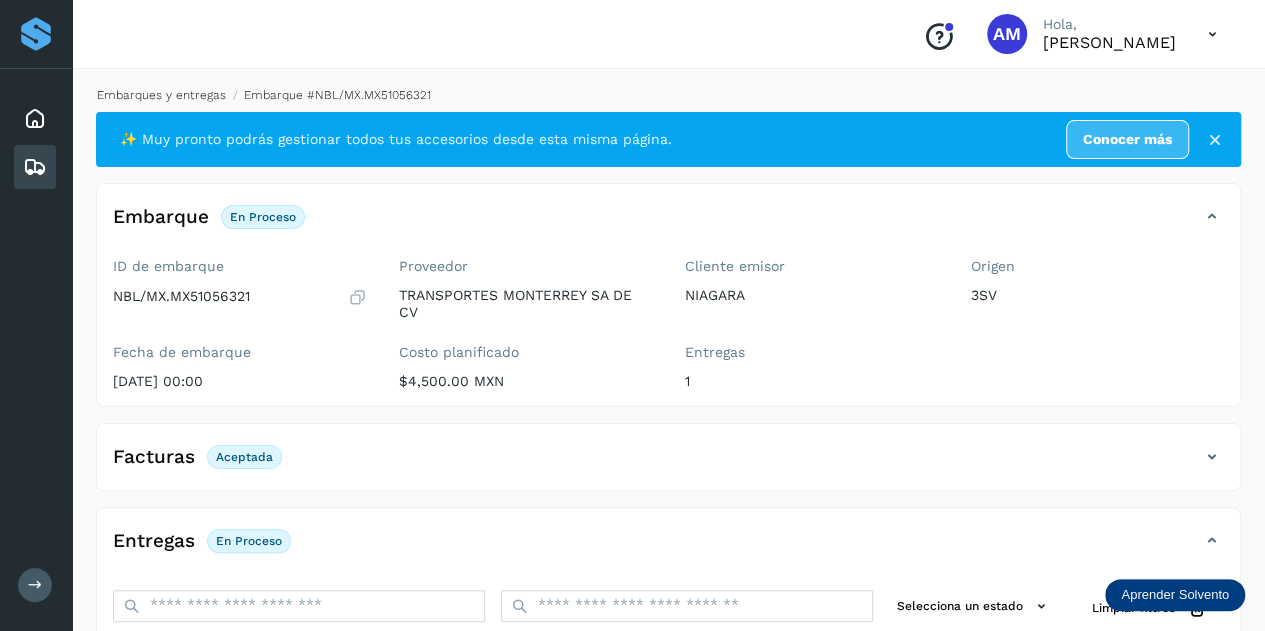 click on "Embarques y entregas" at bounding box center (161, 95) 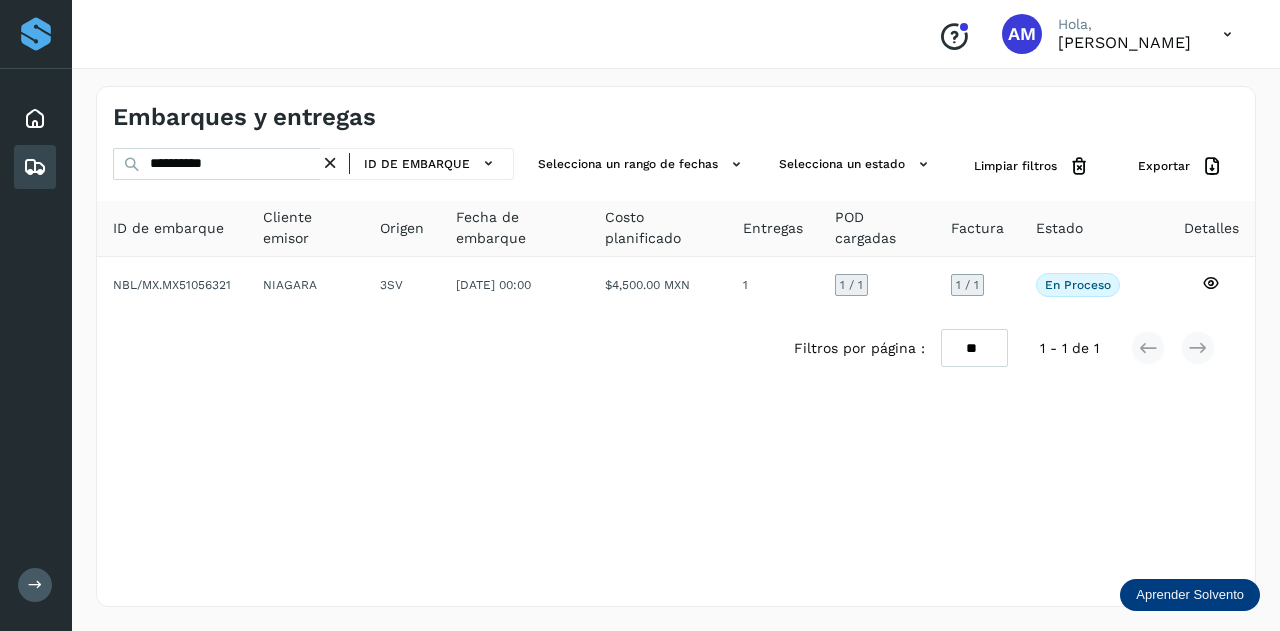click at bounding box center [330, 163] 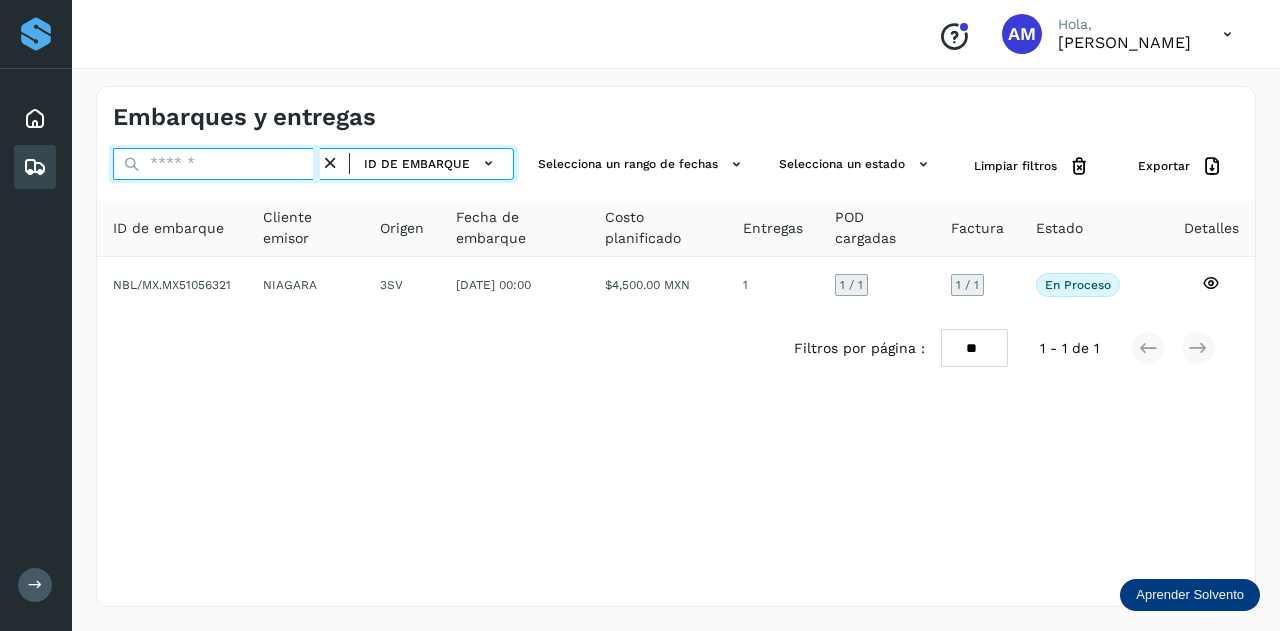 click at bounding box center (216, 164) 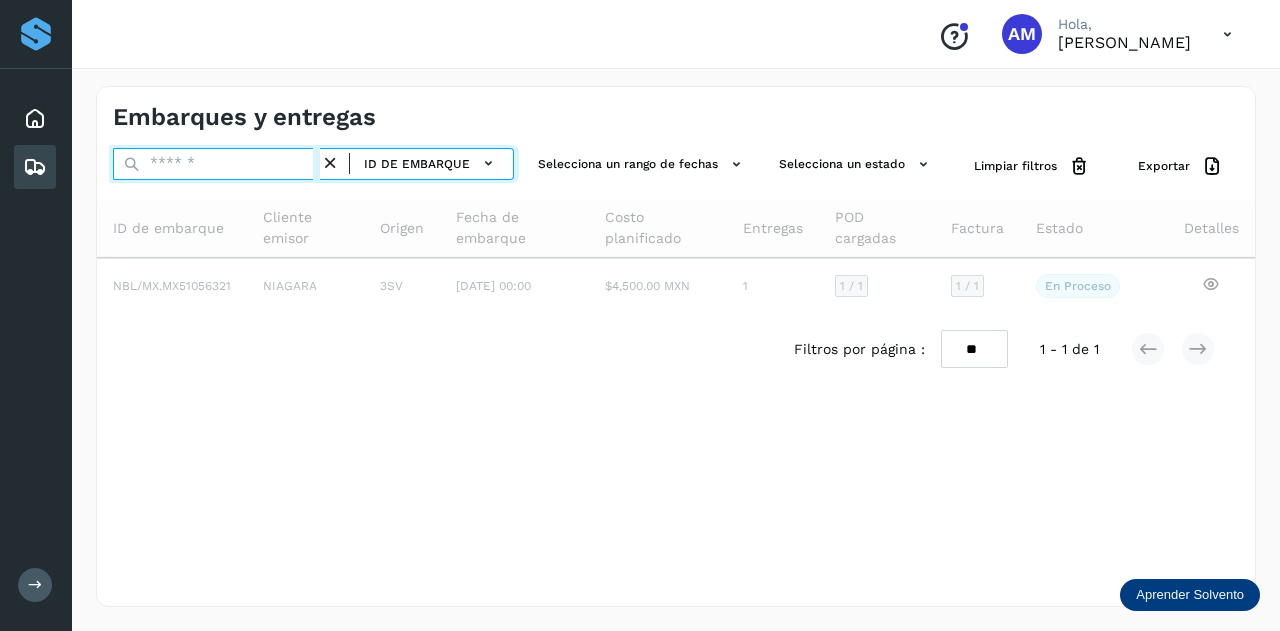 paste on "**********" 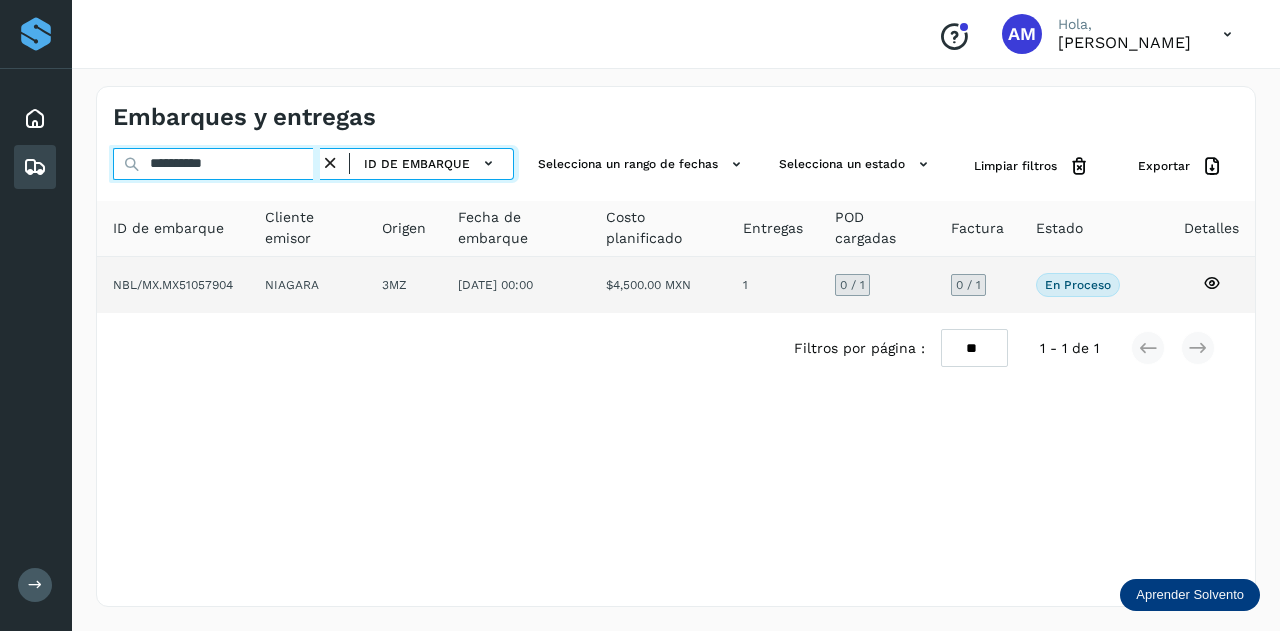 type on "**********" 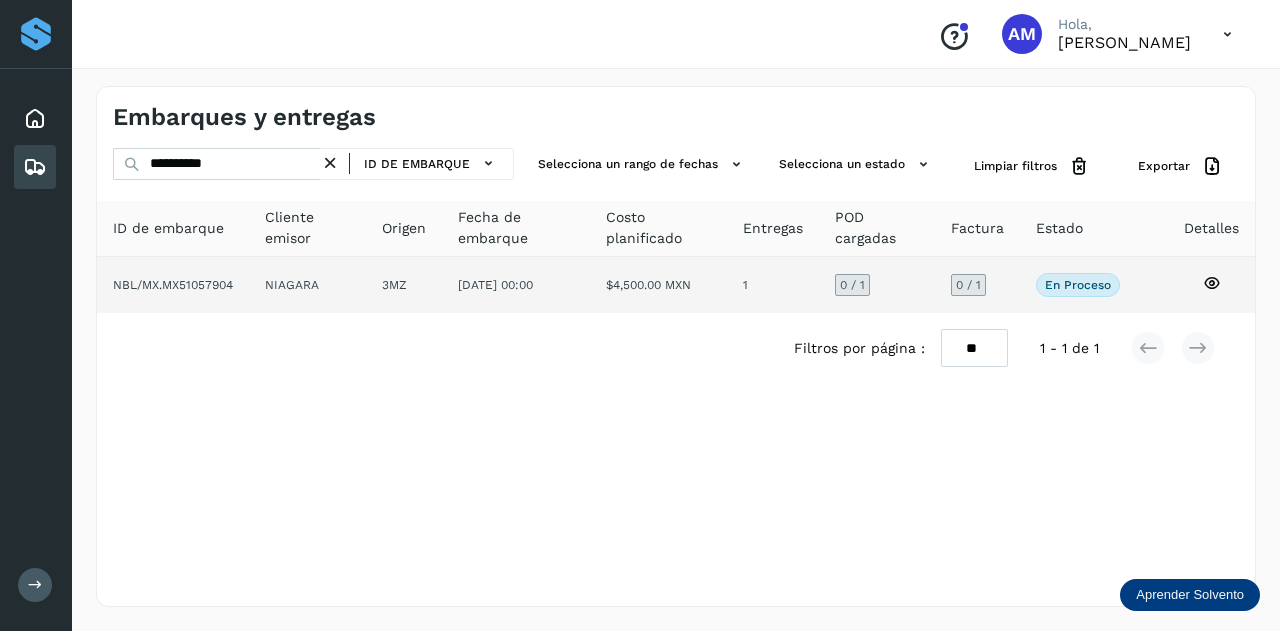 click on "3MZ" 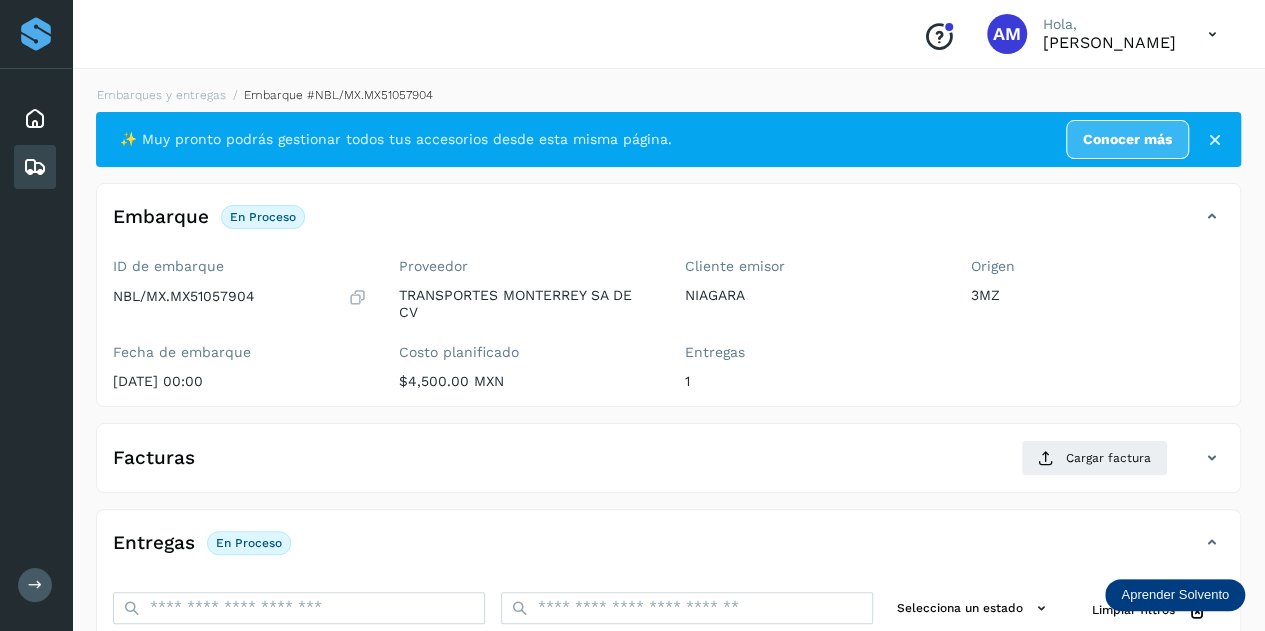 scroll, scrollTop: 200, scrollLeft: 0, axis: vertical 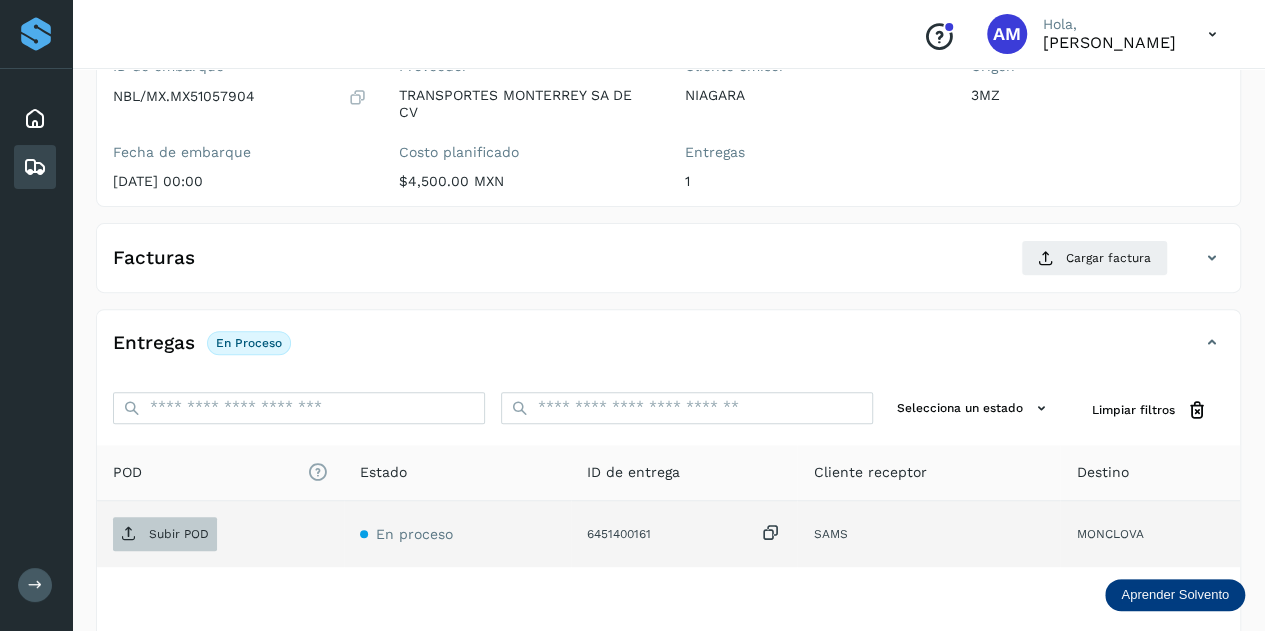 click on "Subir POD" at bounding box center [179, 534] 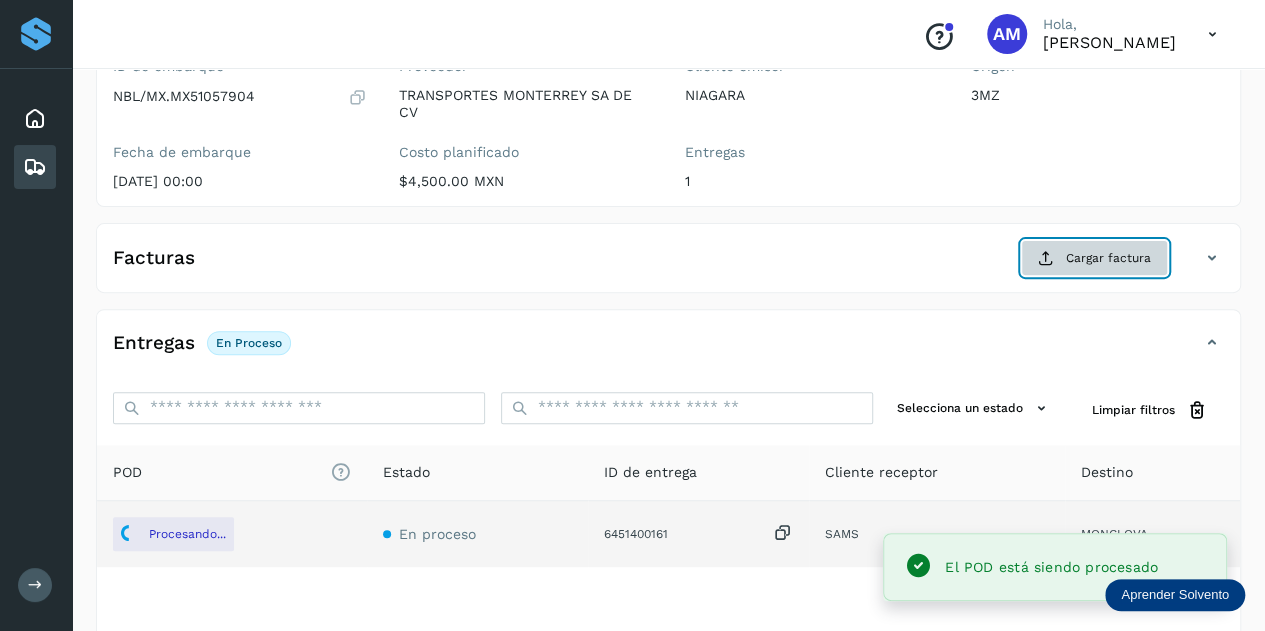 click at bounding box center [1046, 258] 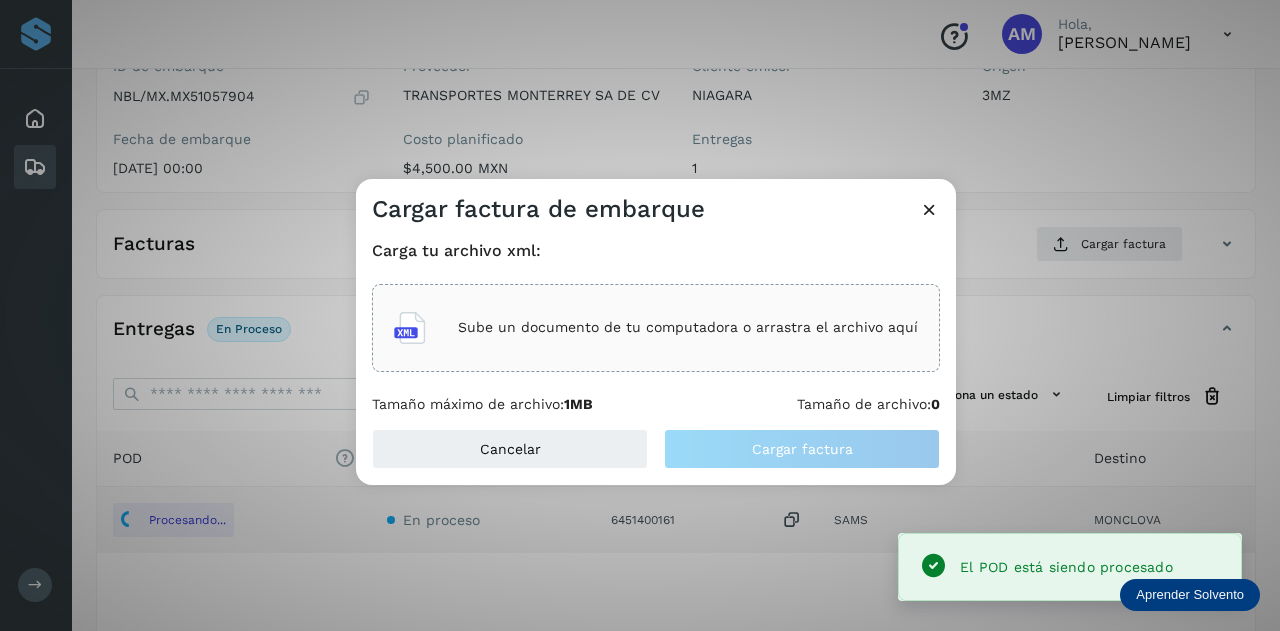 click on "Sube un documento de tu computadora o arrastra el archivo aquí" at bounding box center (688, 327) 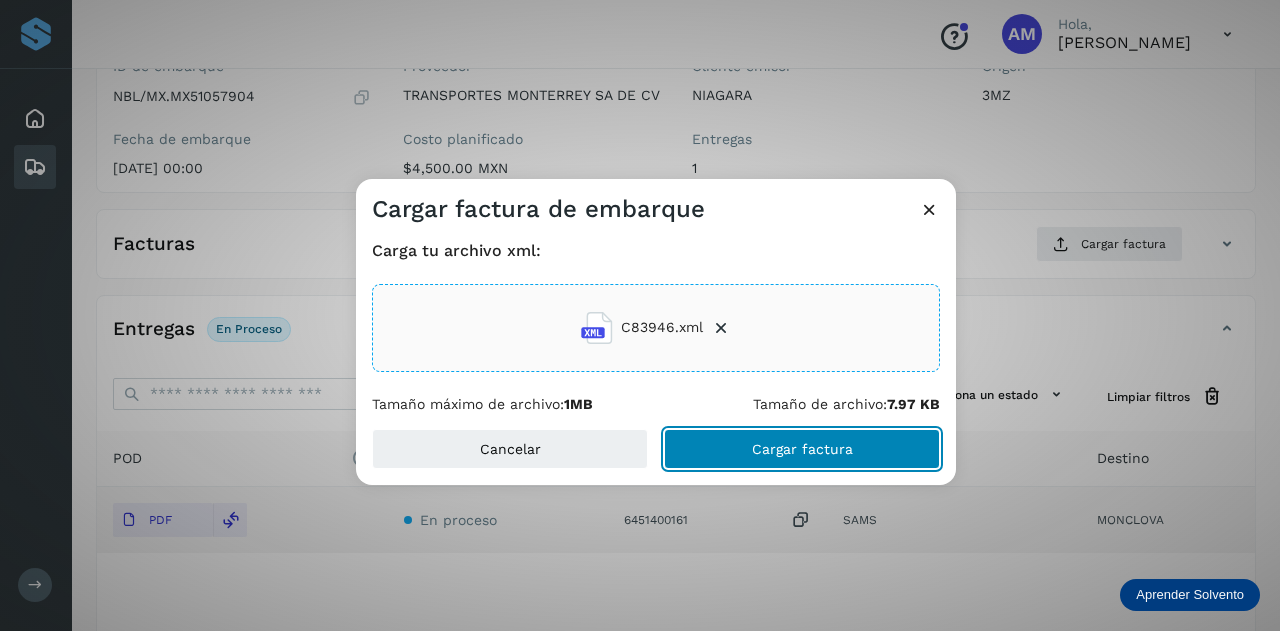 click on "Cargar factura" 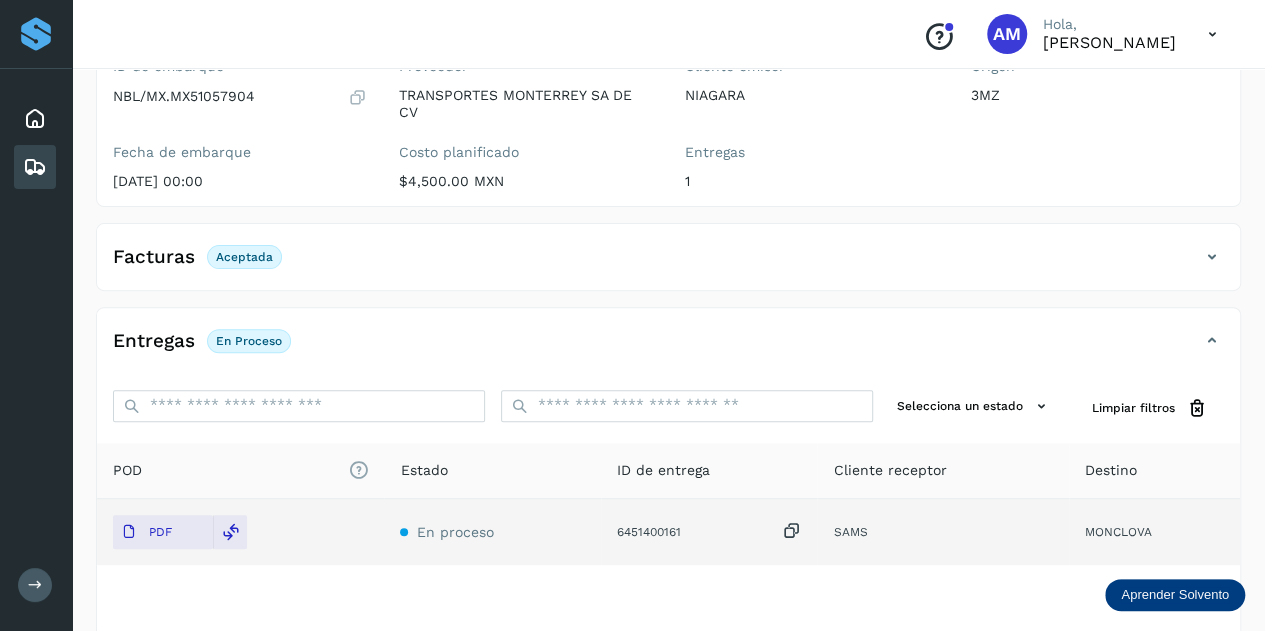 scroll, scrollTop: 0, scrollLeft: 0, axis: both 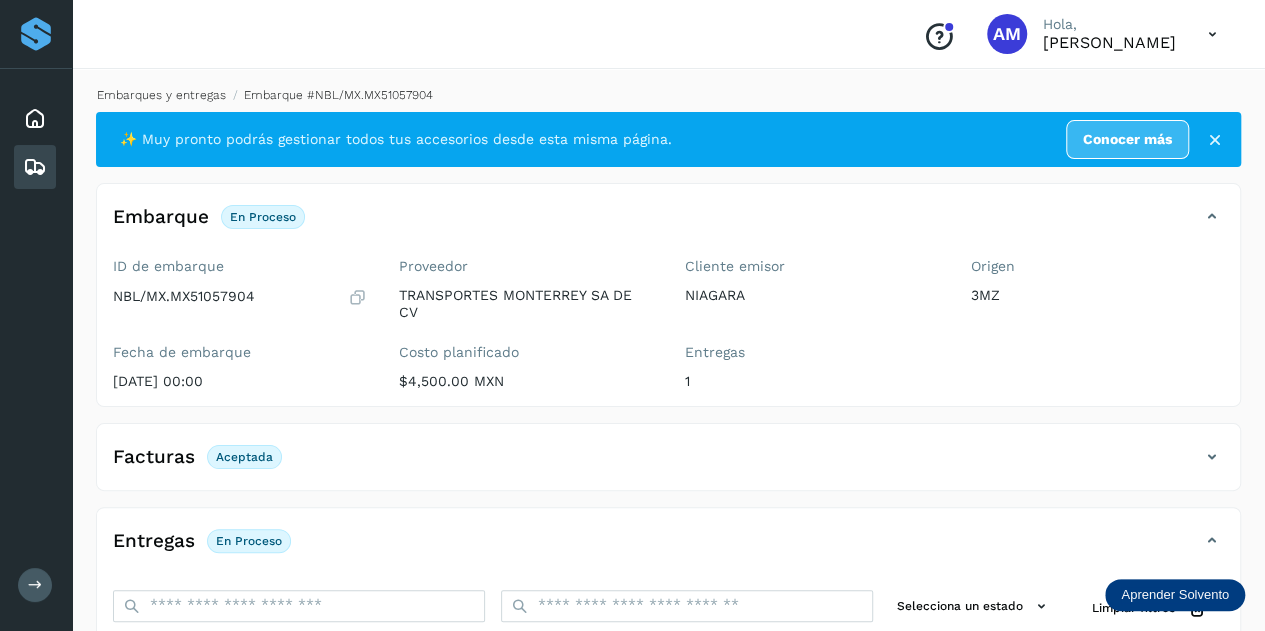 click on "Embarques y entregas" at bounding box center (161, 95) 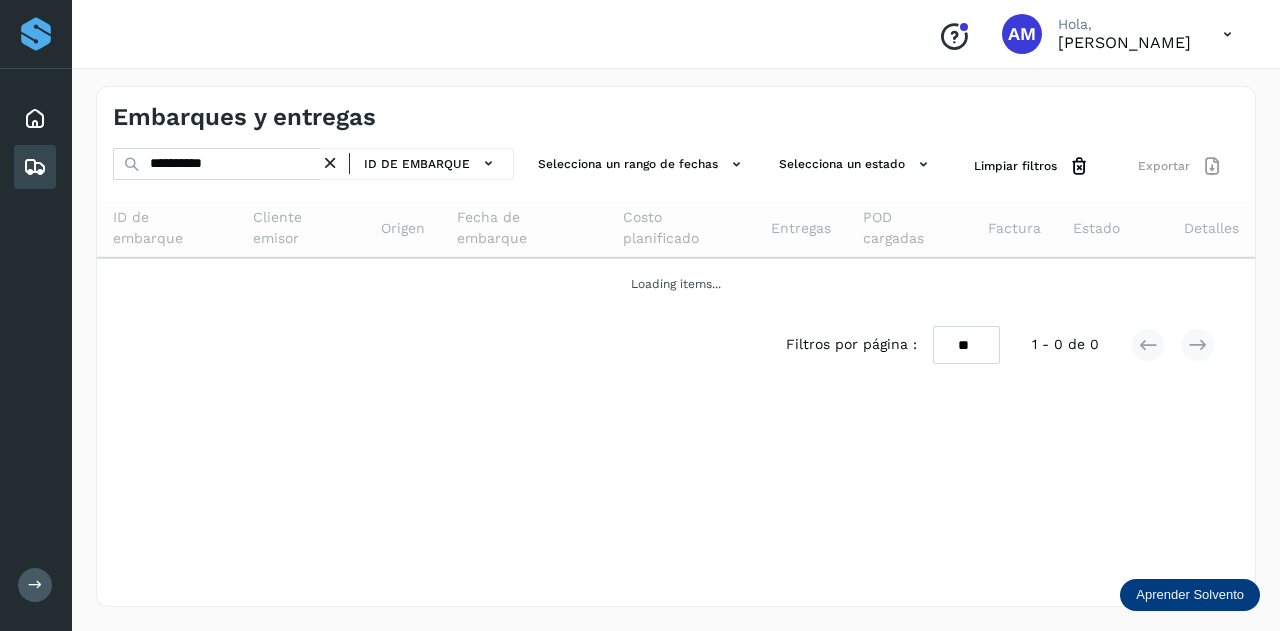 click at bounding box center [330, 163] 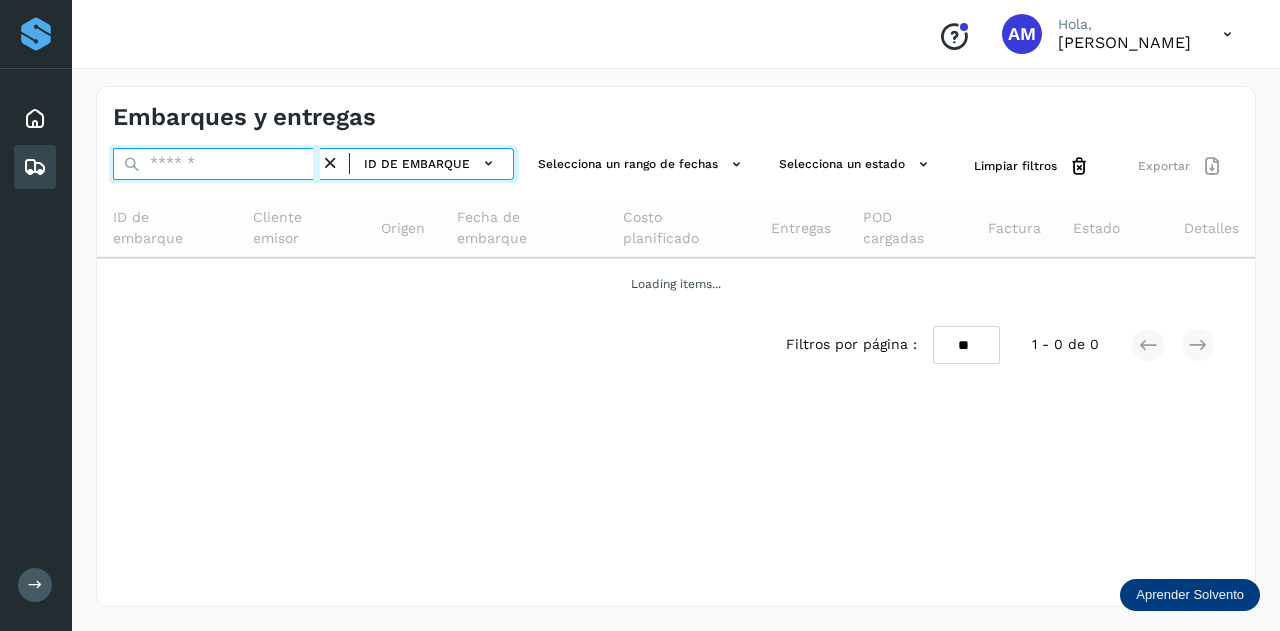 click at bounding box center (216, 164) 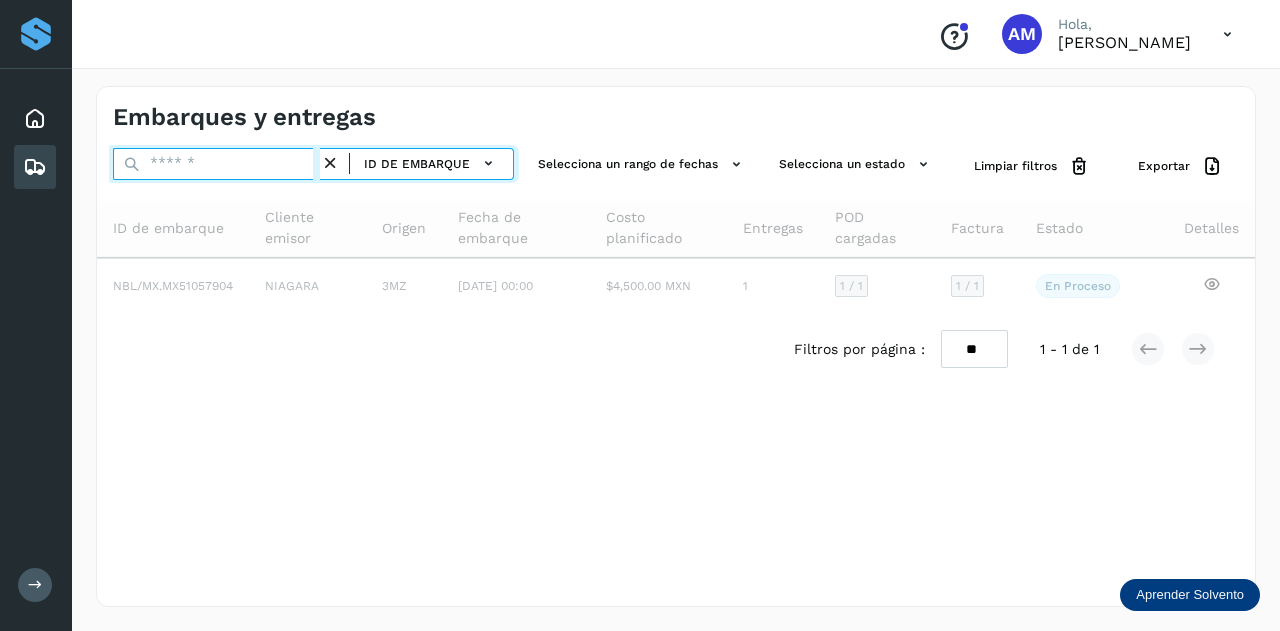 paste on "**********" 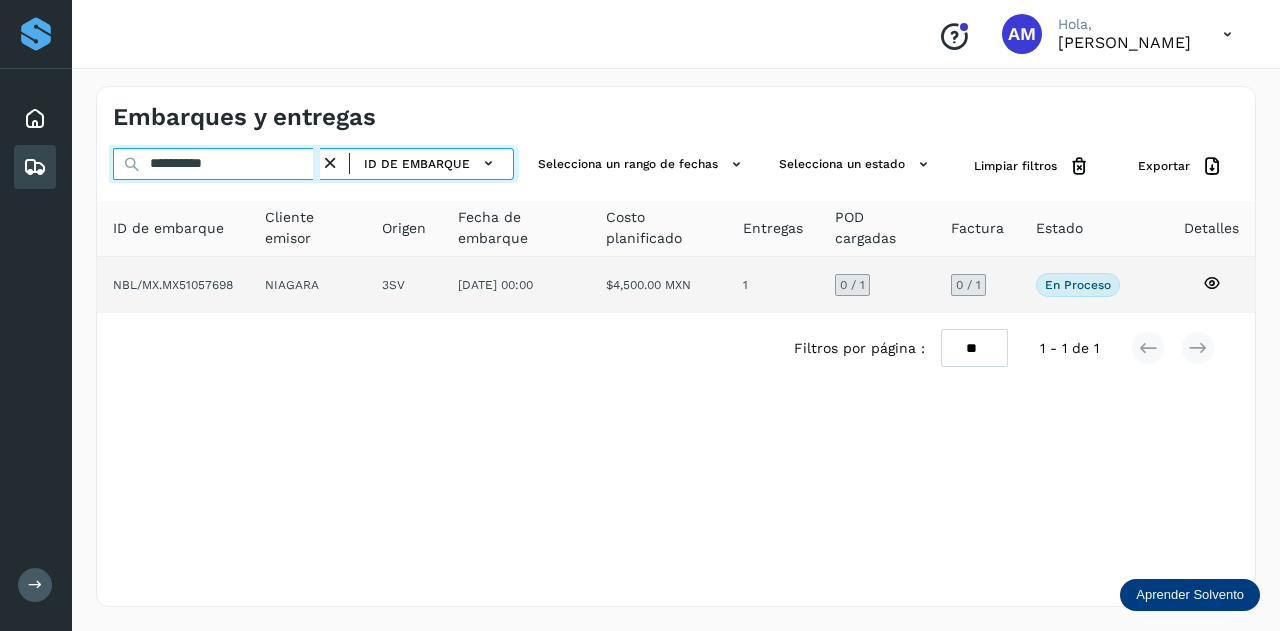type on "**********" 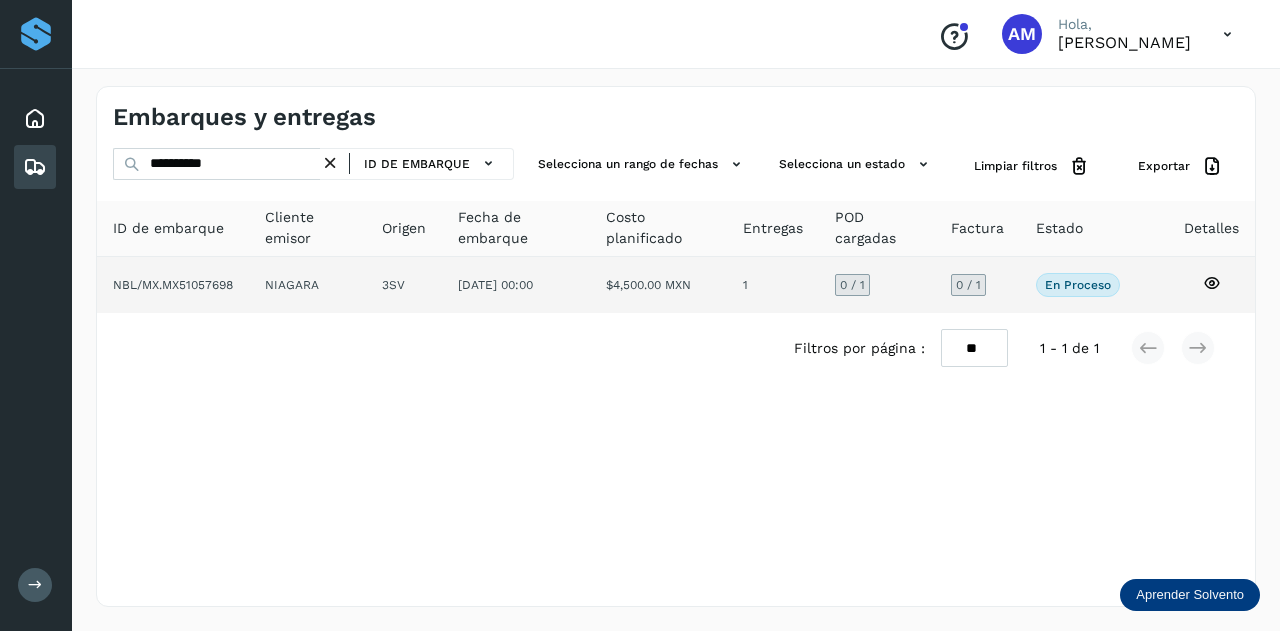 click on "3SV" 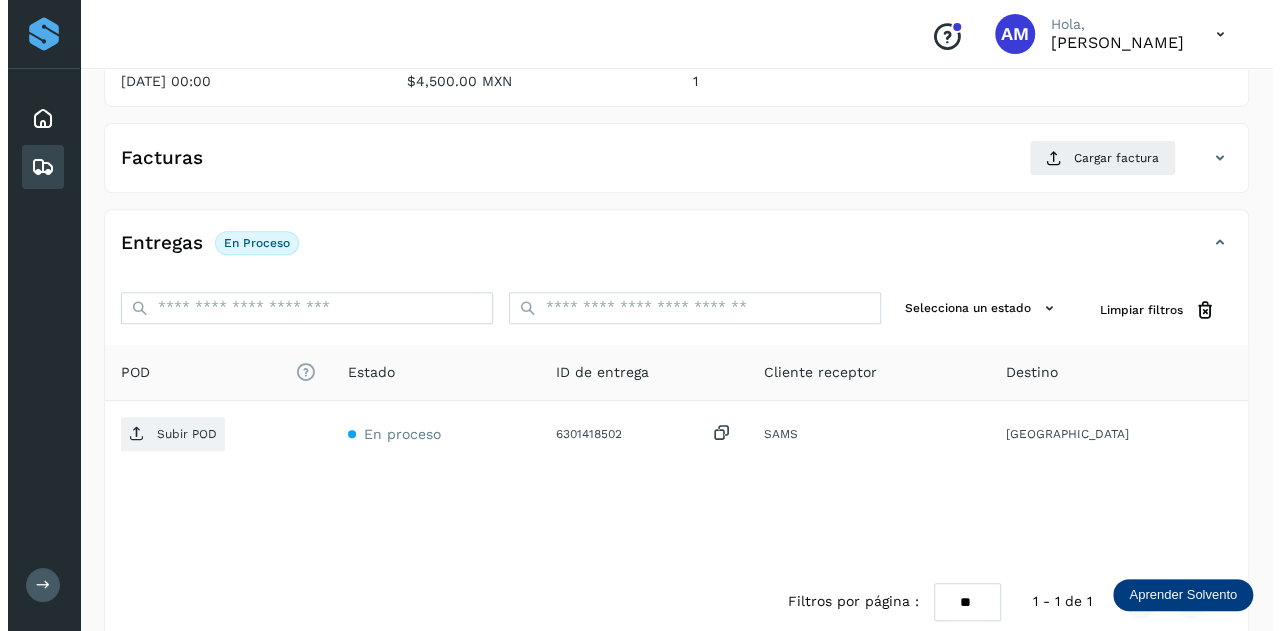 scroll, scrollTop: 327, scrollLeft: 0, axis: vertical 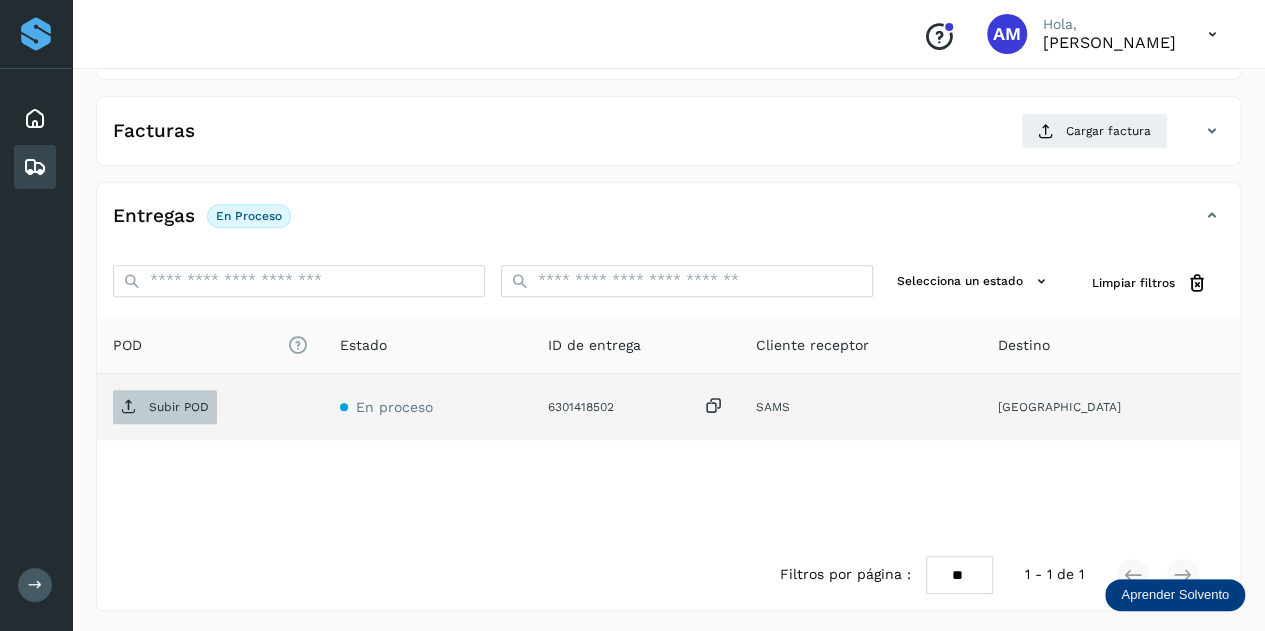 click on "Subir POD" at bounding box center (165, 407) 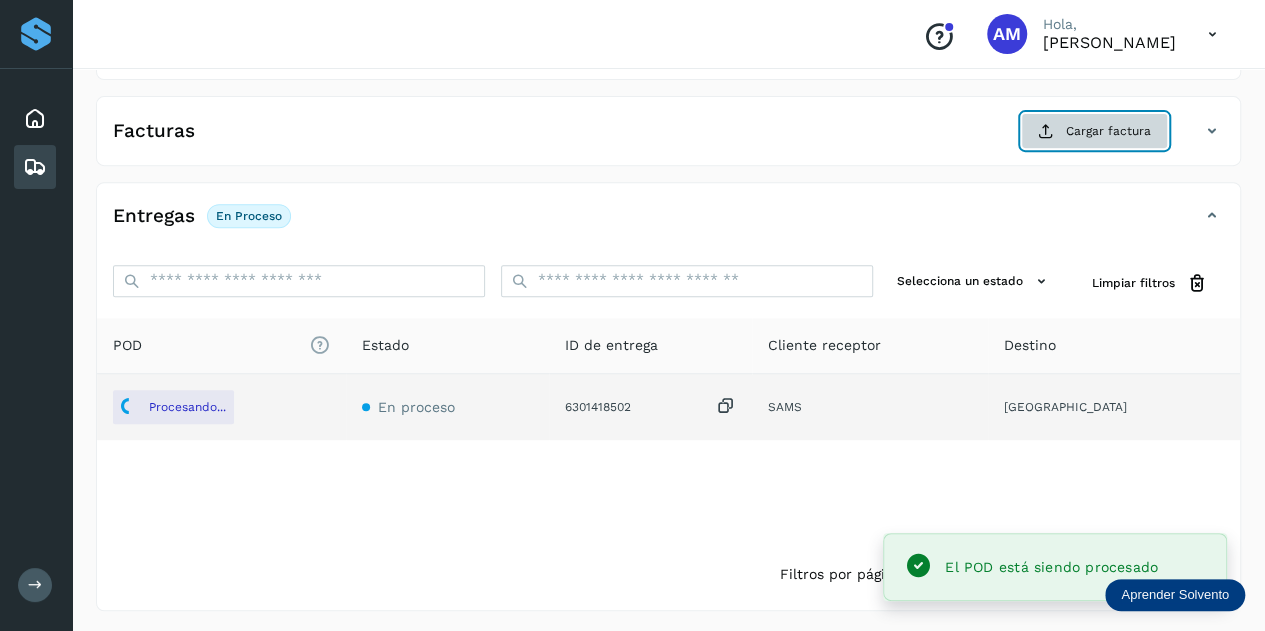 click on "Cargar factura" at bounding box center [1094, 131] 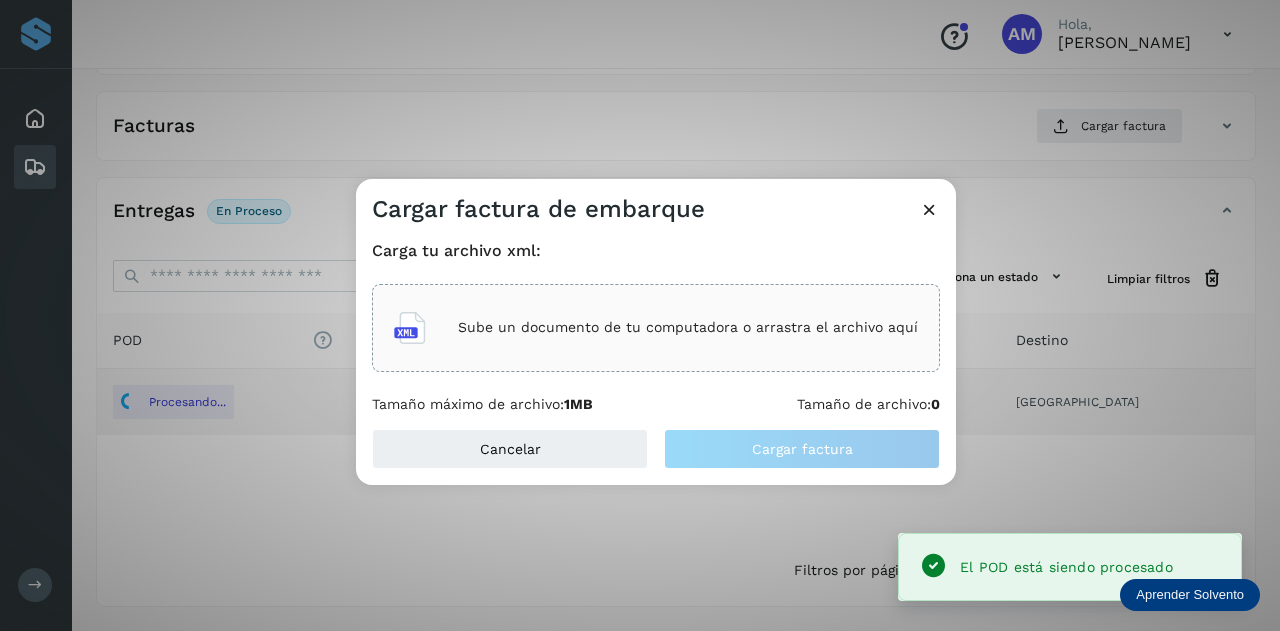 click on "Sube un documento de tu computadora o arrastra el archivo aquí" 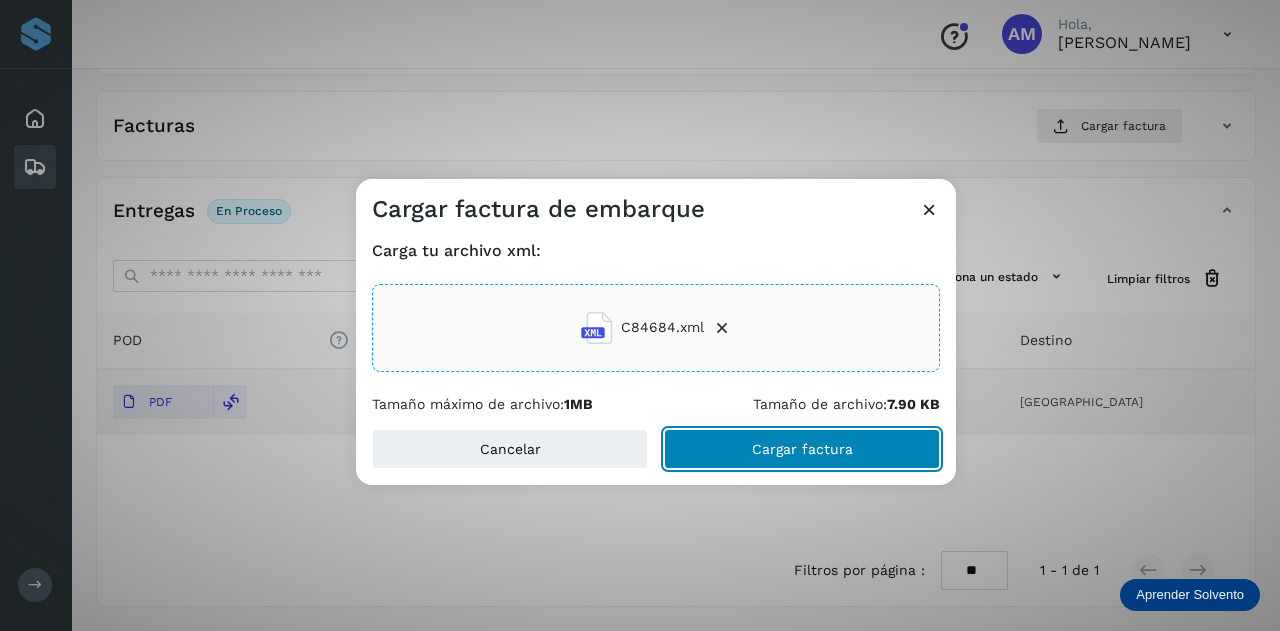 click on "Cargar factura" 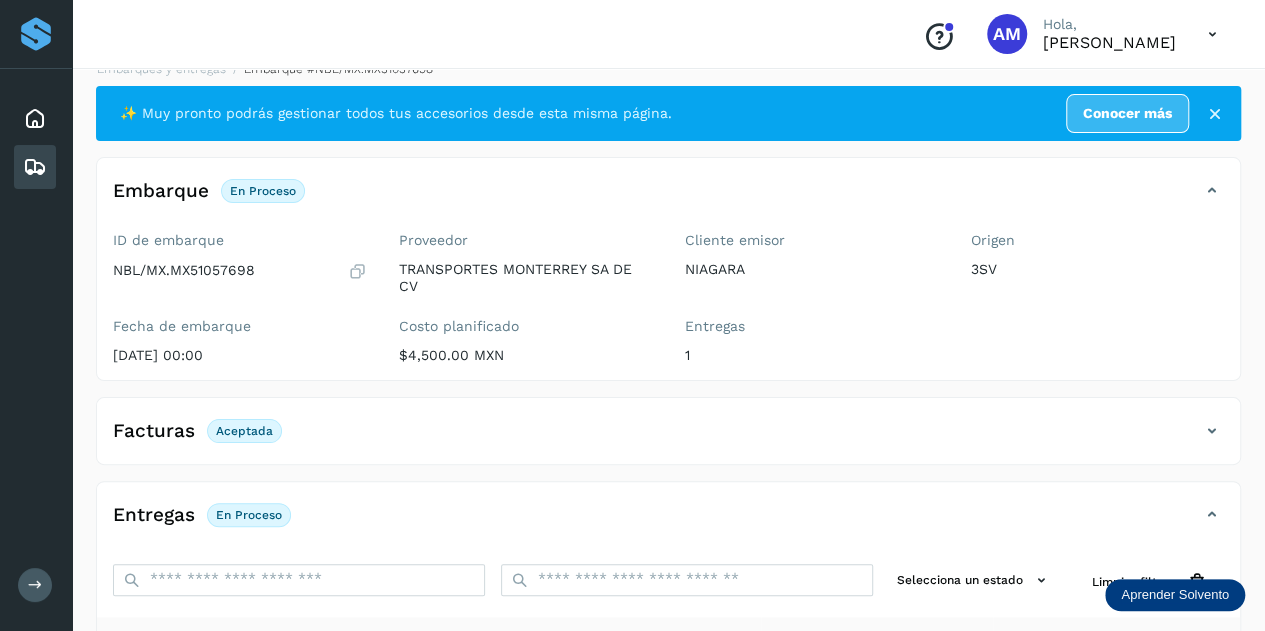 scroll, scrollTop: 0, scrollLeft: 0, axis: both 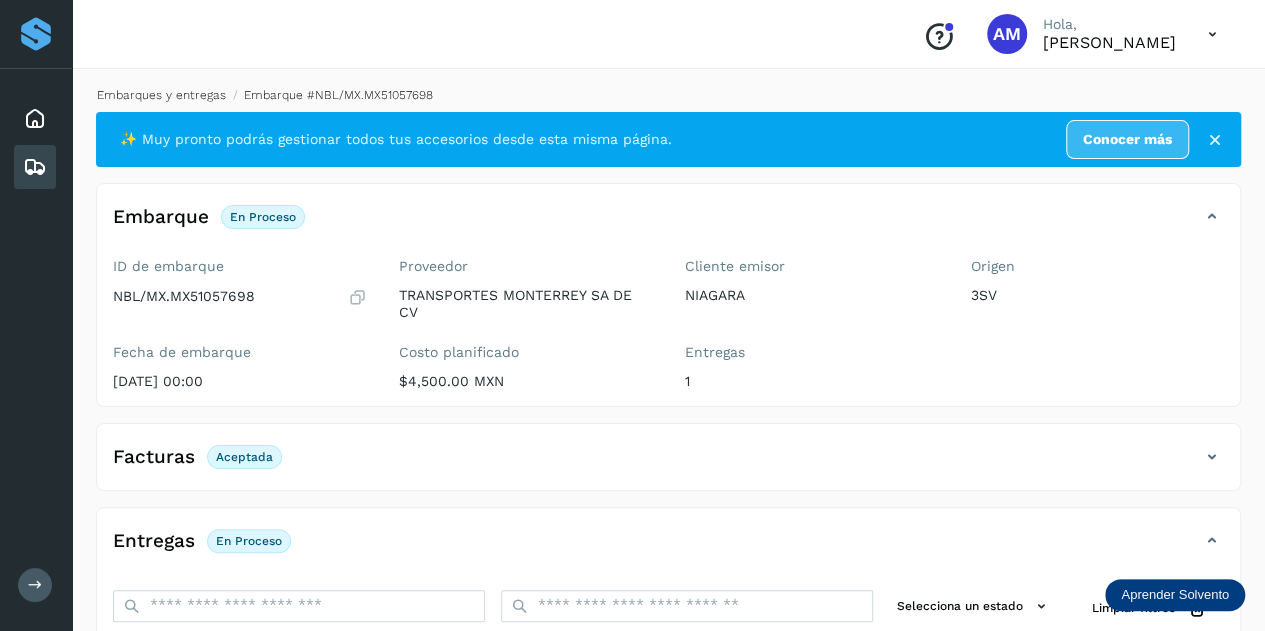 click on "Embarques y entregas" at bounding box center [161, 95] 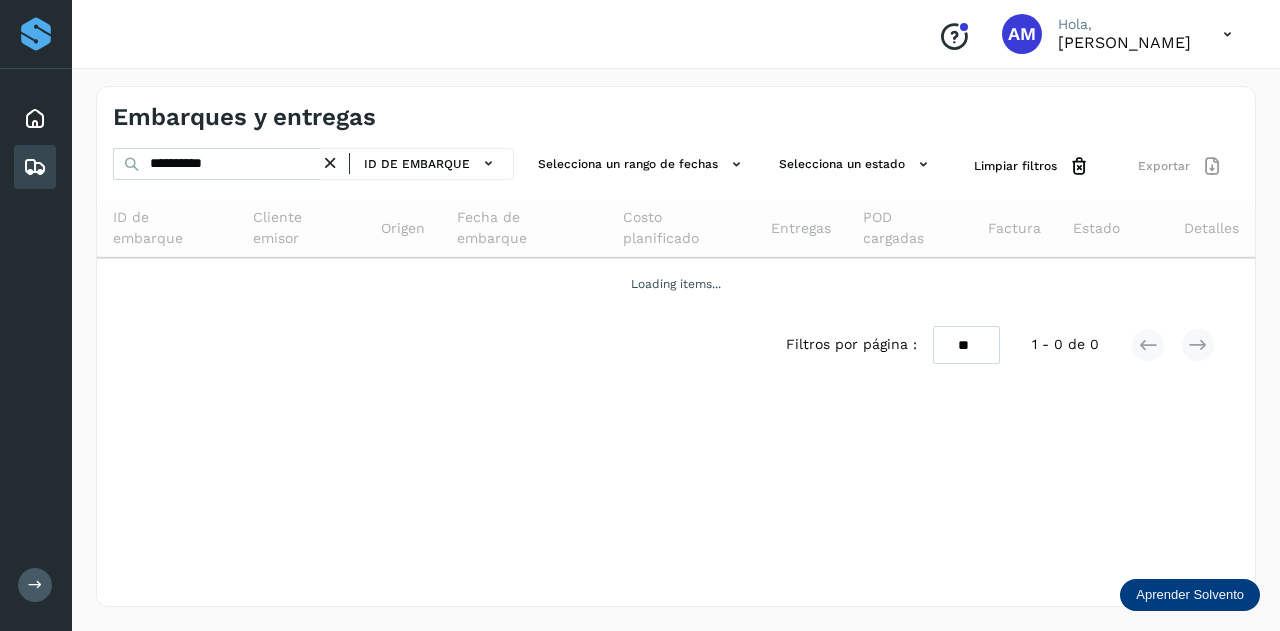 click at bounding box center [330, 163] 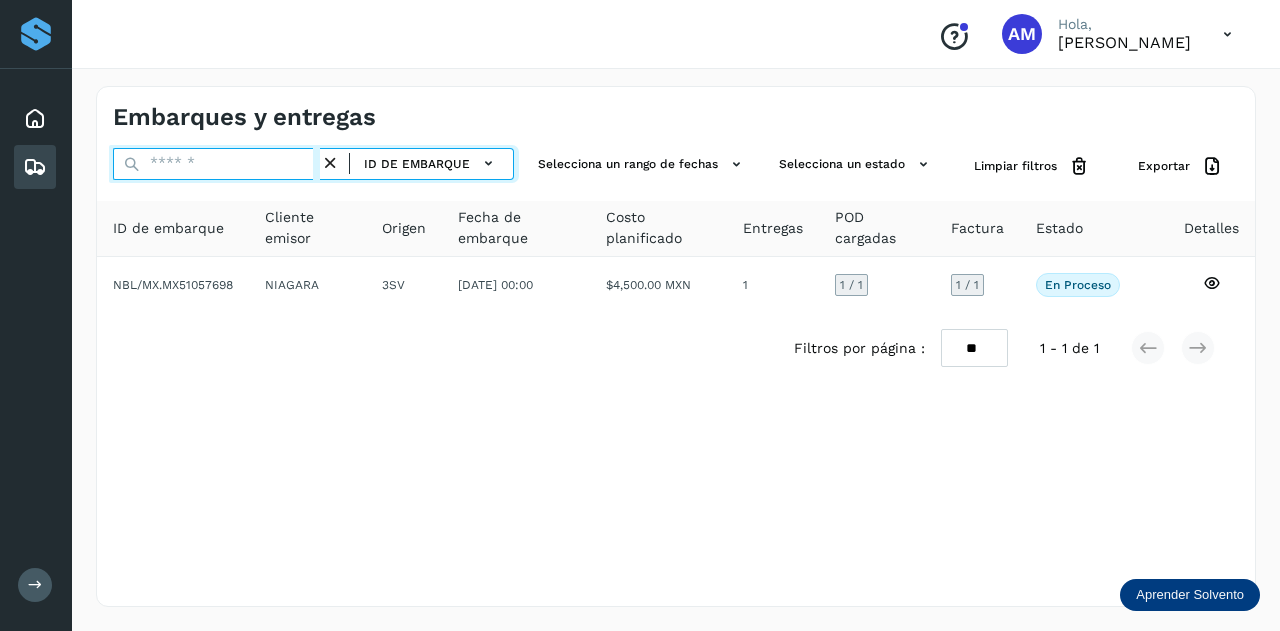 click at bounding box center [216, 164] 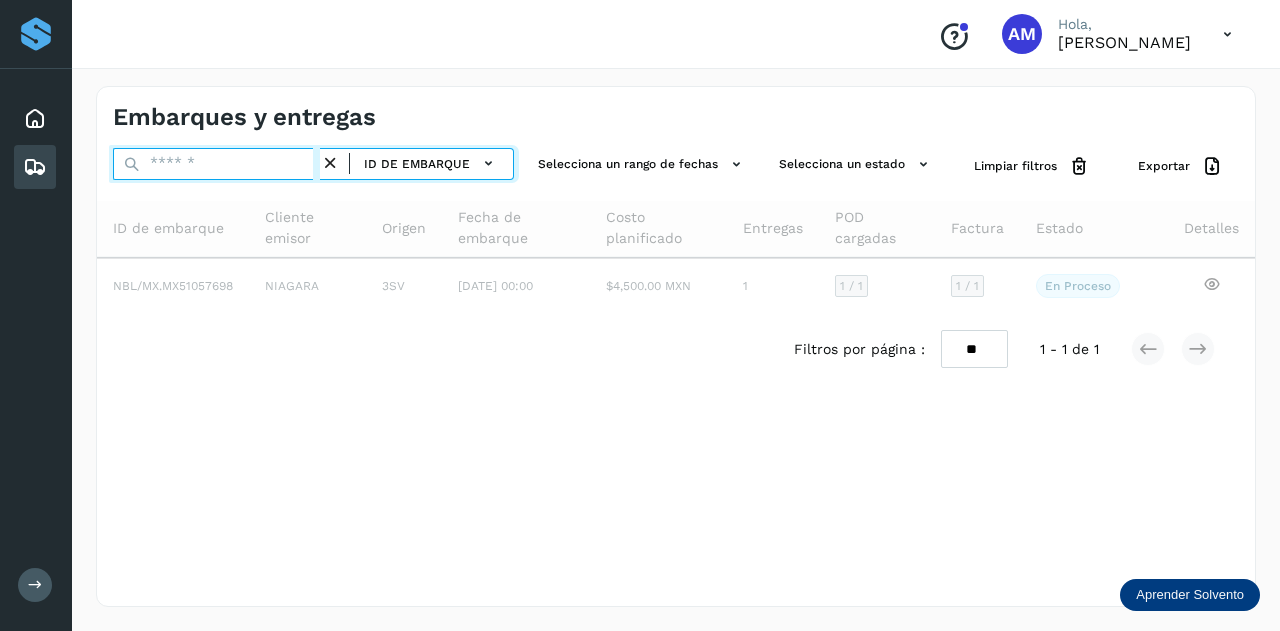 paste on "**********" 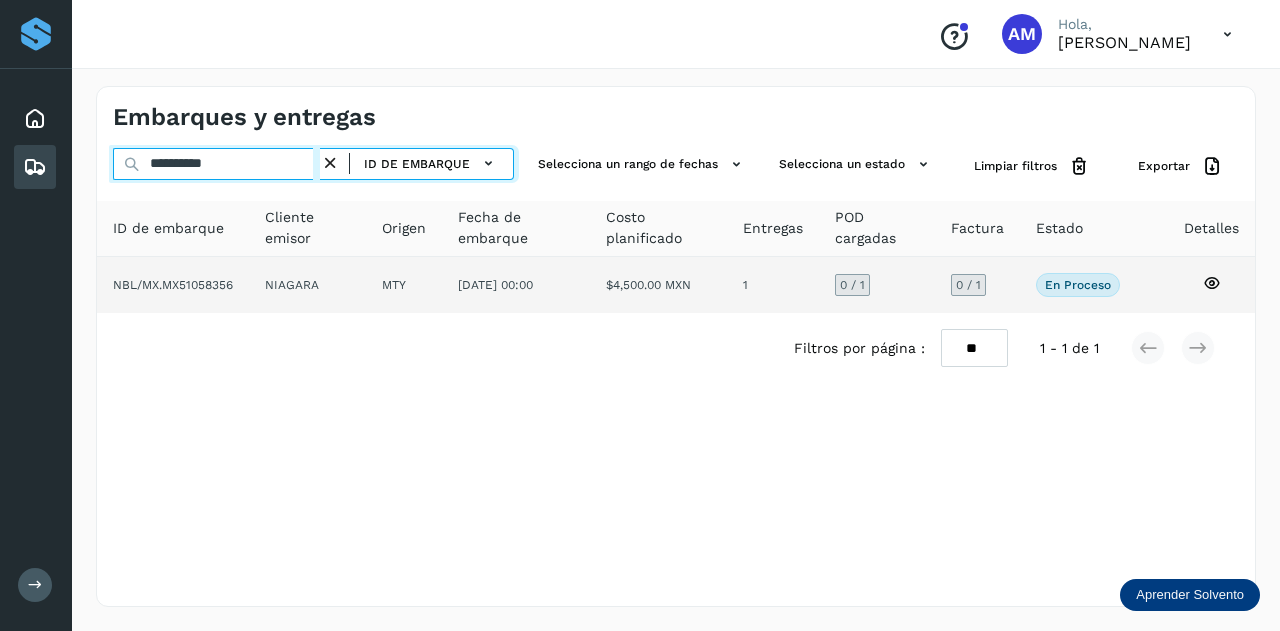 type on "**********" 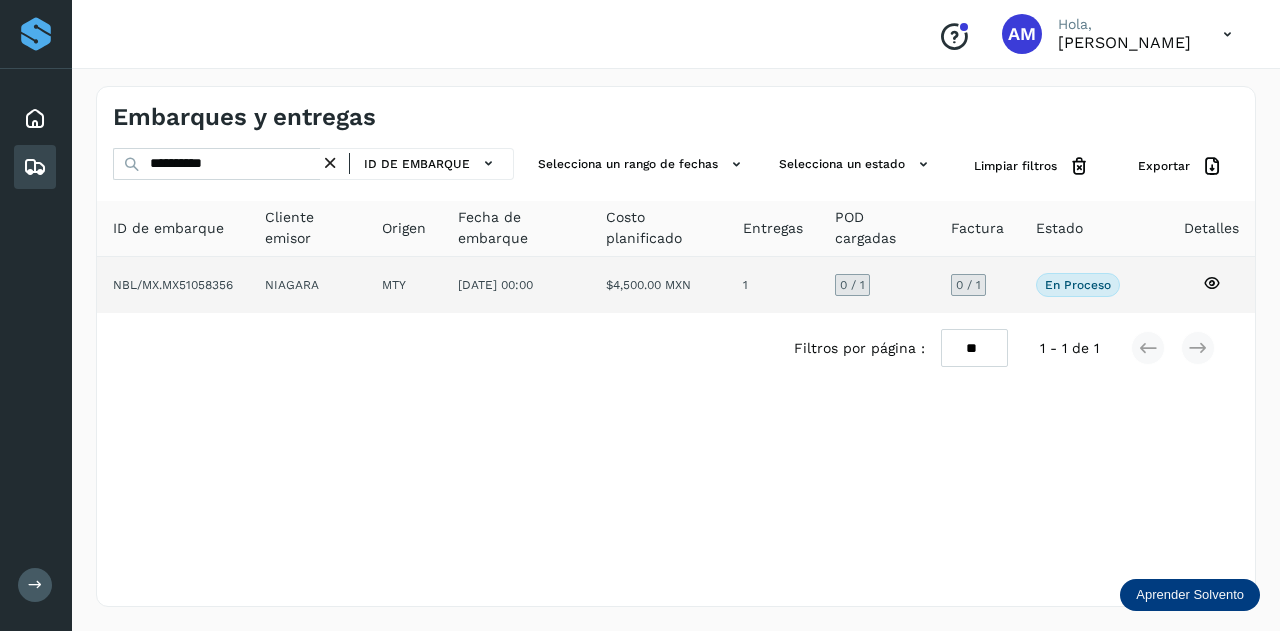 click on "NIAGARA" 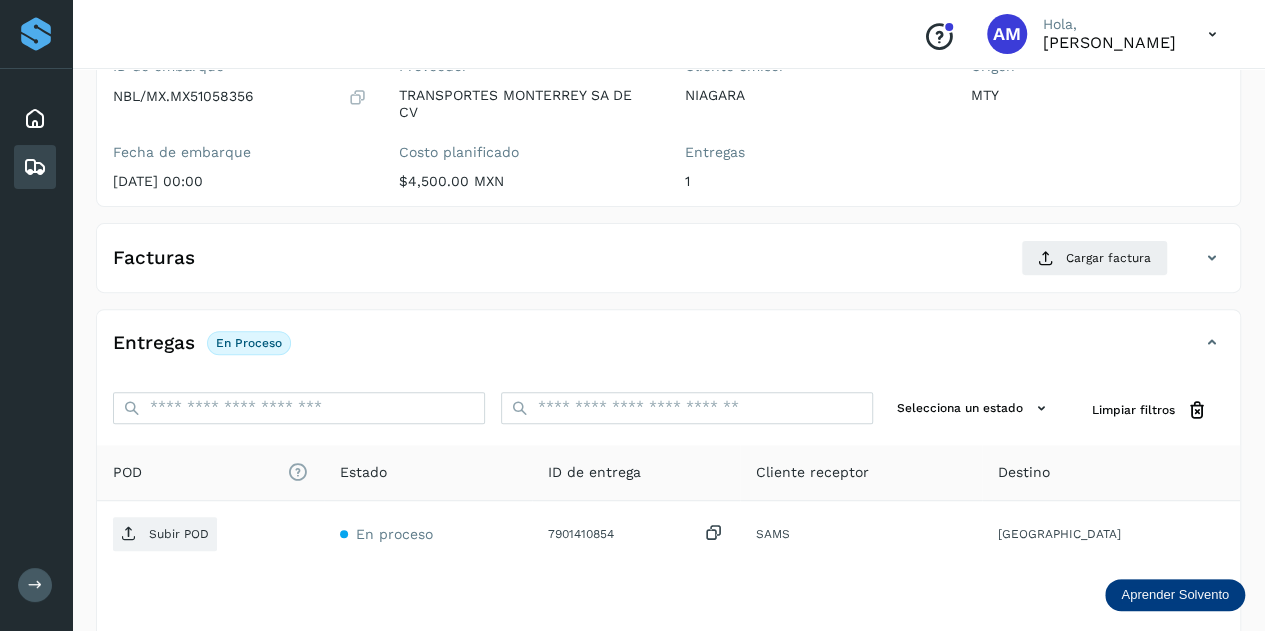 scroll, scrollTop: 300, scrollLeft: 0, axis: vertical 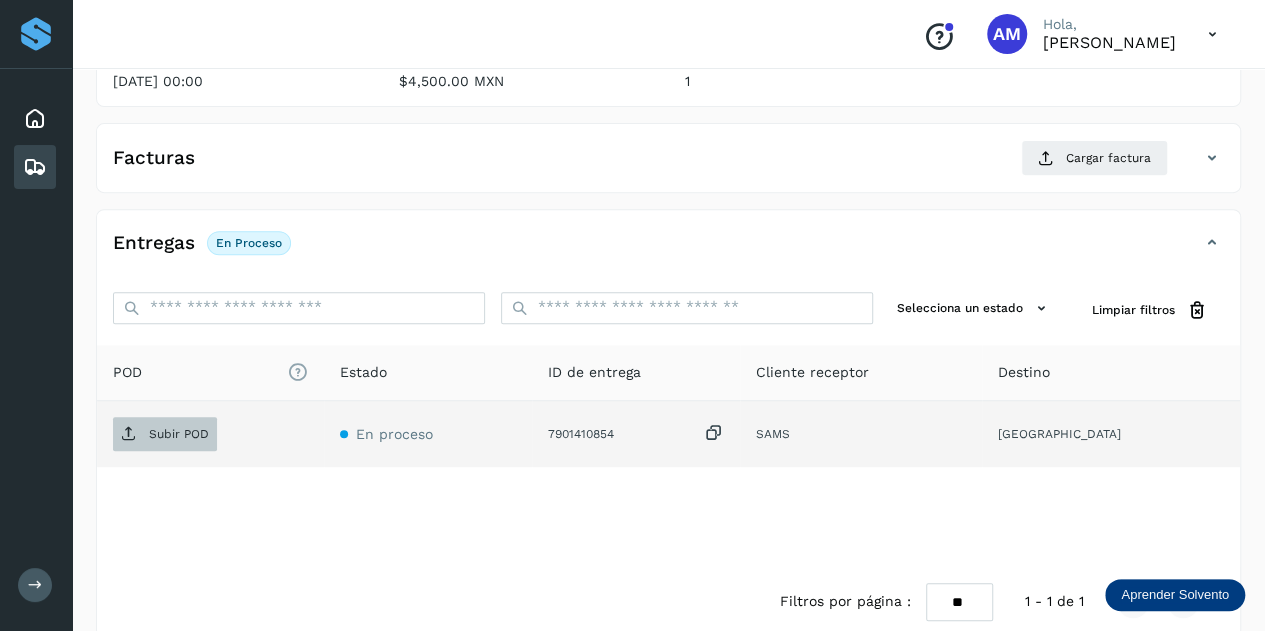 click on "Subir POD" at bounding box center (165, 434) 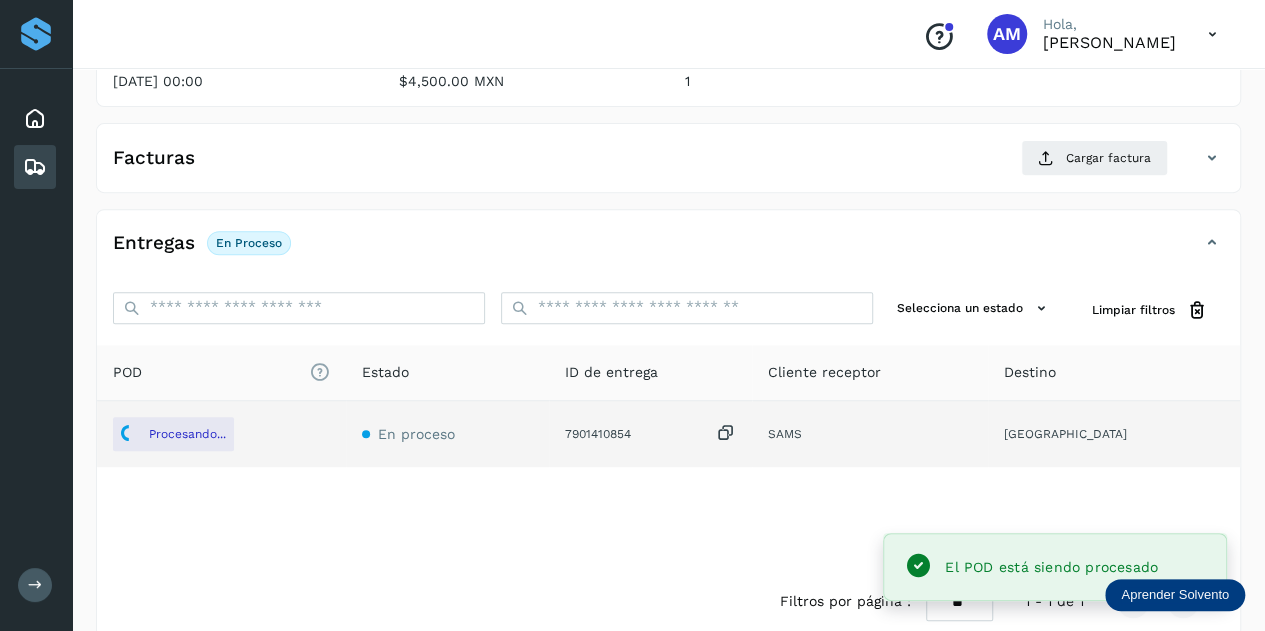click on "Facturas Cargar factura" at bounding box center [668, 166] 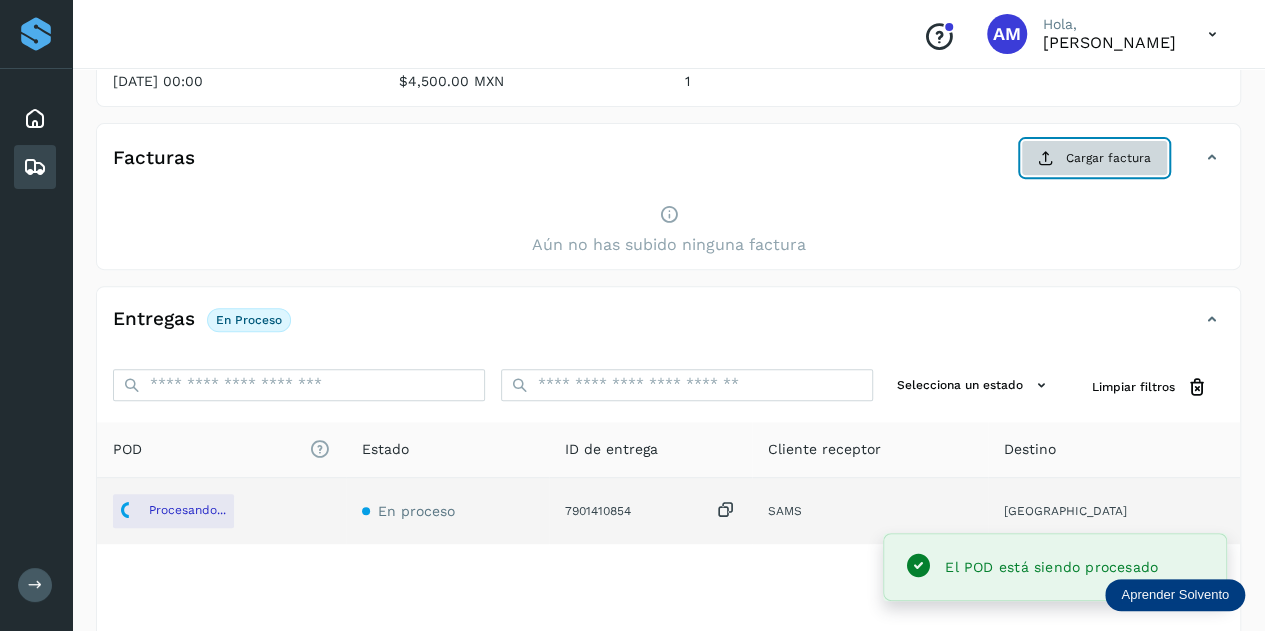 click on "Cargar factura" 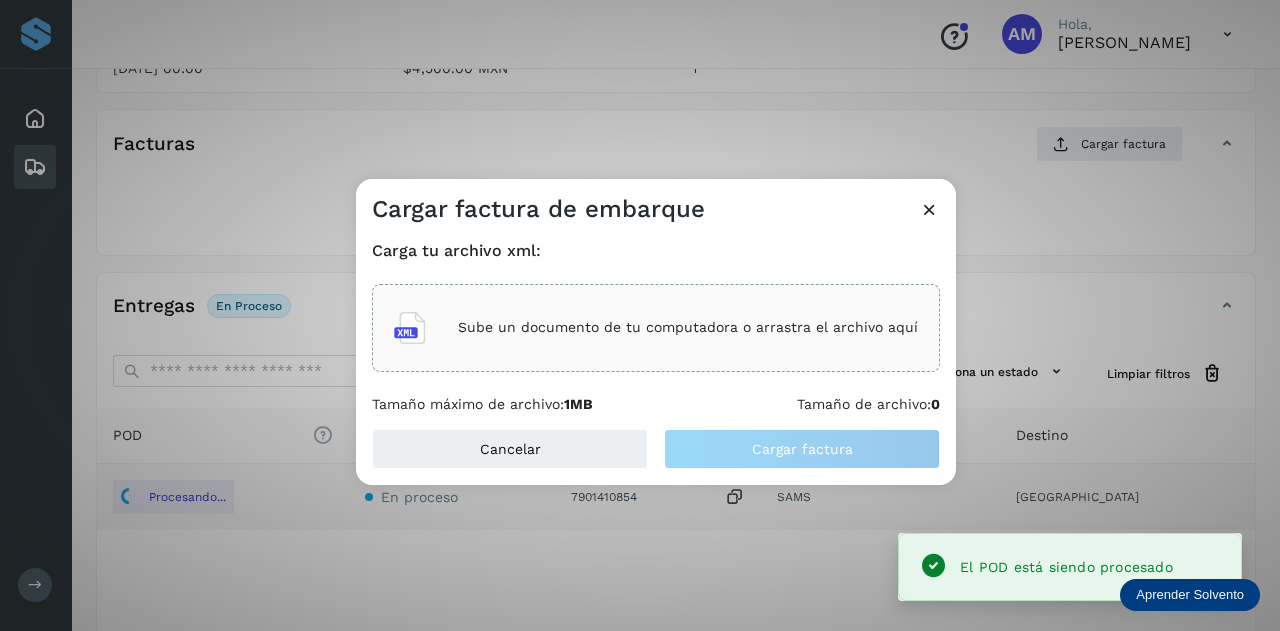 click on "Sube un documento de tu computadora o arrastra el archivo aquí" 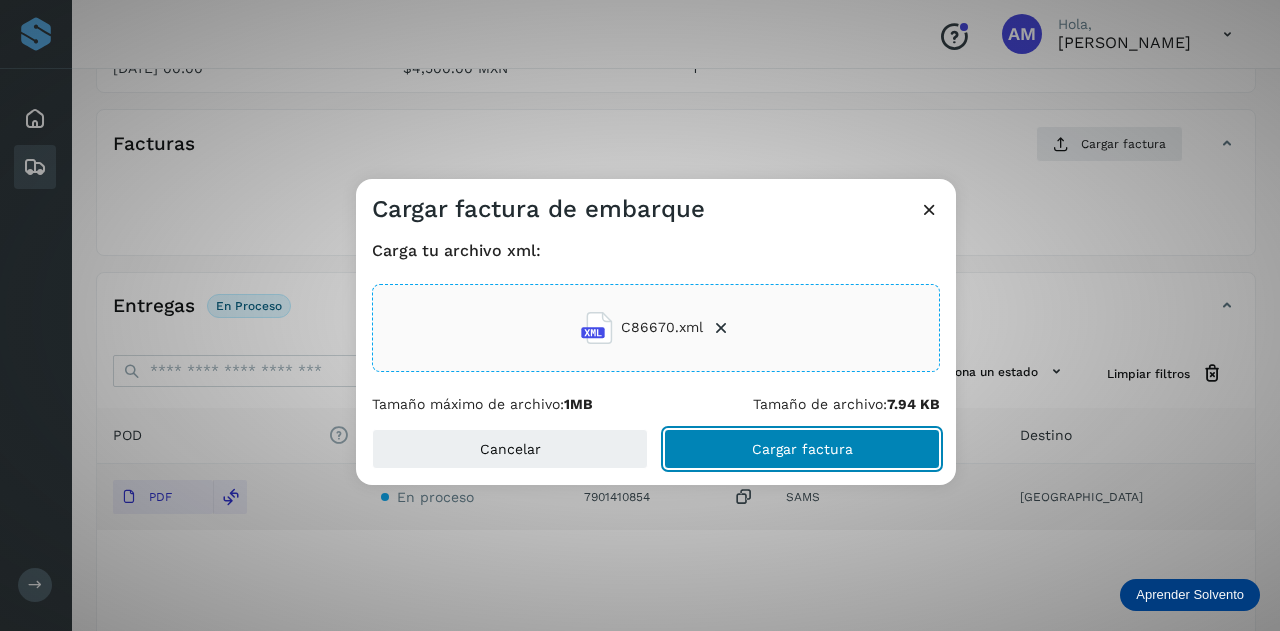 click on "Cargar factura" 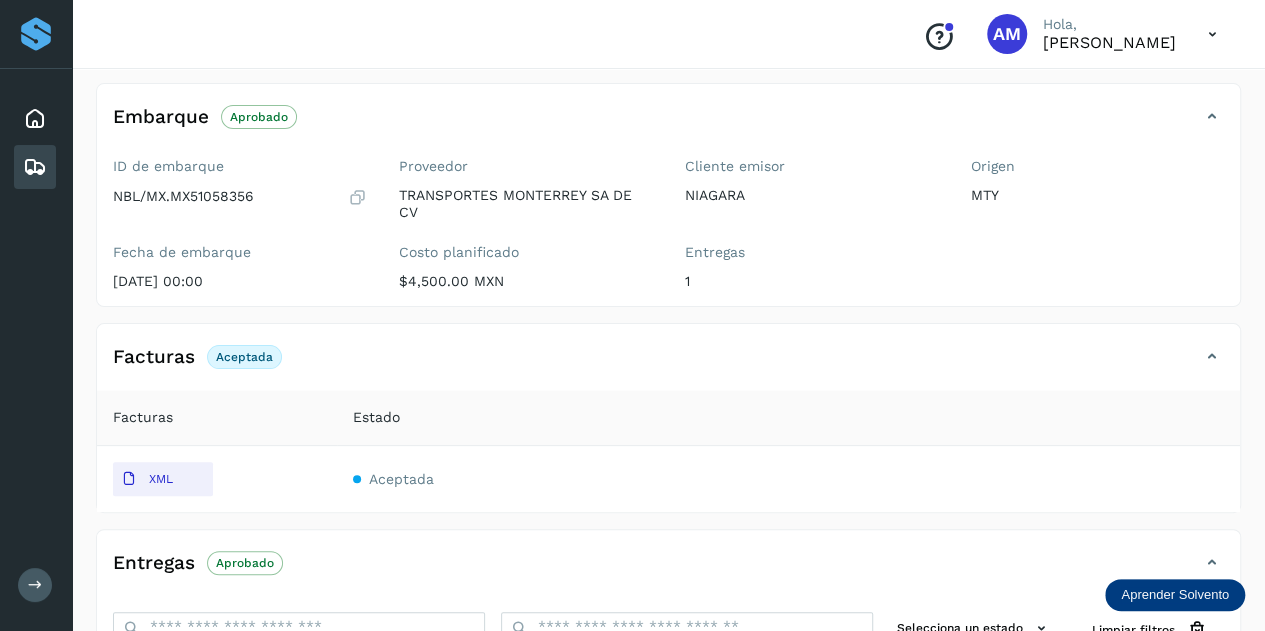 scroll, scrollTop: 0, scrollLeft: 0, axis: both 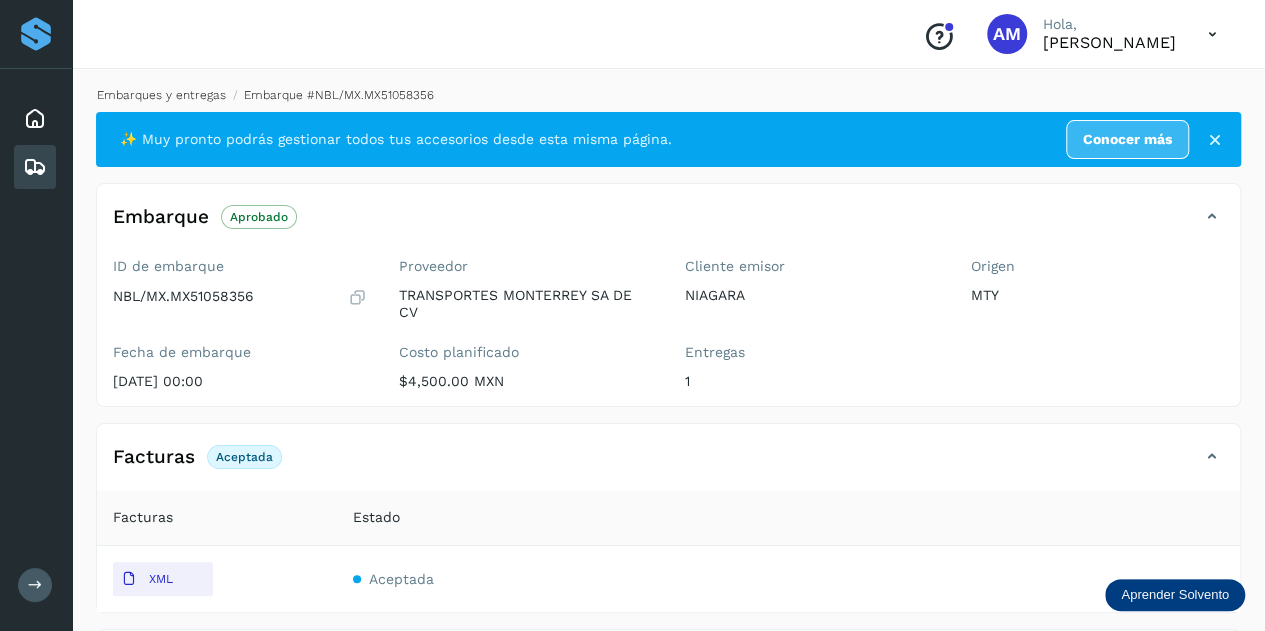 click on "Embarques y entregas" at bounding box center (161, 95) 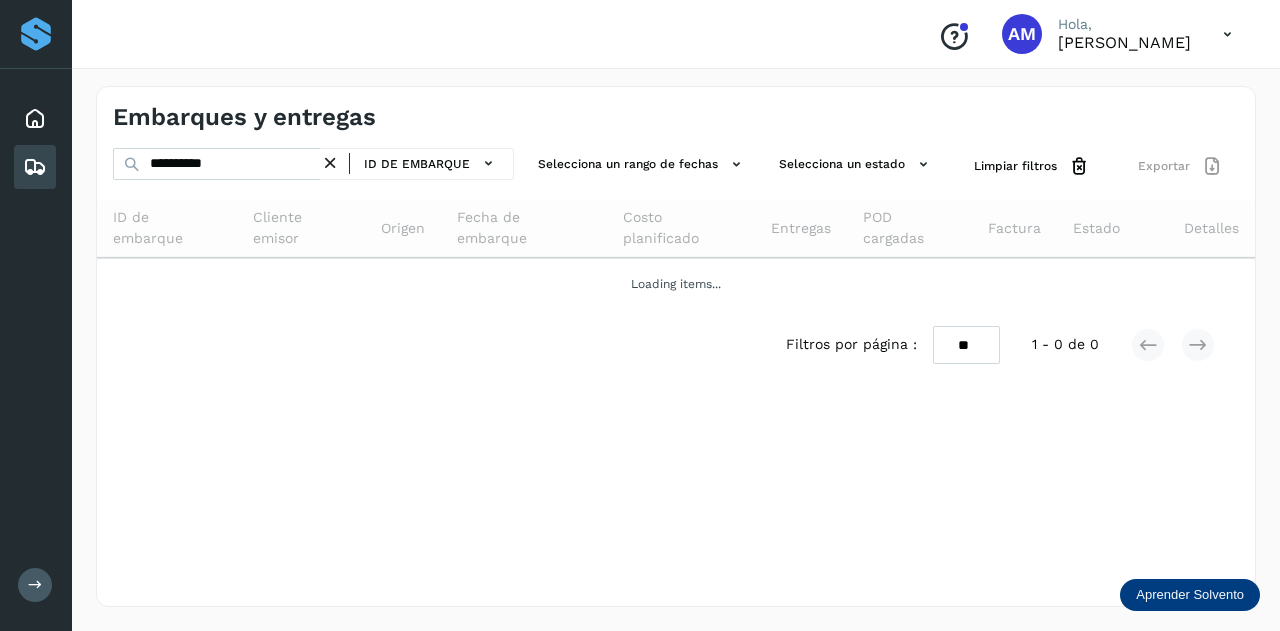 click at bounding box center [330, 163] 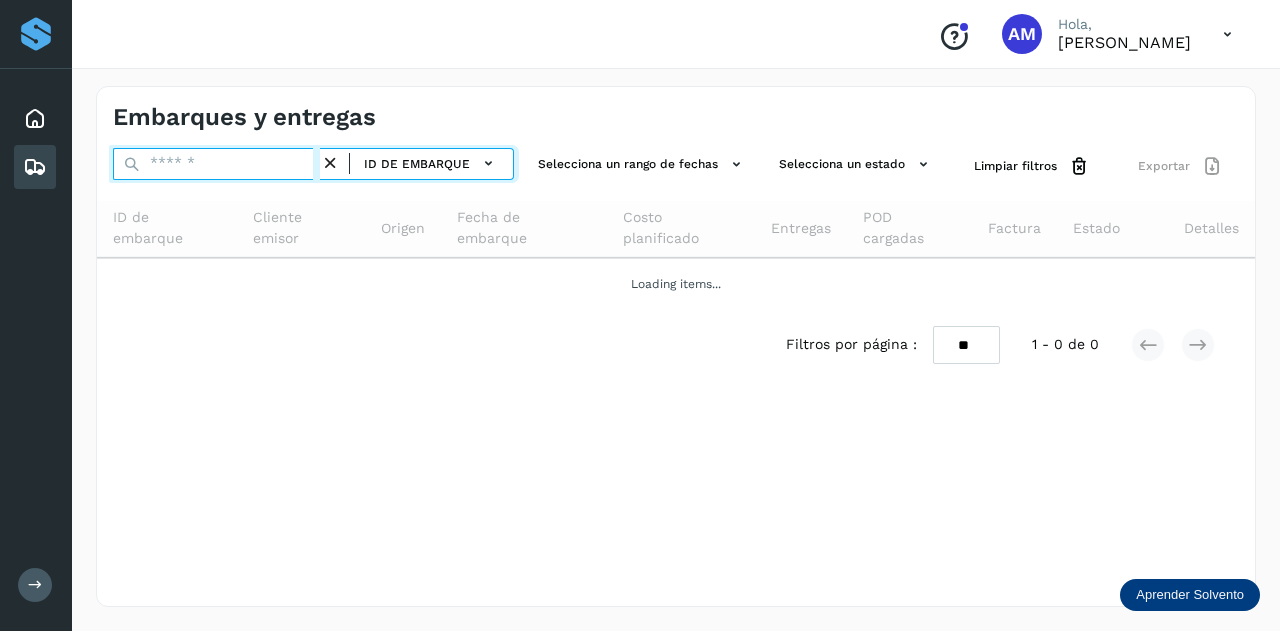 click at bounding box center [216, 164] 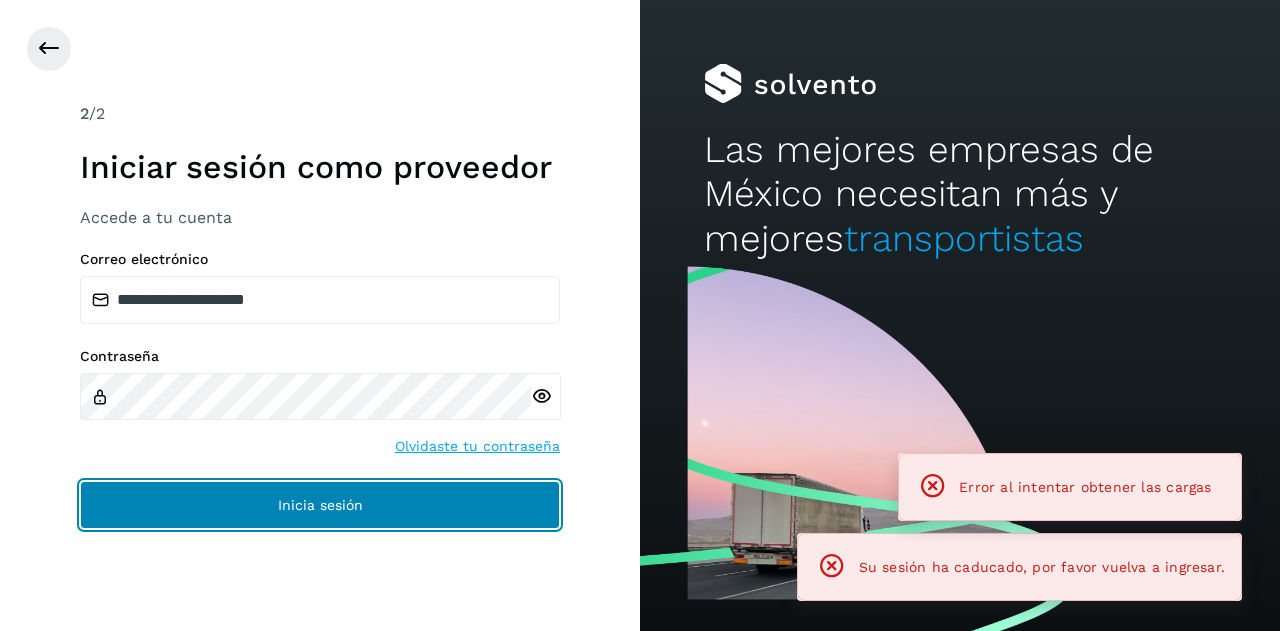 click on "Inicia sesión" at bounding box center (320, 505) 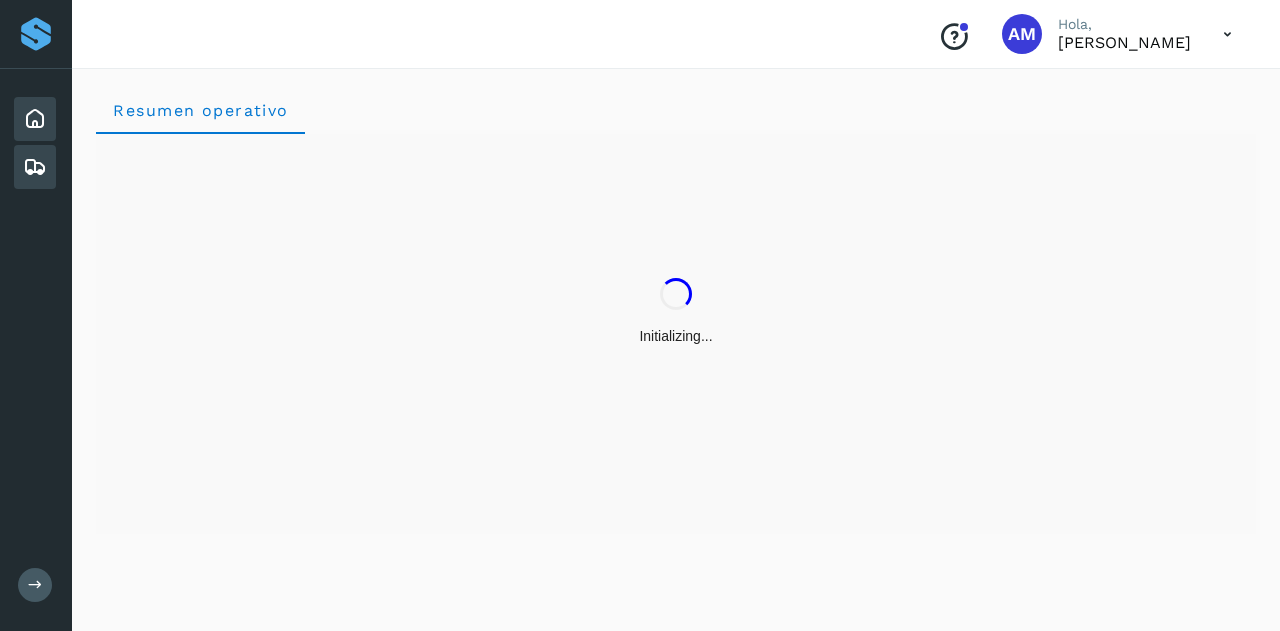 click at bounding box center (35, 167) 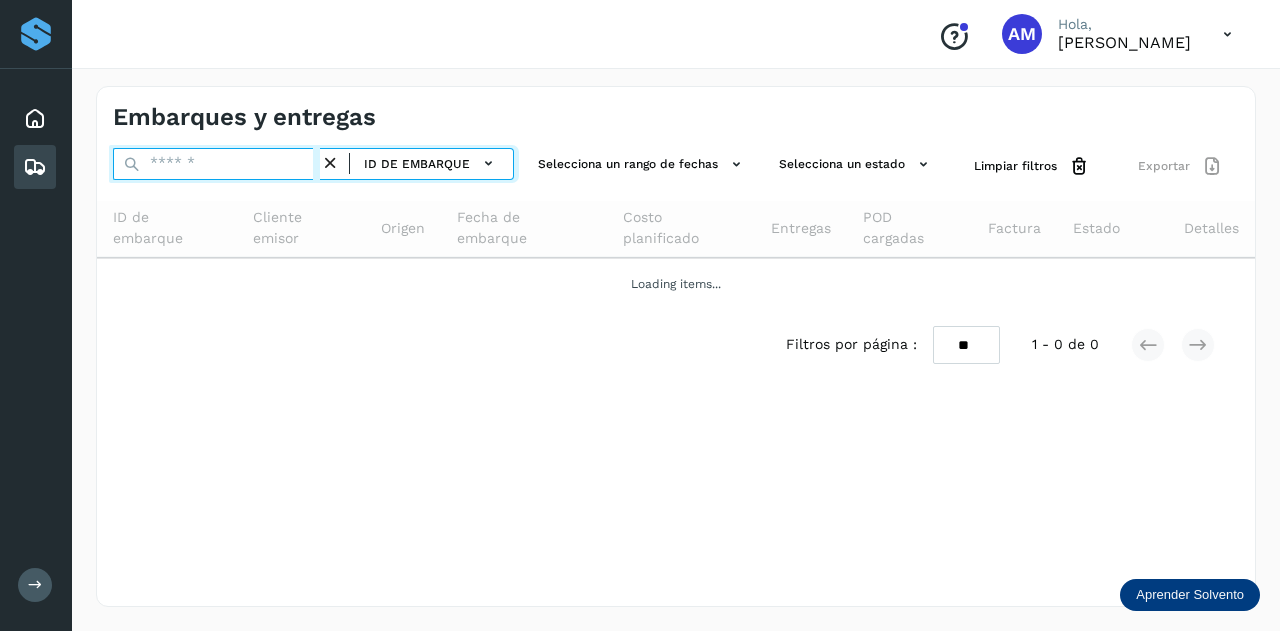 click at bounding box center (216, 164) 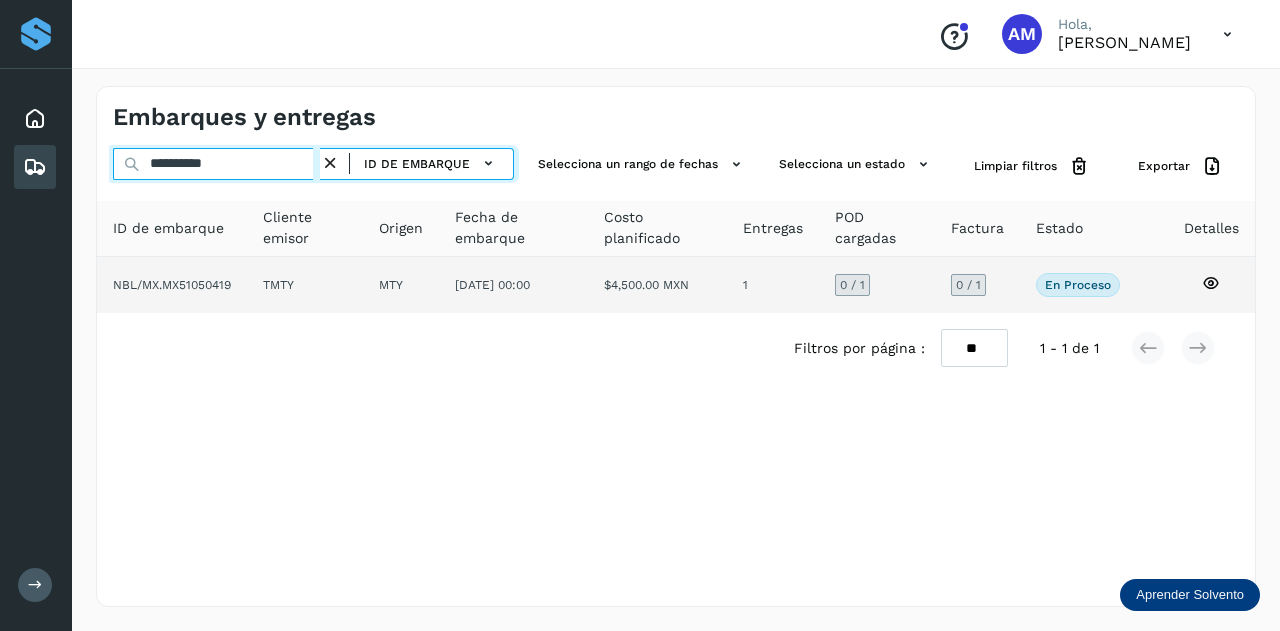 type on "**********" 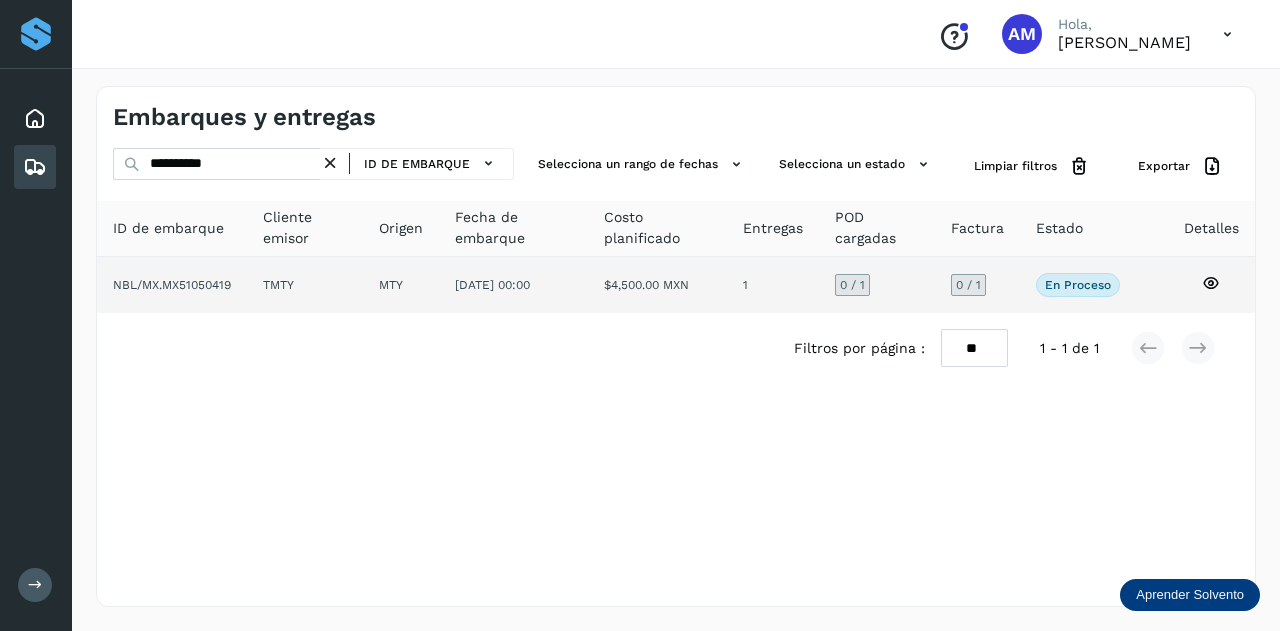 click on "TMTY" 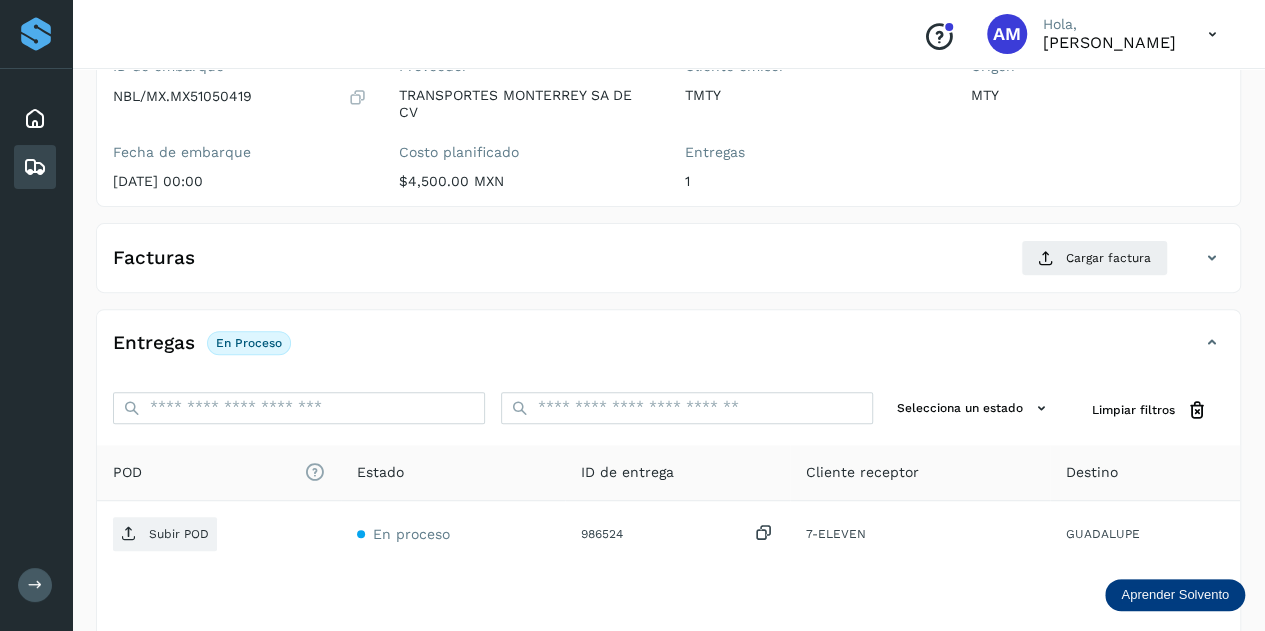 scroll, scrollTop: 300, scrollLeft: 0, axis: vertical 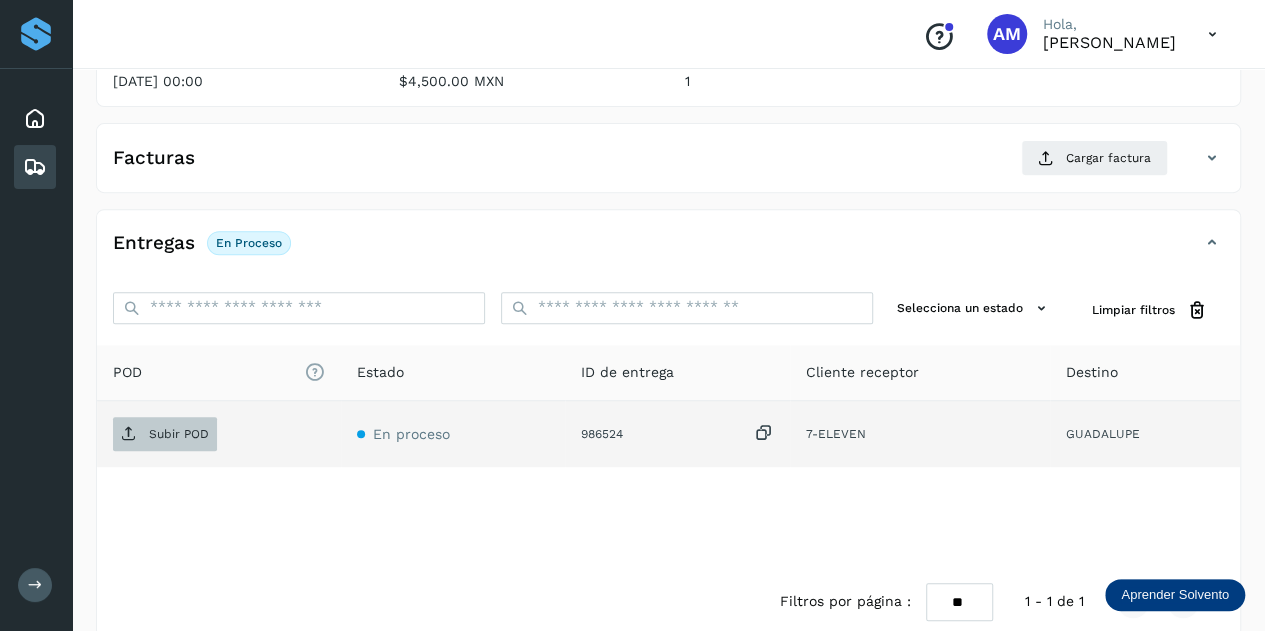 click on "Subir POD" at bounding box center [165, 434] 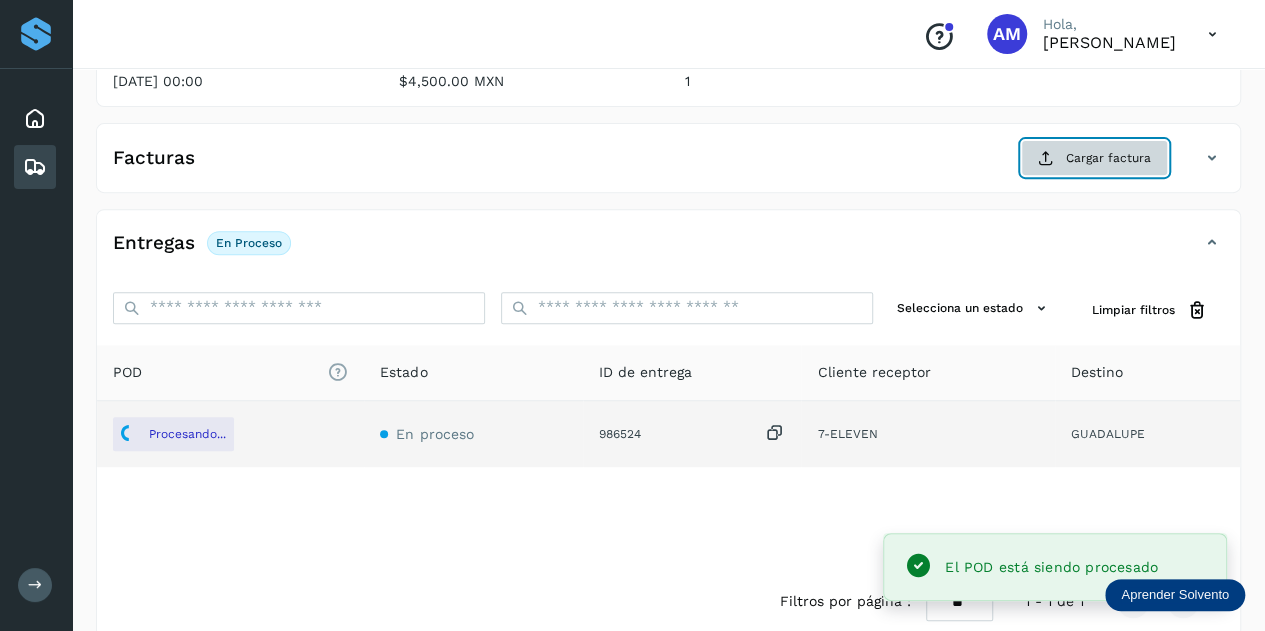 click on "Cargar factura" 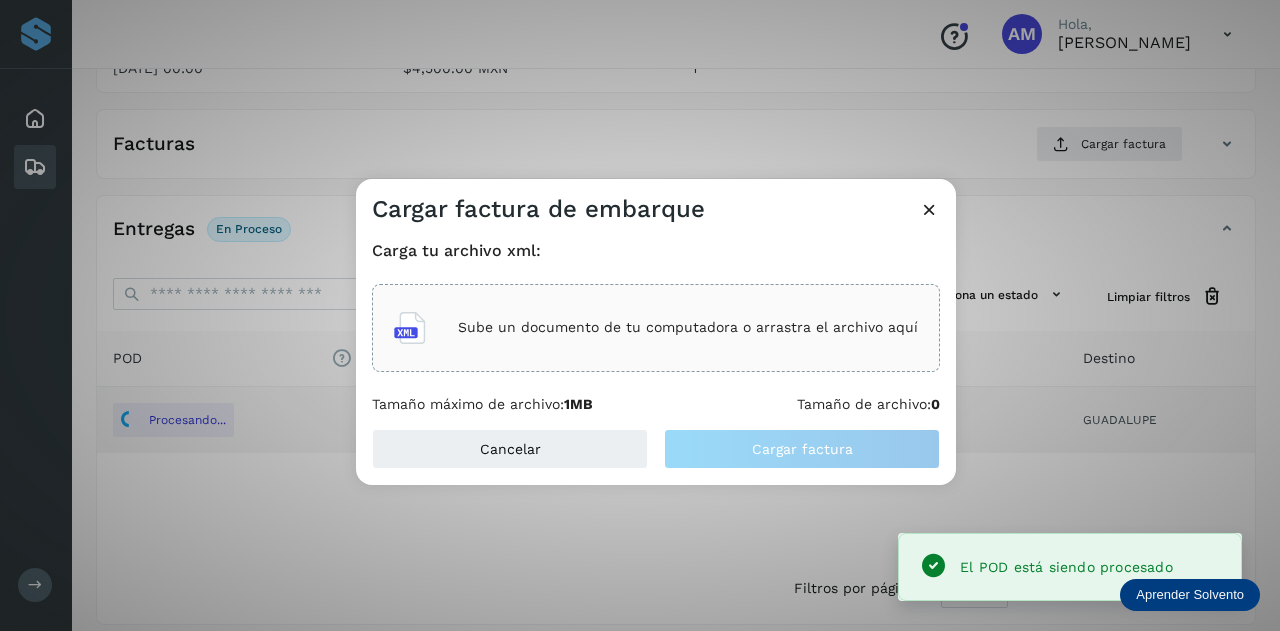 click on "Sube un documento de tu computadora o arrastra el archivo aquí" at bounding box center (688, 327) 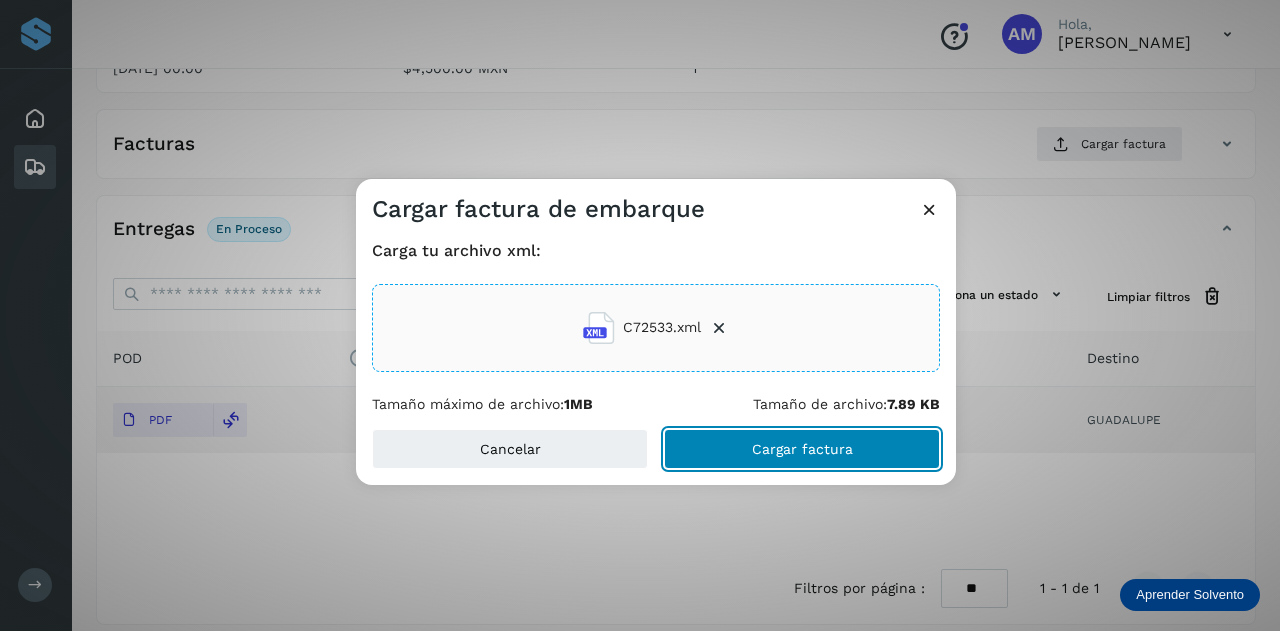 click on "Cargar factura" 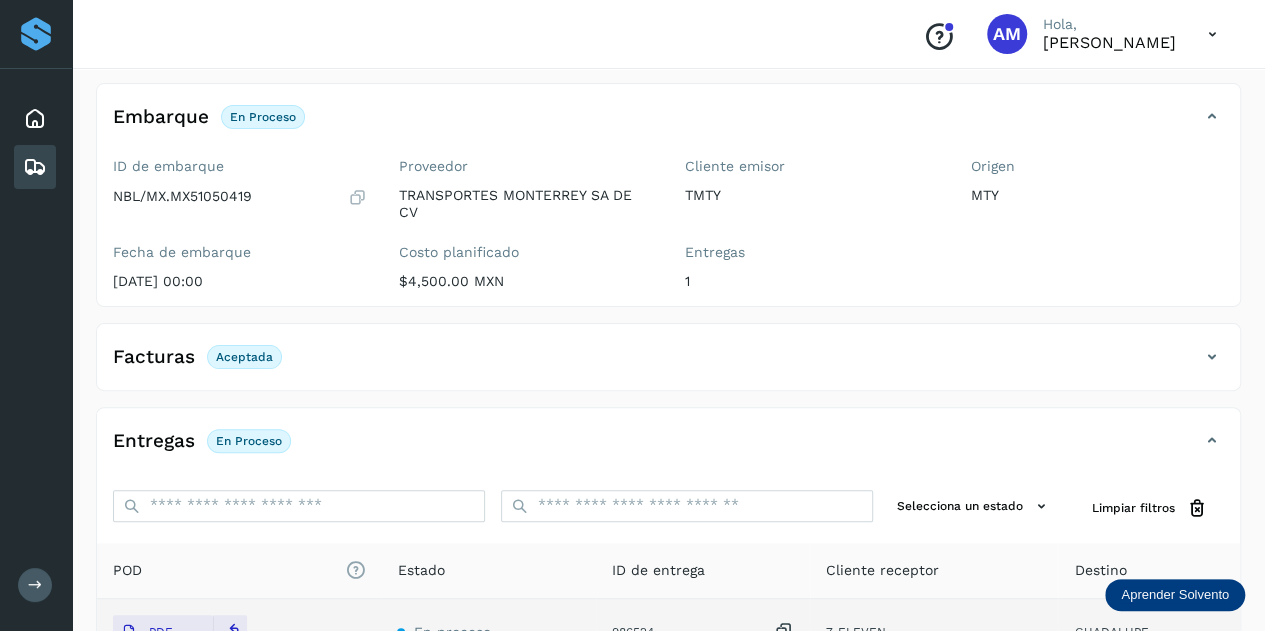 scroll, scrollTop: 0, scrollLeft: 0, axis: both 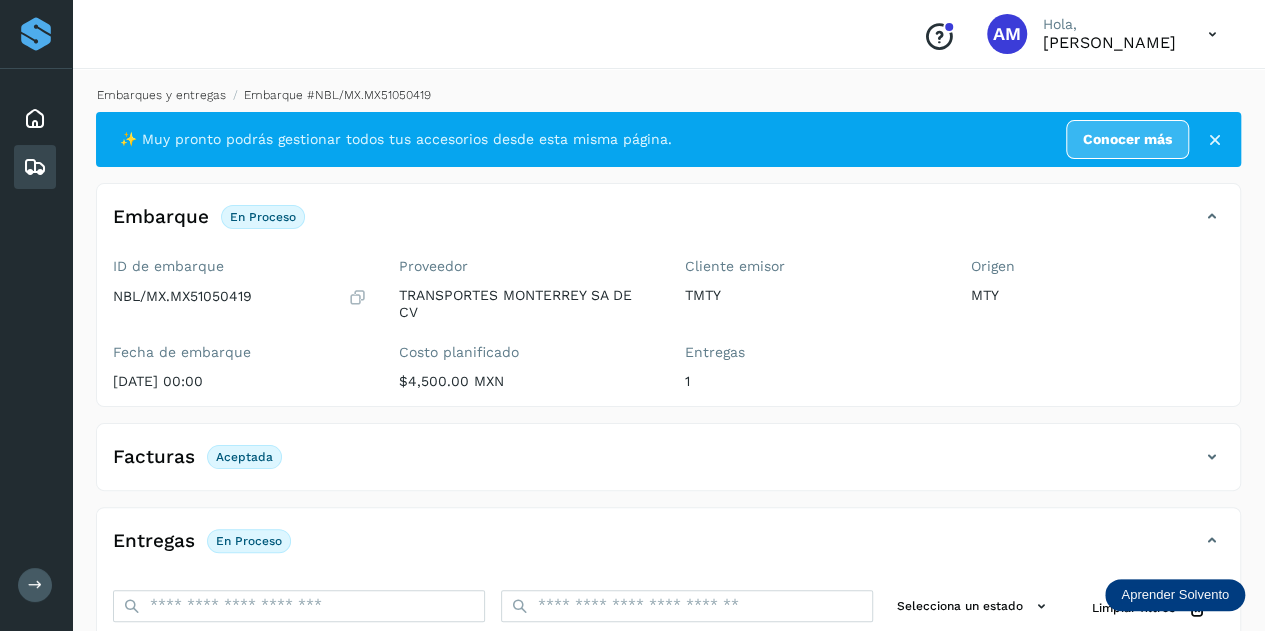 click on "Embarques y entregas" at bounding box center [161, 95] 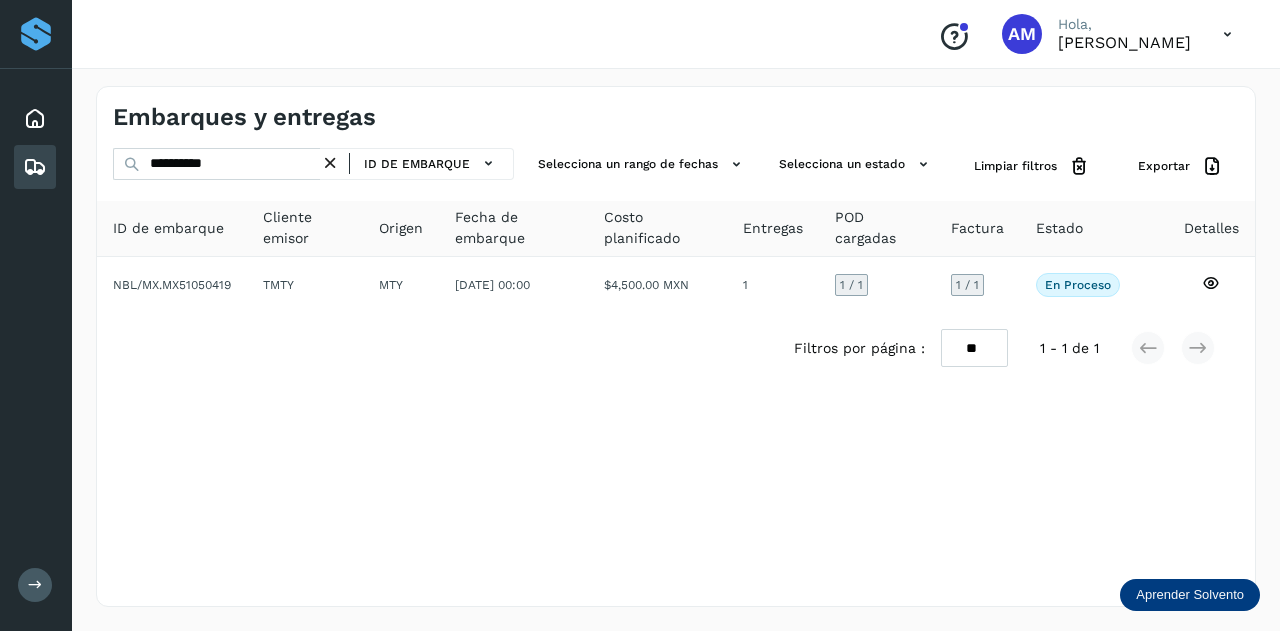 click at bounding box center (330, 163) 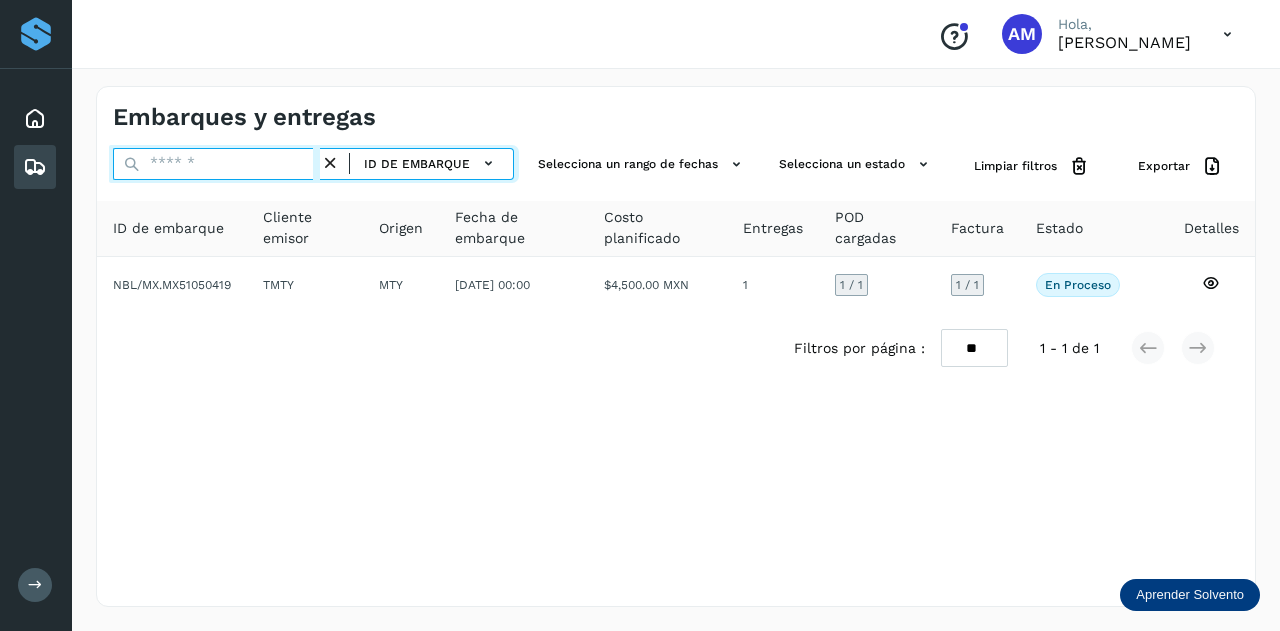 click at bounding box center (216, 164) 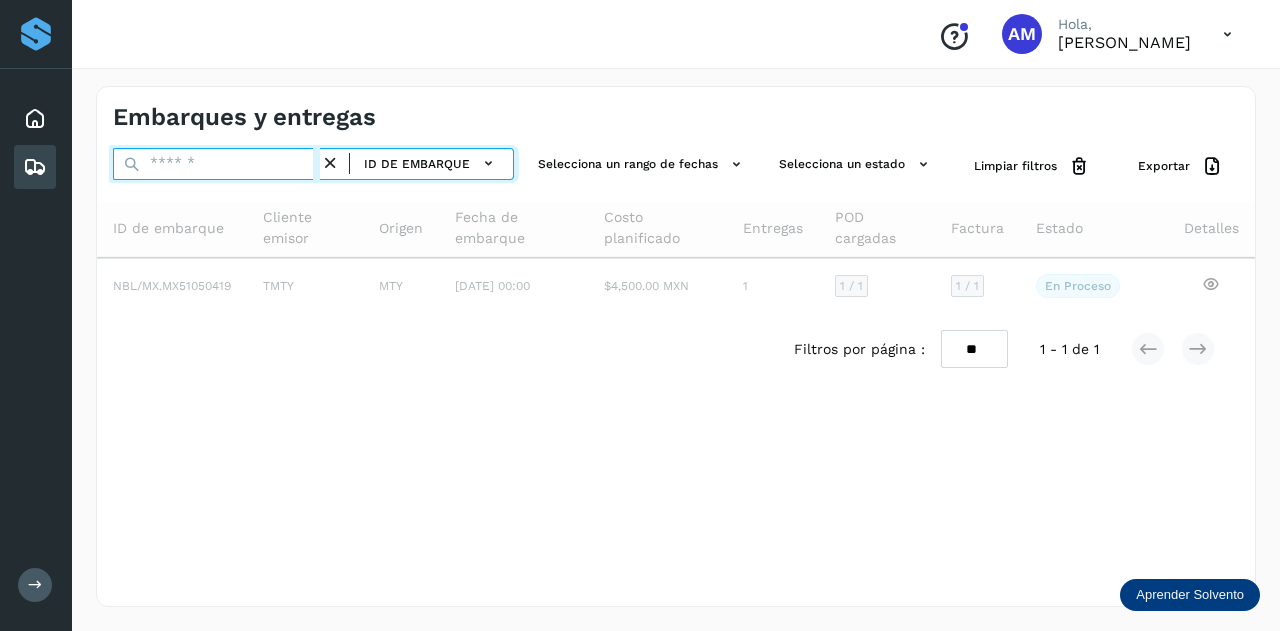paste on "**********" 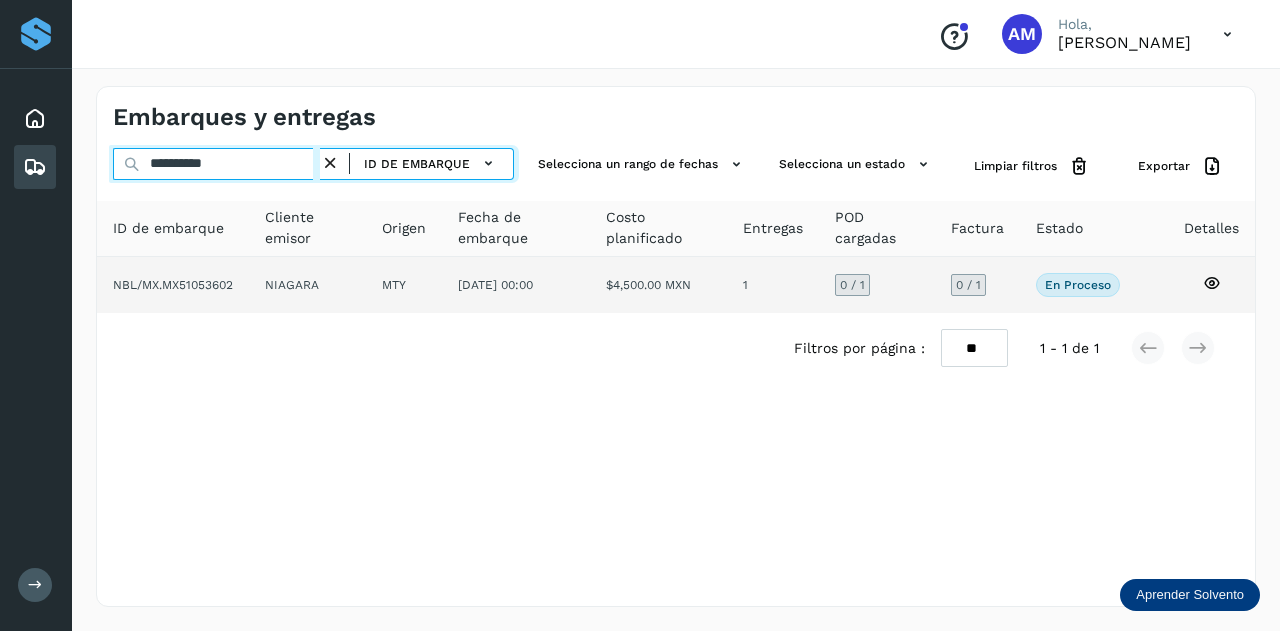 type on "**********" 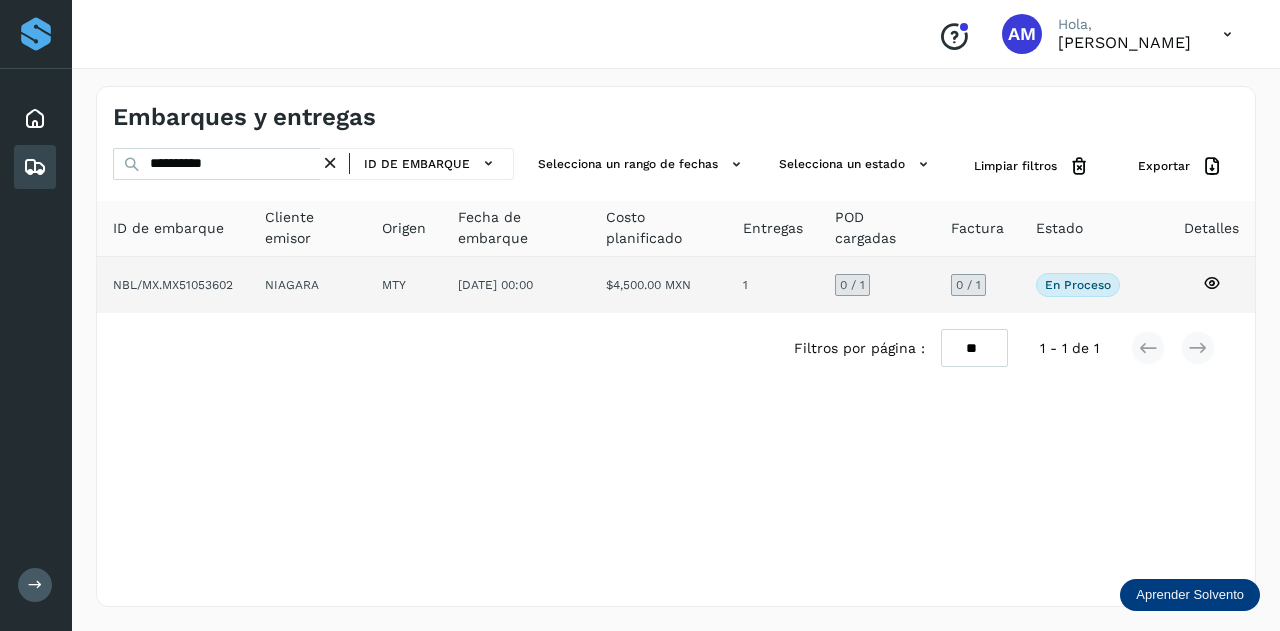 click on "NIAGARA" 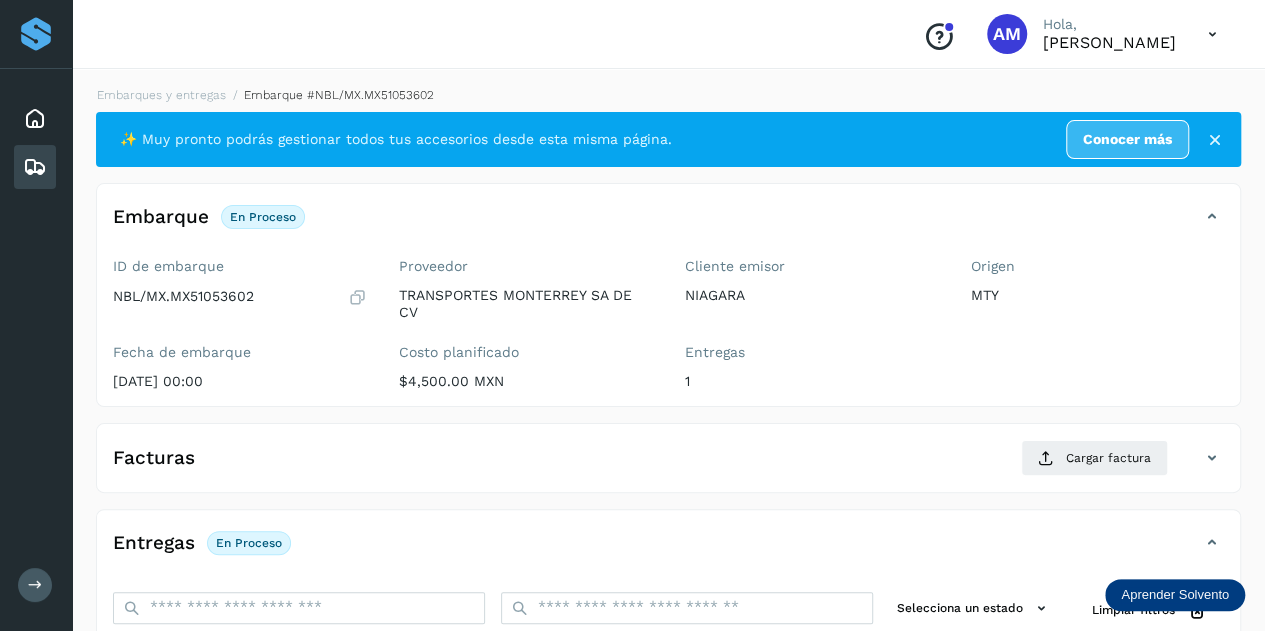 scroll, scrollTop: 200, scrollLeft: 0, axis: vertical 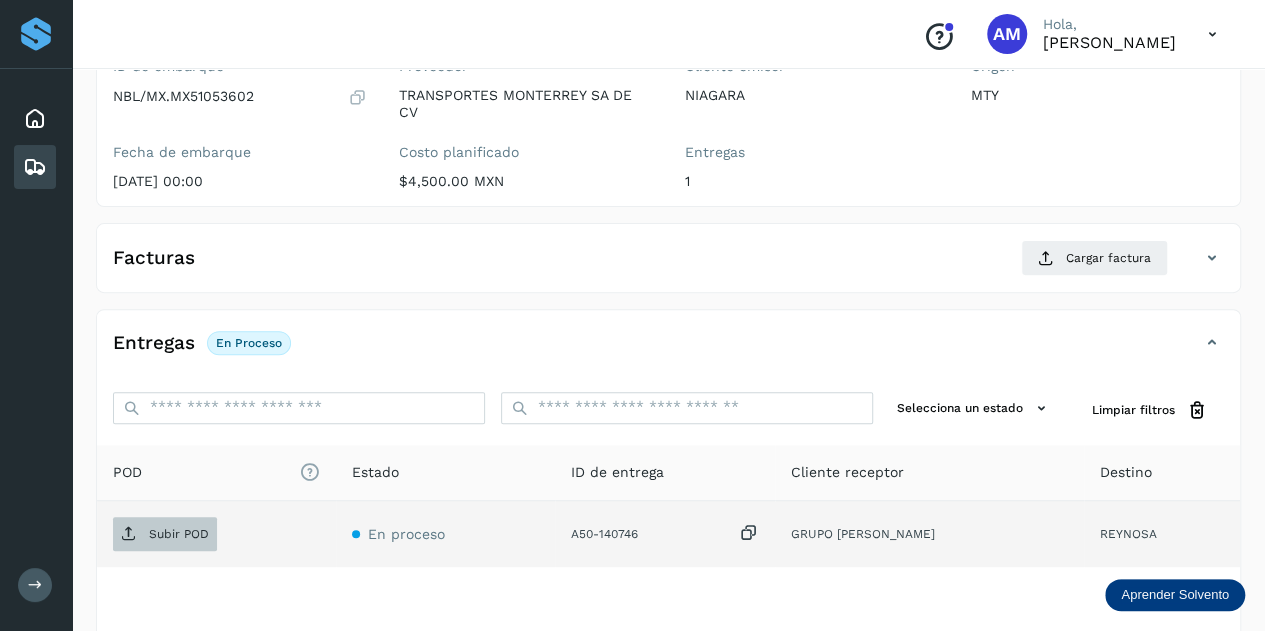 click on "Subir POD" at bounding box center (179, 534) 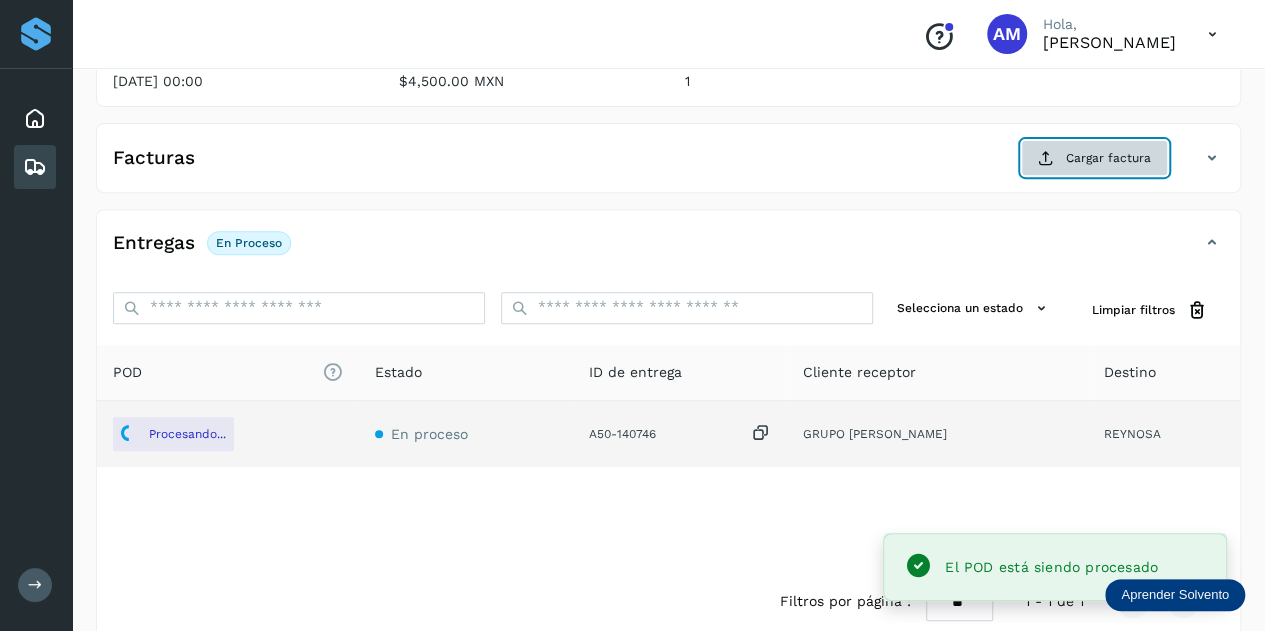 click on "Cargar factura" at bounding box center (1094, 158) 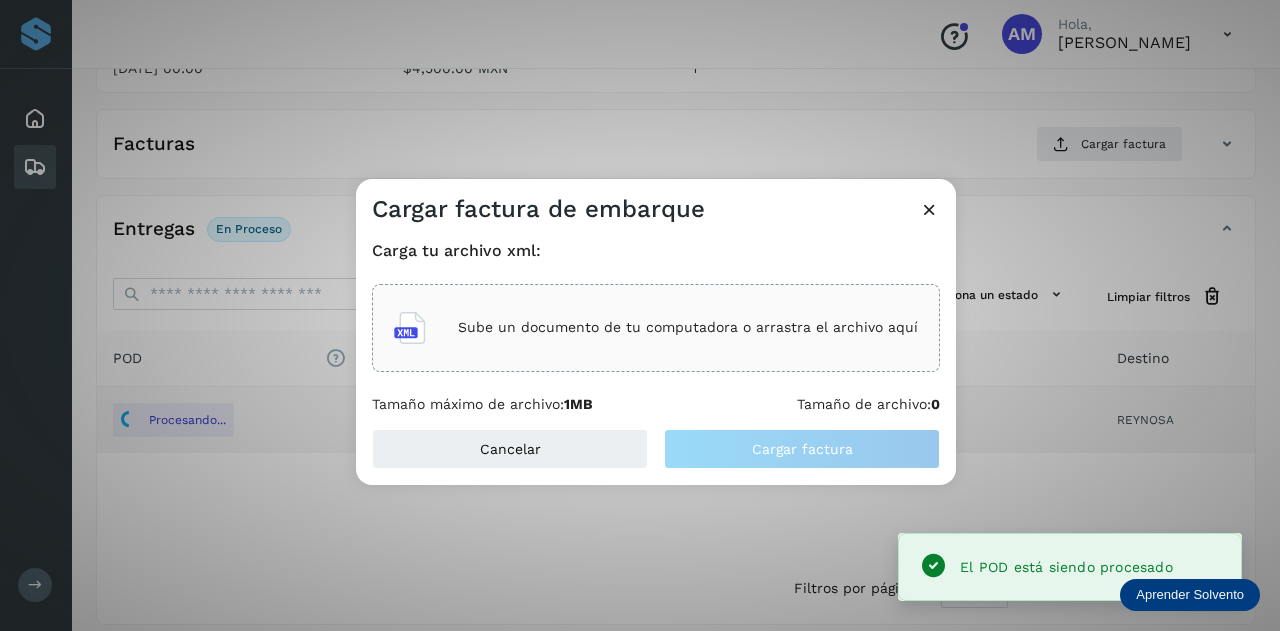 click on "Sube un documento de tu computadora o arrastra el archivo aquí" 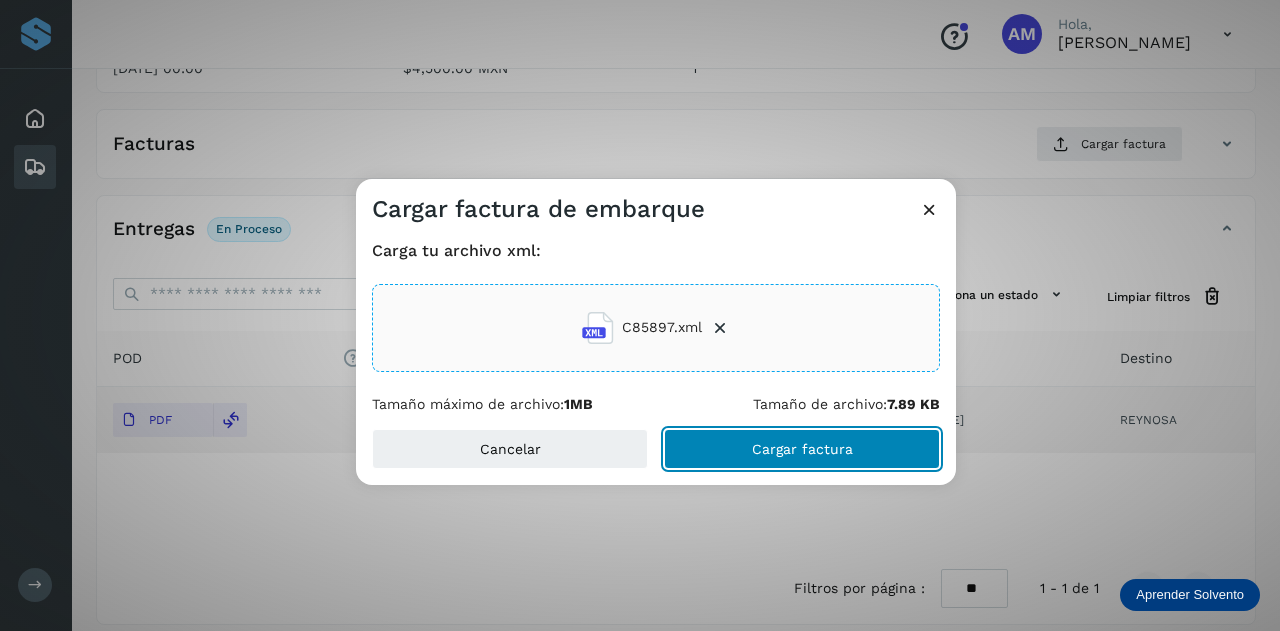 click on "Cargar factura" 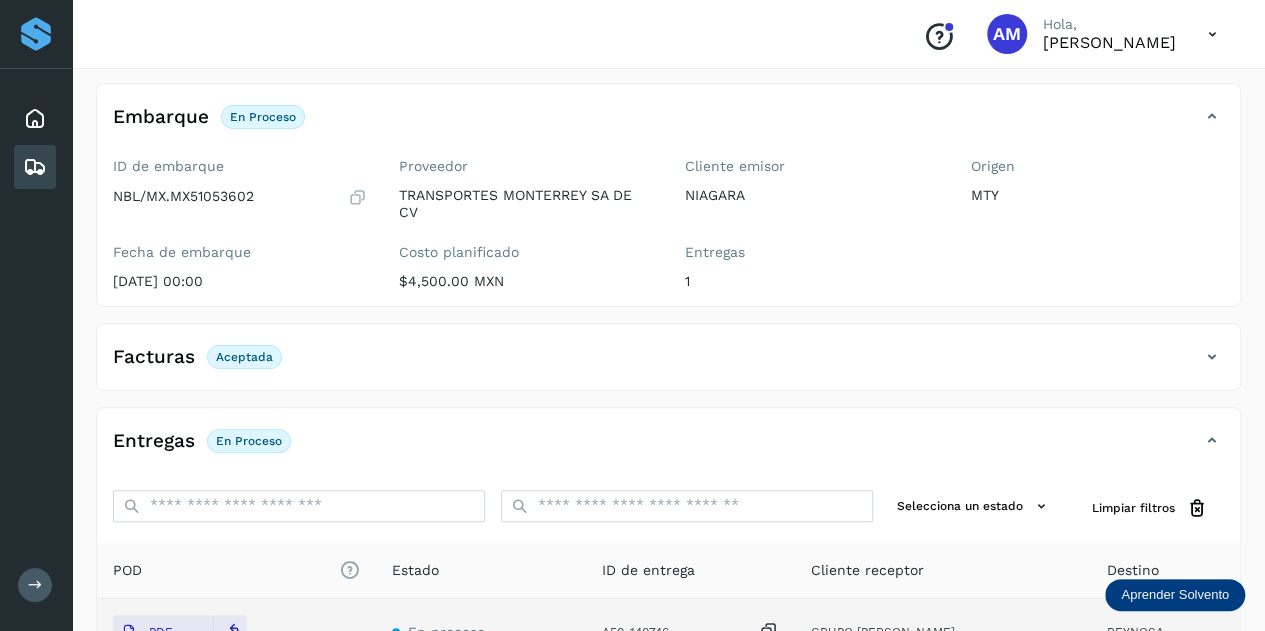 scroll, scrollTop: 0, scrollLeft: 0, axis: both 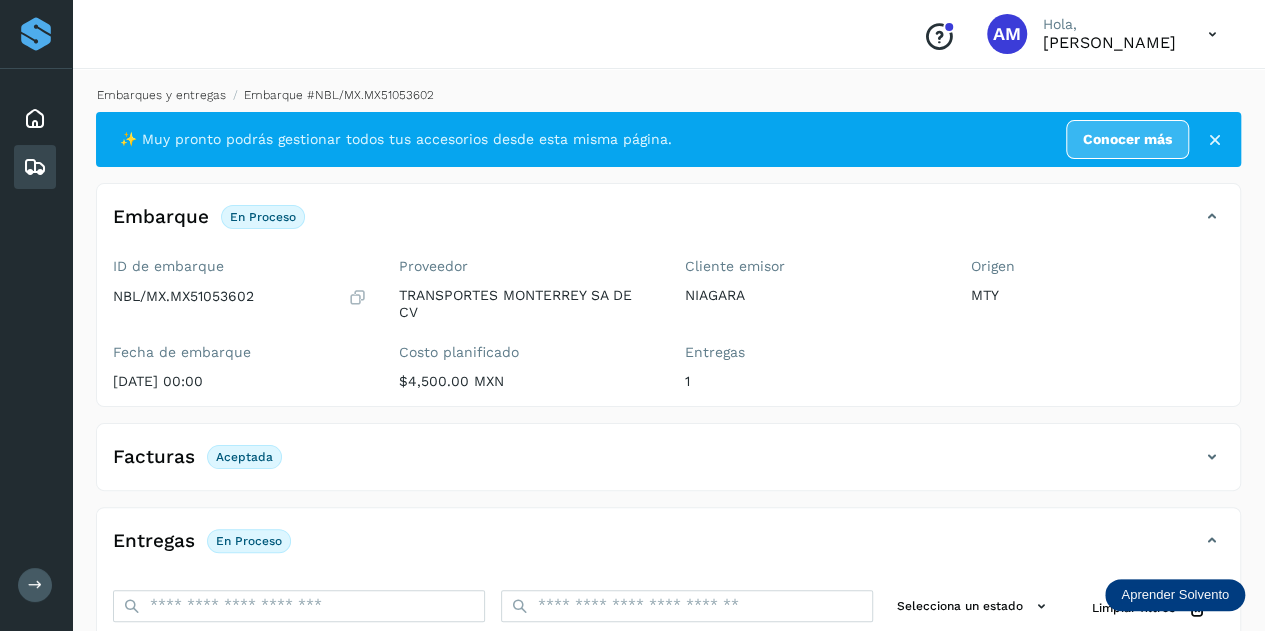 click on "Embarques y entregas" at bounding box center [161, 95] 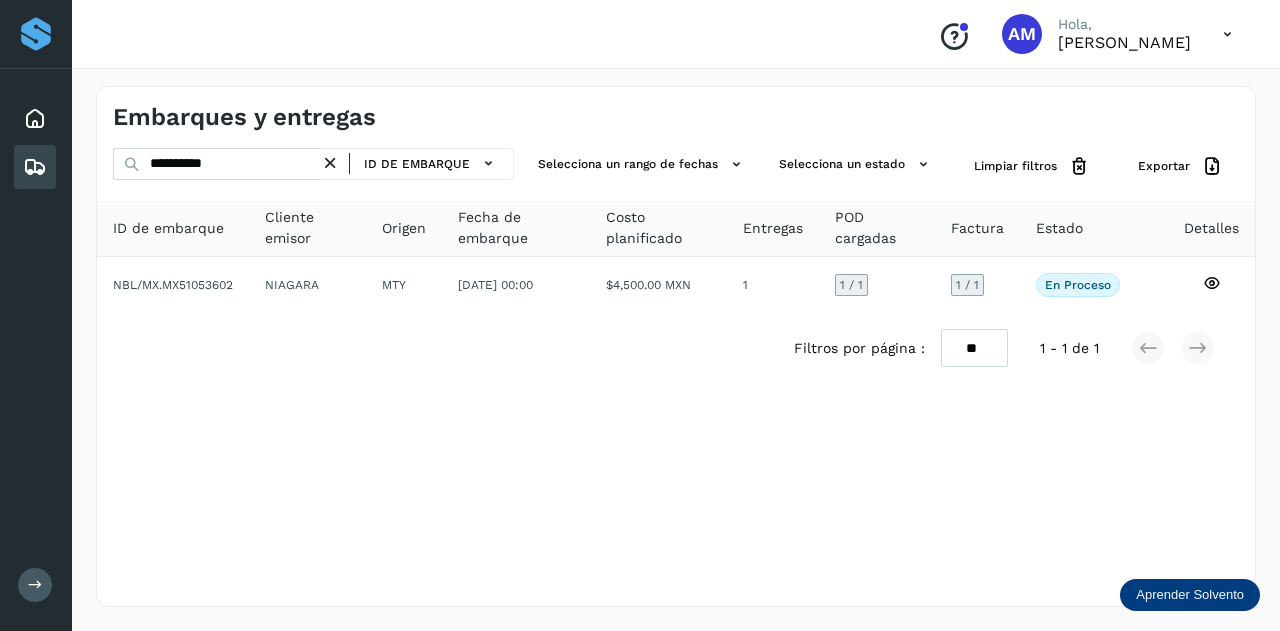 click at bounding box center (330, 163) 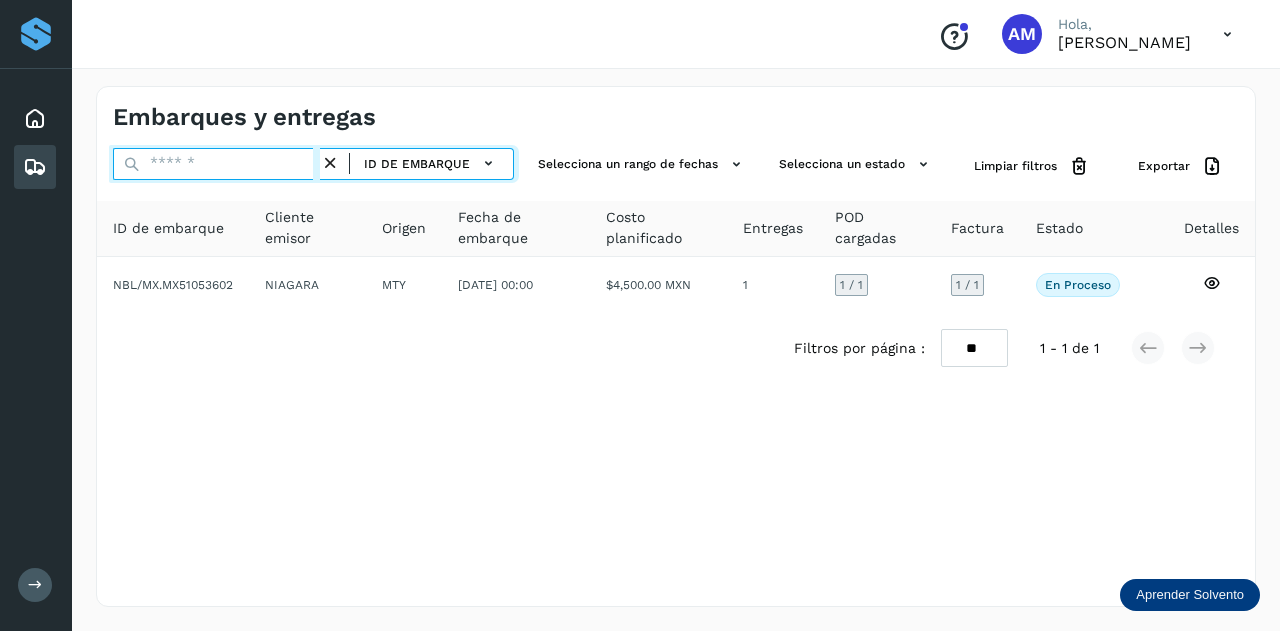 click at bounding box center (216, 164) 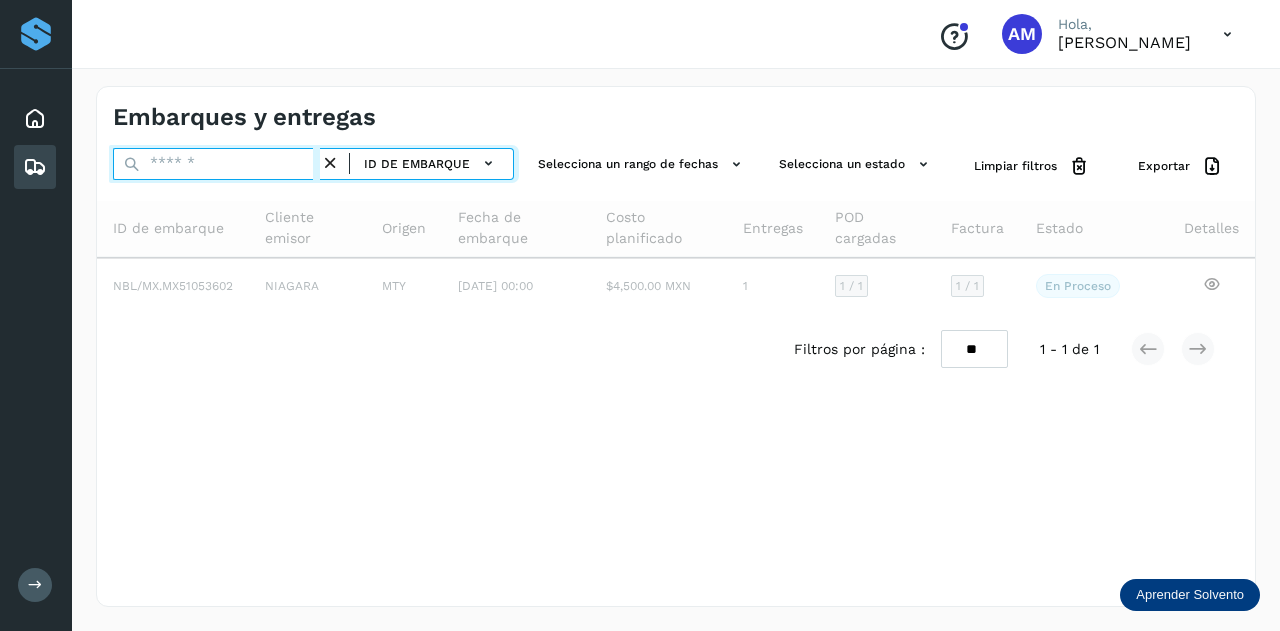 paste on "**********" 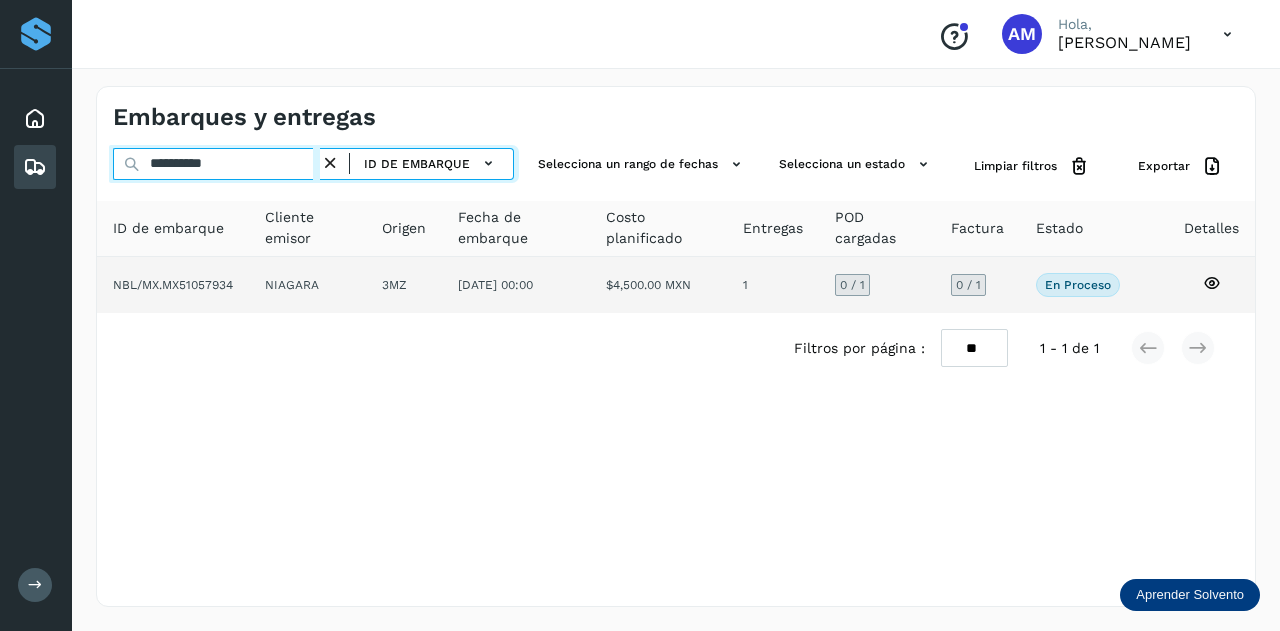 type on "**********" 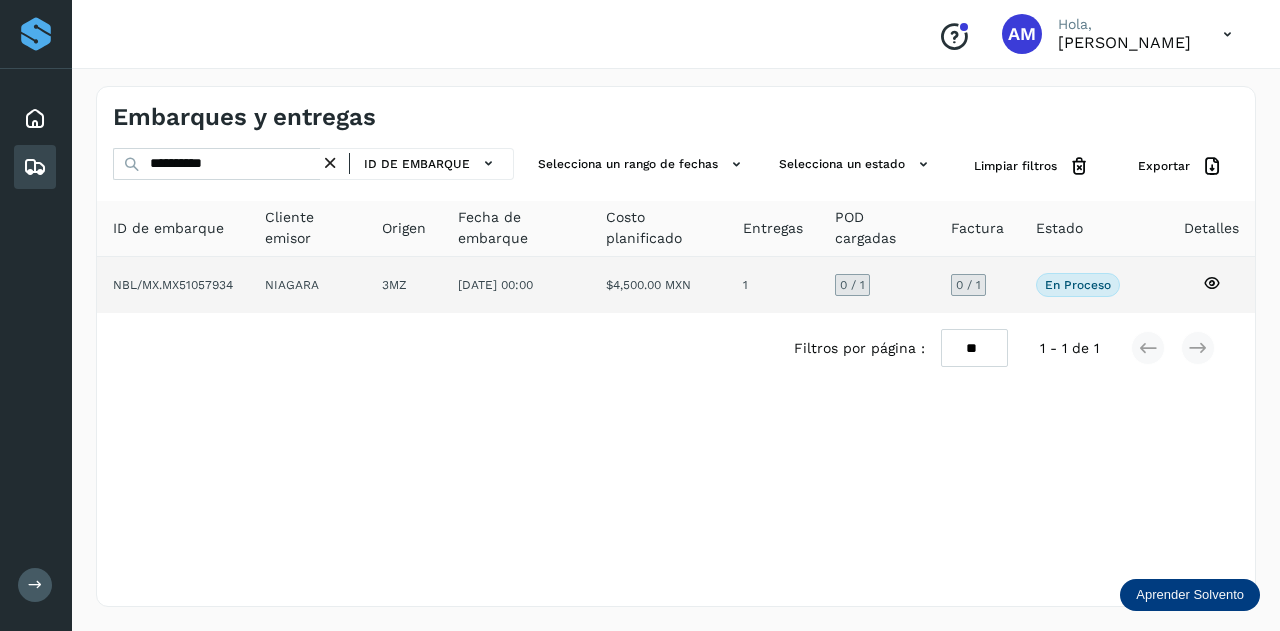 click on "NIAGARA" 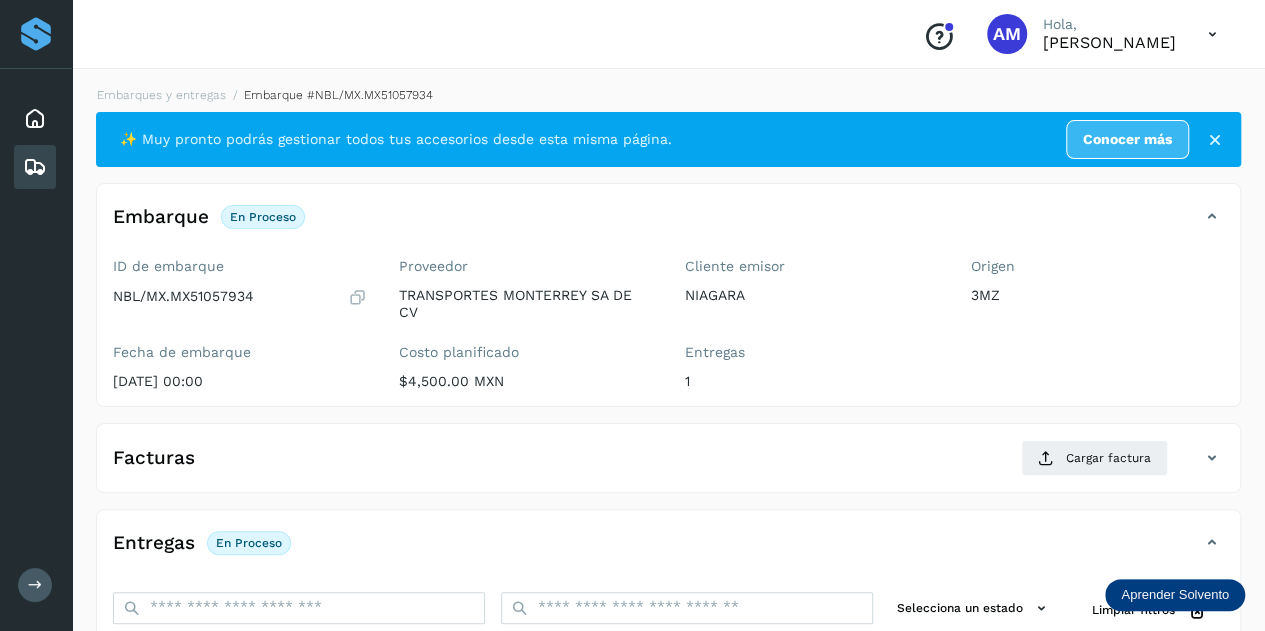 scroll, scrollTop: 300, scrollLeft: 0, axis: vertical 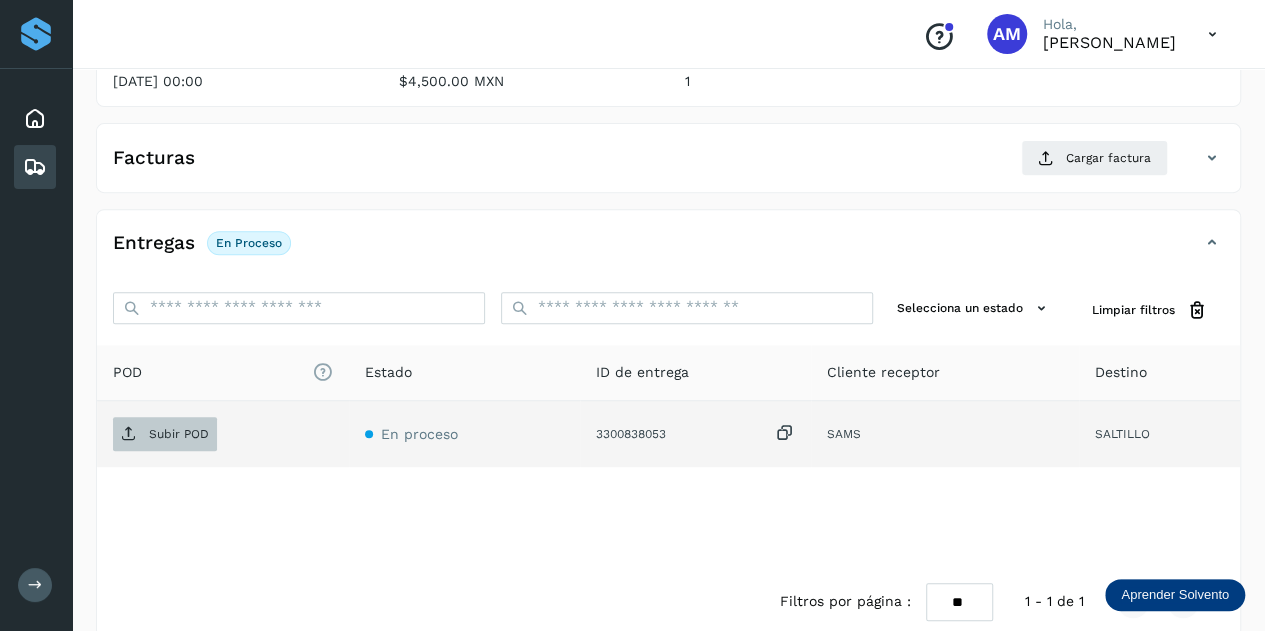 click on "Subir POD" at bounding box center [165, 434] 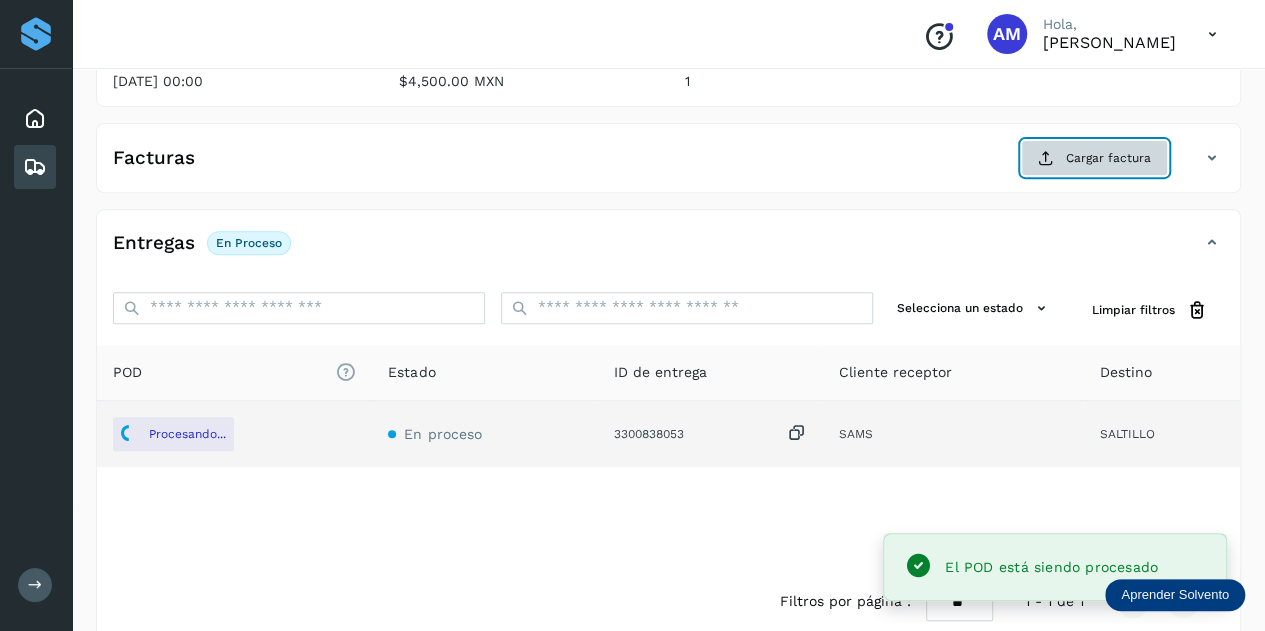 click on "Cargar factura" 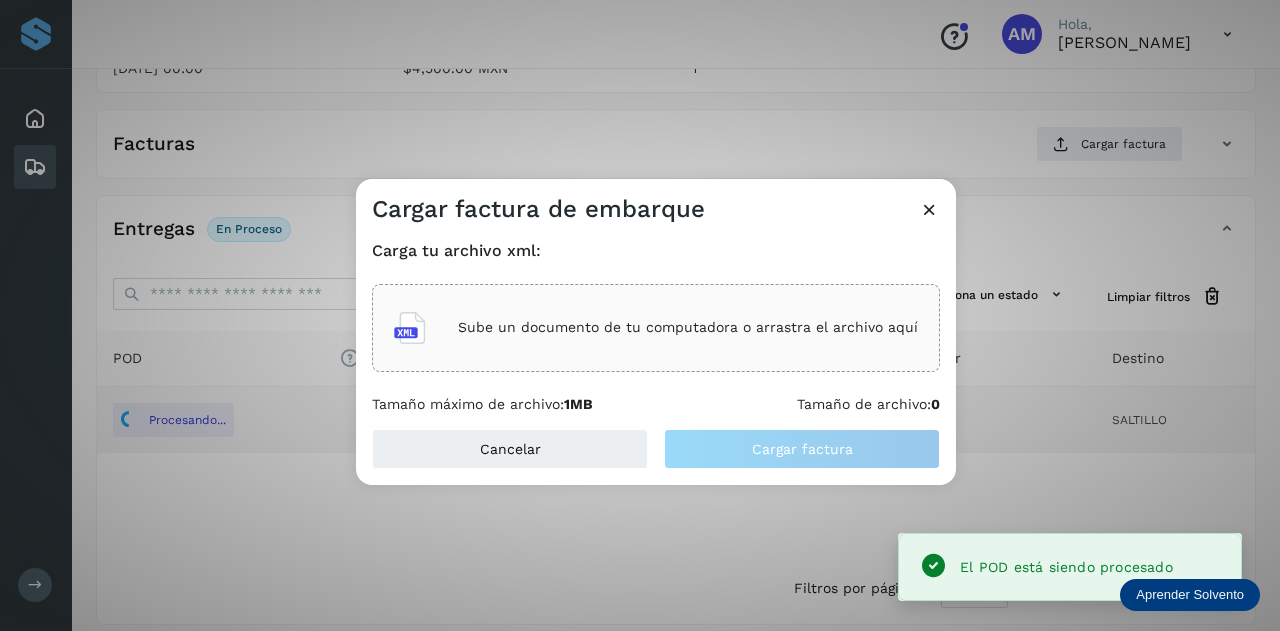 click on "Sube un documento de tu computadora o arrastra el archivo aquí" at bounding box center [688, 327] 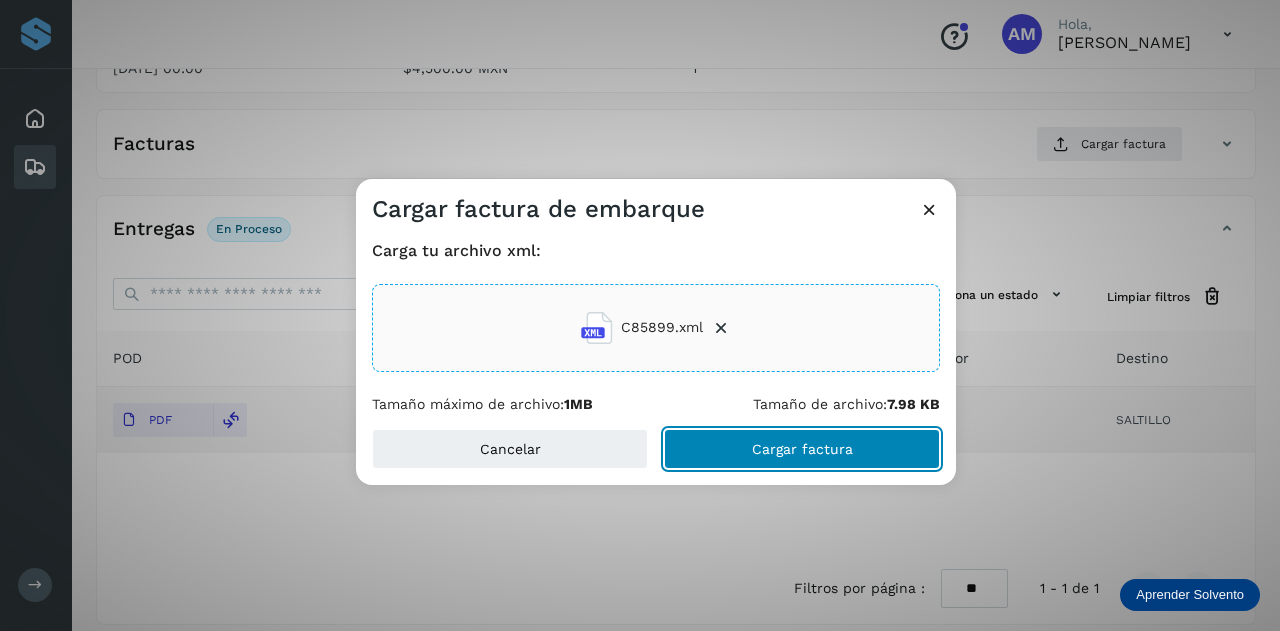 click on "Cargar factura" 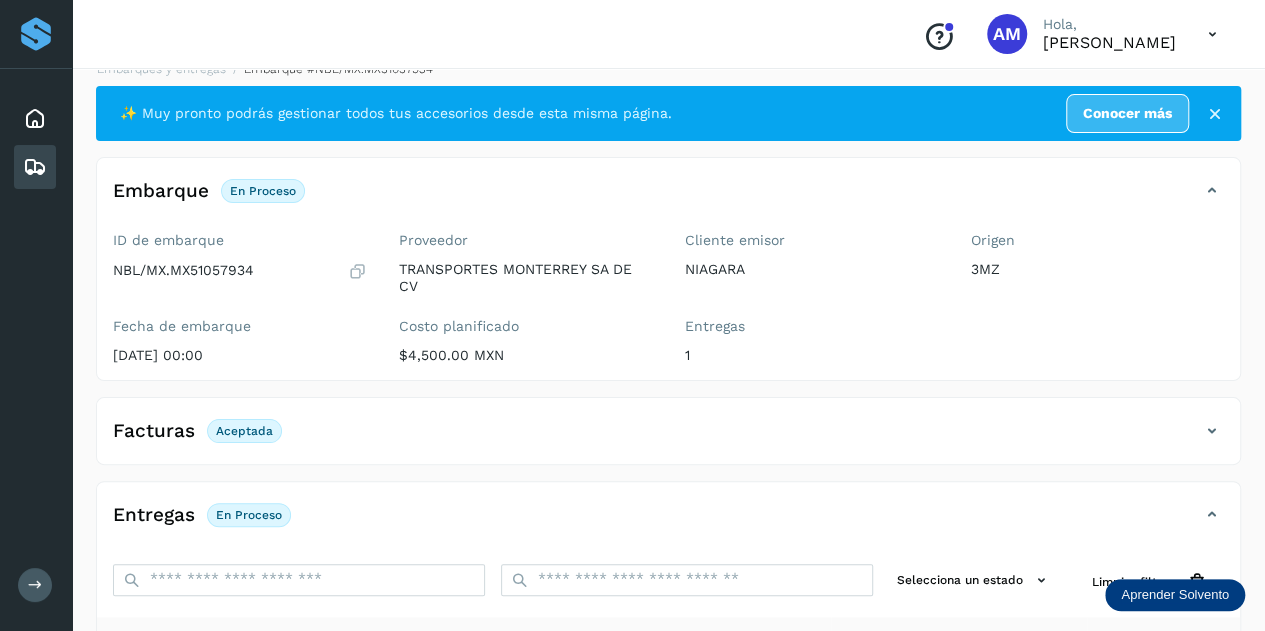 scroll, scrollTop: 0, scrollLeft: 0, axis: both 